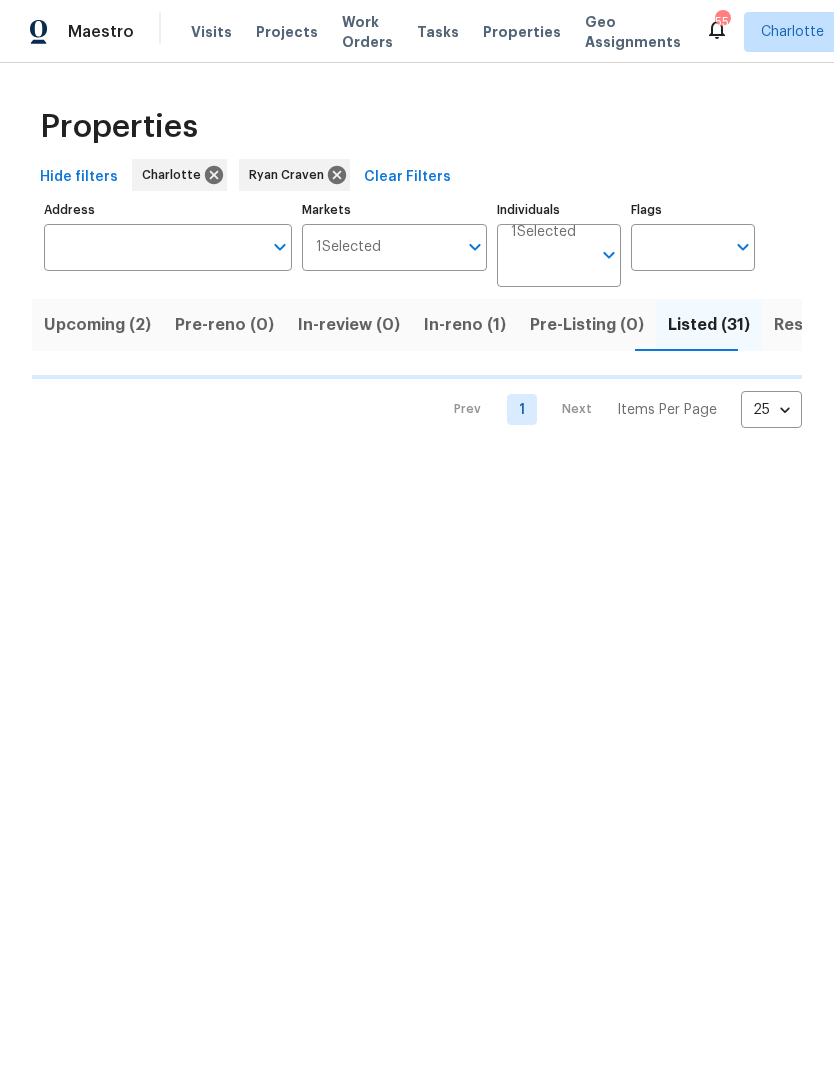 scroll, scrollTop: 0, scrollLeft: 0, axis: both 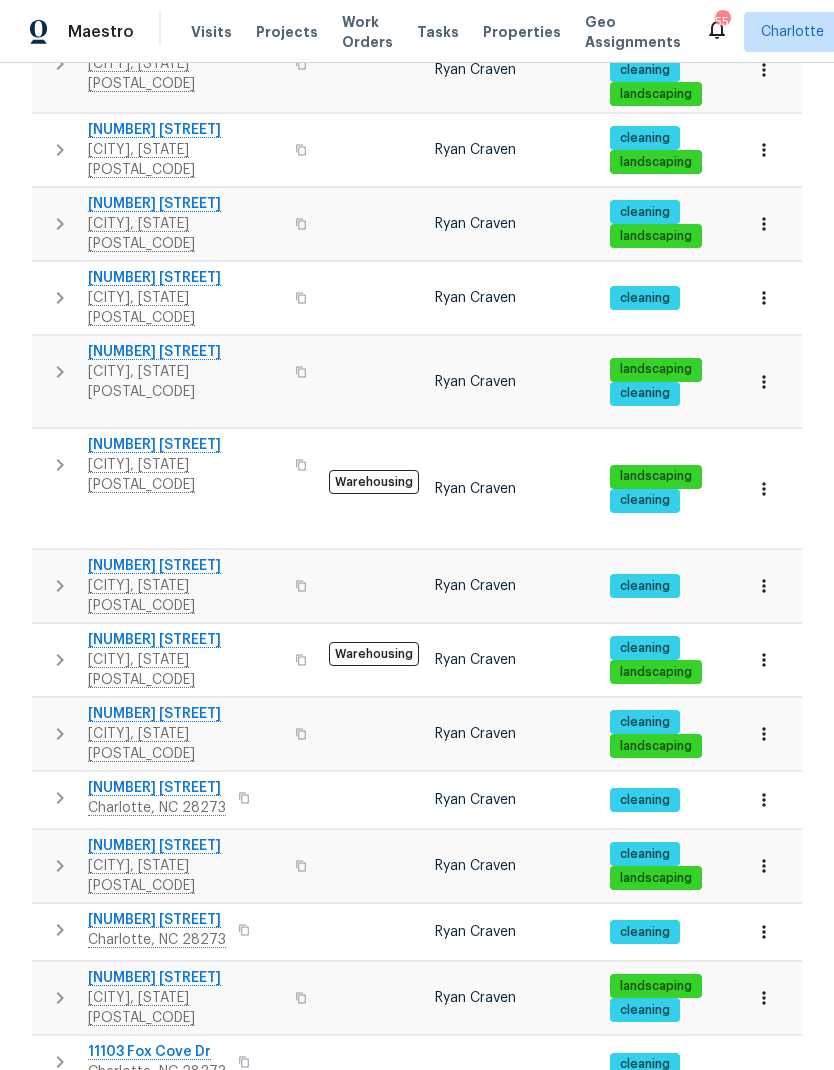 click 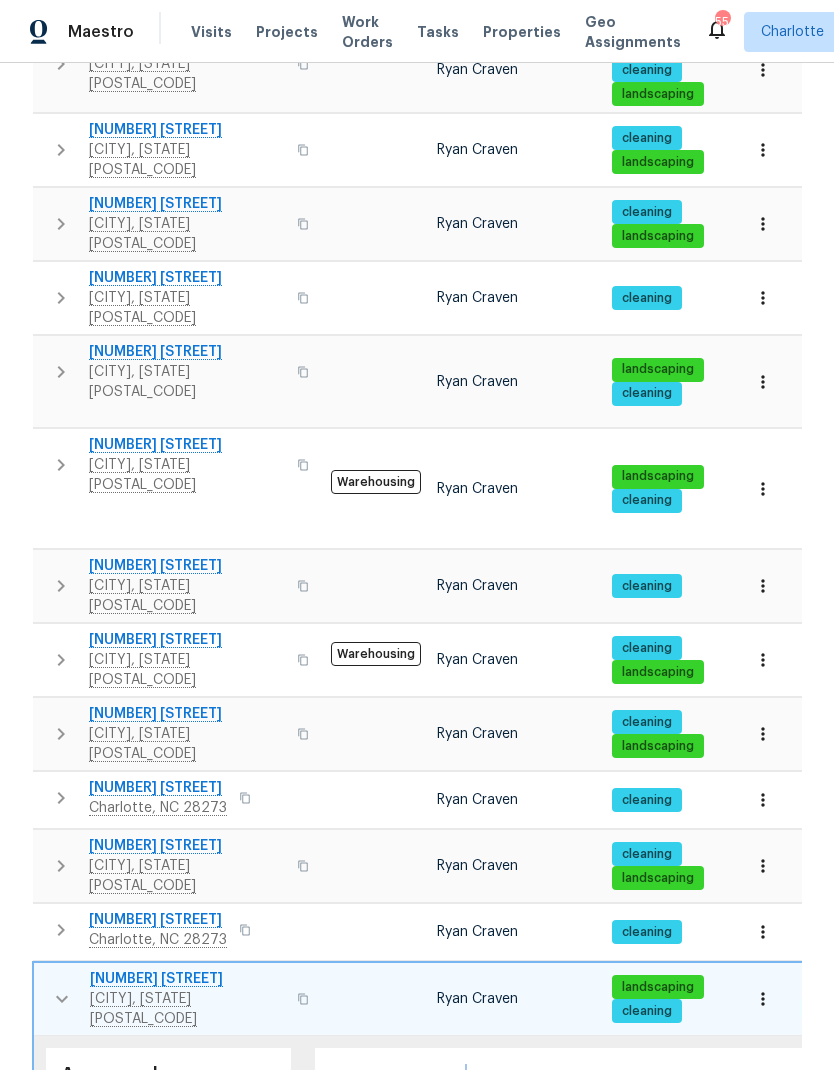 click on "Notes" at bounding box center [505, 1088] 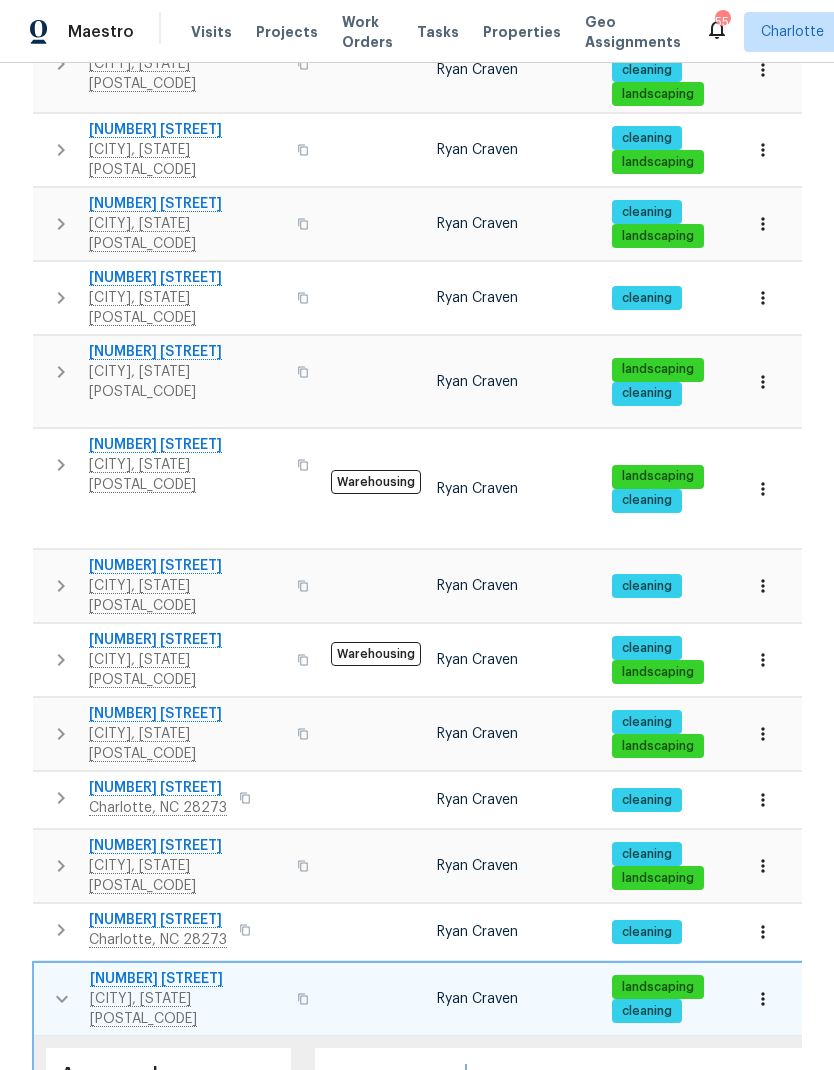 scroll, scrollTop: 233, scrollLeft: 0, axis: vertical 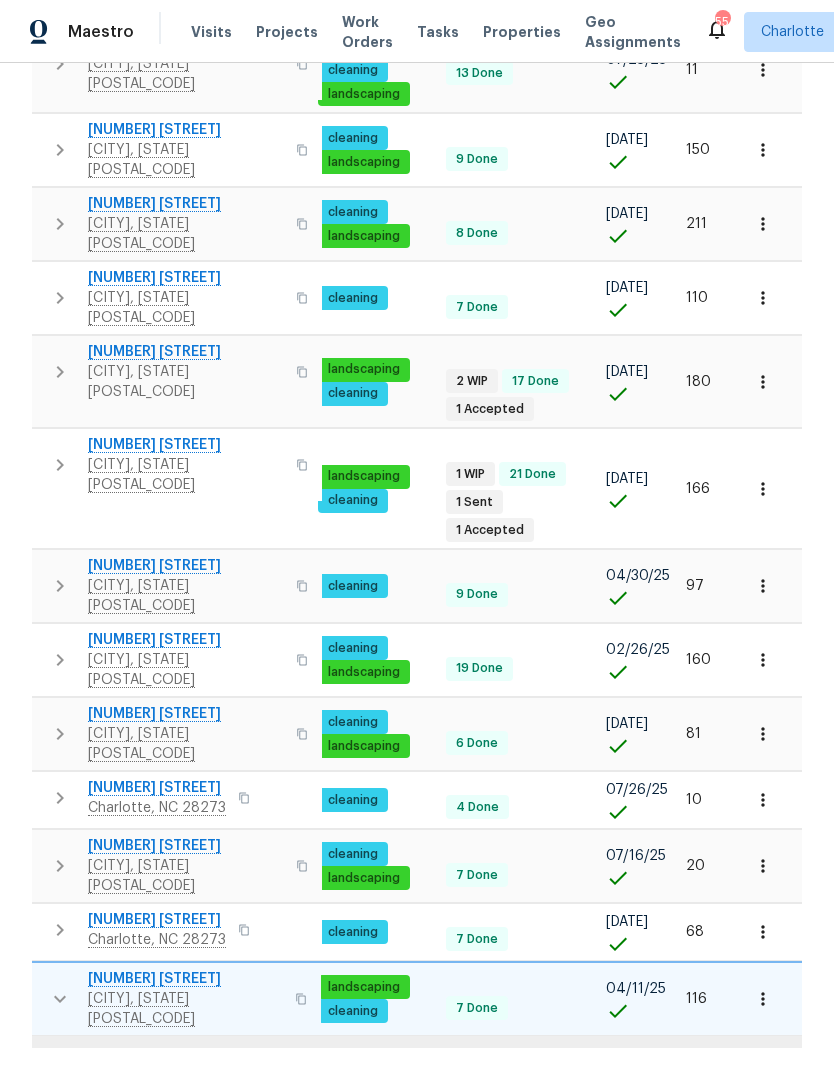 click 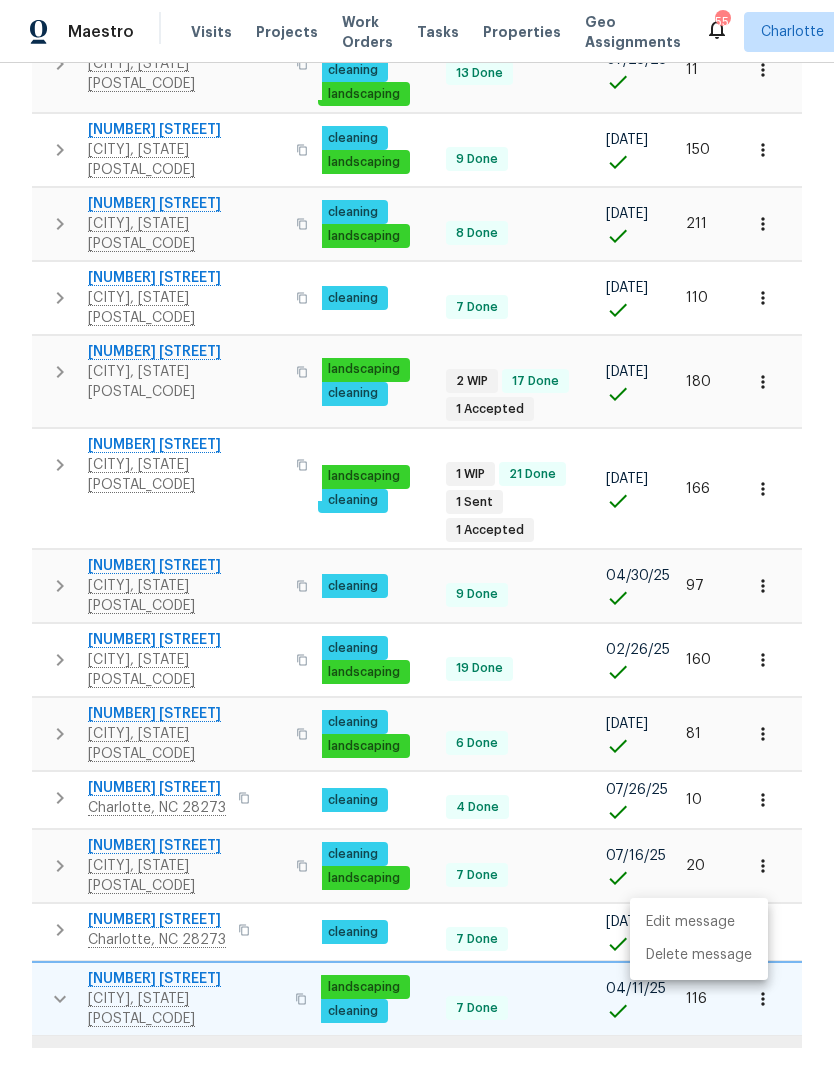 click on "Edit message" at bounding box center (699, 922) 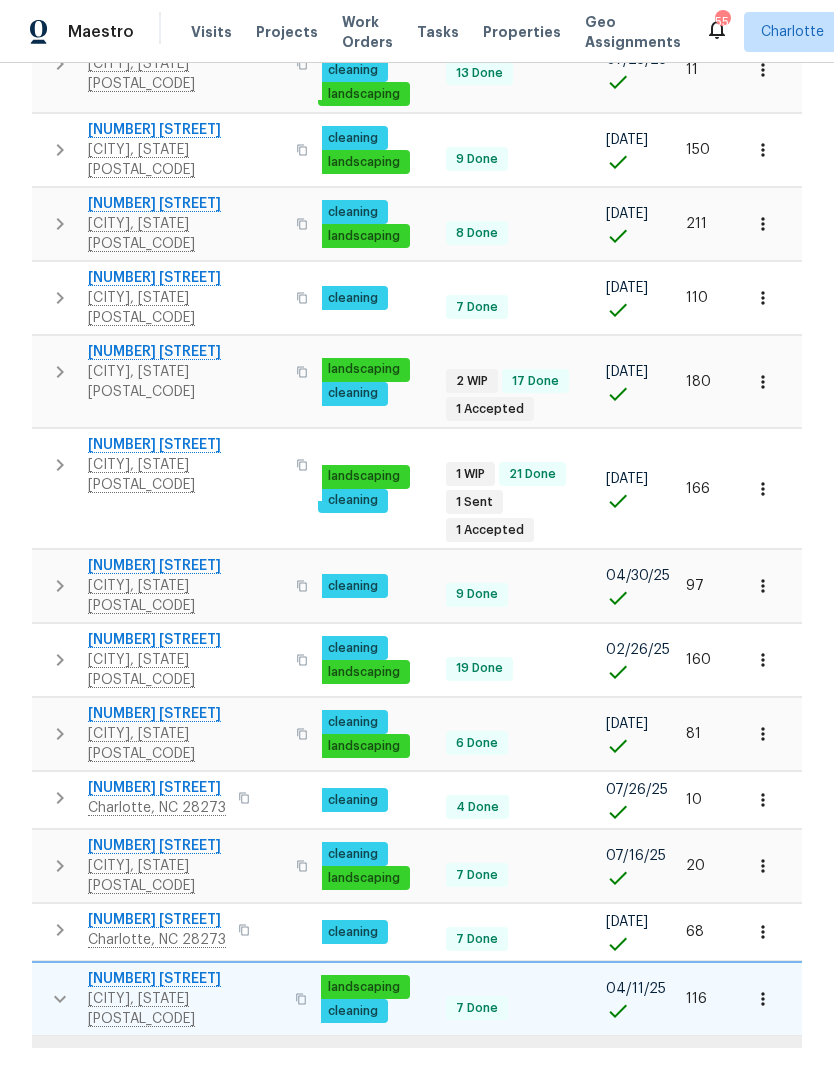 scroll, scrollTop: 246, scrollLeft: 0, axis: vertical 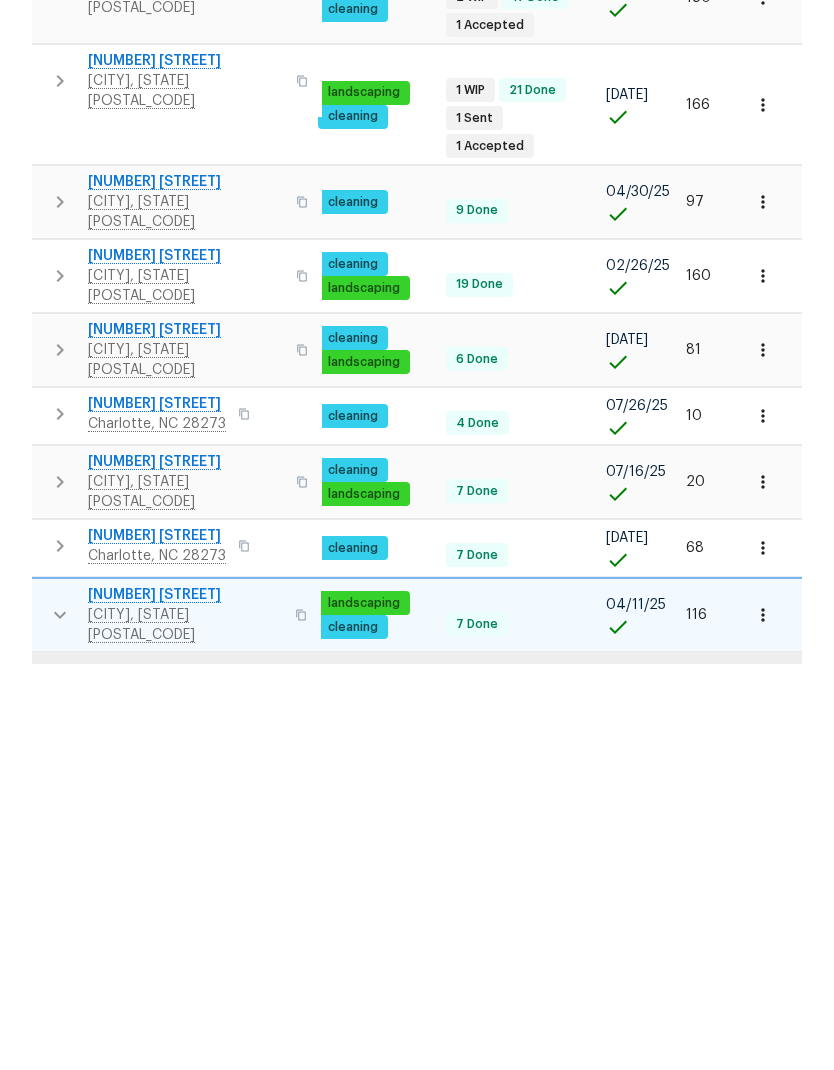 click on "LIDS visit - complete.
DOM: 116
Upgrade opportunities:
-Refinish hardwood floors $5k
-Paint kitchen and bathroom cabinets $2500
-SS appliance package $3k
-Resurface master shower $450
-replace brass door hardware with new brushed nickel $700
-replace bathroom cabinet hardware with new brush nickel $300" at bounding box center [410, 1175] 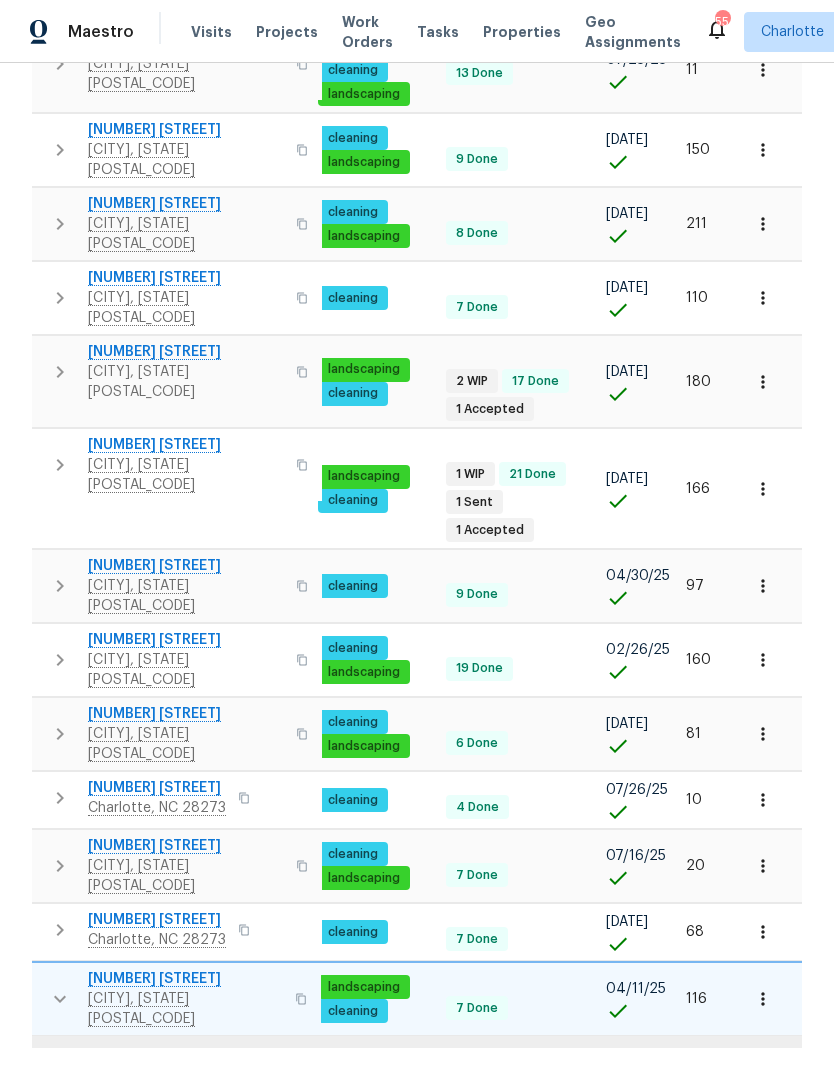 scroll, scrollTop: 296, scrollLeft: 0, axis: vertical 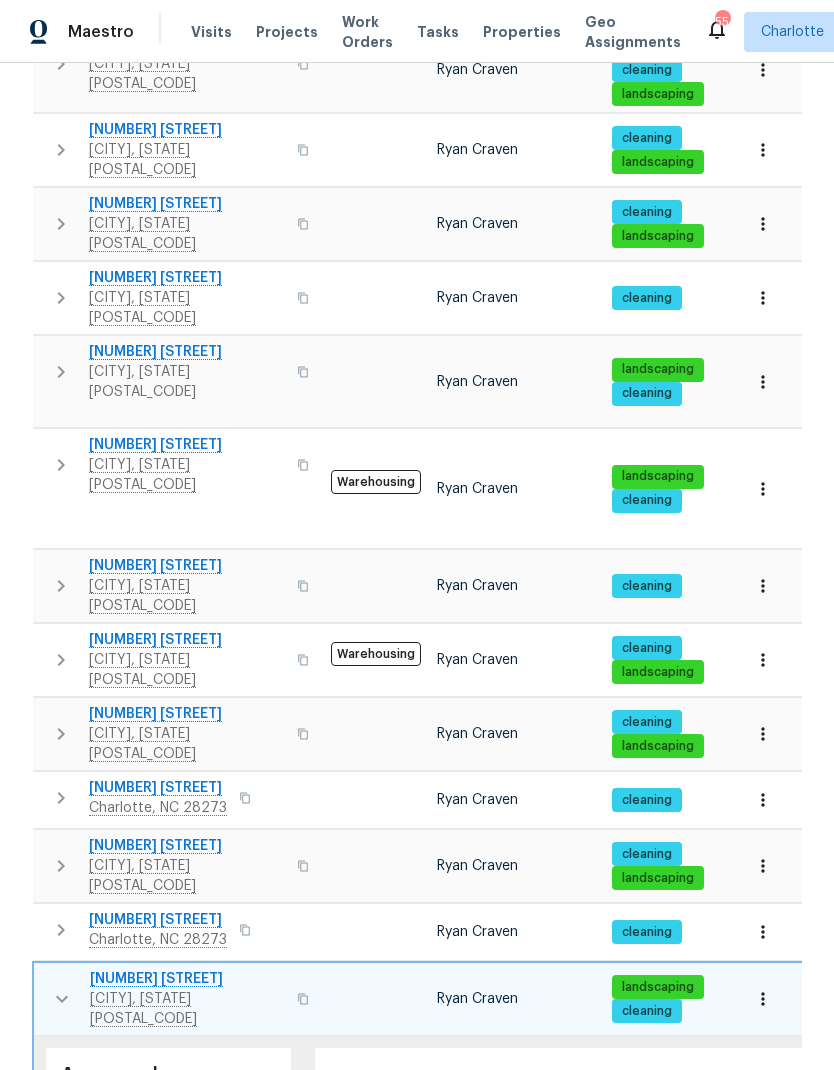 click at bounding box center (62, 999) 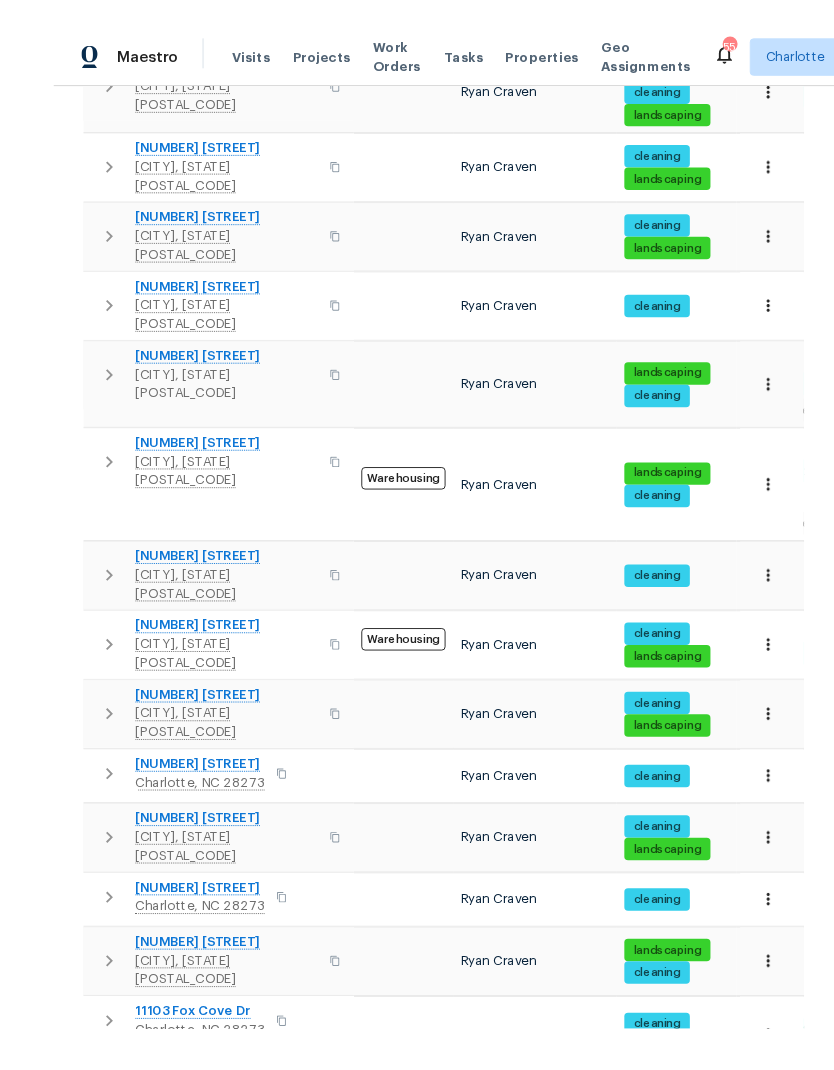 scroll, scrollTop: 80, scrollLeft: 0, axis: vertical 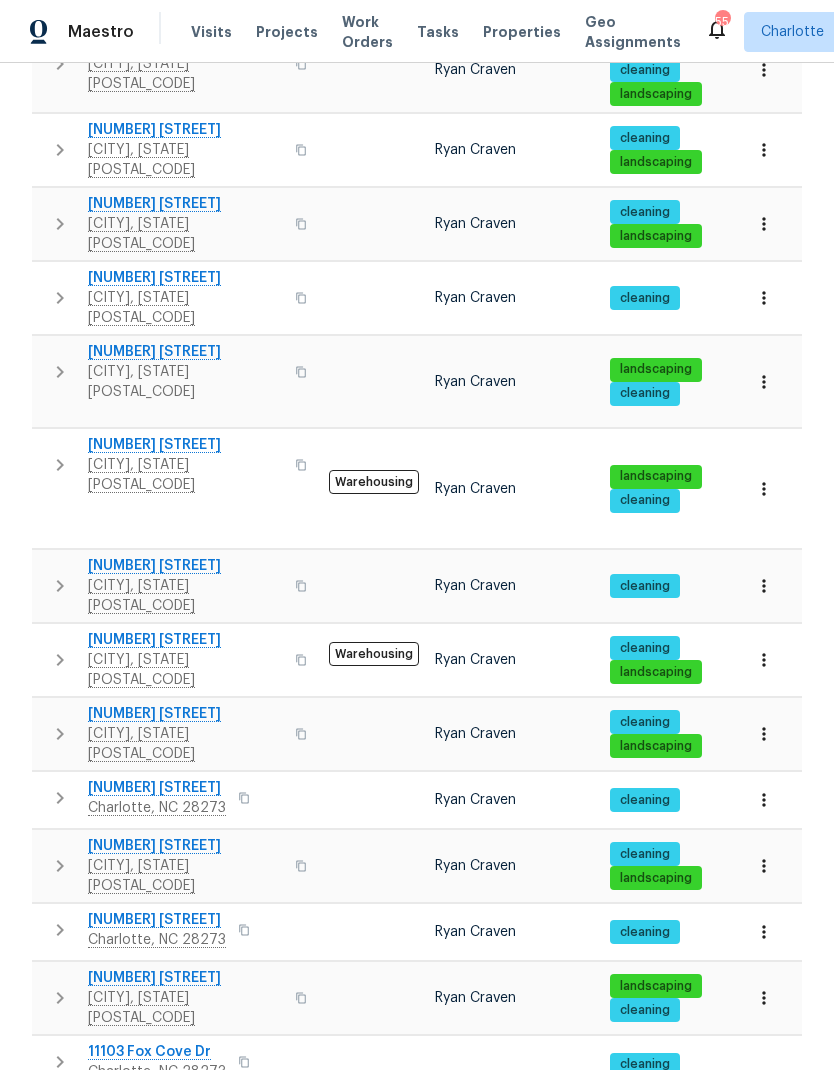 click on "2" at bounding box center (522, 1464) 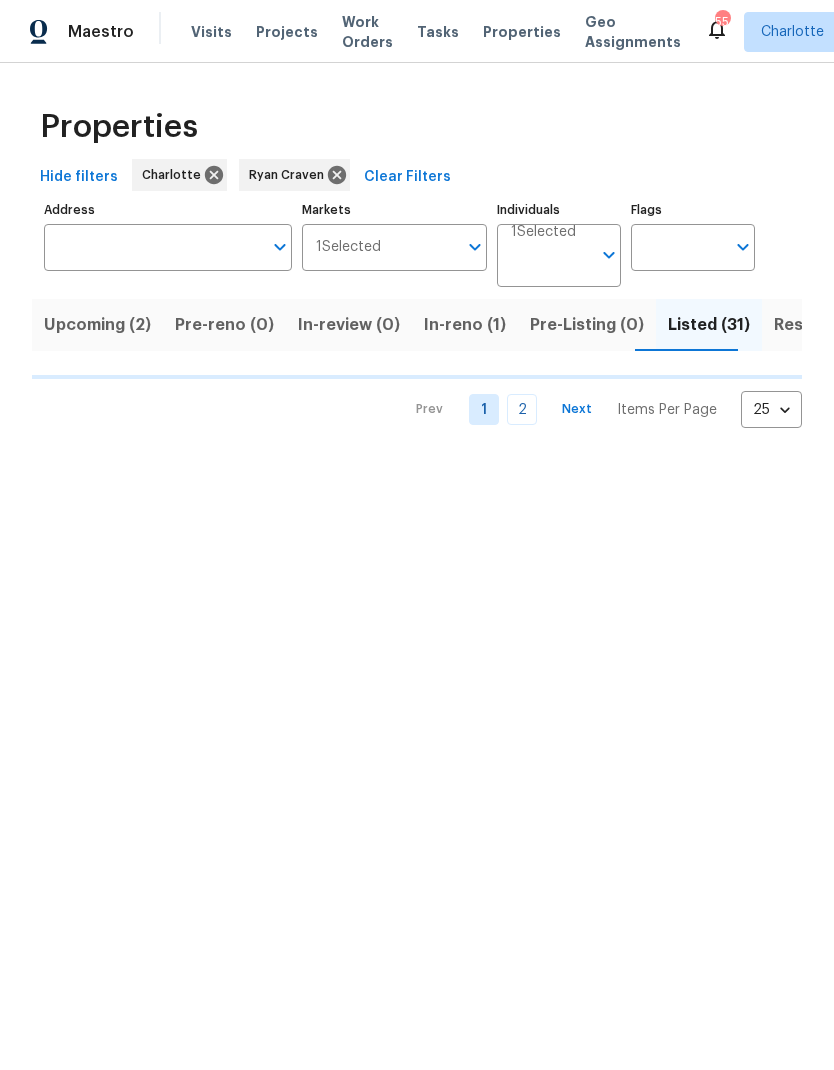 scroll, scrollTop: 0, scrollLeft: 0, axis: both 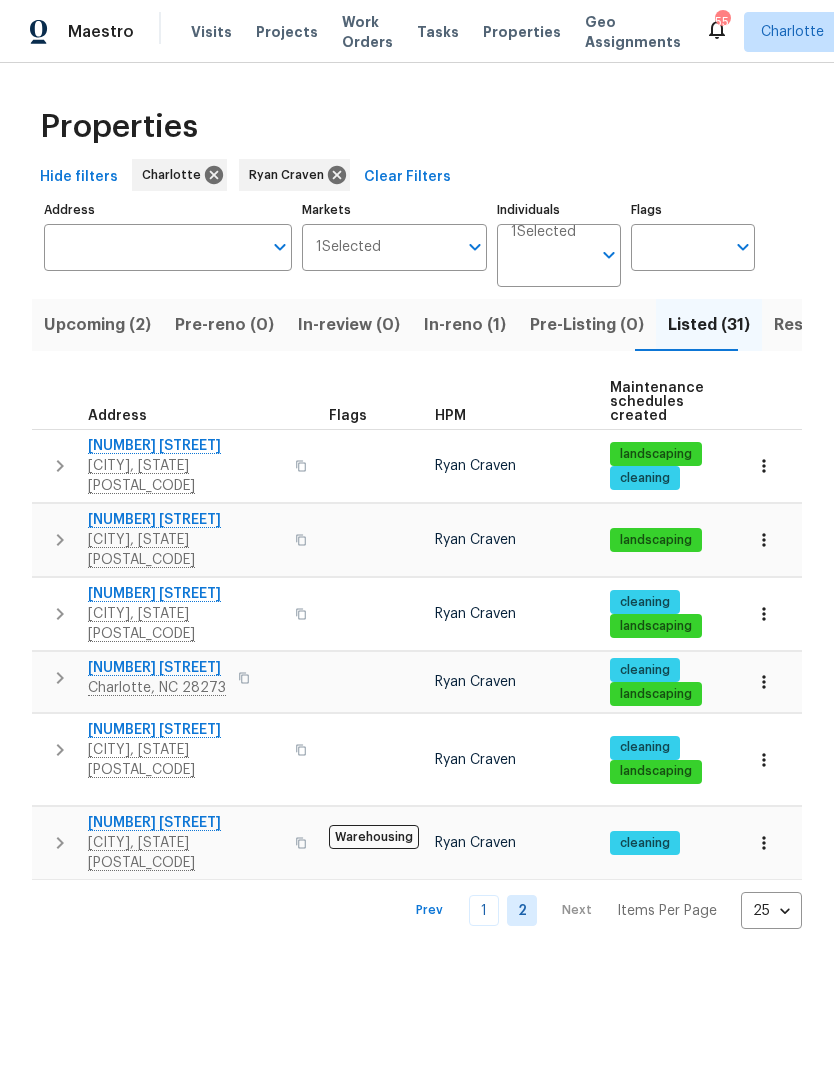 click on "1" at bounding box center (484, 910) 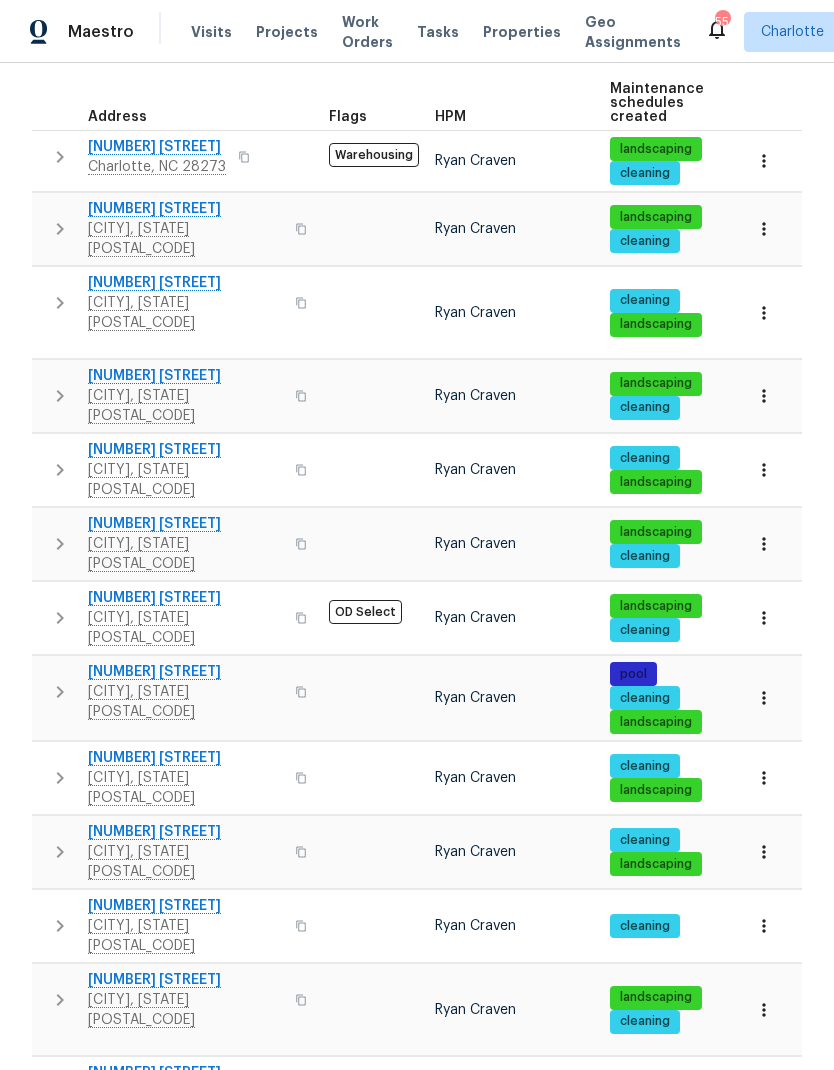 scroll, scrollTop: 300, scrollLeft: 0, axis: vertical 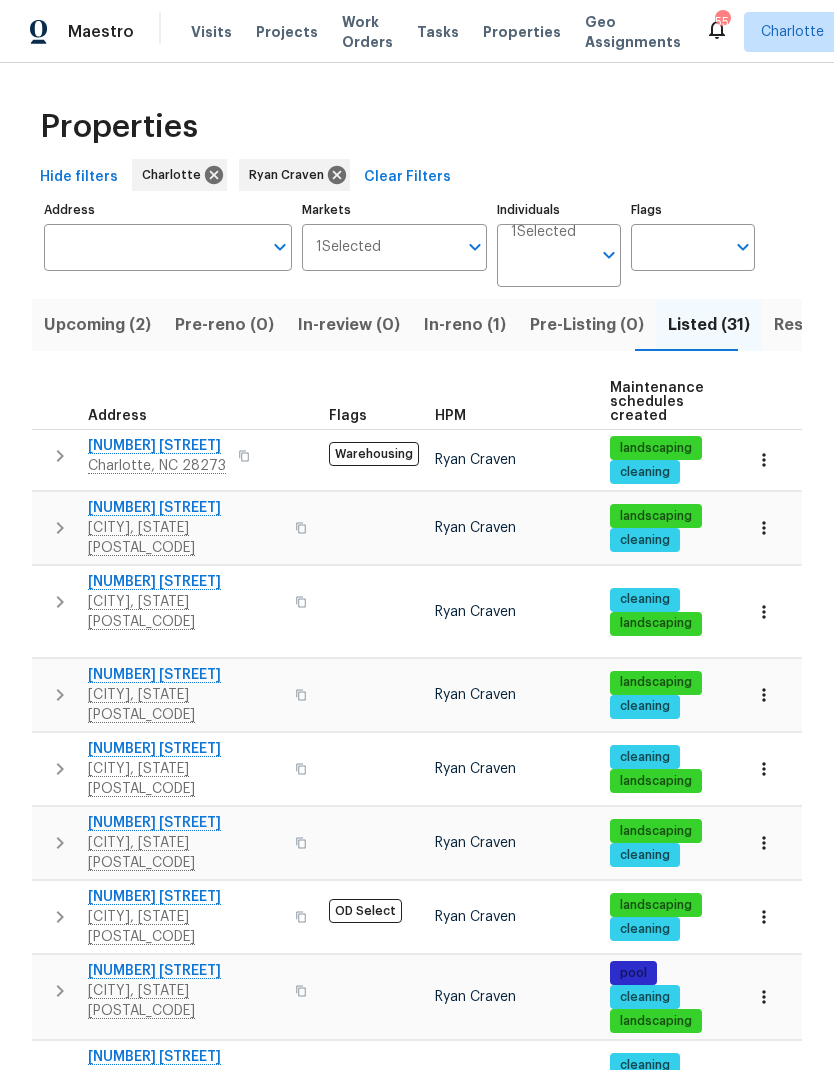 click on "In-reno (1)" at bounding box center (465, 325) 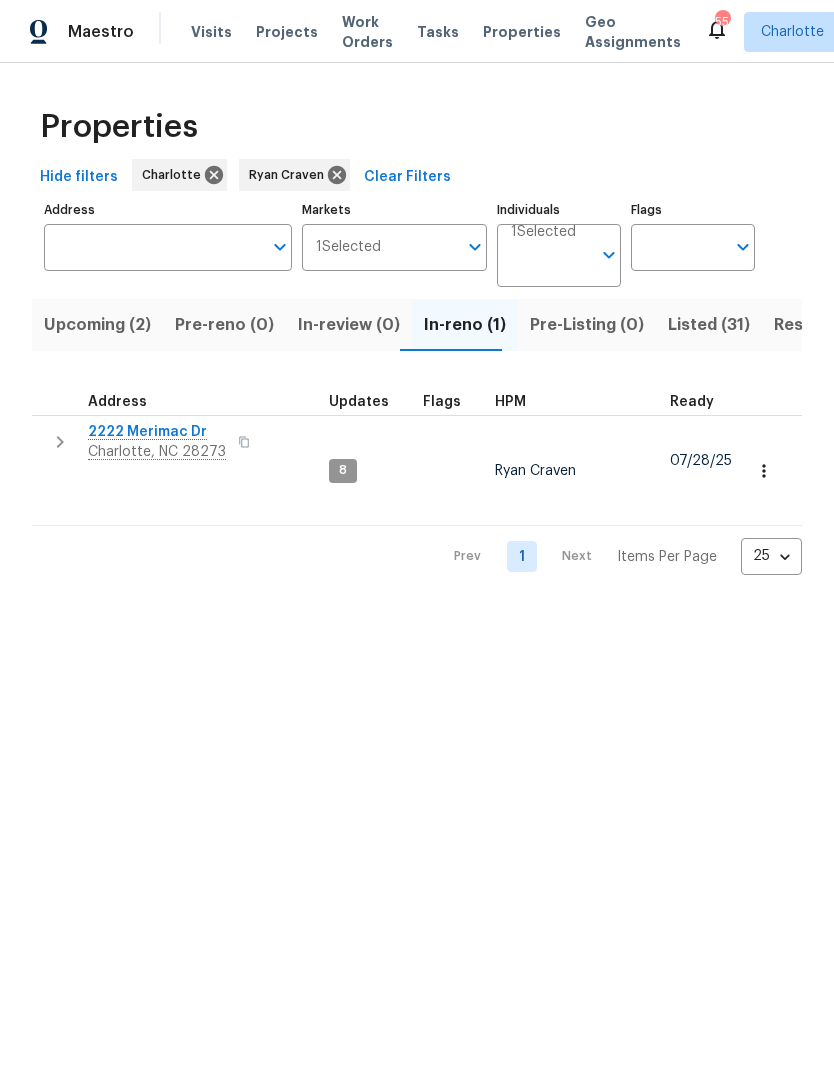 click on "Listed (31)" at bounding box center [709, 325] 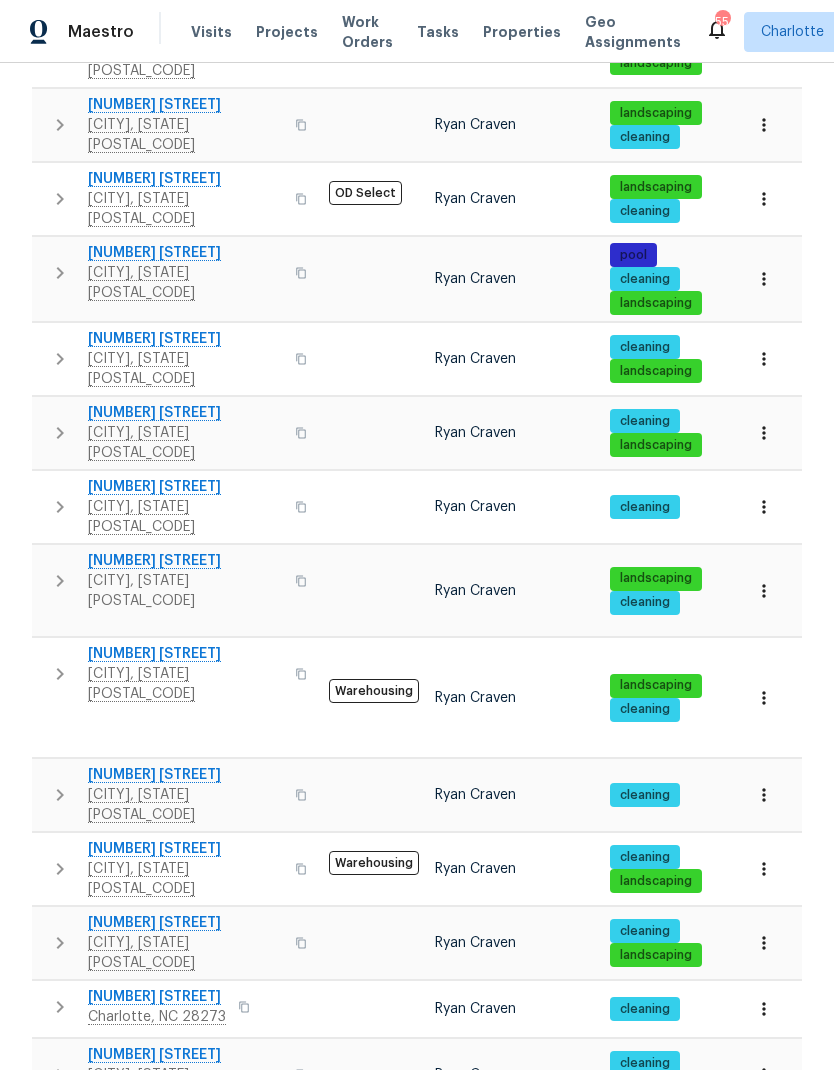 scroll, scrollTop: 696, scrollLeft: 0, axis: vertical 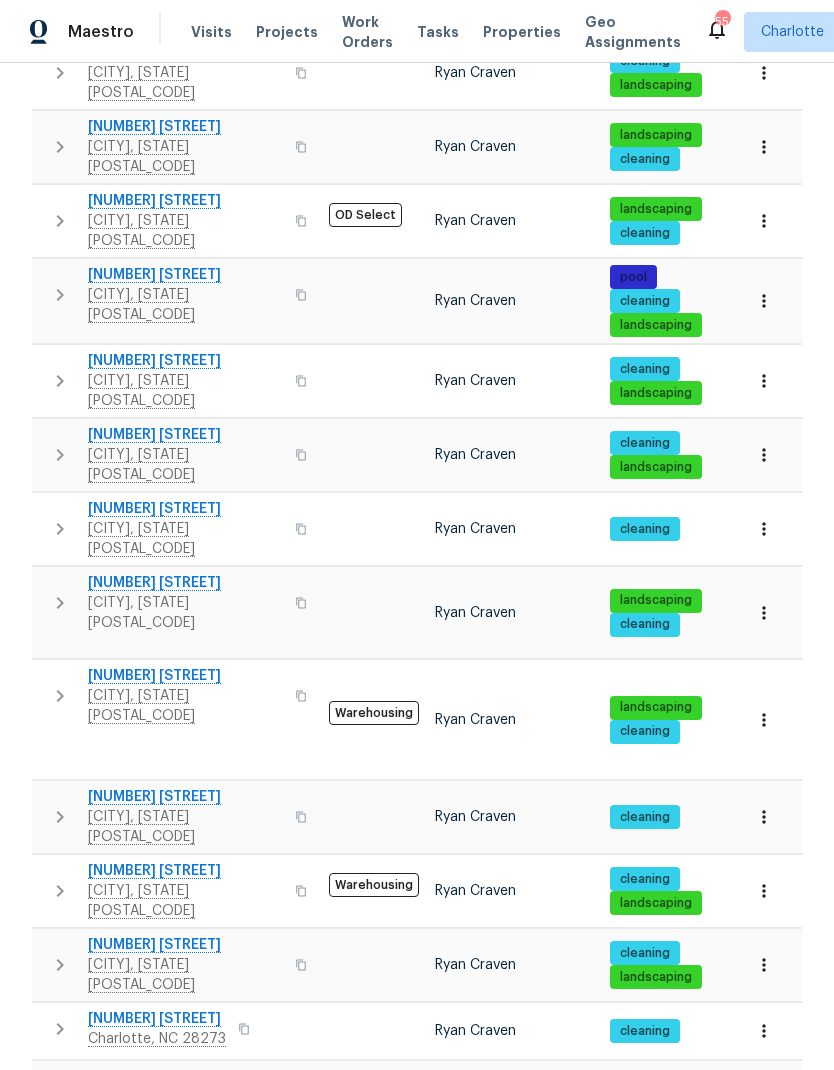 click on "Matthews, NC 28105" at bounding box center (185, 613) 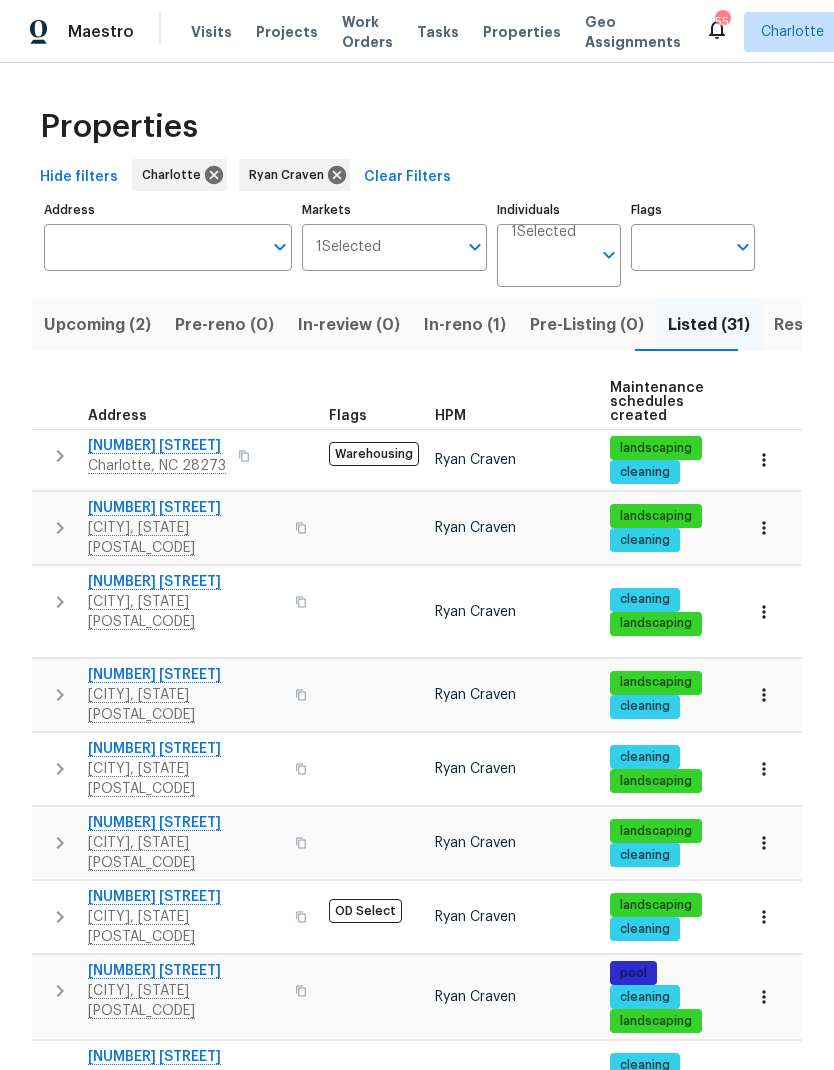 scroll, scrollTop: 0, scrollLeft: 0, axis: both 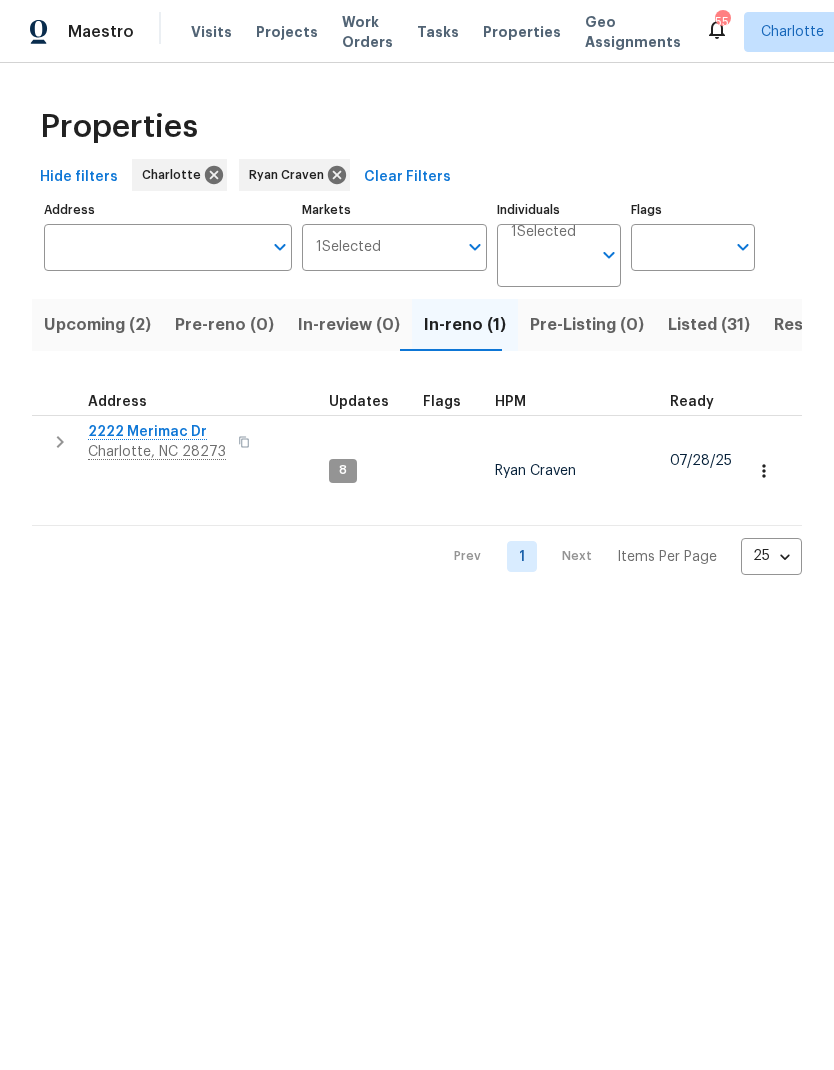 click on "Listed (31)" at bounding box center (709, 325) 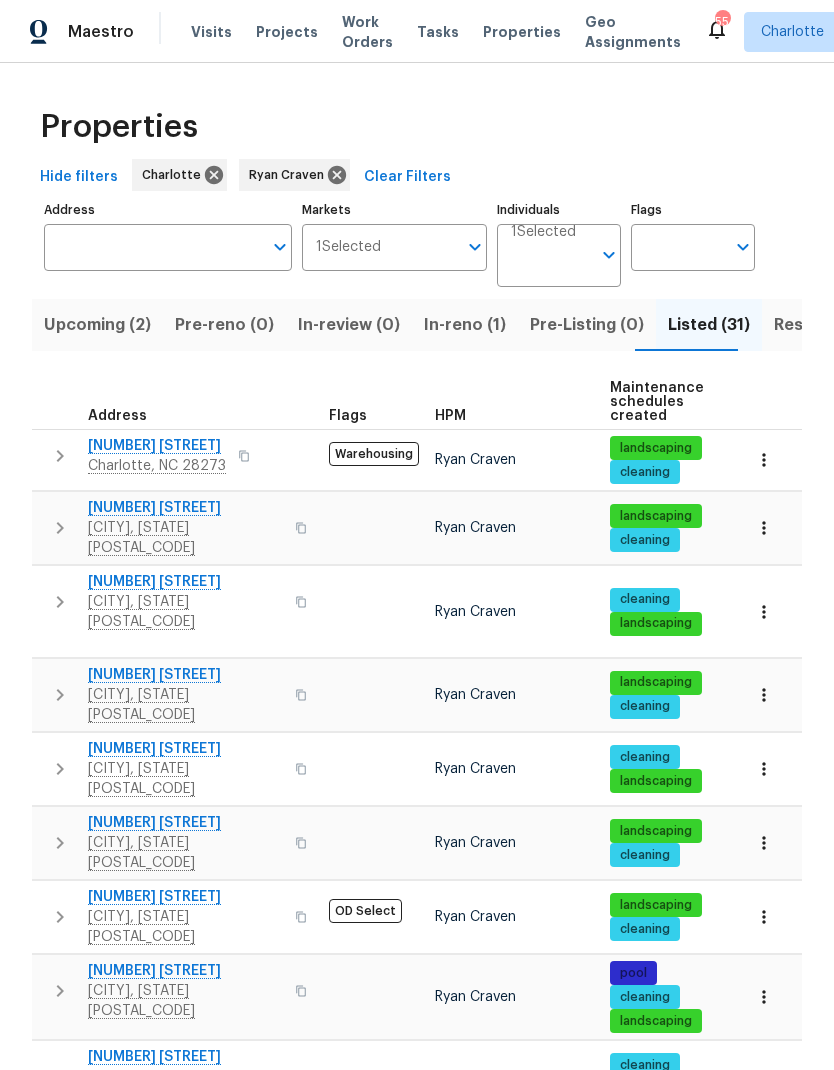 scroll, scrollTop: 0, scrollLeft: 0, axis: both 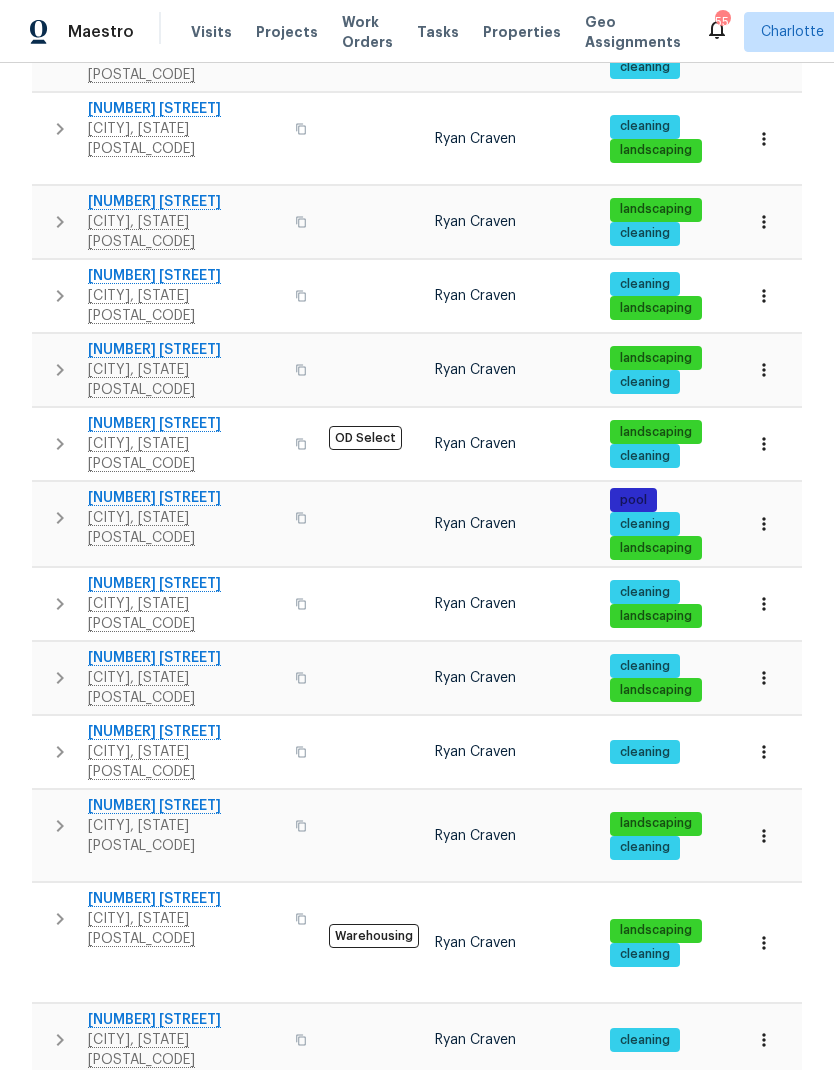 click on "[NUMBER] [STREET]" at bounding box center [185, 806] 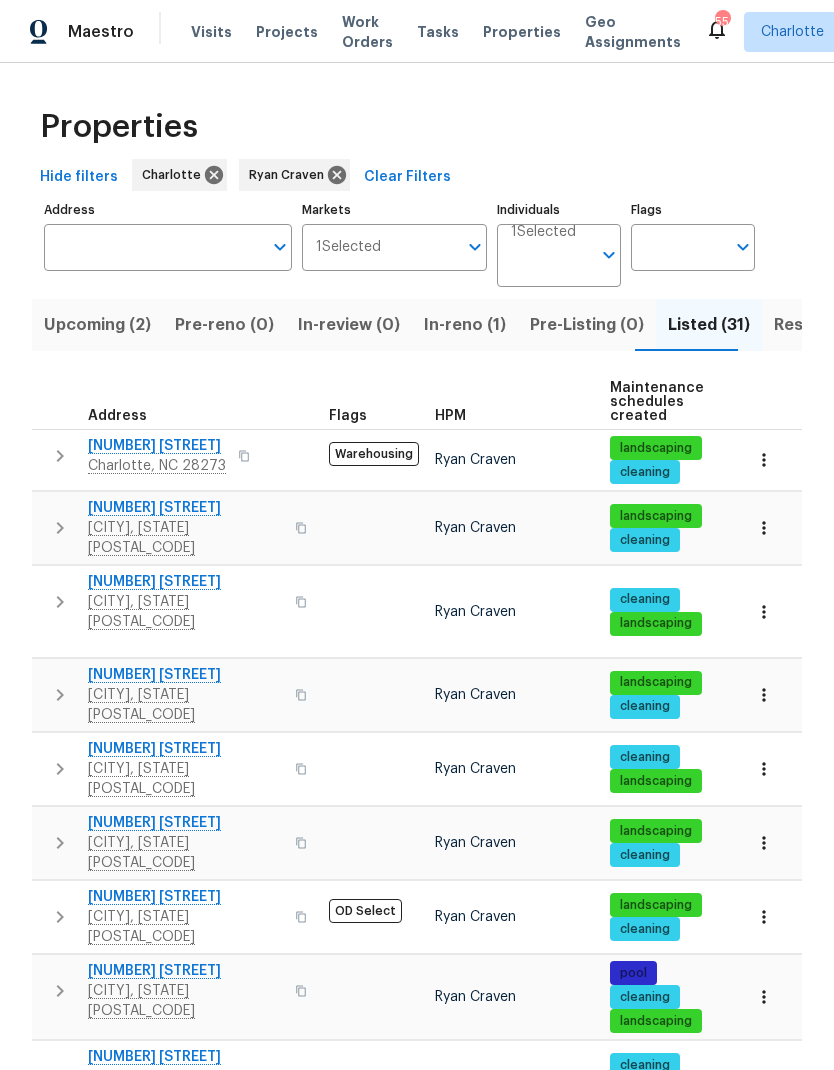 scroll, scrollTop: 0, scrollLeft: 0, axis: both 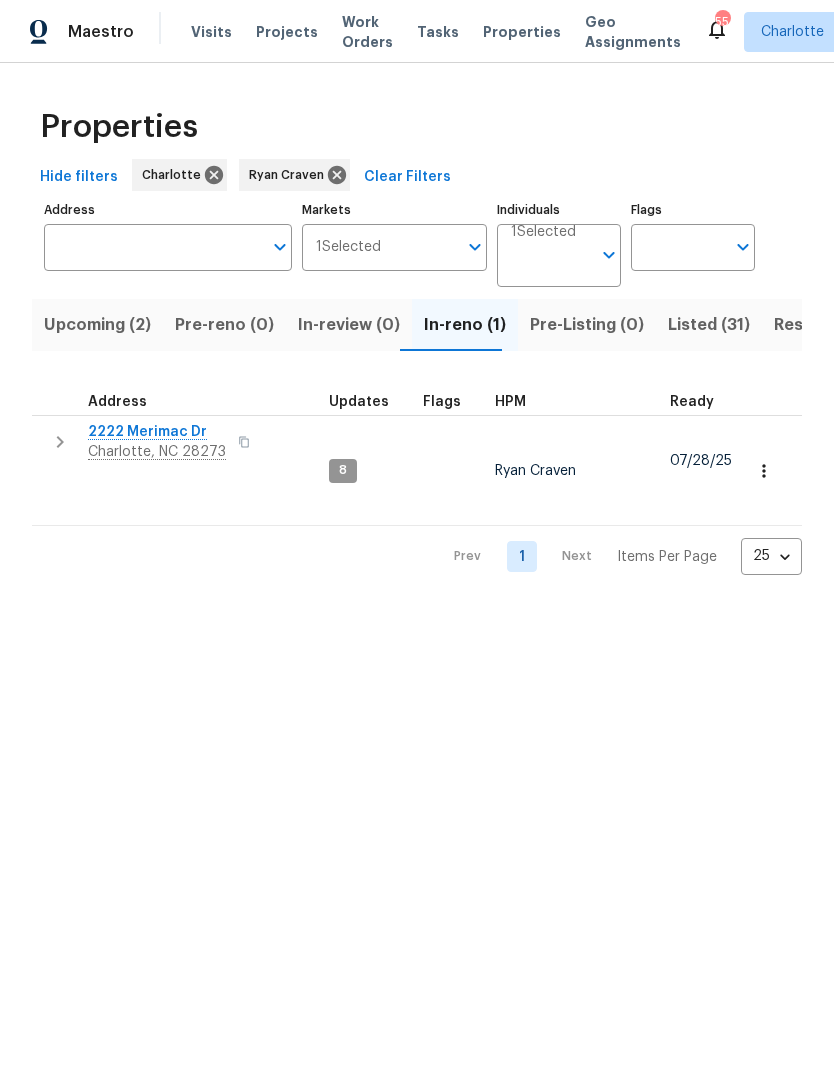 click on "Pre-Listing (0)" at bounding box center [587, 325] 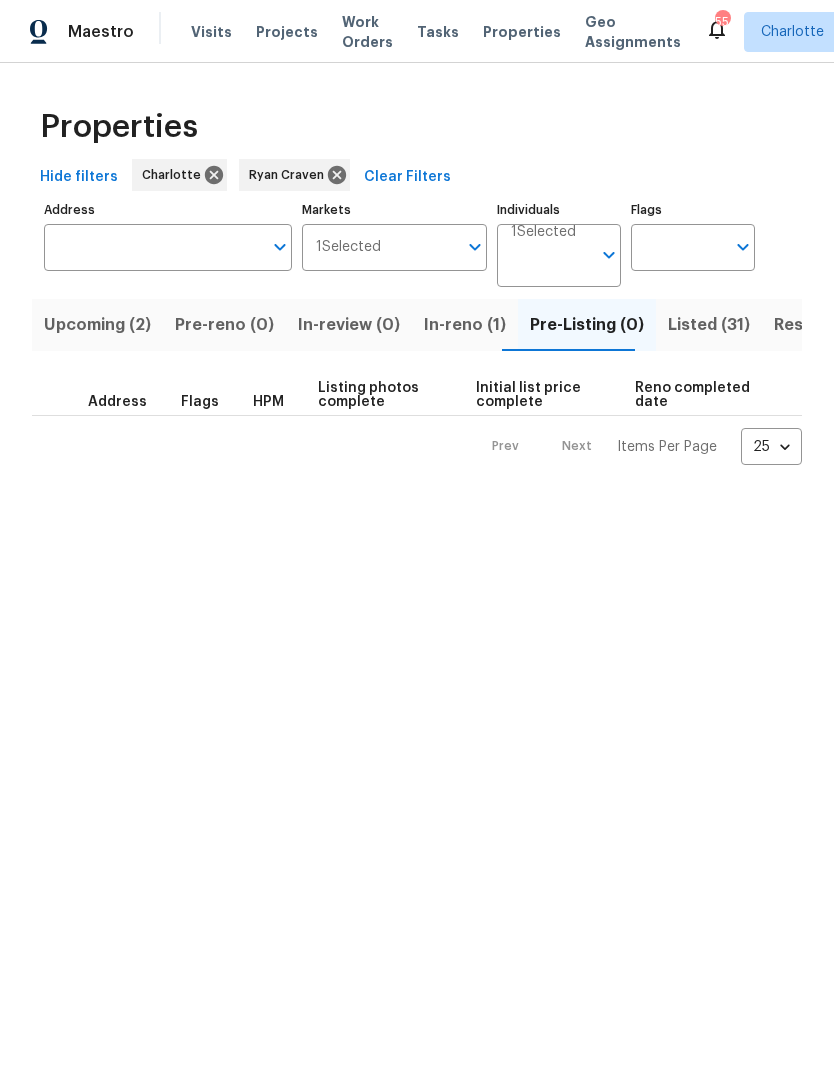 click on "Listed (31)" at bounding box center (709, 325) 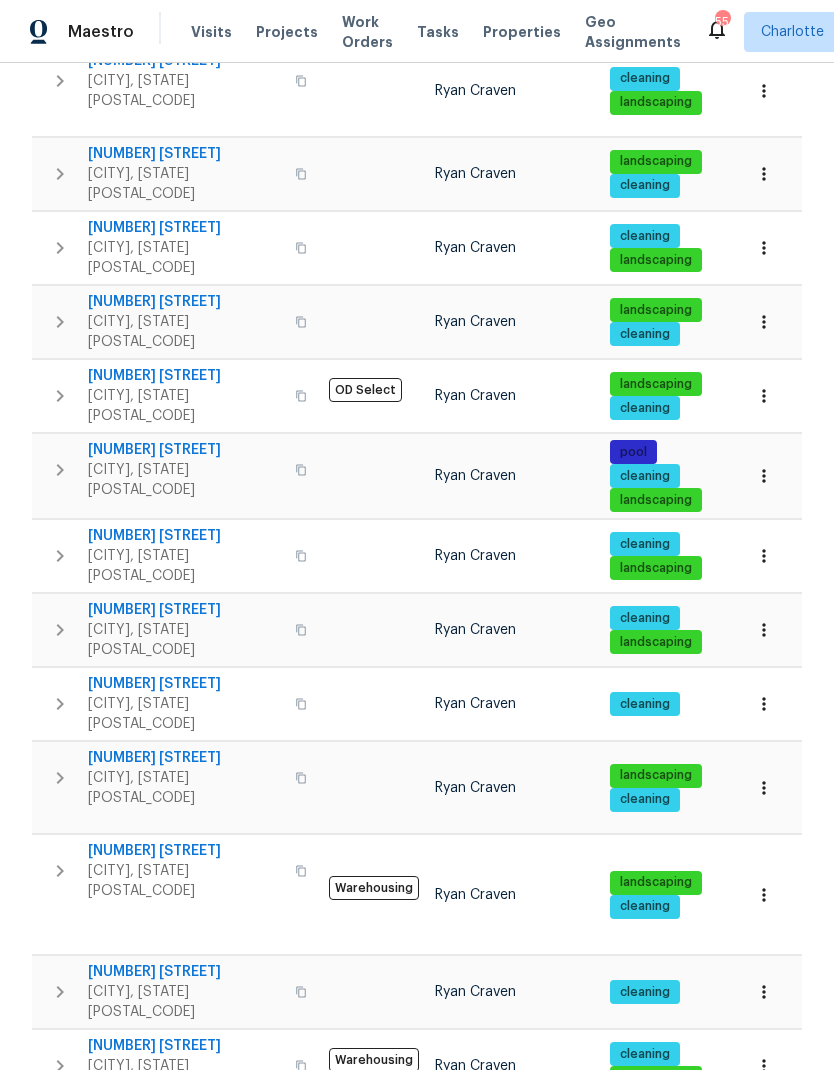 scroll, scrollTop: 532, scrollLeft: 0, axis: vertical 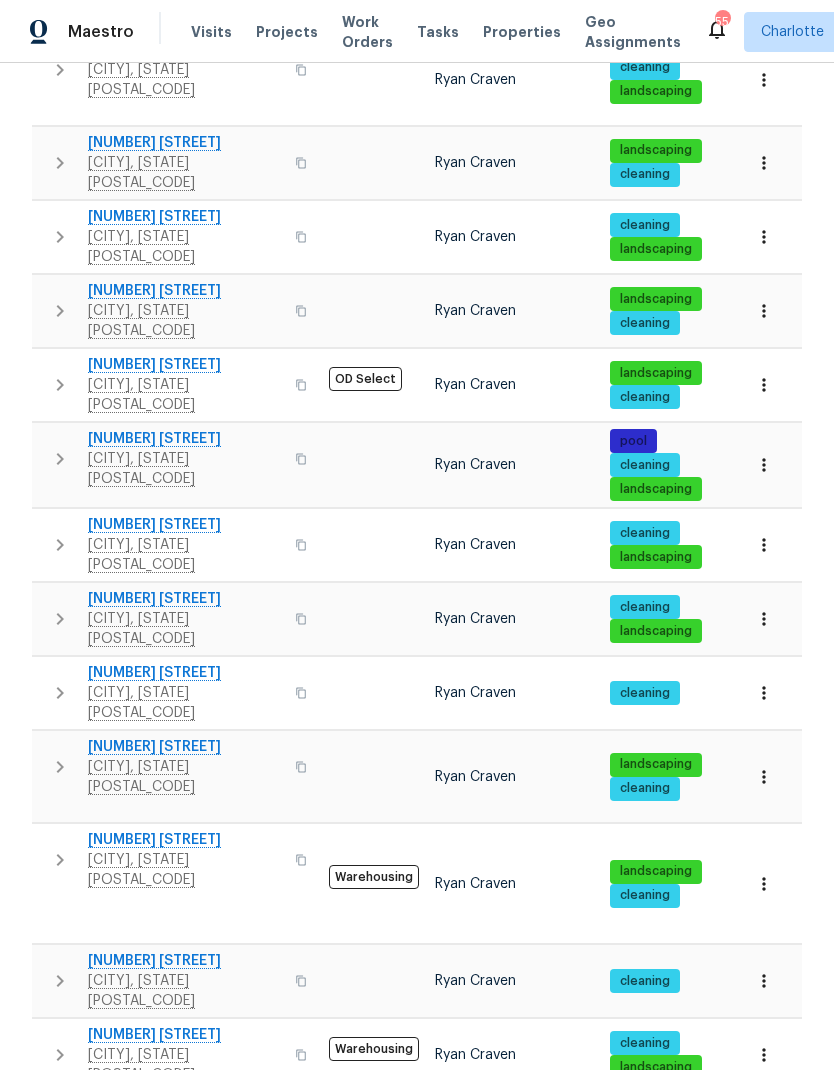 click on "[CITY], [STATE] [POSTAL_CODE]" at bounding box center (185, 777) 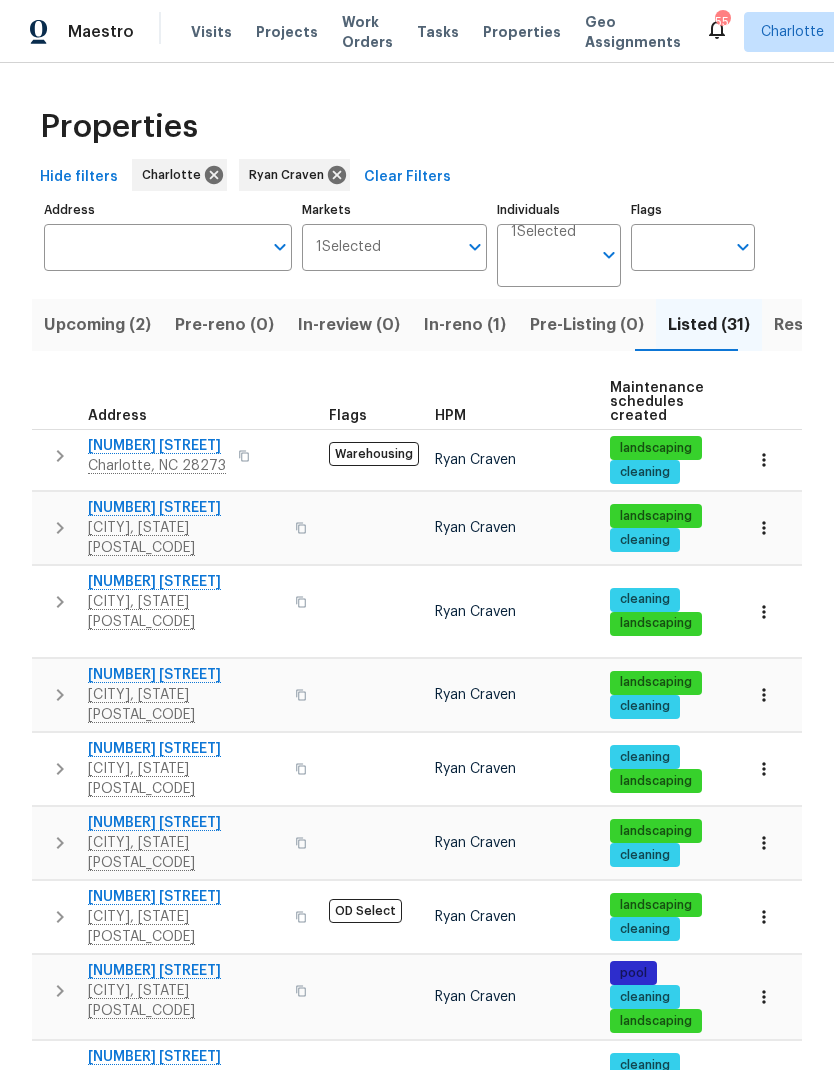 scroll, scrollTop: 0, scrollLeft: 0, axis: both 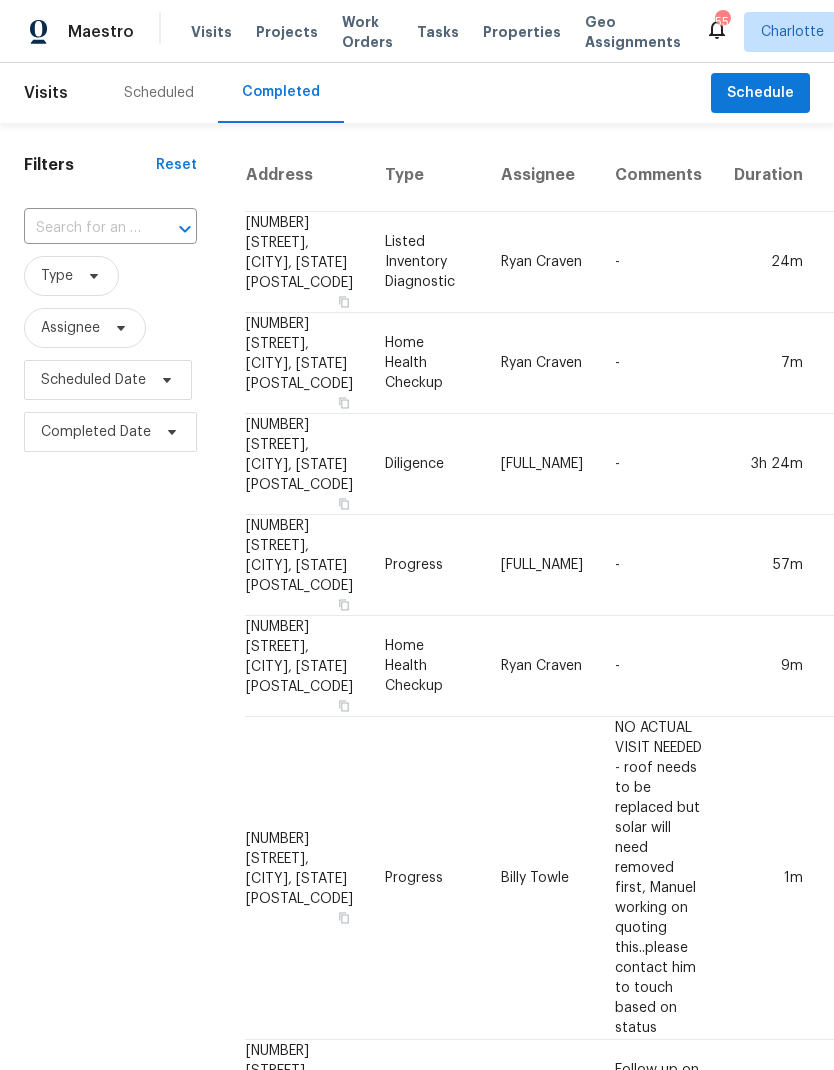 click at bounding box center (82, 228) 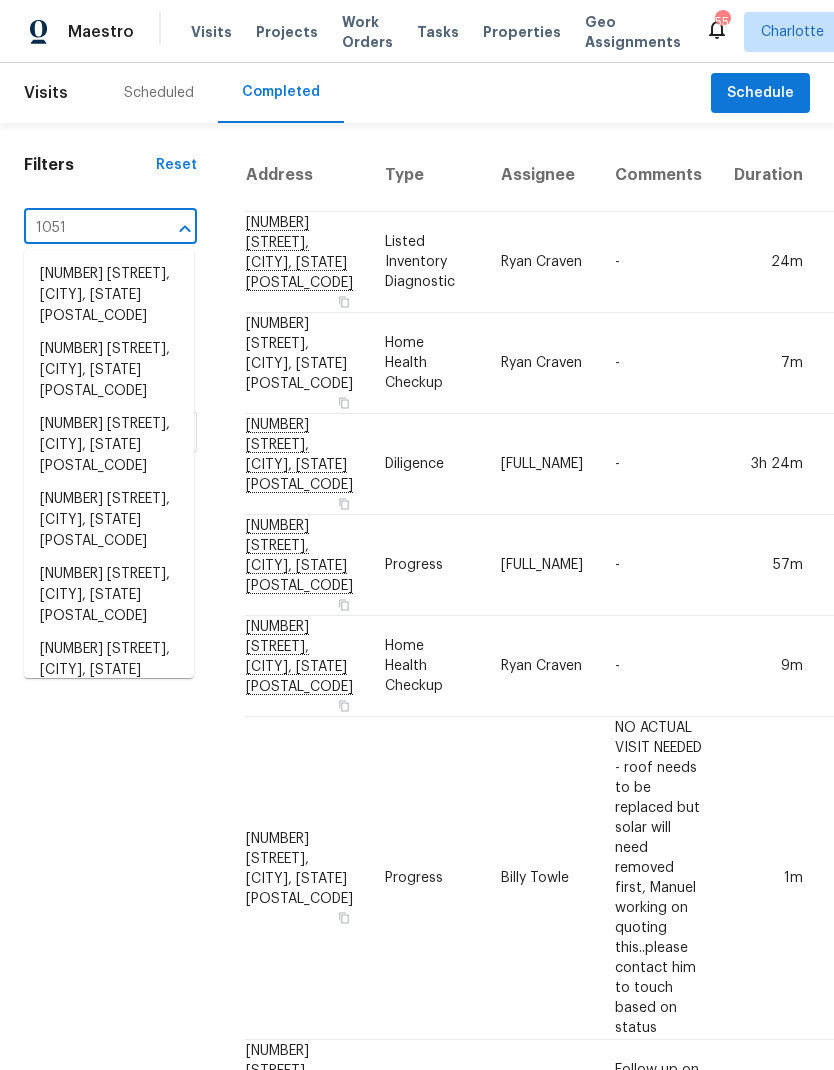 type on "[NUMBER]" 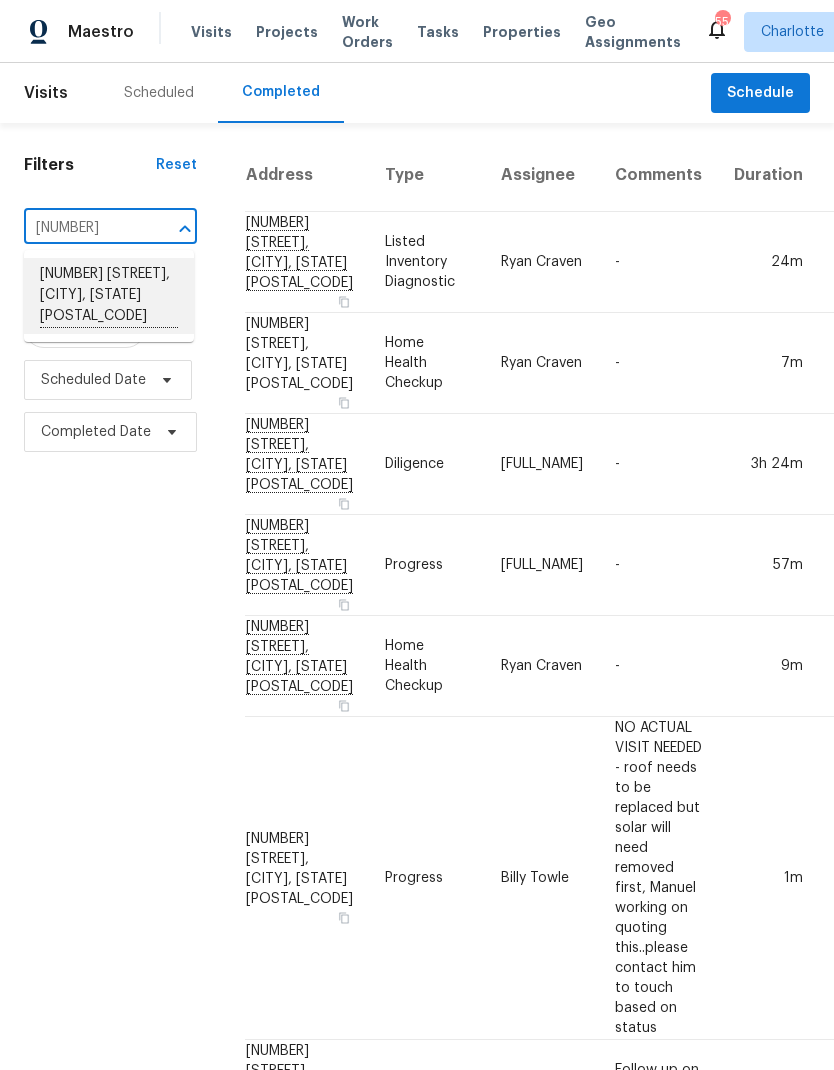 click on "[NUMBER] [STREET], [CITY], [STATE] [POSTAL_CODE]" at bounding box center (109, 296) 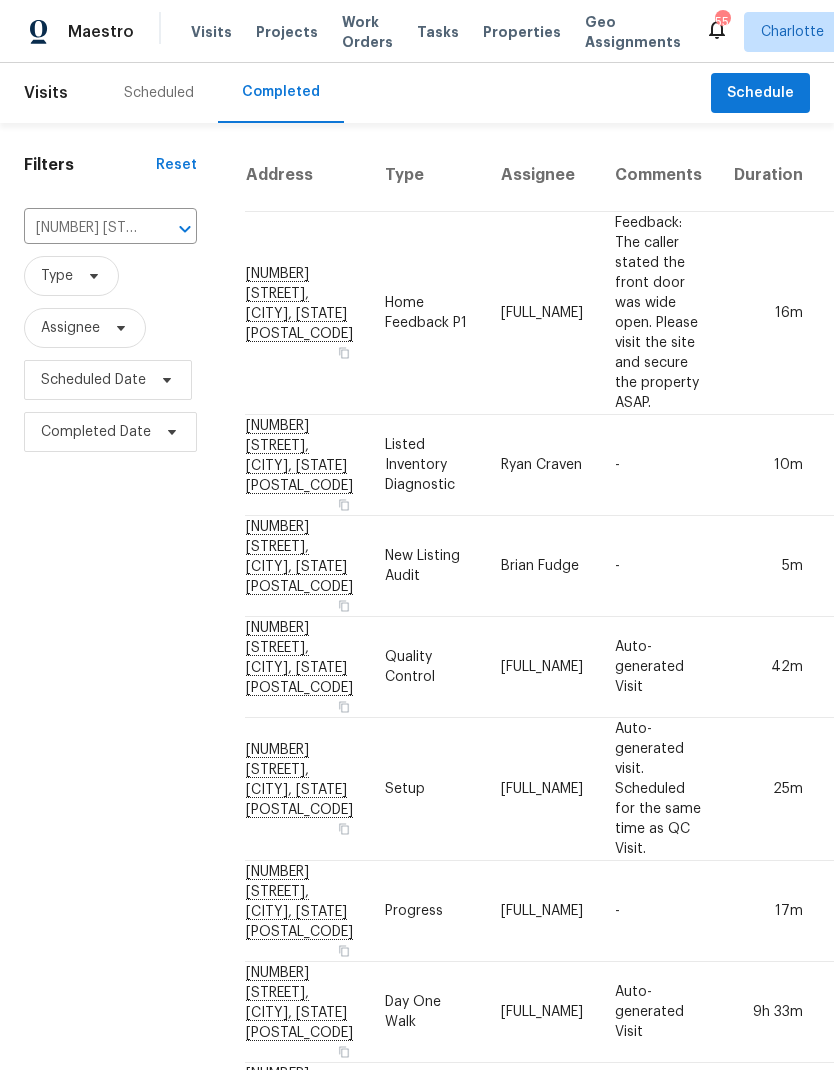 click on "Listed Inventory Diagnostic" at bounding box center [427, 465] 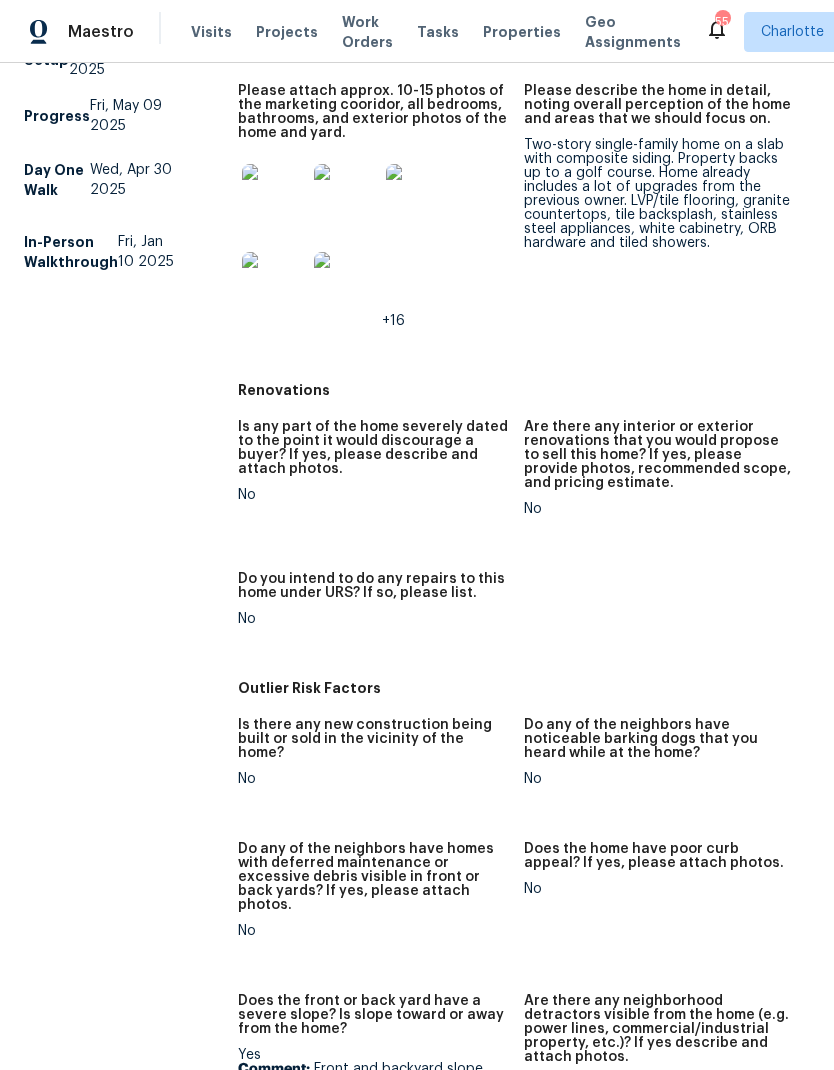 scroll, scrollTop: 666, scrollLeft: 0, axis: vertical 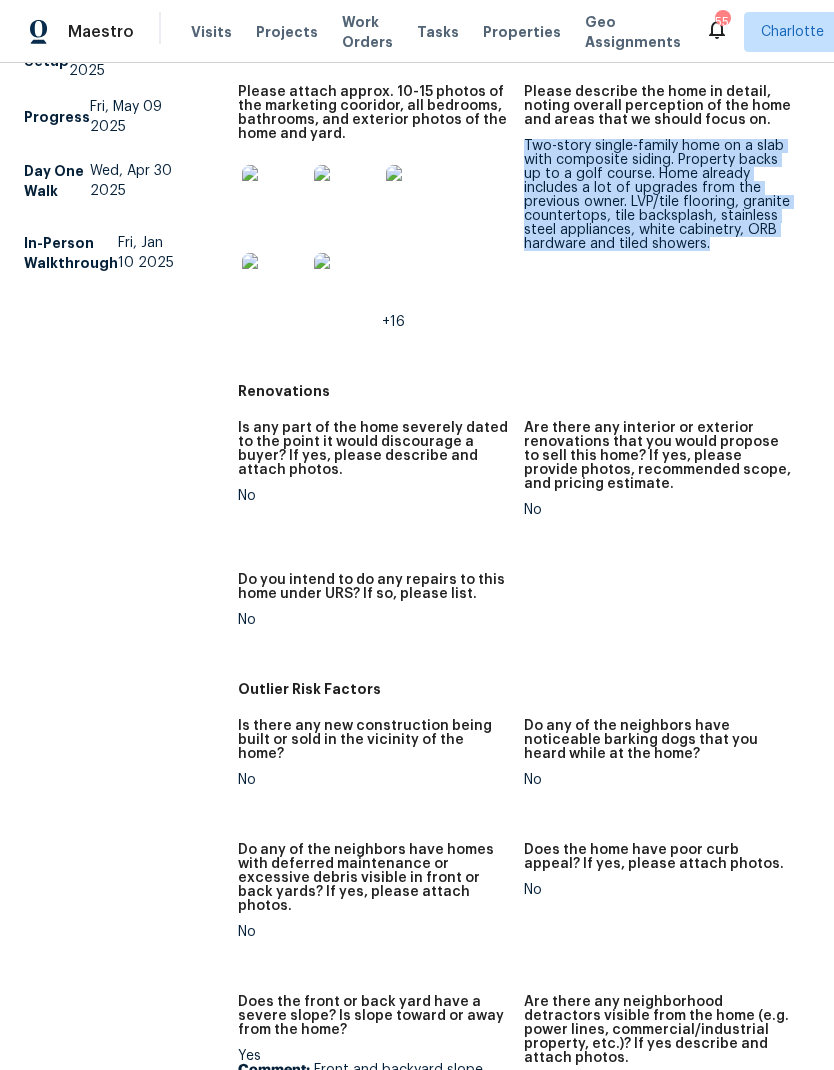 copy on "Two-story single-family home on a slab with composite siding. Property backs up to a golf course. Home already includes a lot of upgrades from the previous owner. LVP/tile flooring, granite countertops, tile backsplash, stainless steel appliances, white cabinetry, ORB hardware and tiled showers." 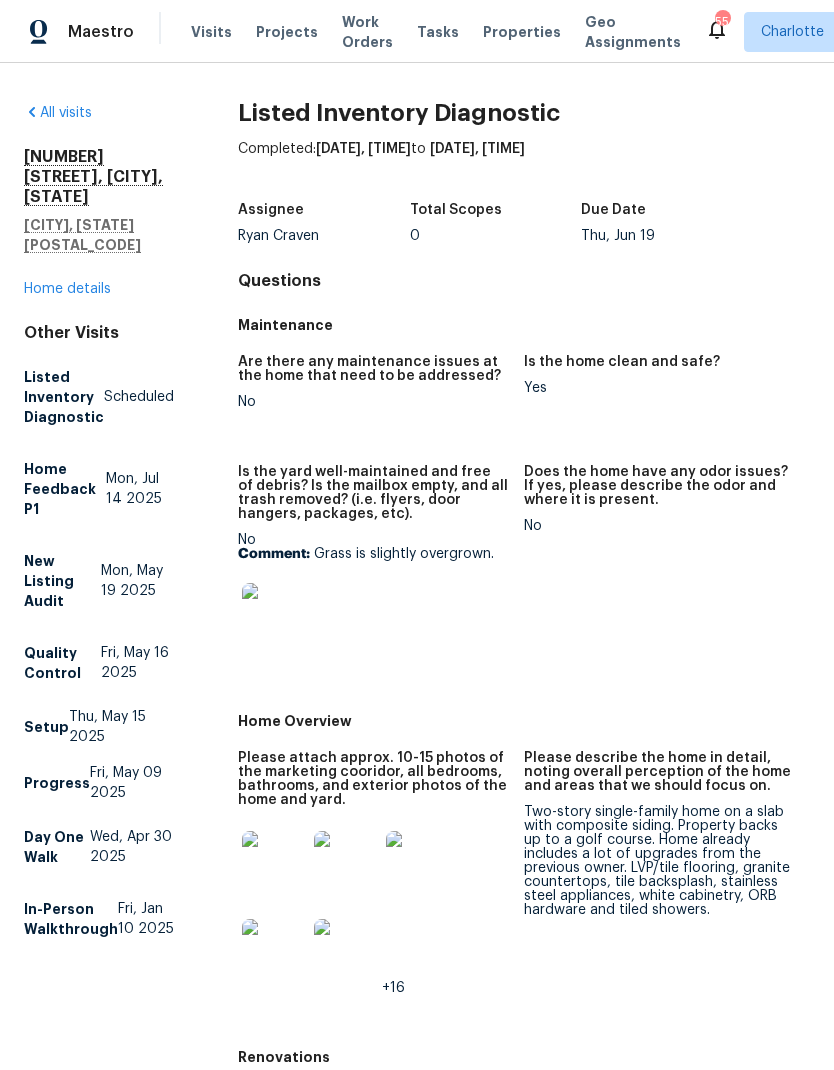 scroll, scrollTop: 0, scrollLeft: 0, axis: both 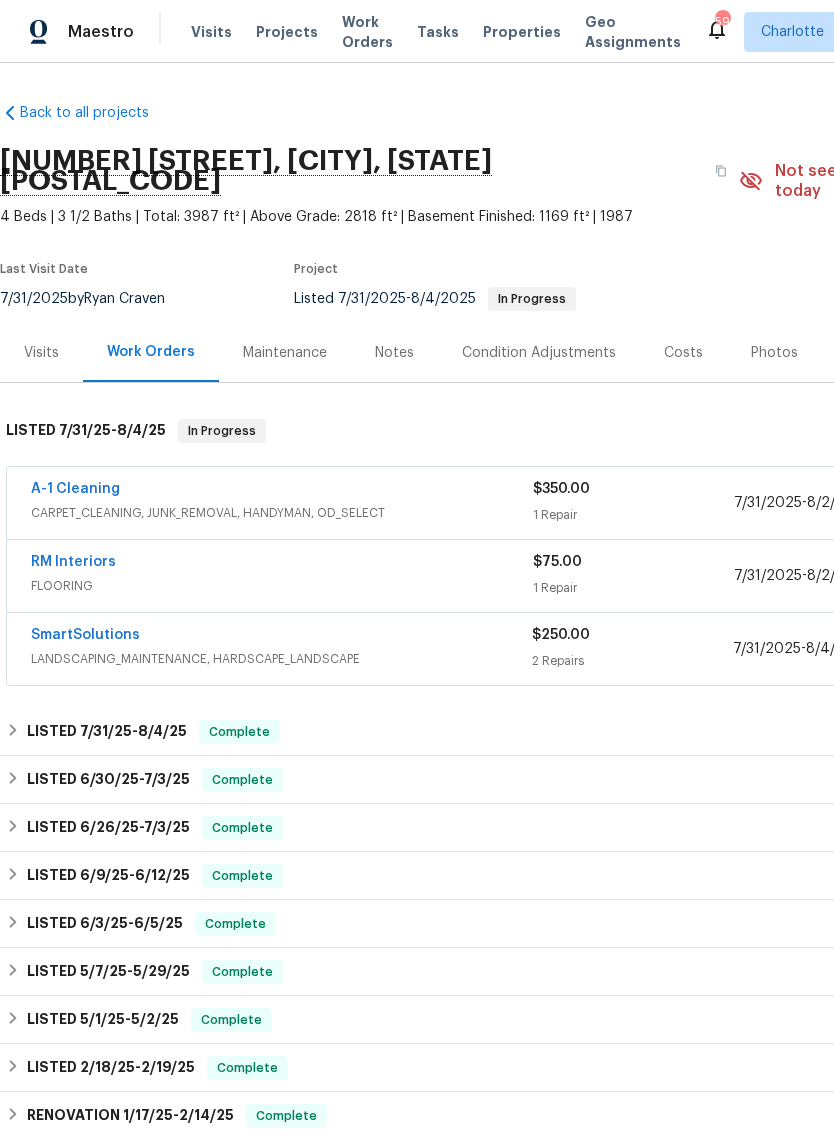 click on "RM Interiors" at bounding box center [73, 562] 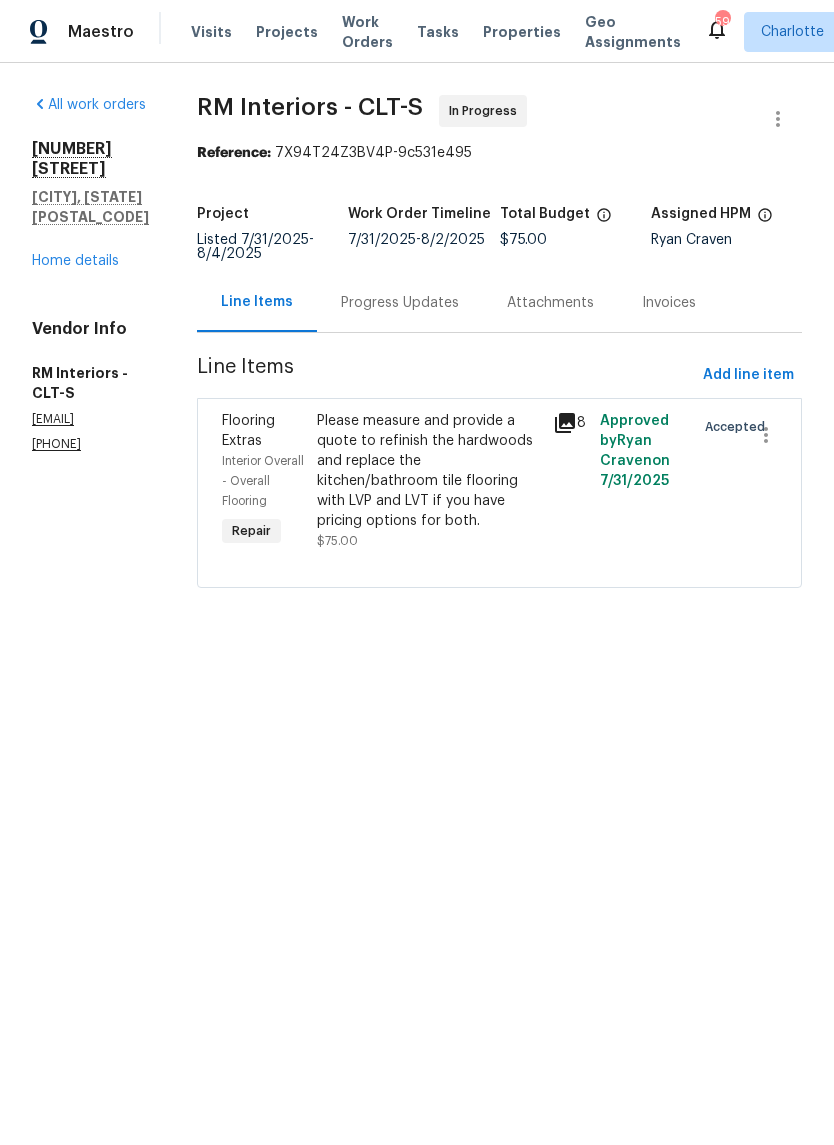 click on "Home details" at bounding box center (75, 261) 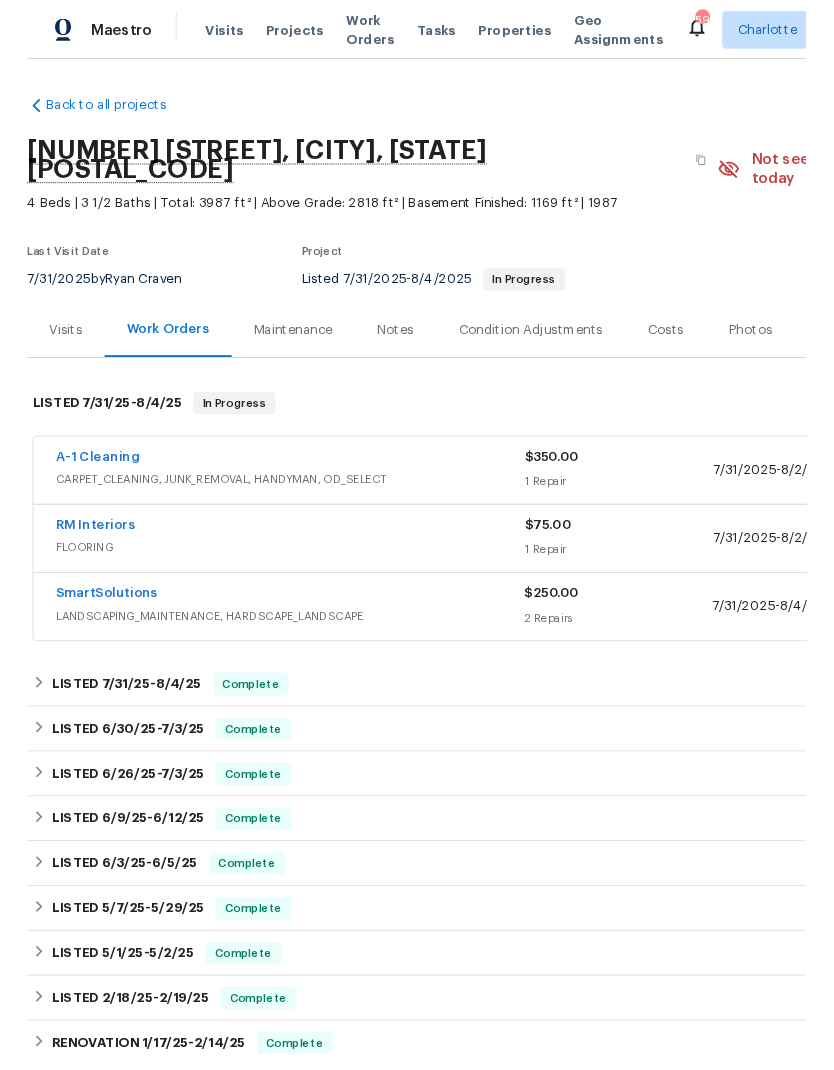 scroll, scrollTop: 0, scrollLeft: 0, axis: both 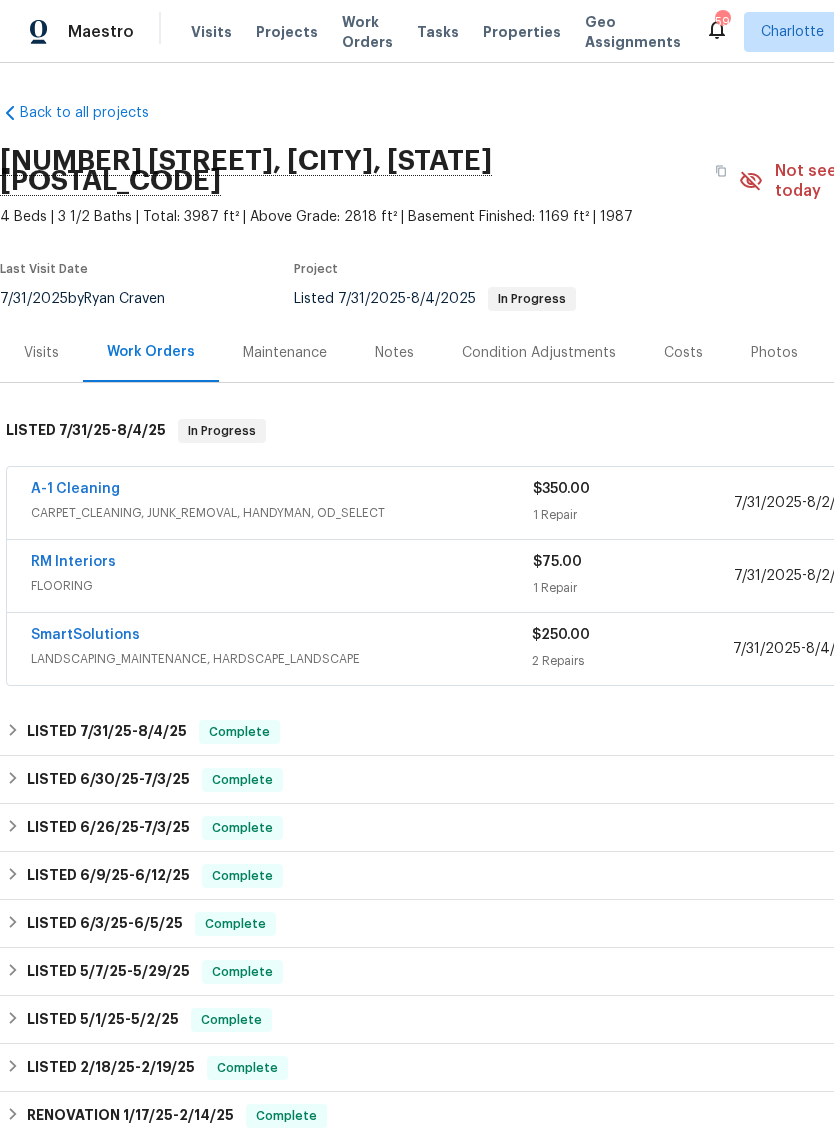 click on "A-1 Cleaning" at bounding box center (75, 489) 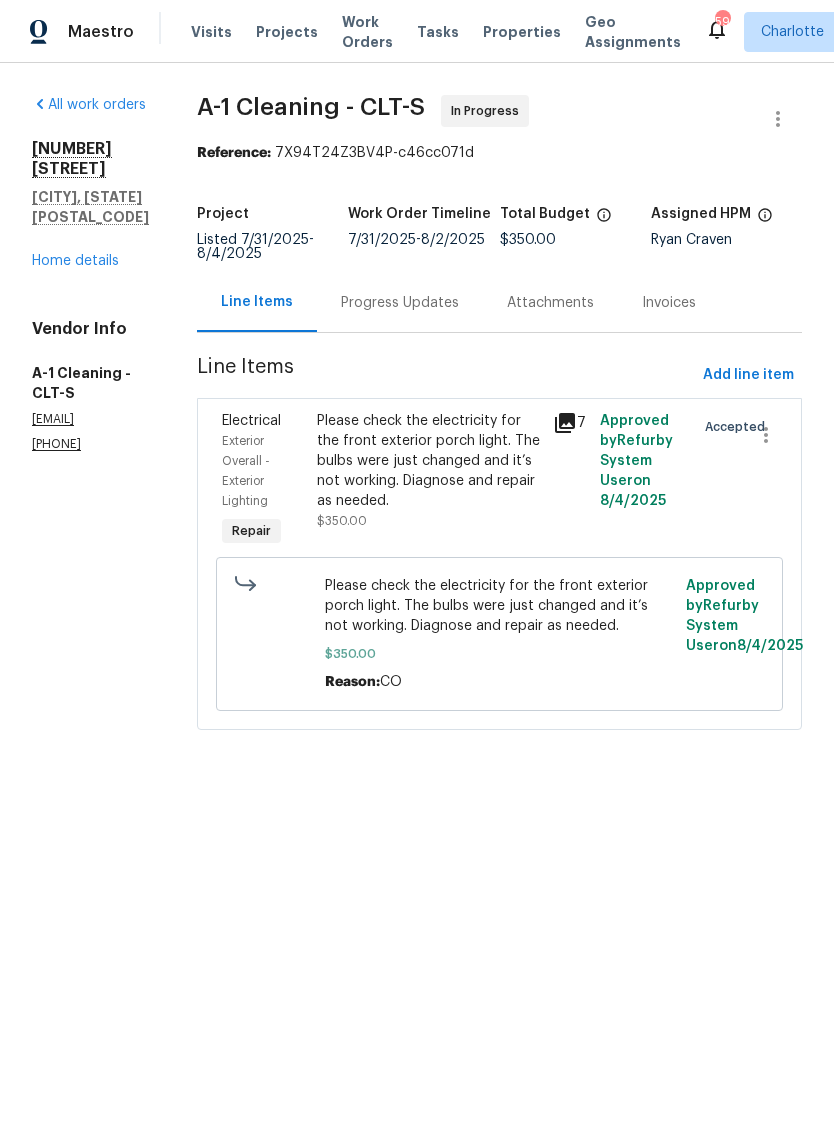 click on "Progress Updates" at bounding box center (400, 303) 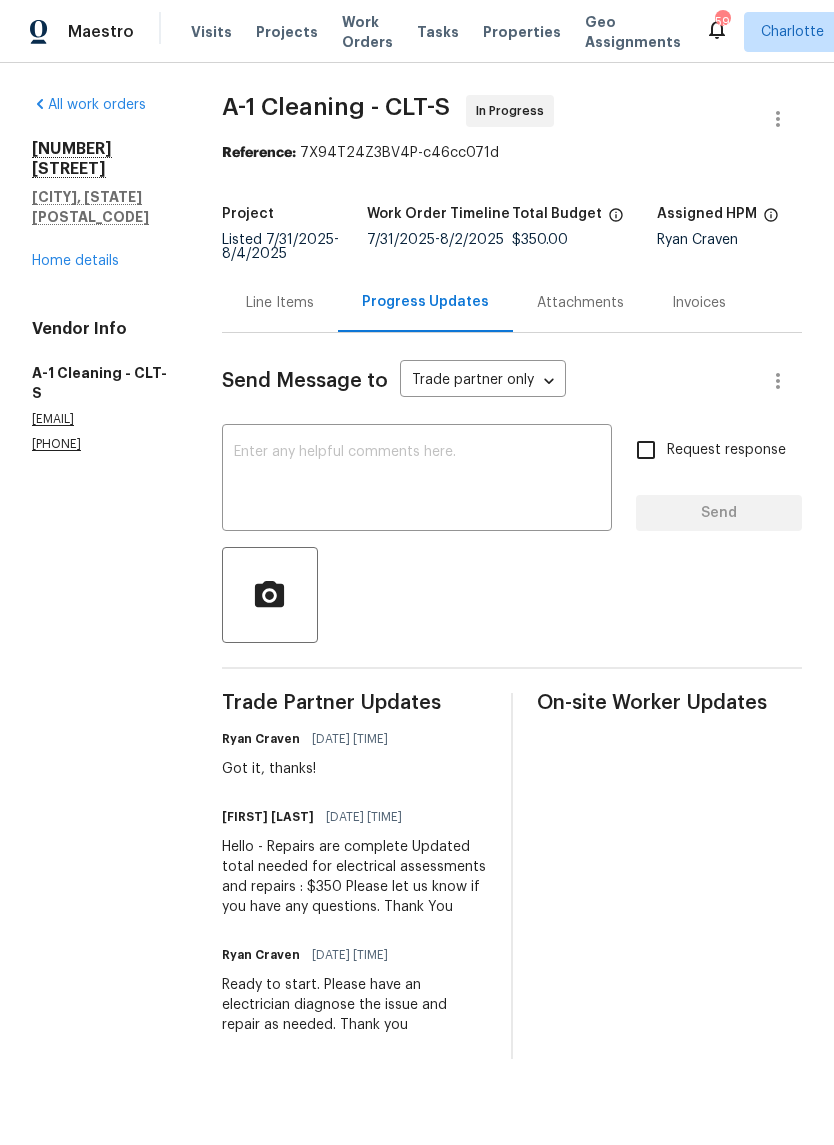 click at bounding box center (417, 480) 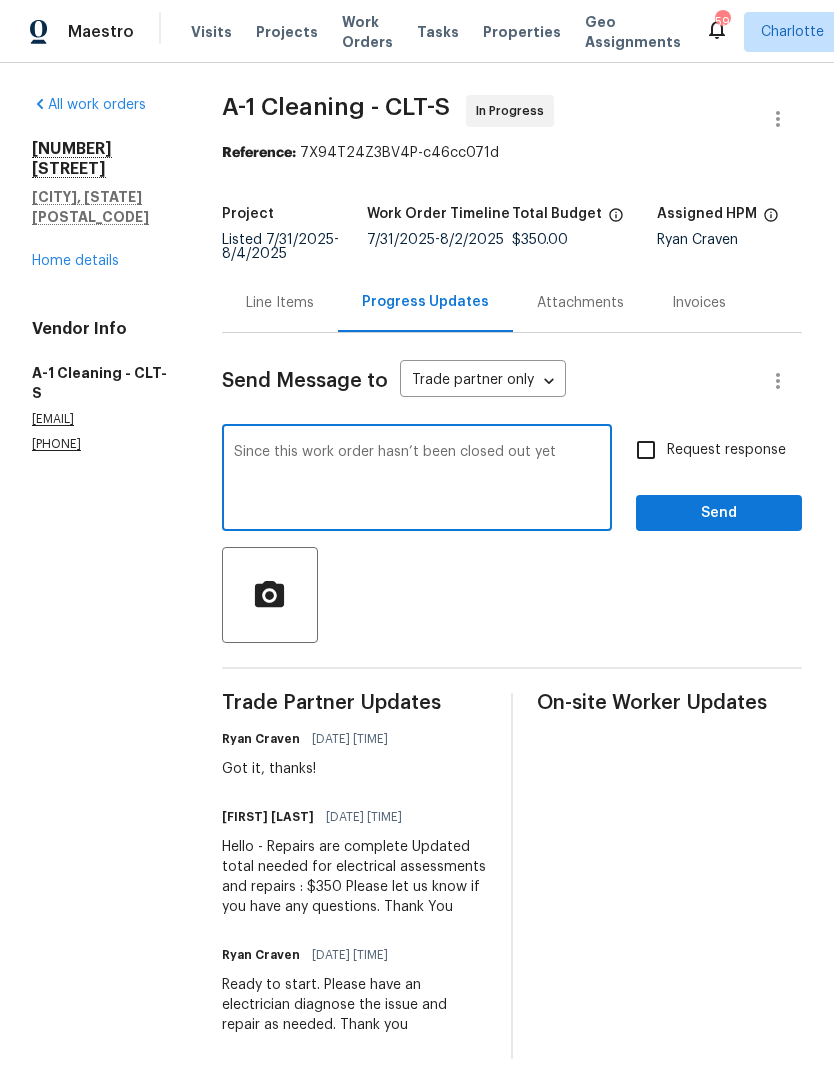 type on "Since this work order hasn’t been closed out yet can I add" 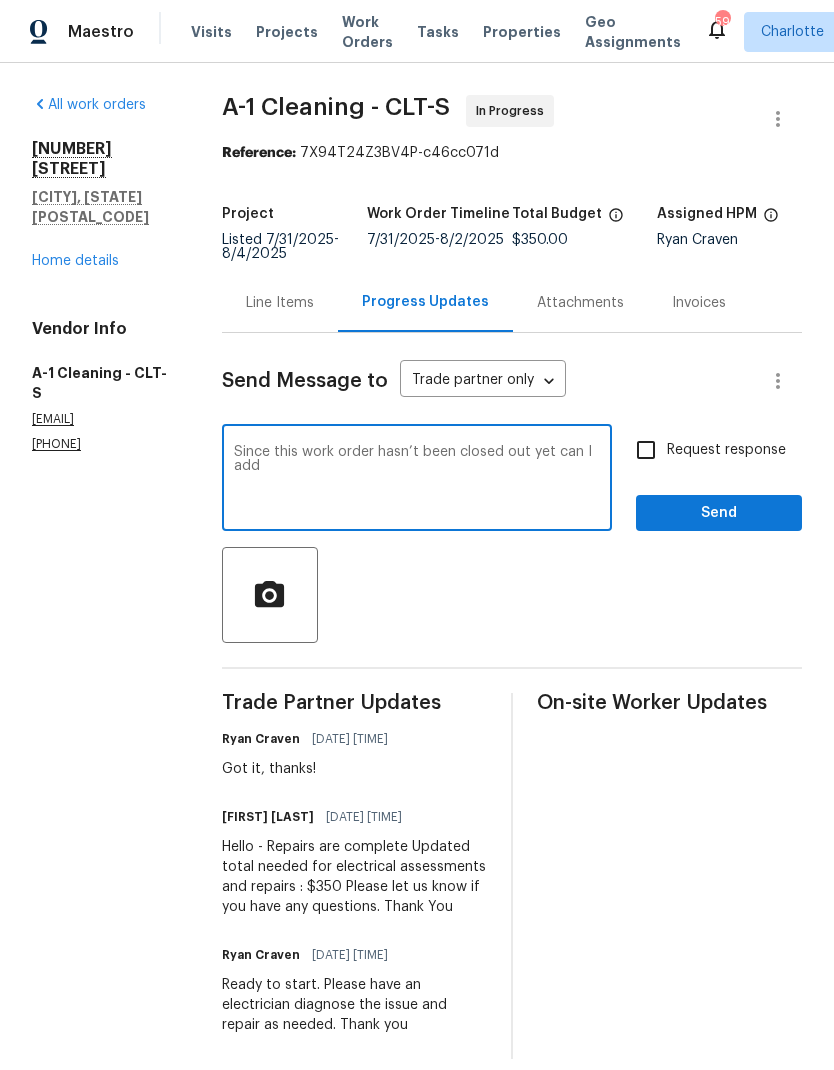click on "Line Items" at bounding box center (280, 302) 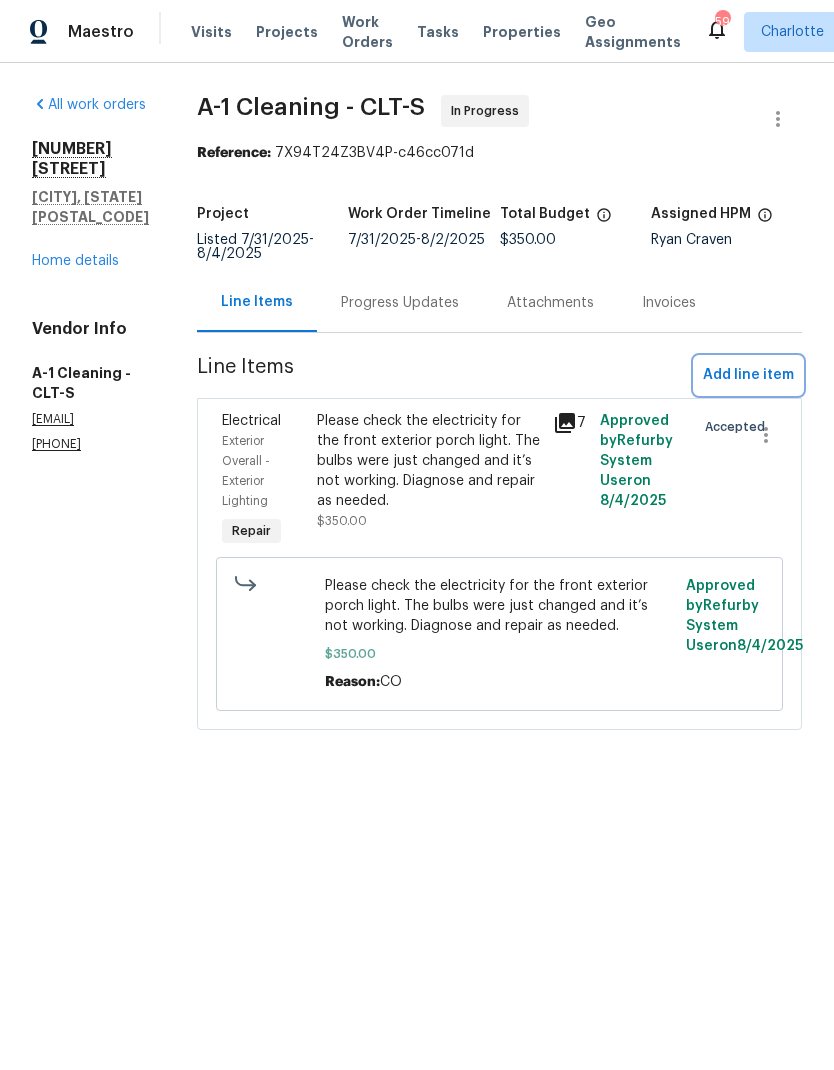 click on "Add line item" at bounding box center (748, 375) 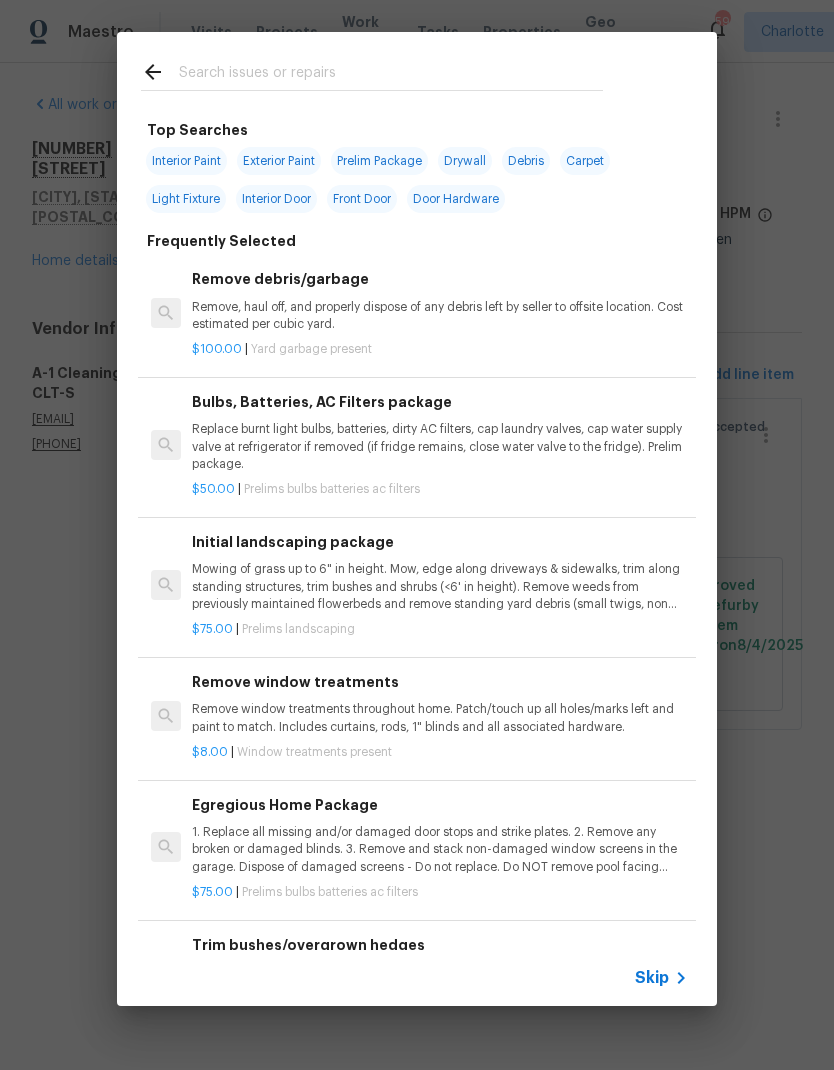 click at bounding box center [391, 75] 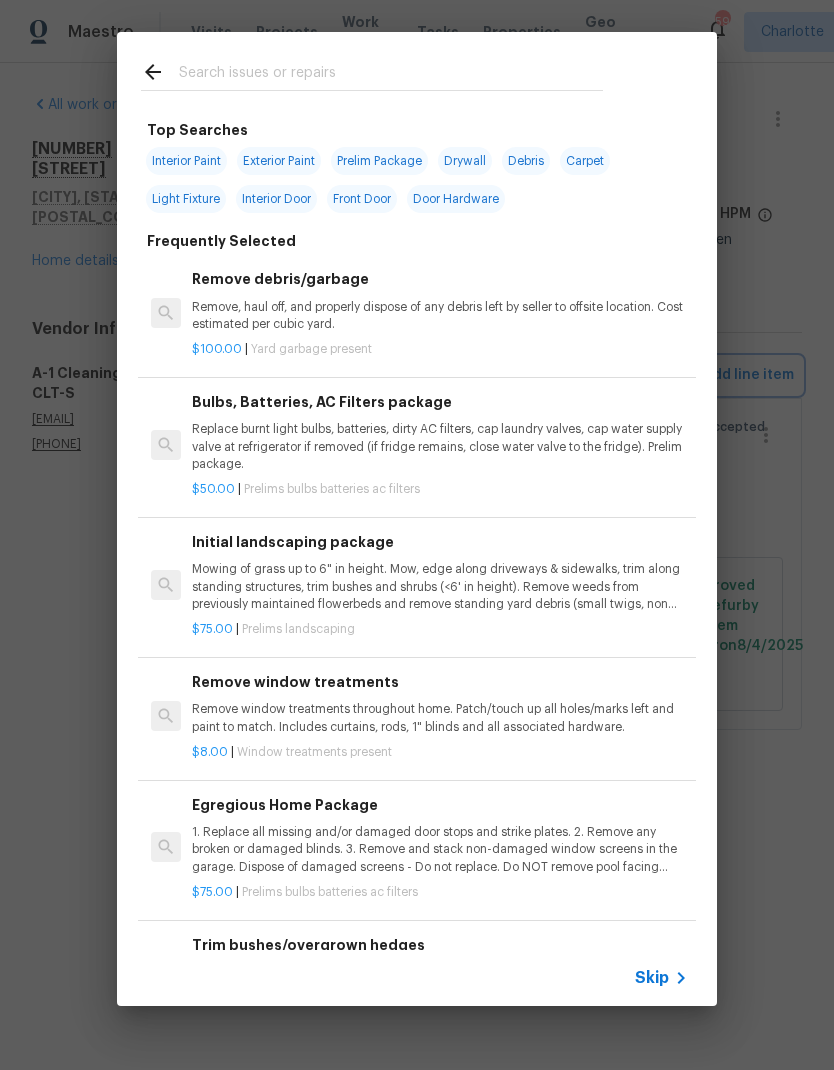 click on "Top Searches Interior Paint Exterior Paint Prelim Package Drywall Debris Carpet Light Fixture Interior Door Front Door Door Hardware Frequently Selected Remove debris/garbage Remove, haul off, and properly dispose of any debris left by seller to offsite location. Cost estimated per cubic yard. $100.00   |   Yard garbage present Bulbs, Batteries, AC Filters package Replace burnt light bulbs, batteries, dirty AC filters, cap laundry valves, cap water supply valve at refrigerator if removed (if fridge remains, close water valve to the fridge). Prelim package. $50.00   |   Prelims bulbs batteries ac filters Initial landscaping package Mowing of grass up to 6" in height. Mow, edge along driveways & sidewalks, trim along standing structures, trim bushes and shrubs (<6' in height). Remove weeds from previously maintained flowerbeds and remove standing yard debris (small twigs, non seasonal falling leaves).  Use leaf blower to remove clippings from hard surfaces." $75.00   |   Prelims landscaping $8.00   |   $75.00" at bounding box center (417, 519) 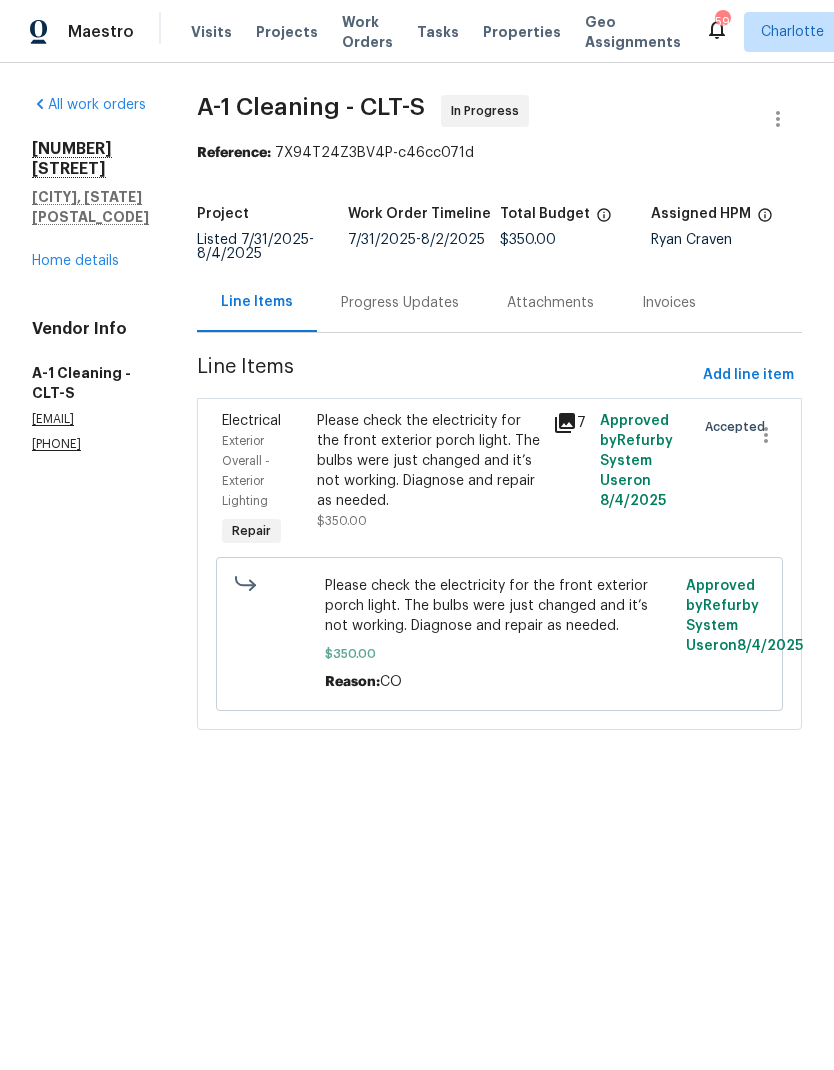 click on "Progress Updates" at bounding box center [400, 303] 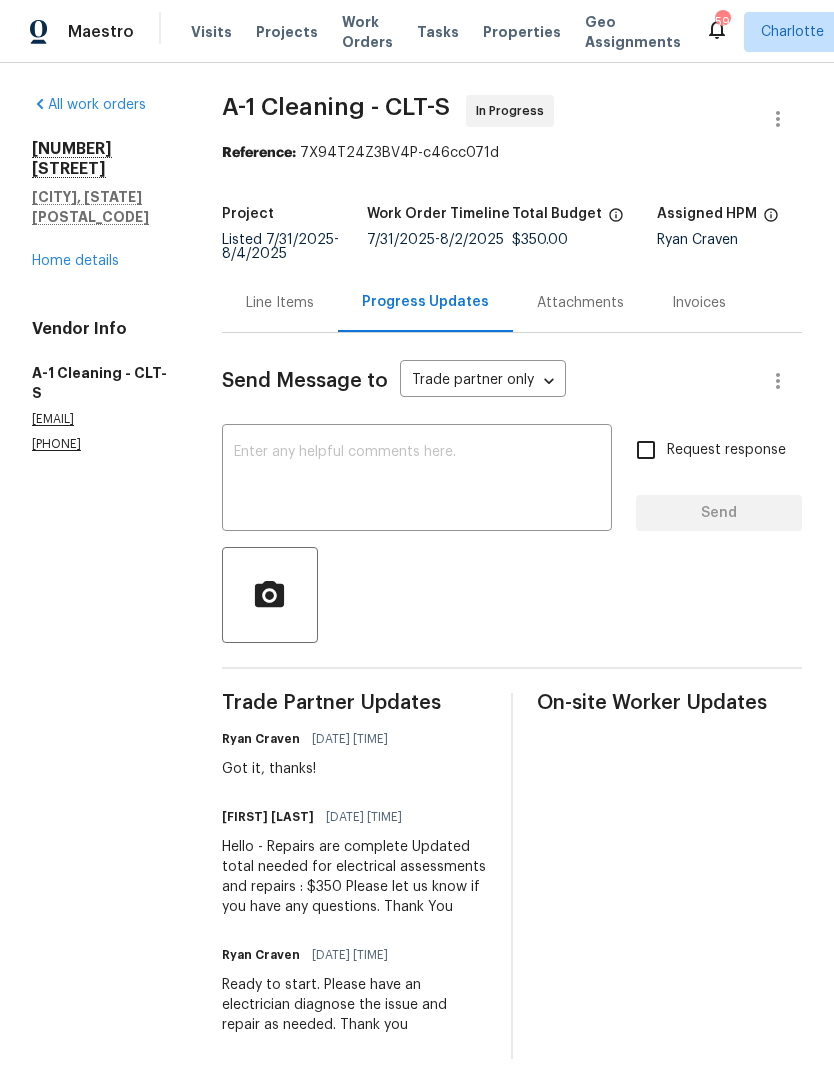 click at bounding box center (417, 480) 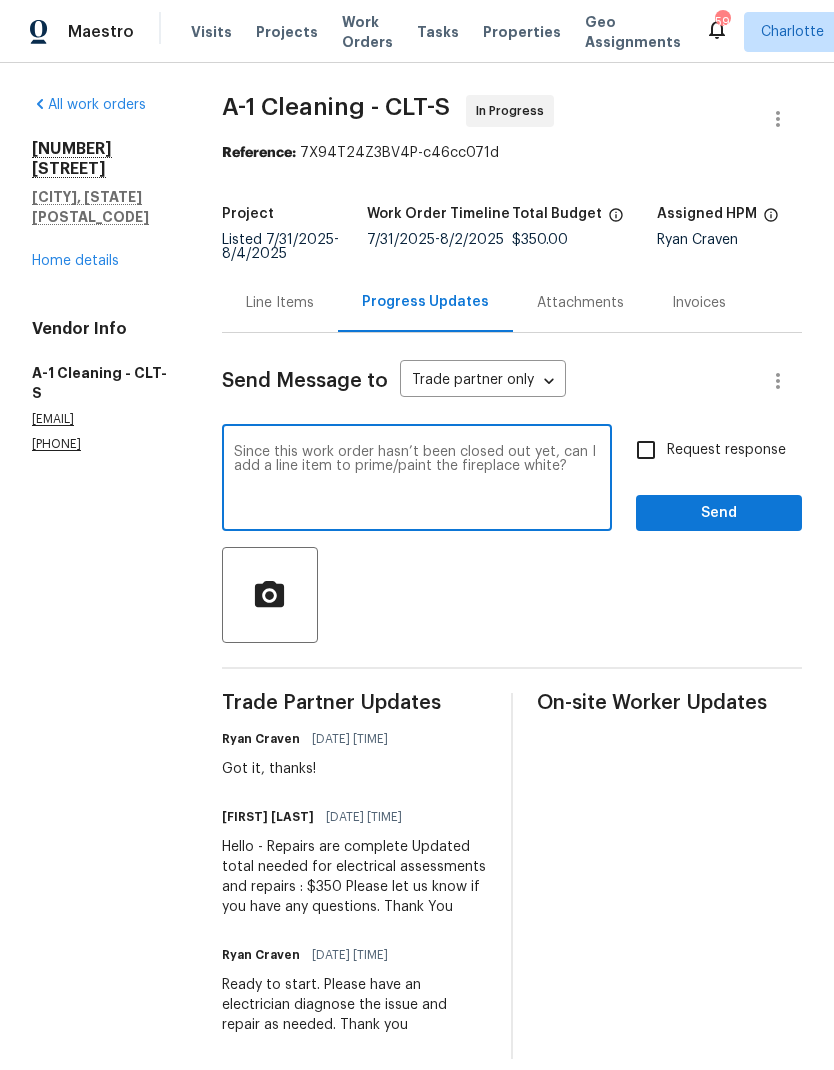 type on "Since this work order hasn’t been closed out yet, can I add a line item to prime/paint the fireplace white?" 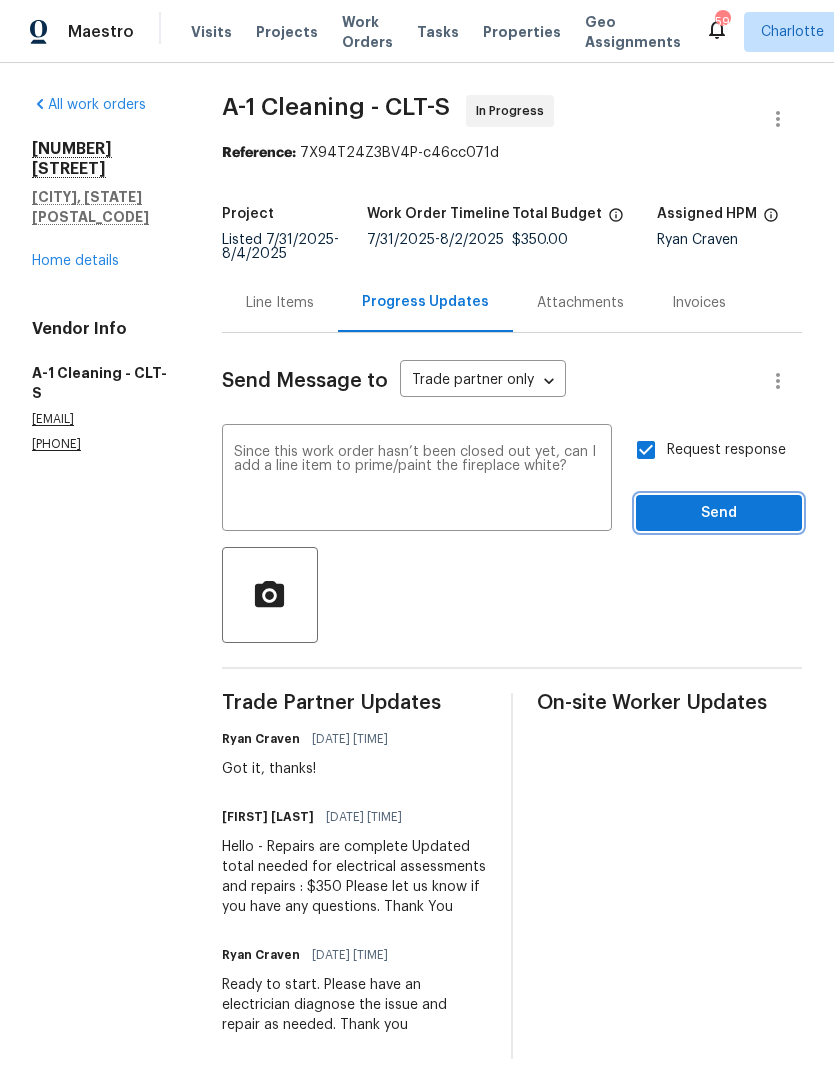 click on "Send" at bounding box center [719, 513] 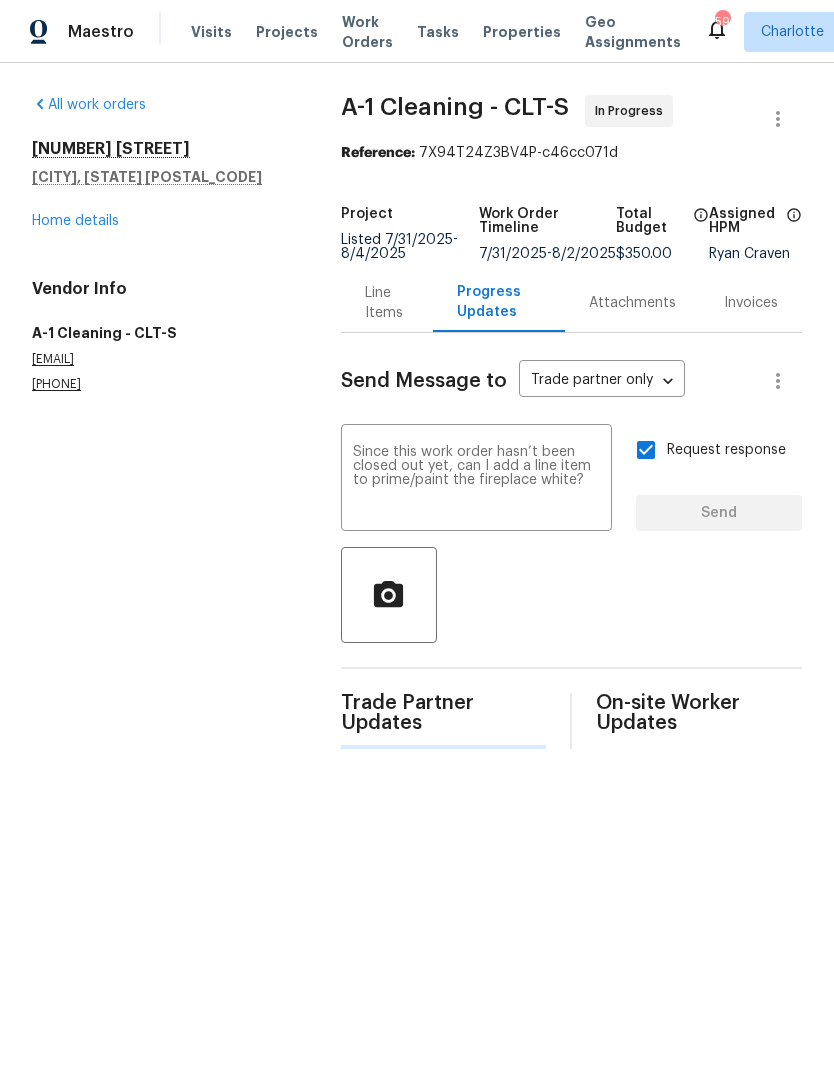 type 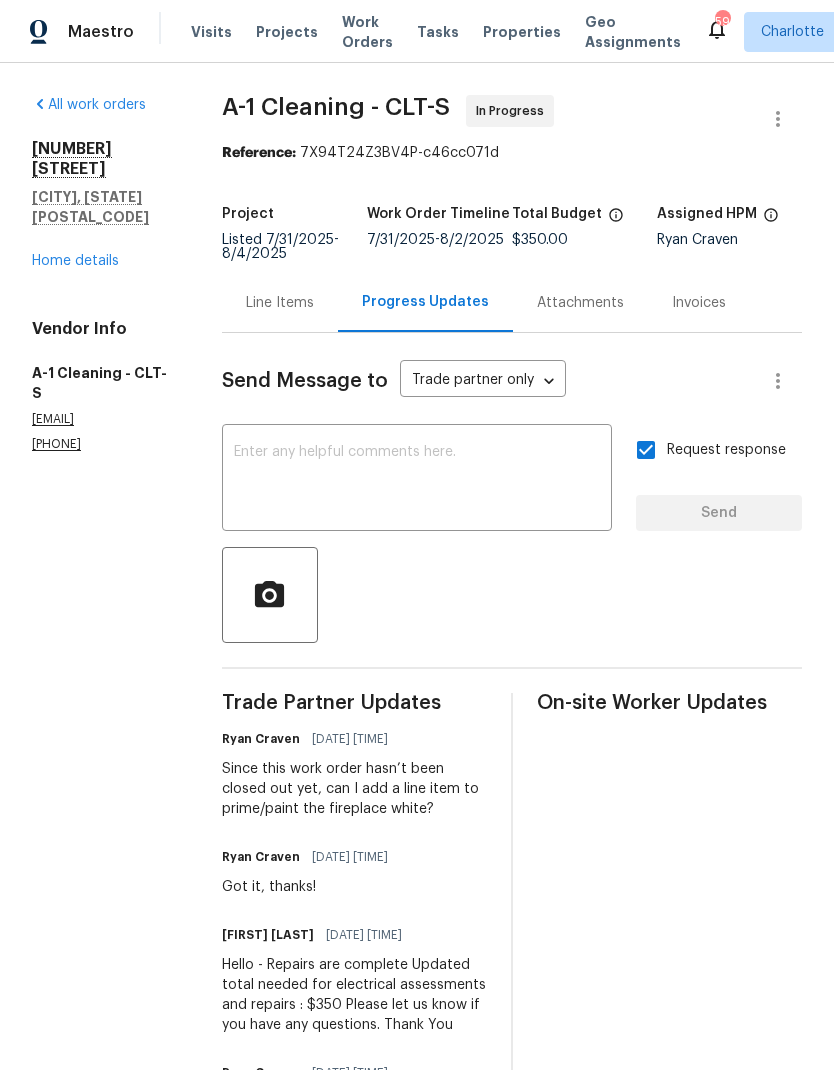 click on "Home details" at bounding box center [75, 261] 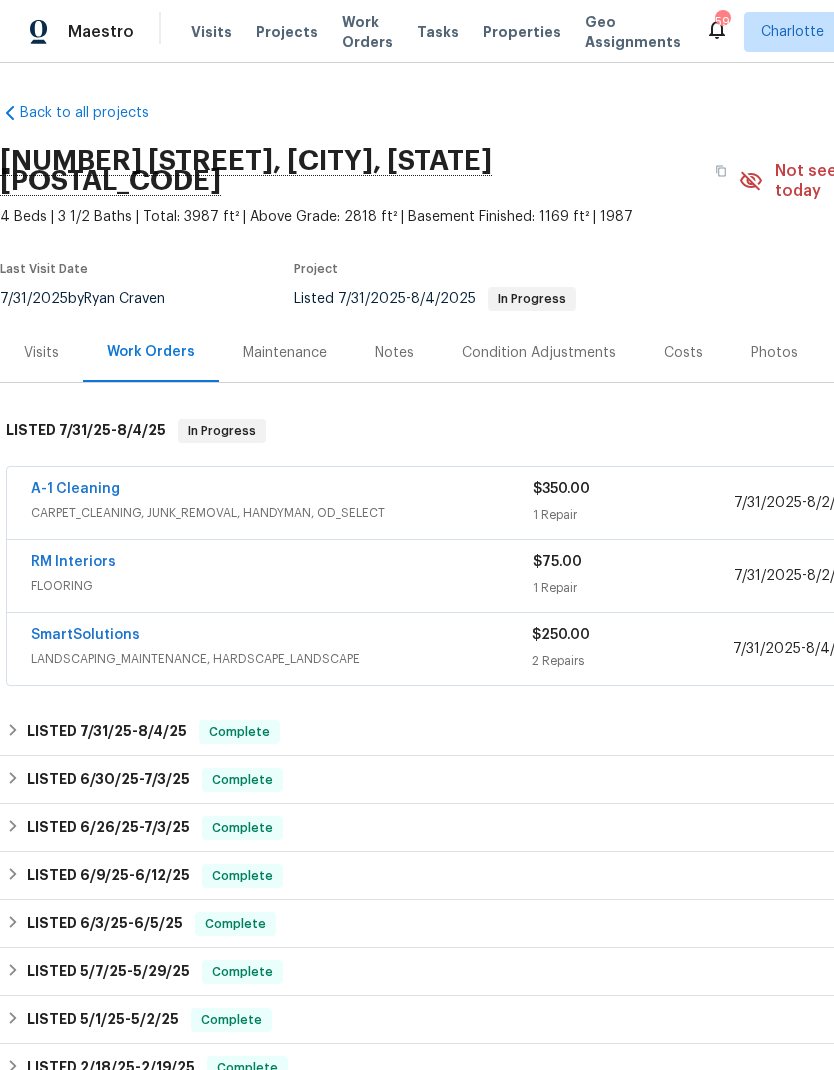 scroll, scrollTop: 0, scrollLeft: 0, axis: both 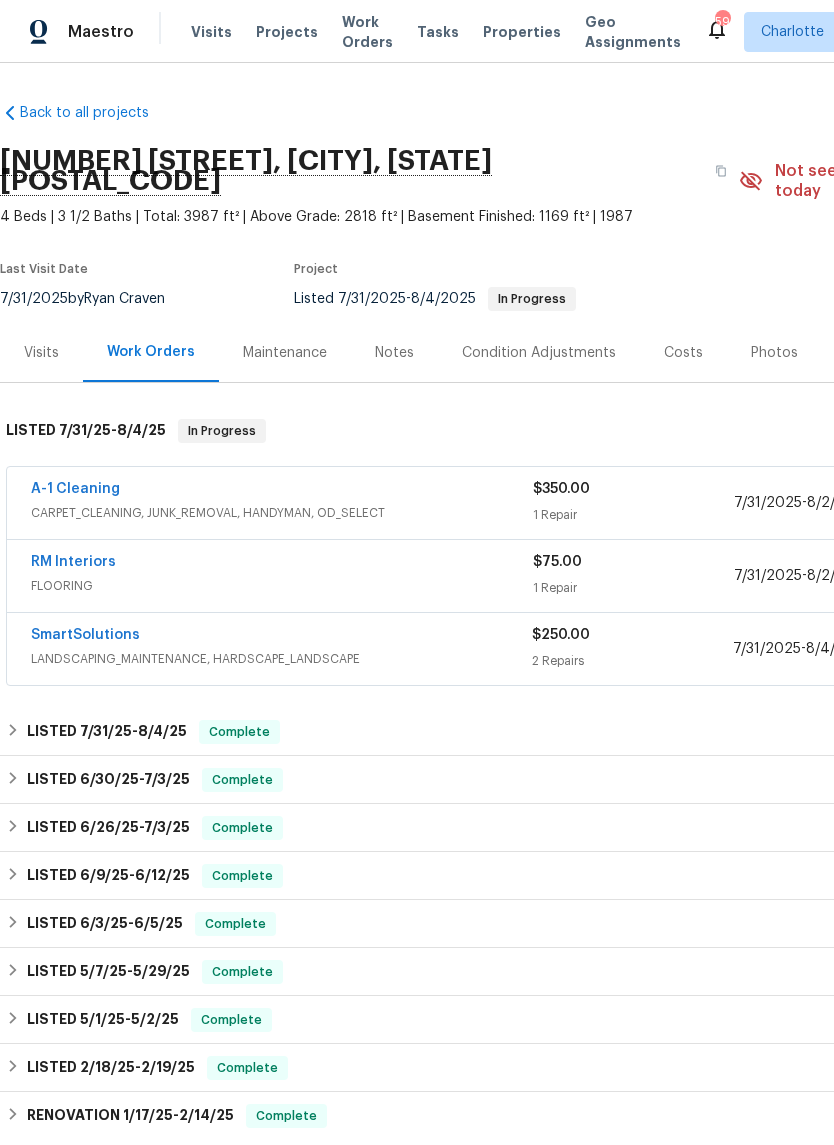 click on "RM Interiors" at bounding box center (73, 562) 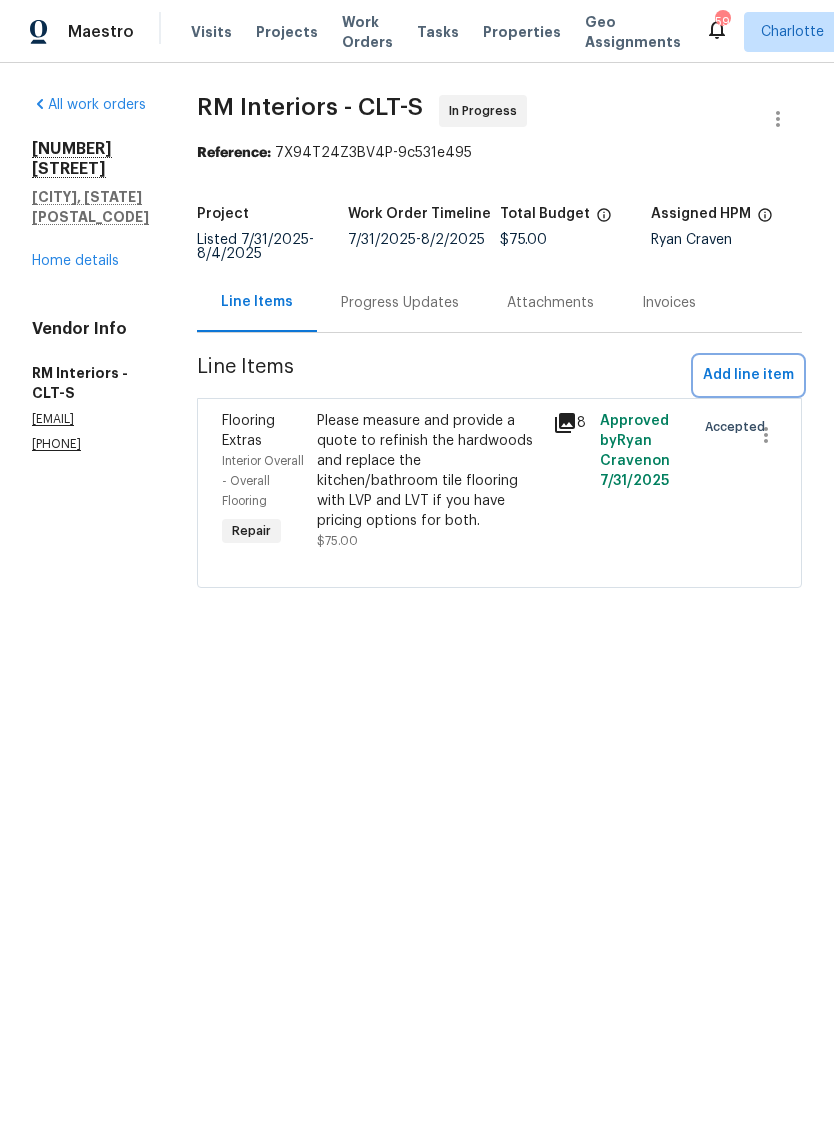 click on "Add line item" at bounding box center (748, 375) 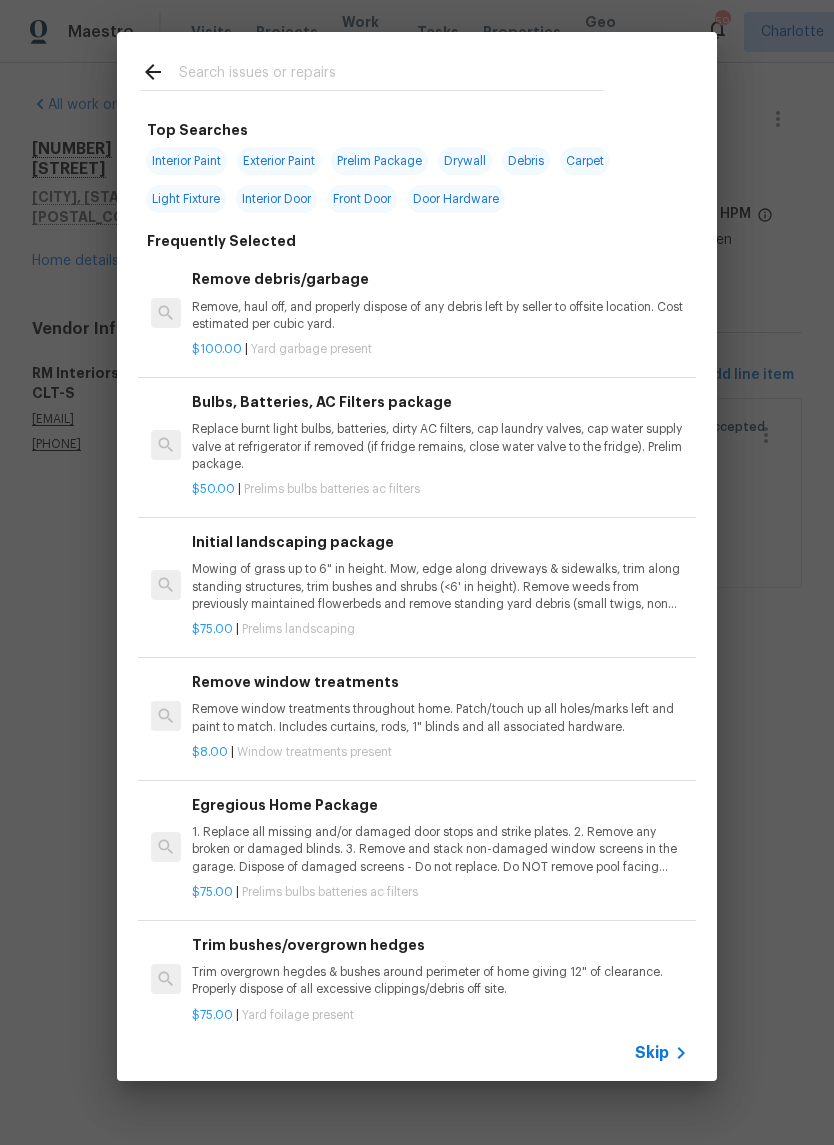 click at bounding box center [391, 75] 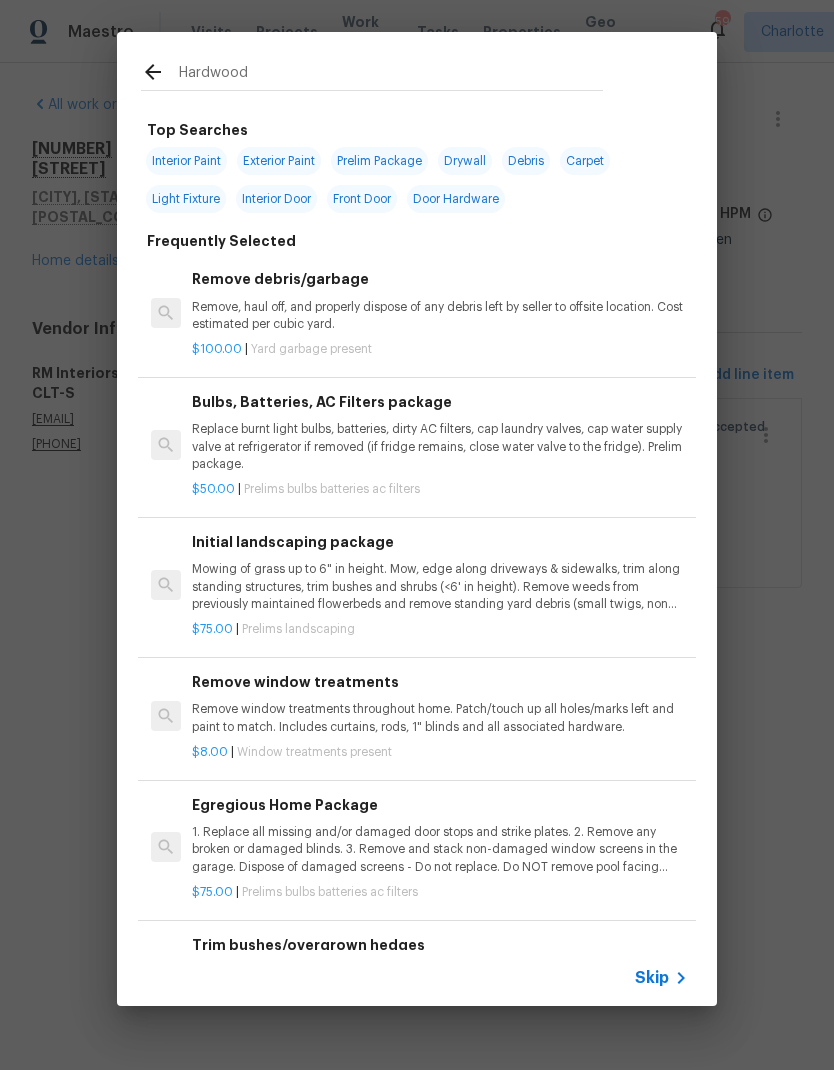 type on "Hardwoods" 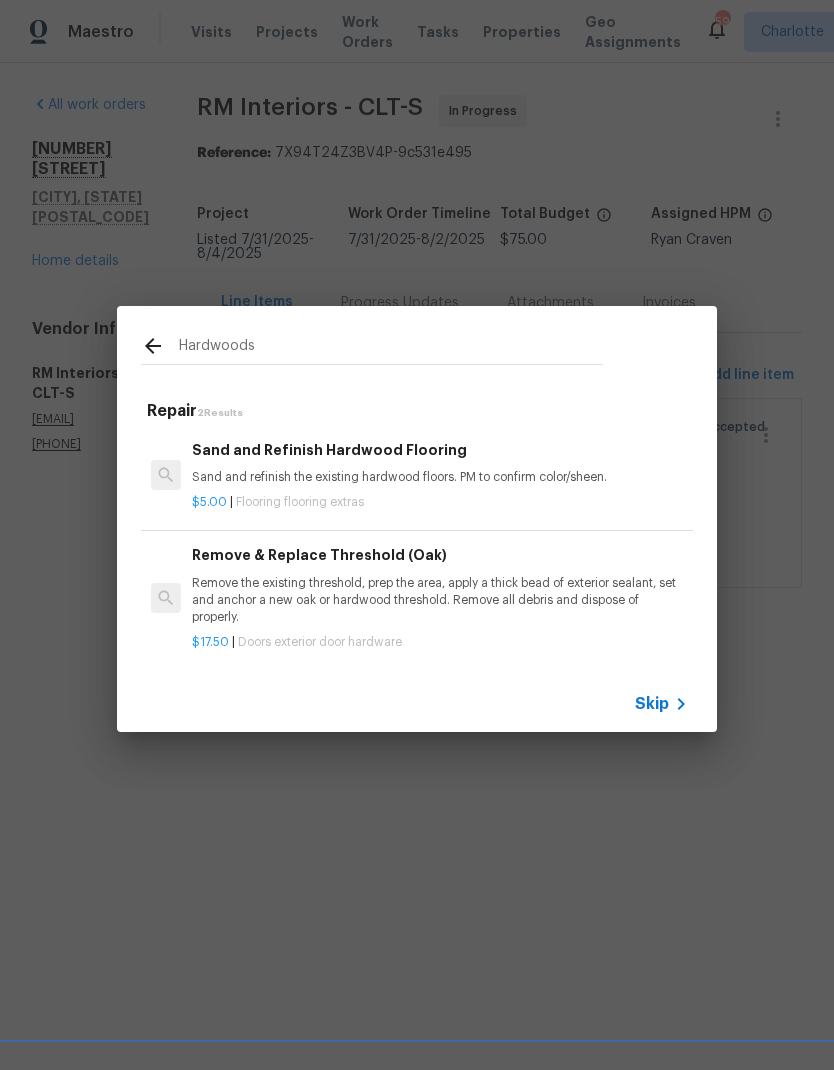 click on "Sand and Refinish Hardwood Flooring" at bounding box center (440, 450) 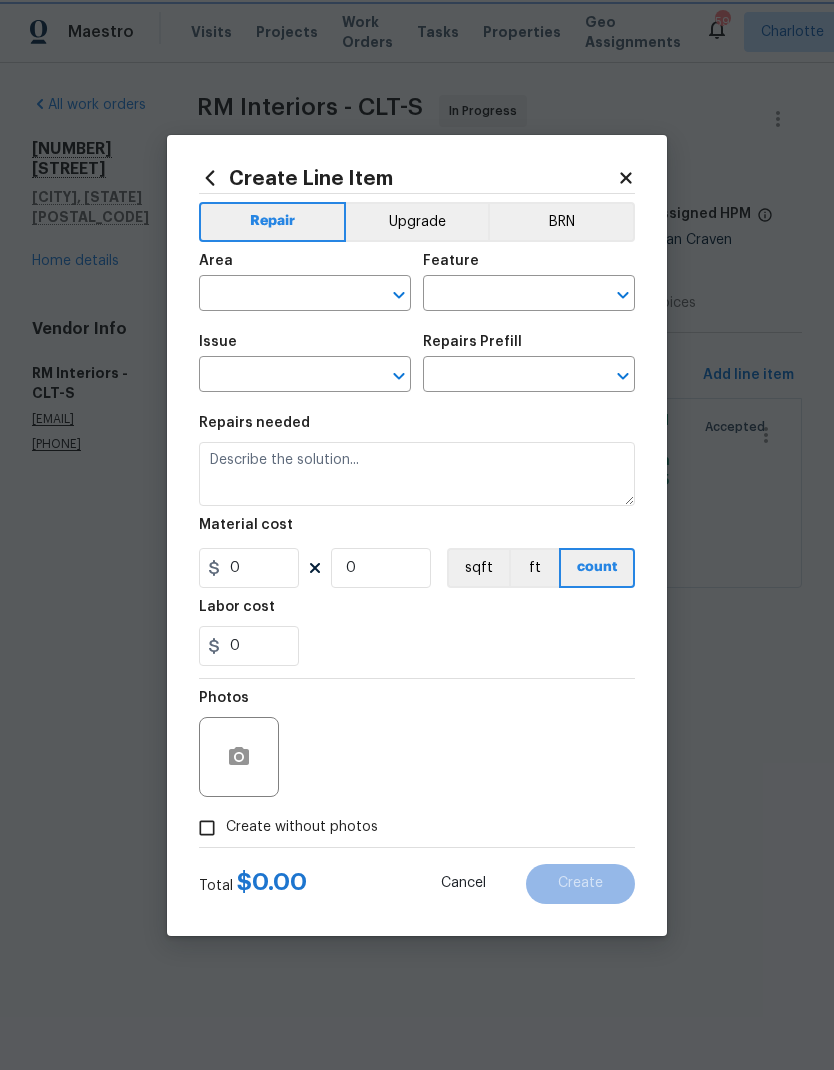 type on "Overall Flooring" 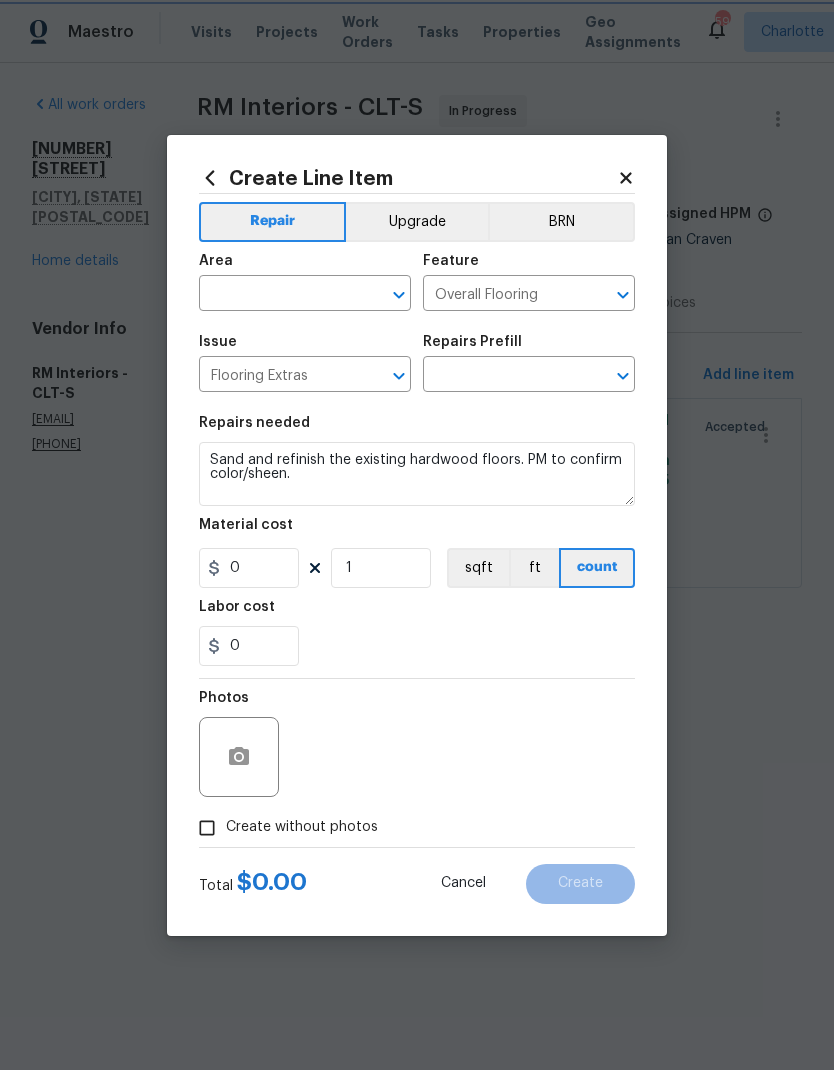 type on "Sand and Refinish Hardwood Flooring $5.00" 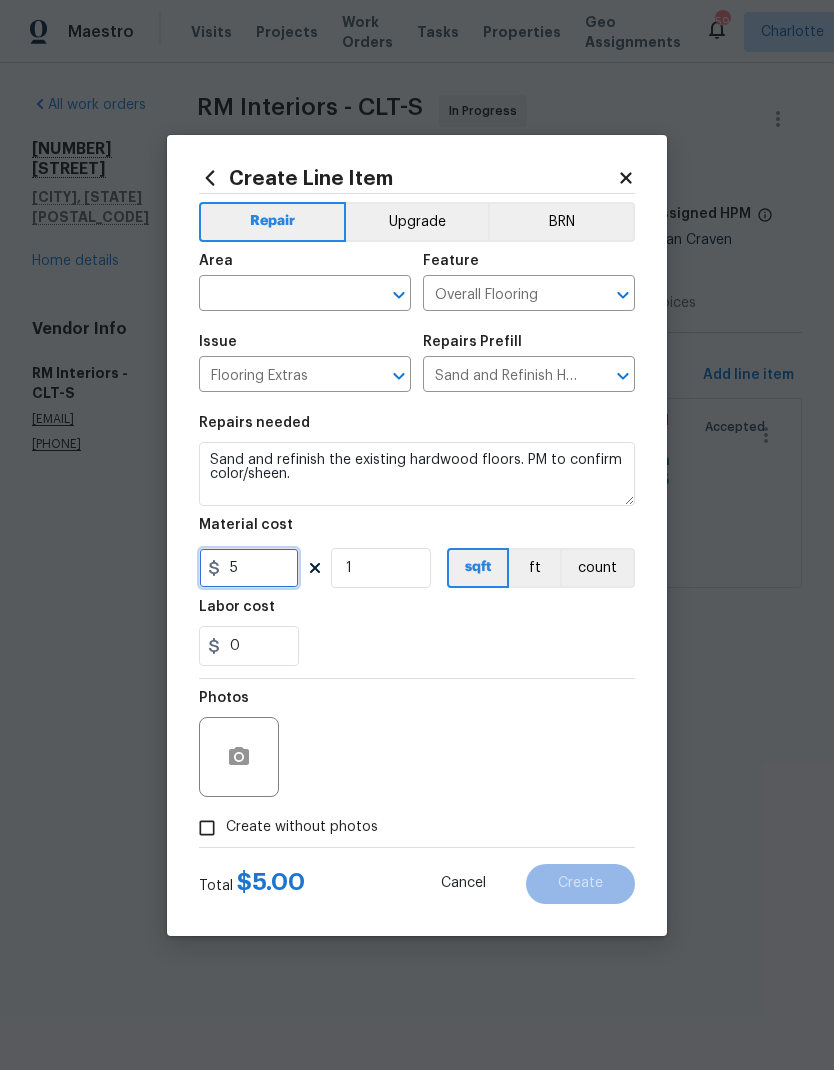 click on "5" at bounding box center (249, 568) 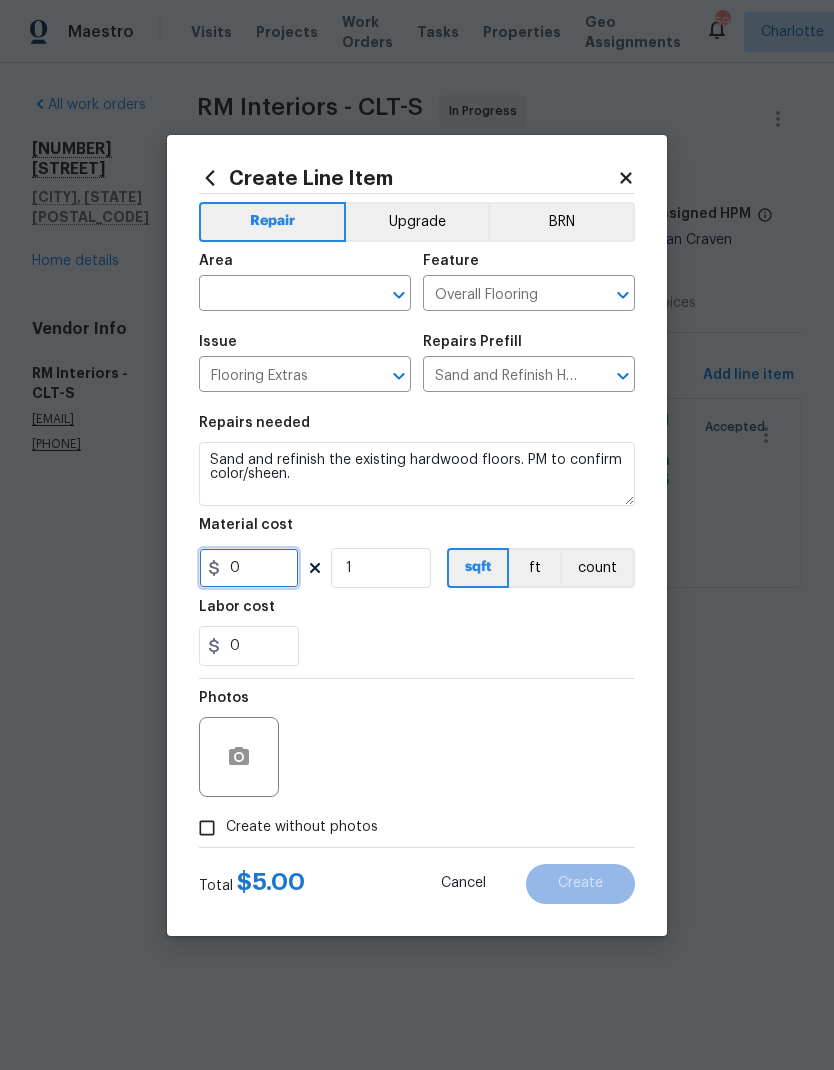 type on "3" 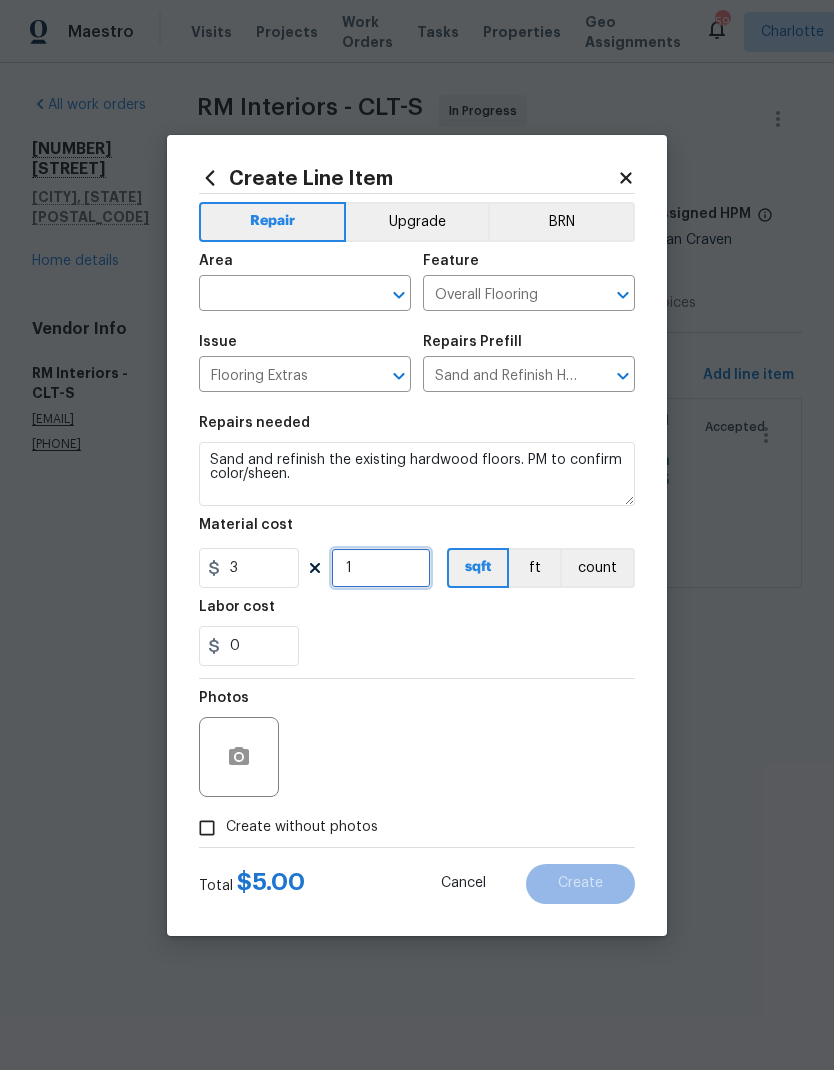 click on "1" at bounding box center [381, 568] 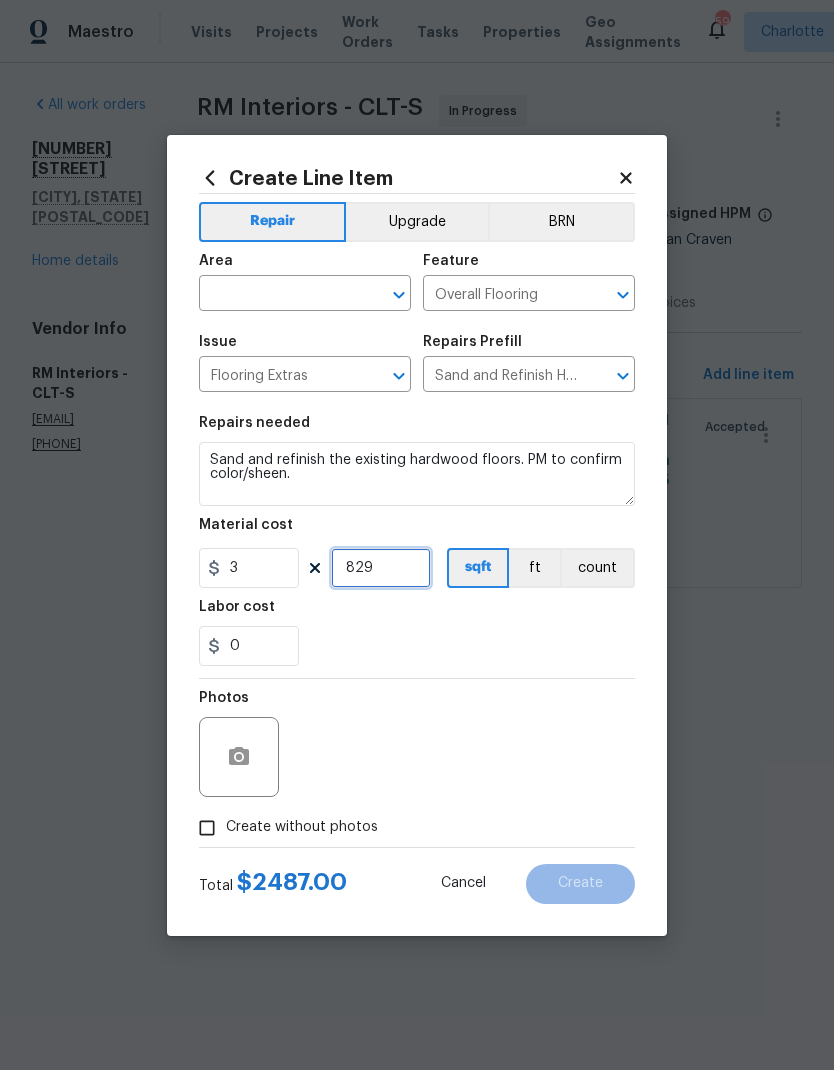 click on "829" at bounding box center [381, 568] 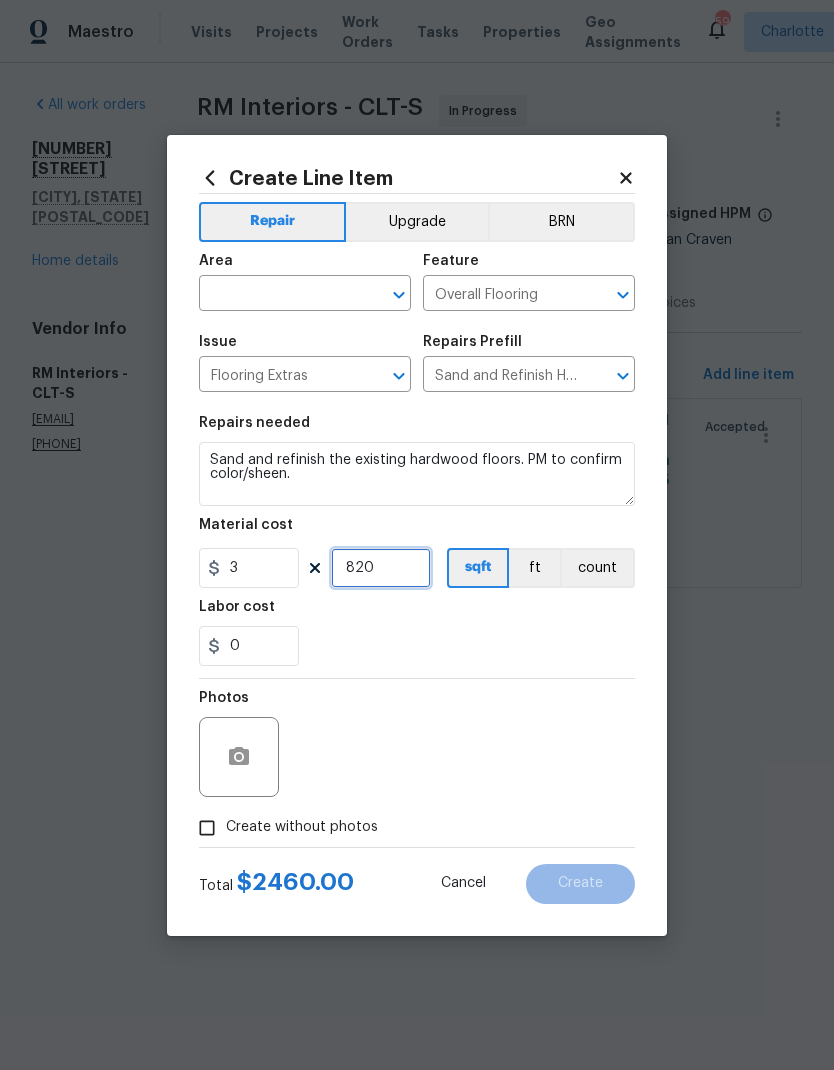 type on "820" 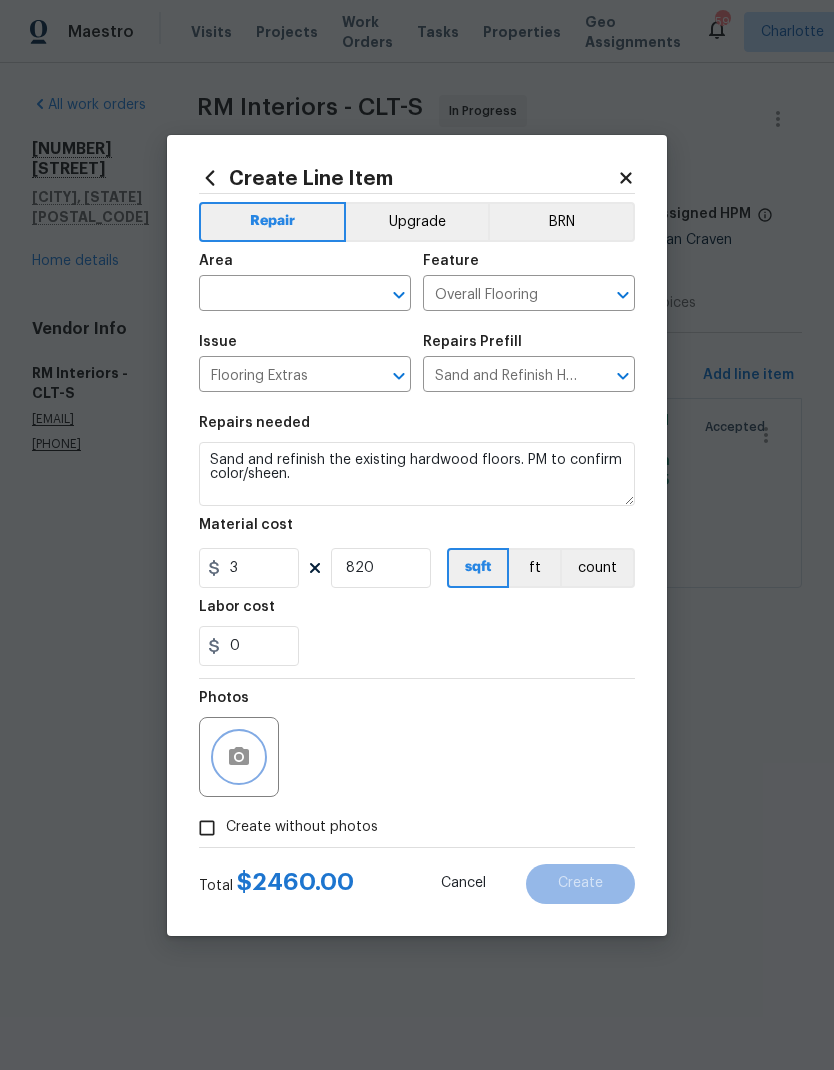 click 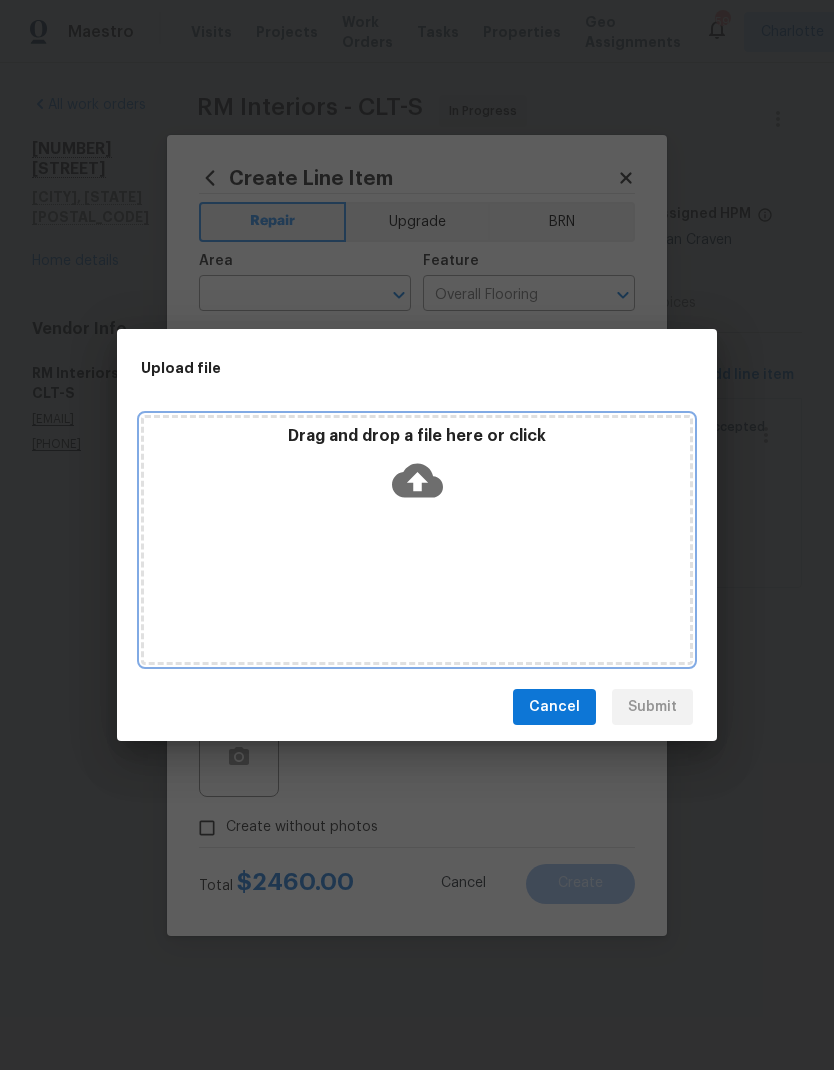 click 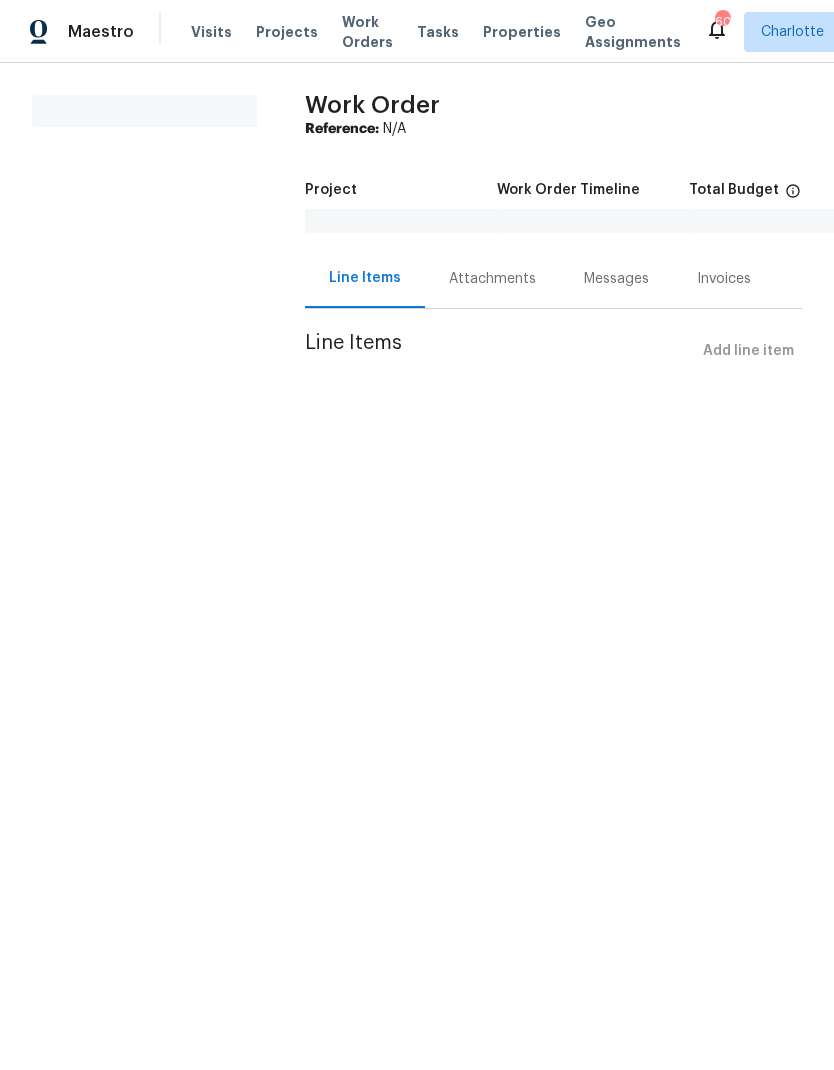 scroll, scrollTop: 0, scrollLeft: 0, axis: both 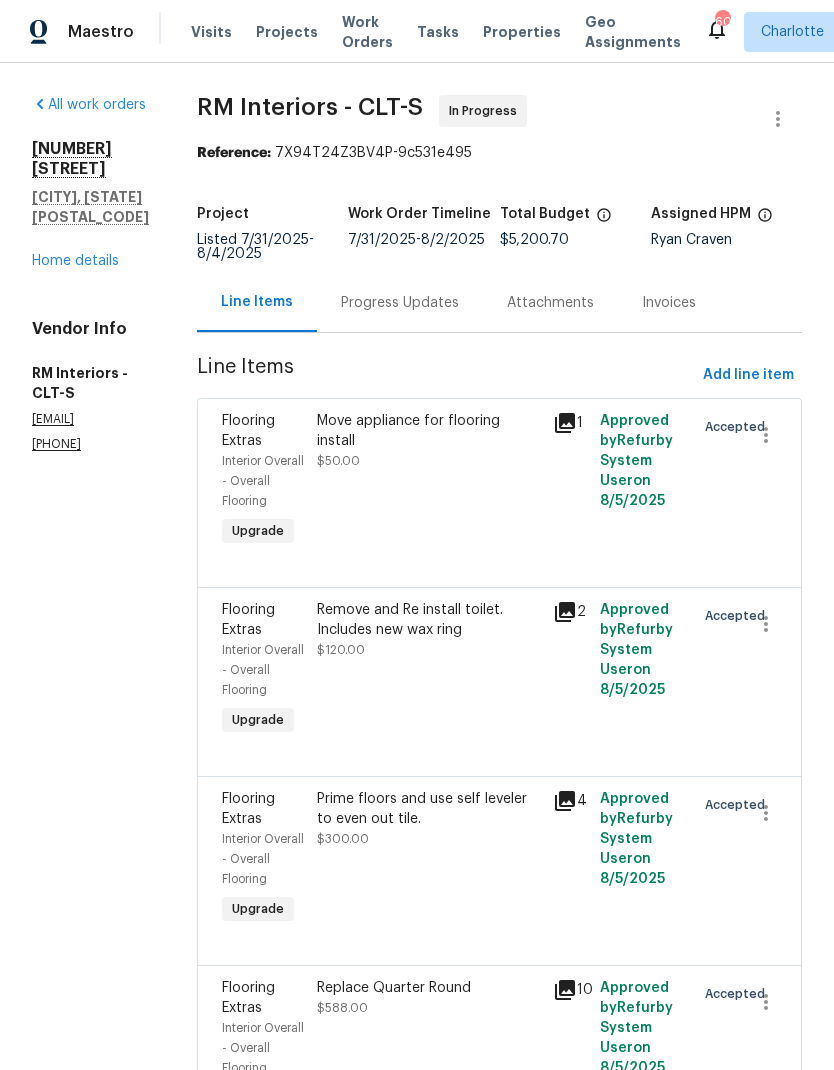 click on "Home details" at bounding box center [75, 261] 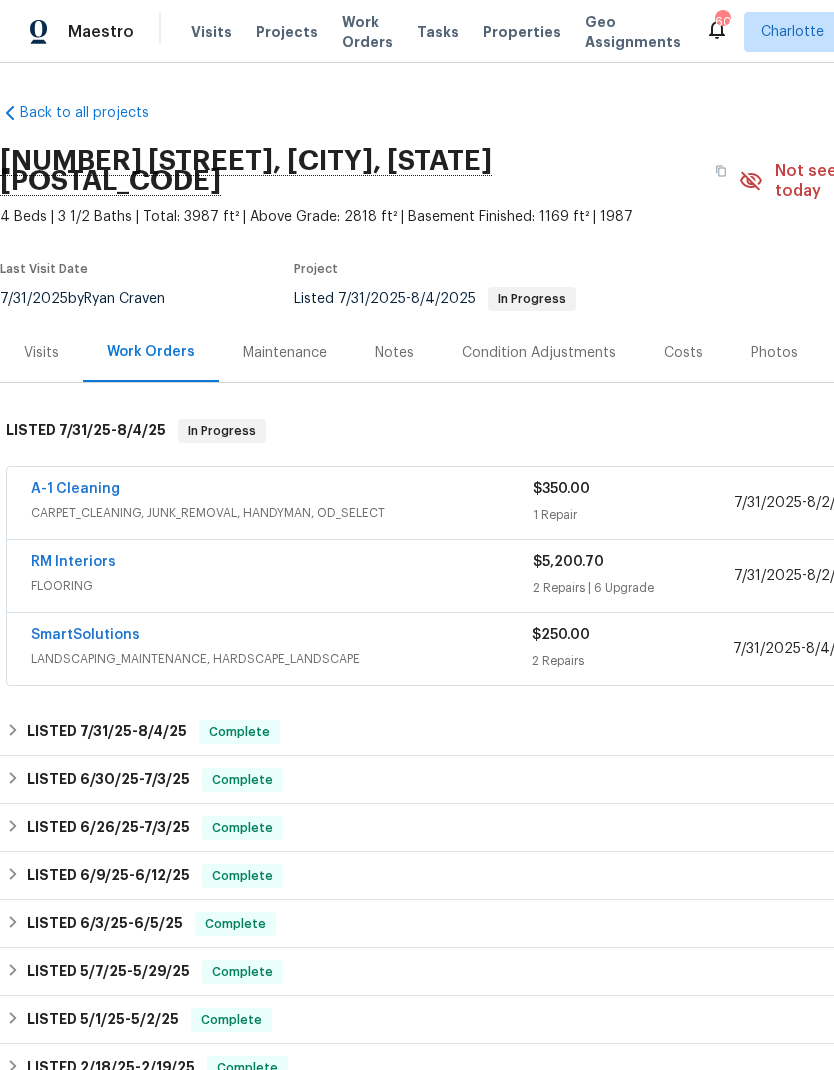 click on "CARPET_CLEANING, JUNK_REMOVAL, HANDYMAN, OD_SELECT" at bounding box center (282, 513) 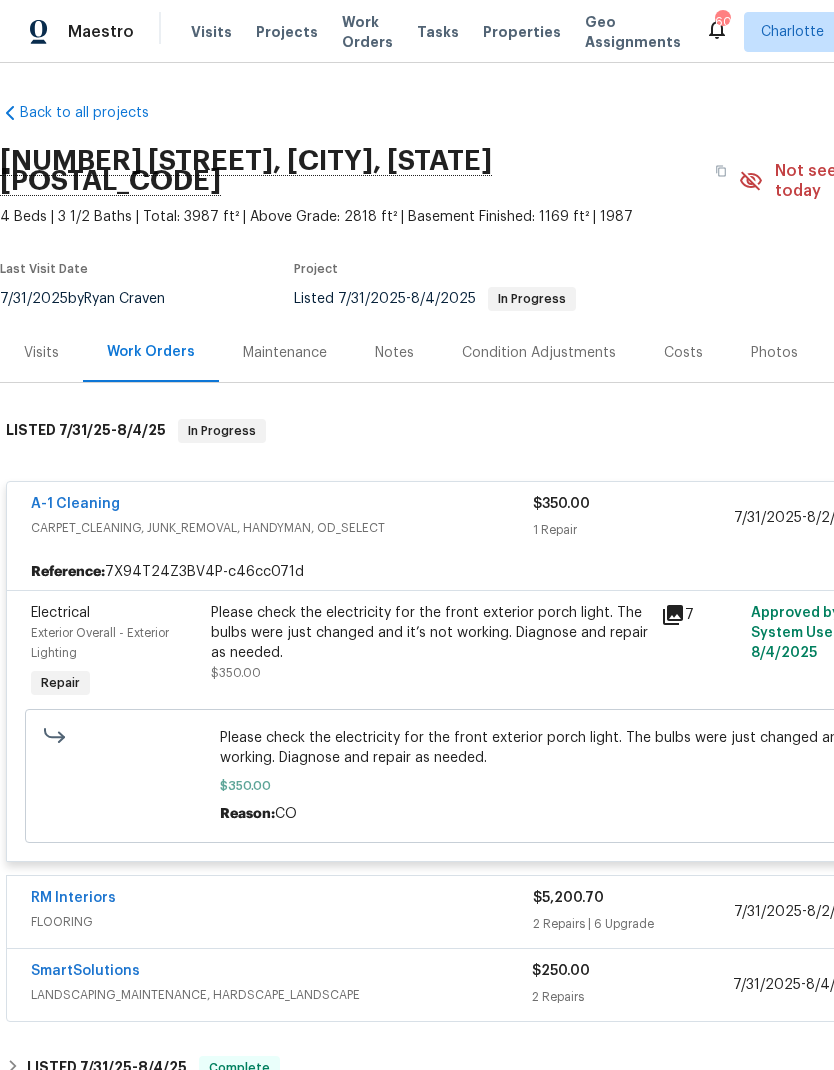click on "A-1 Cleaning" at bounding box center (75, 504) 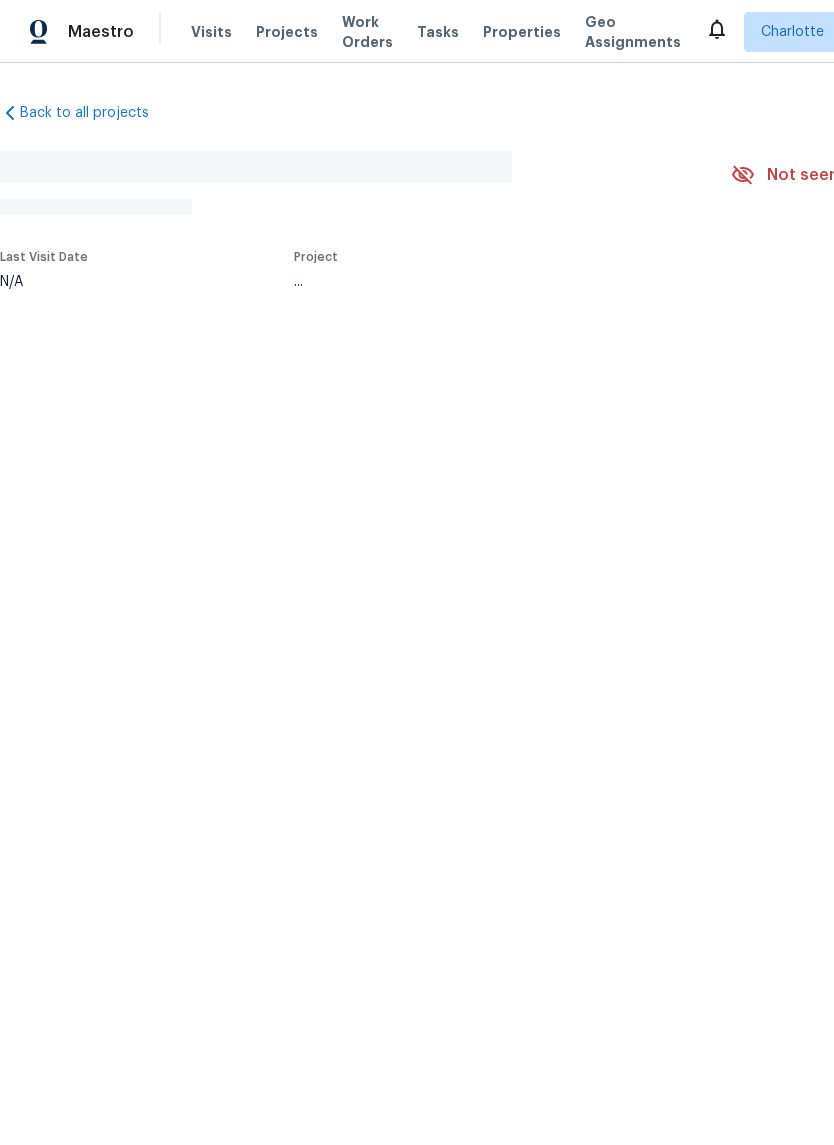 scroll, scrollTop: 0, scrollLeft: 0, axis: both 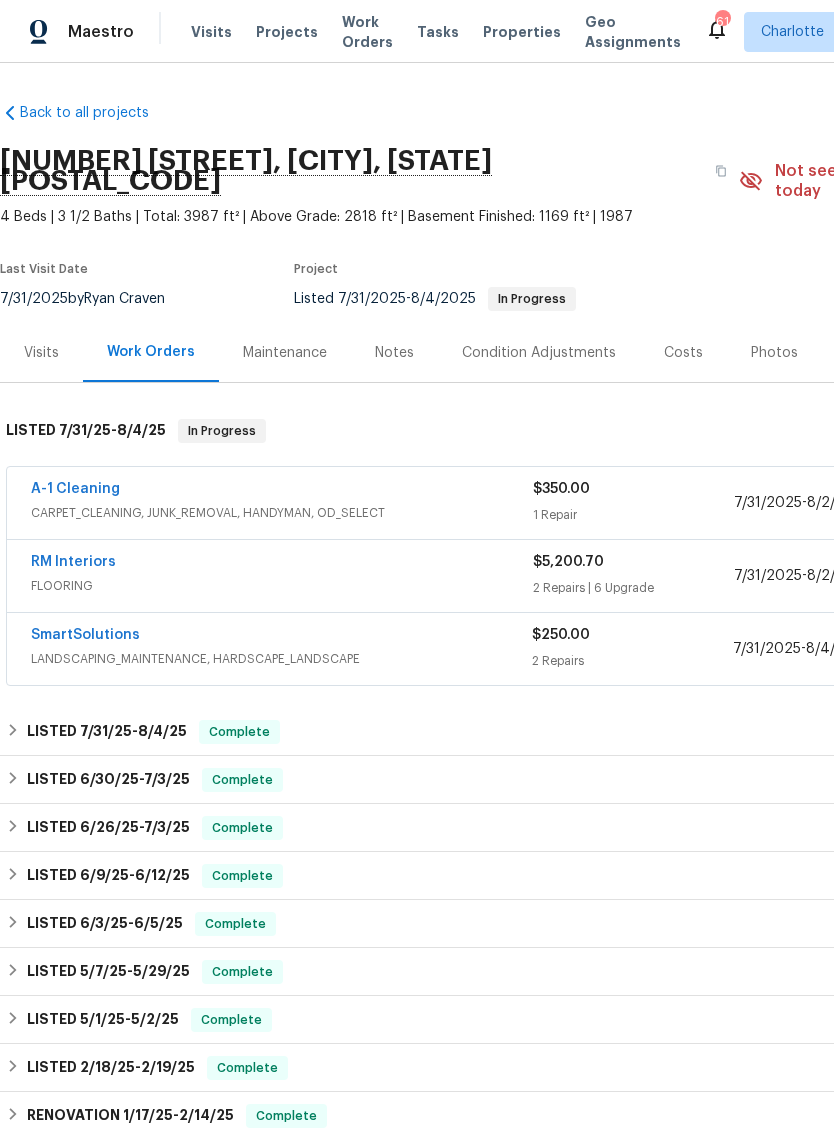 click on "RM Interiors" at bounding box center (73, 562) 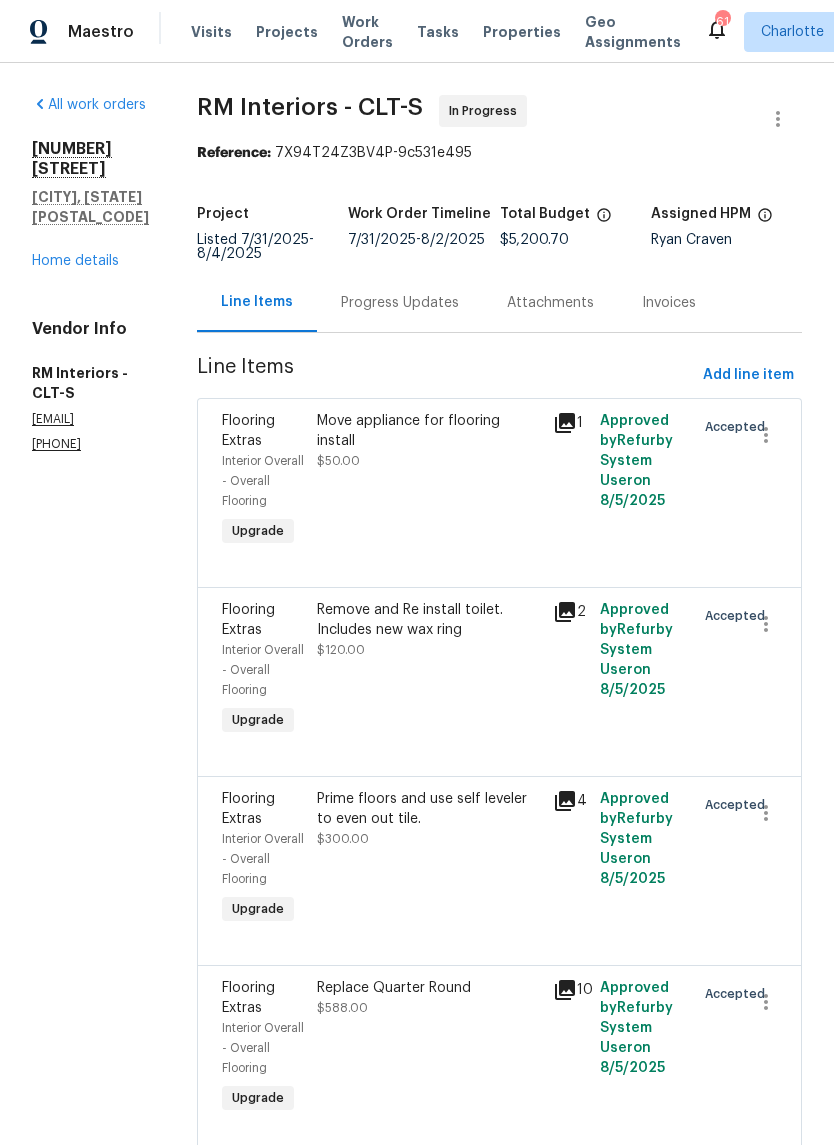 click on "Home details" at bounding box center (75, 261) 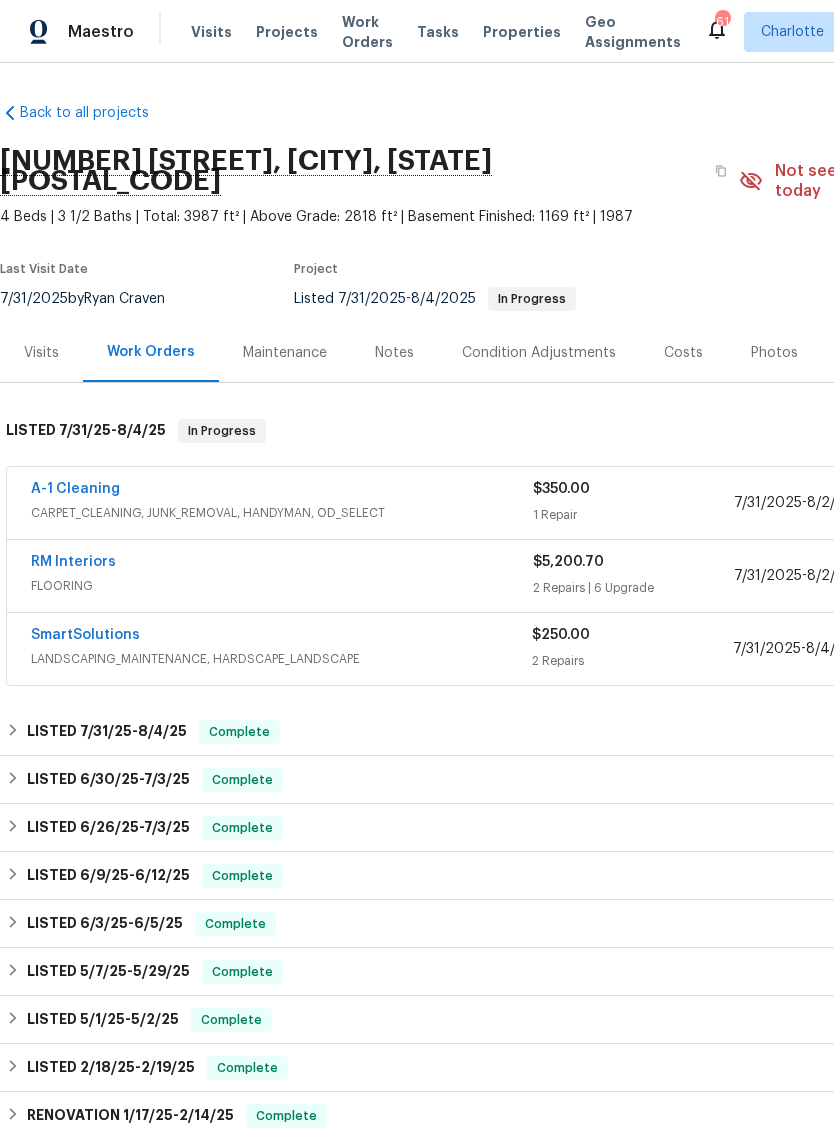 click on "RM Interiors" at bounding box center (73, 562) 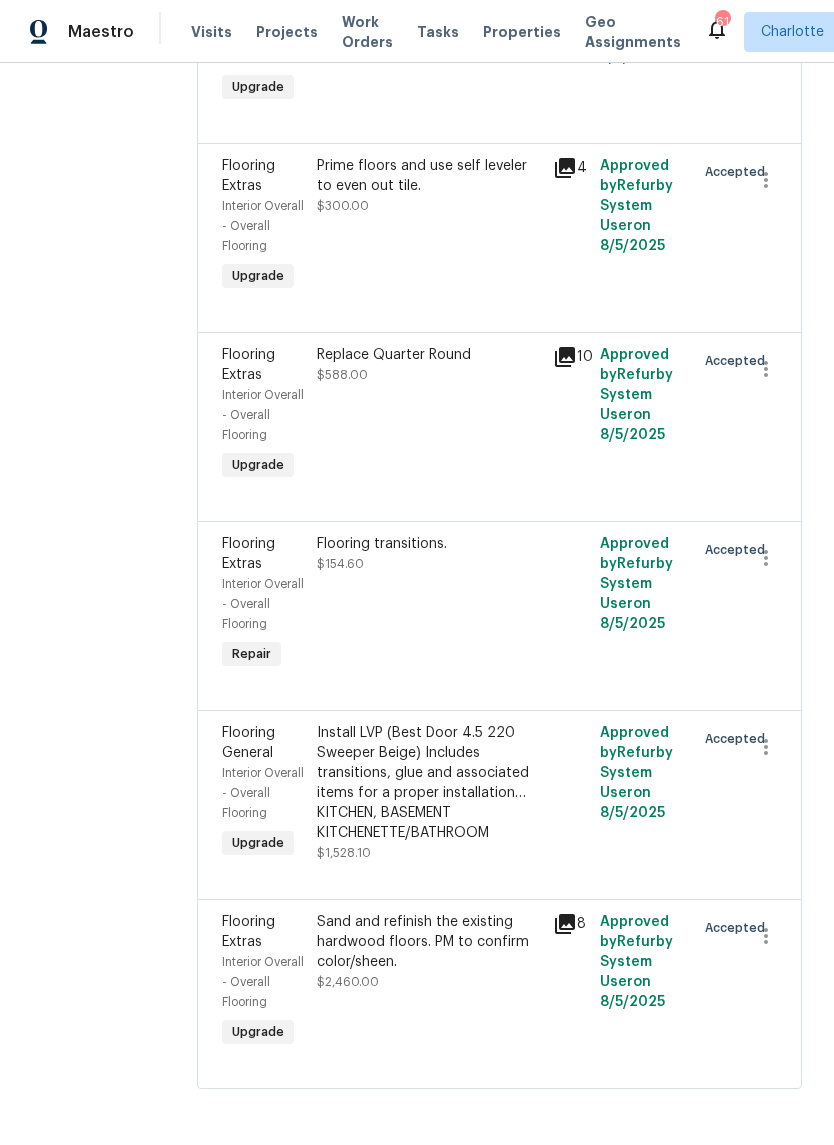 scroll, scrollTop: 716, scrollLeft: 0, axis: vertical 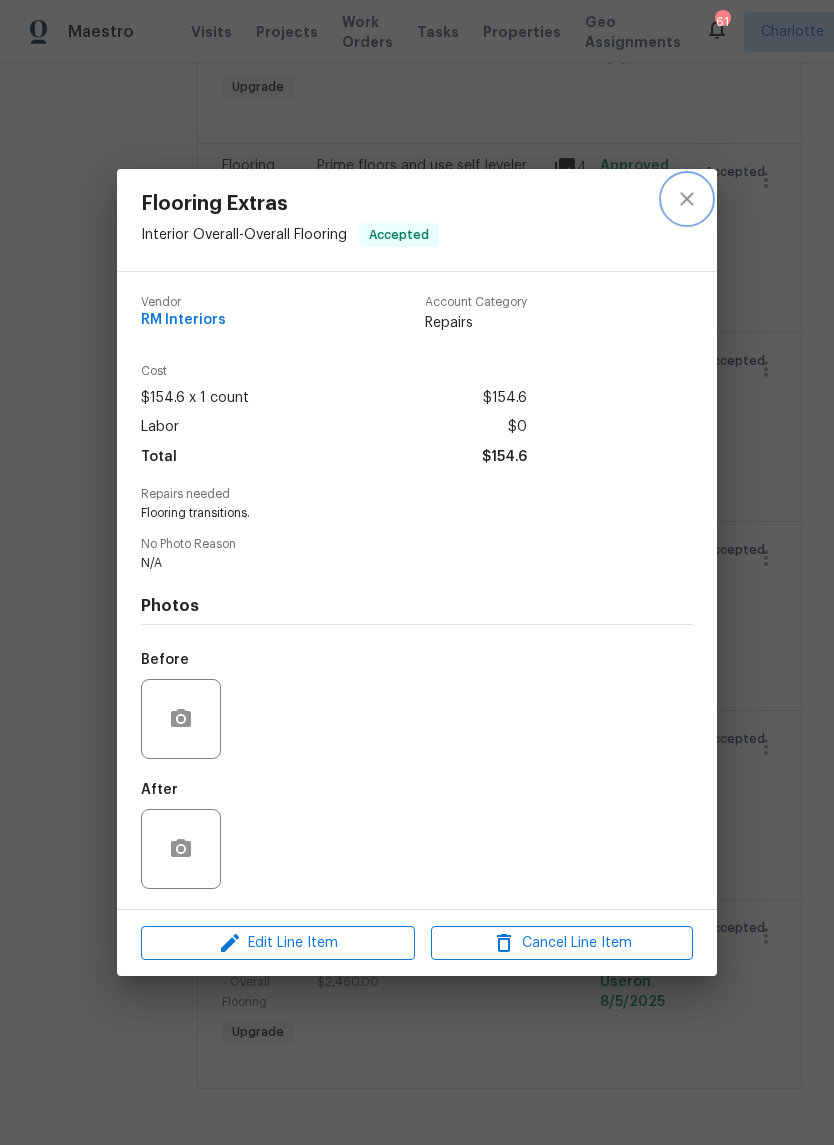 click 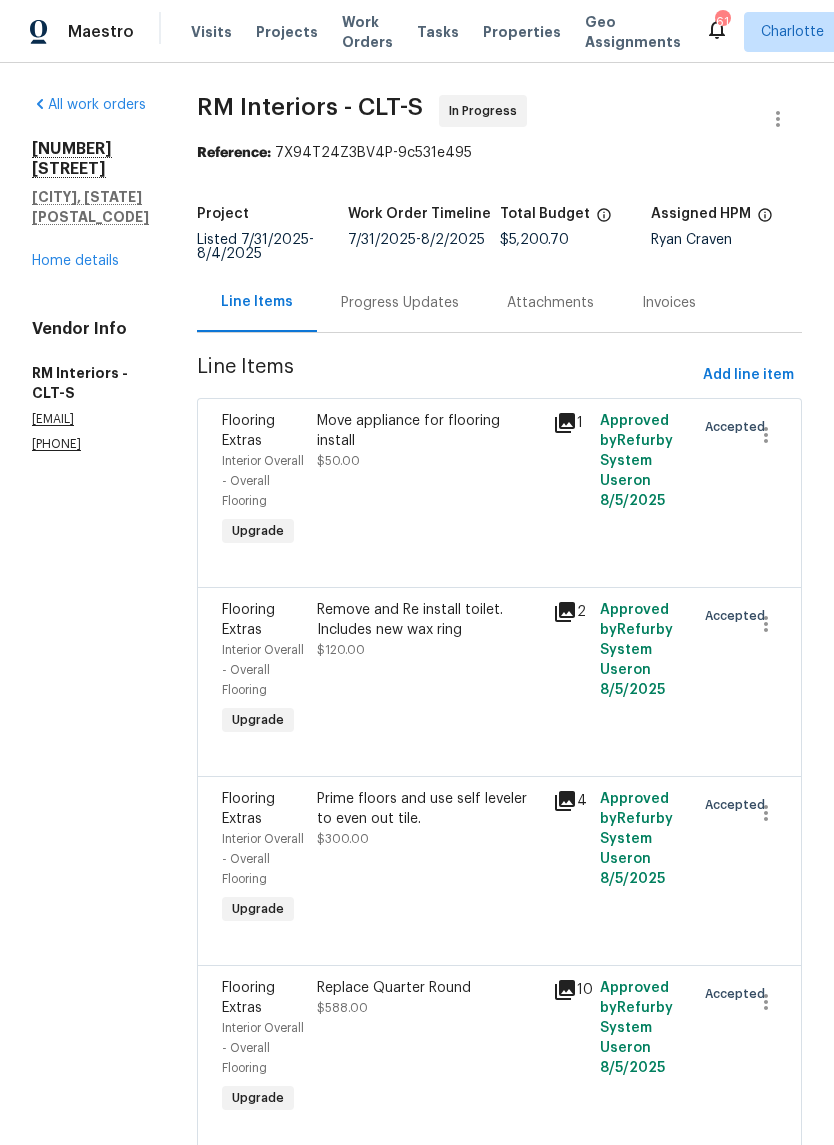 scroll, scrollTop: 0, scrollLeft: 0, axis: both 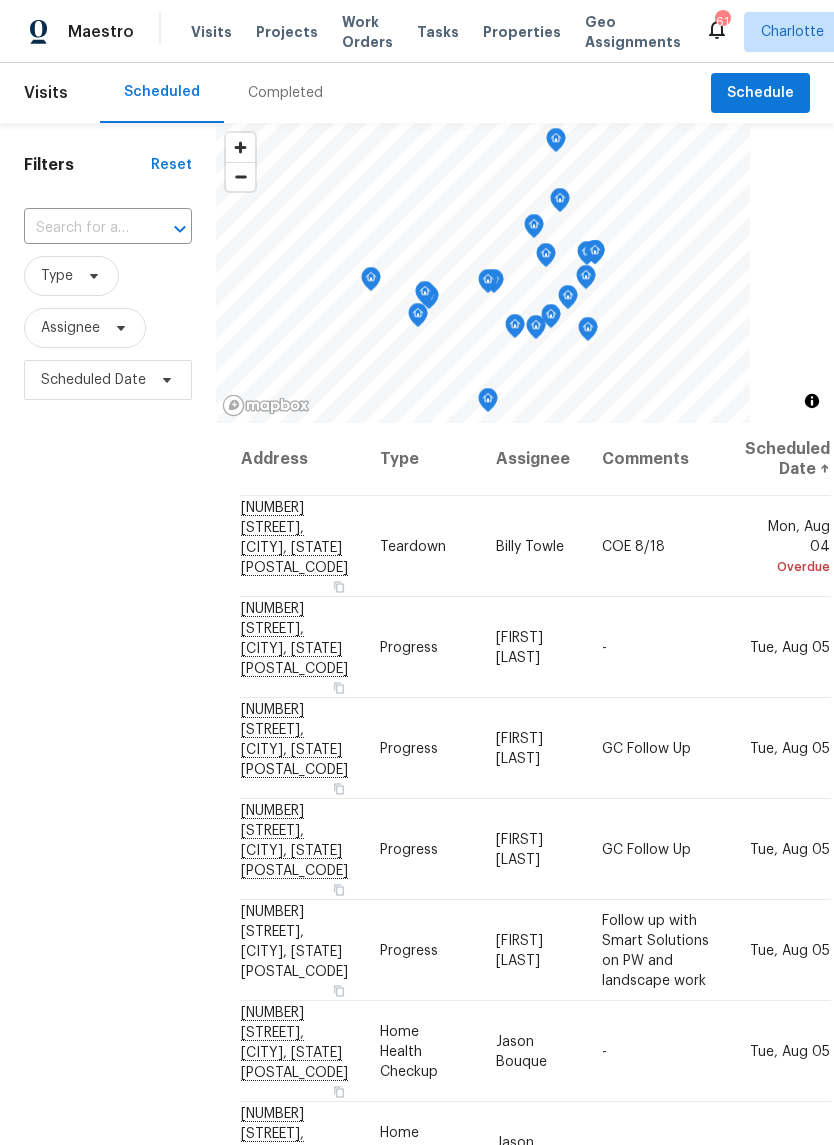 click on "Work Orders" at bounding box center (367, 32) 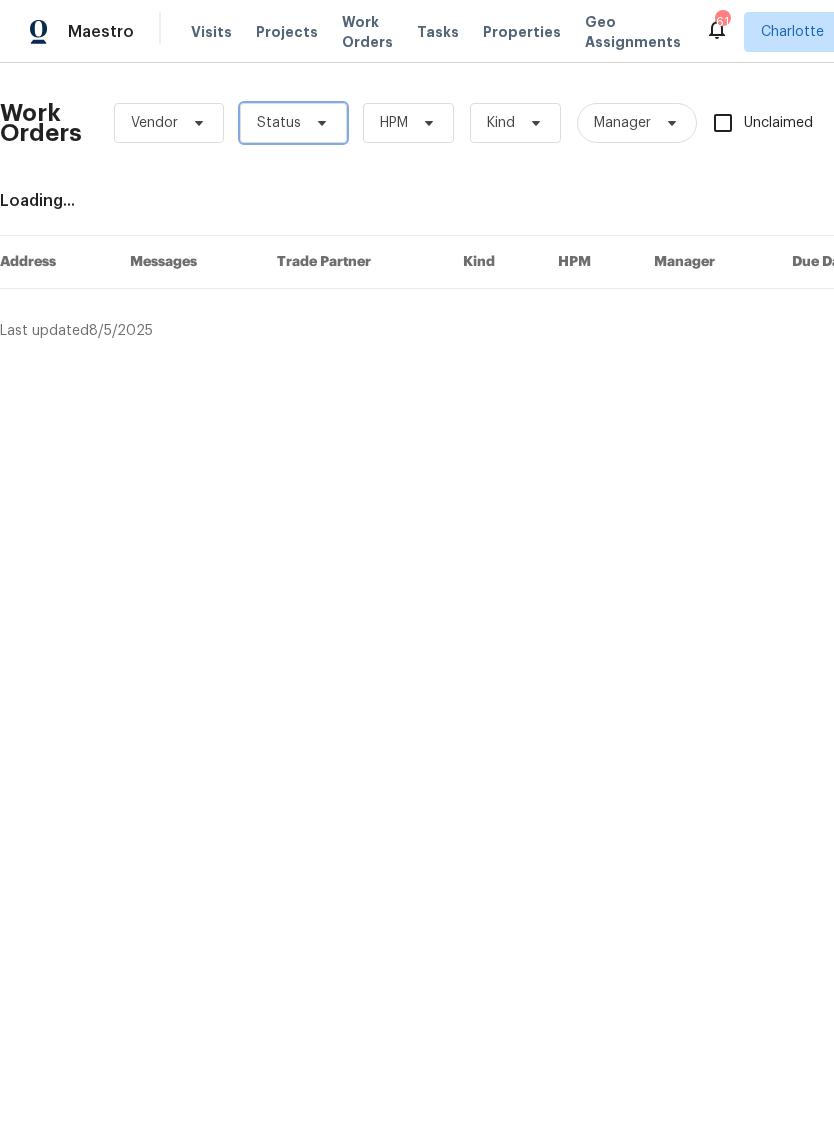click 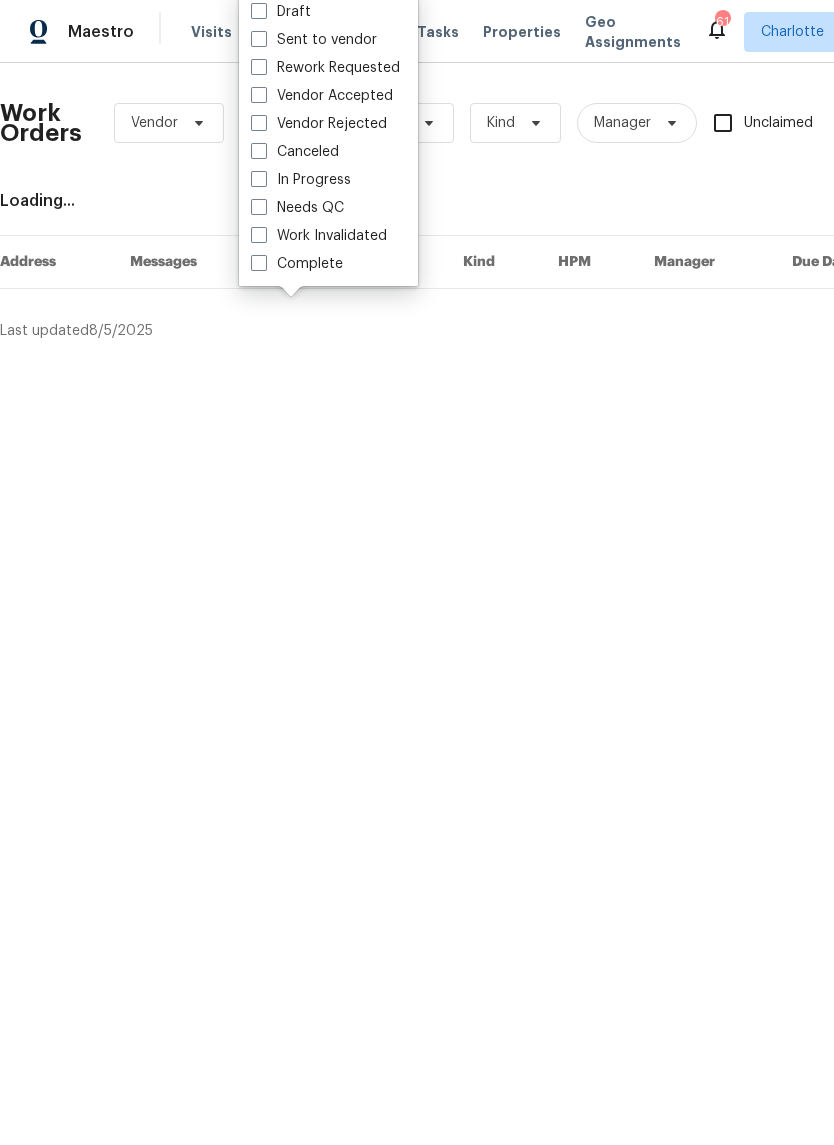 click on "Needs QC" at bounding box center (297, 208) 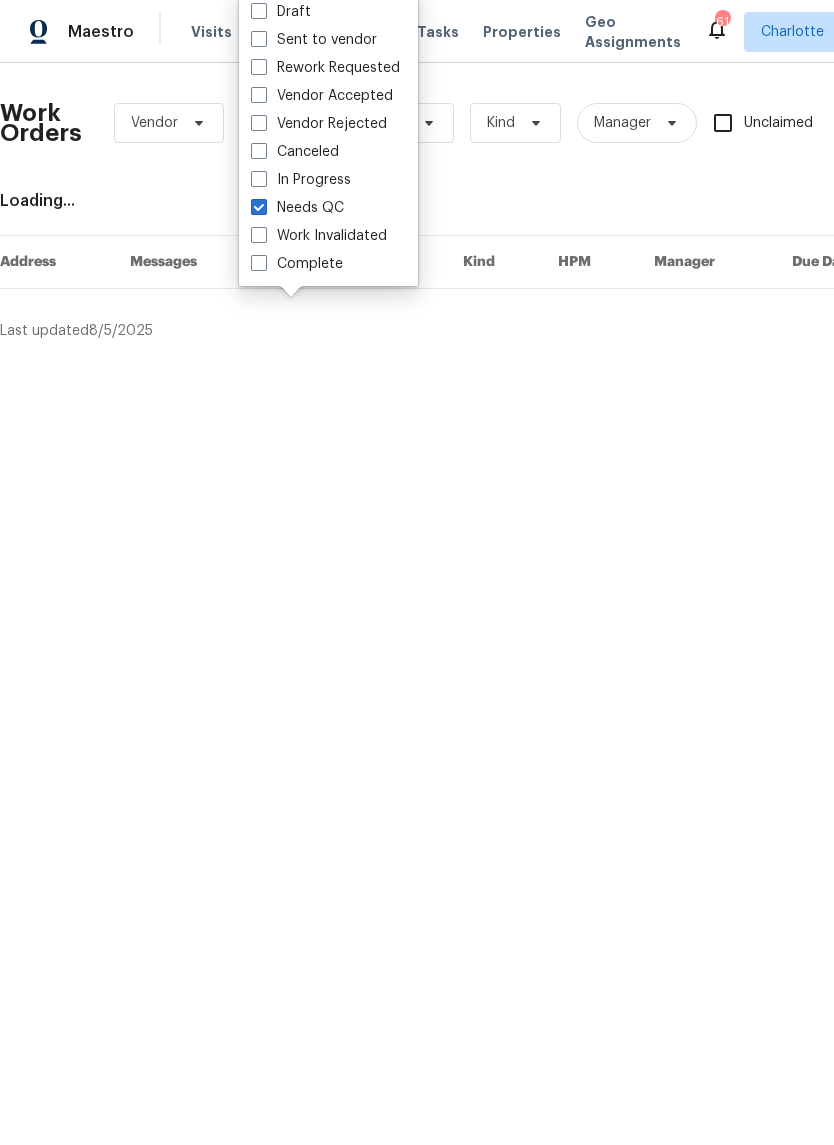 checkbox on "true" 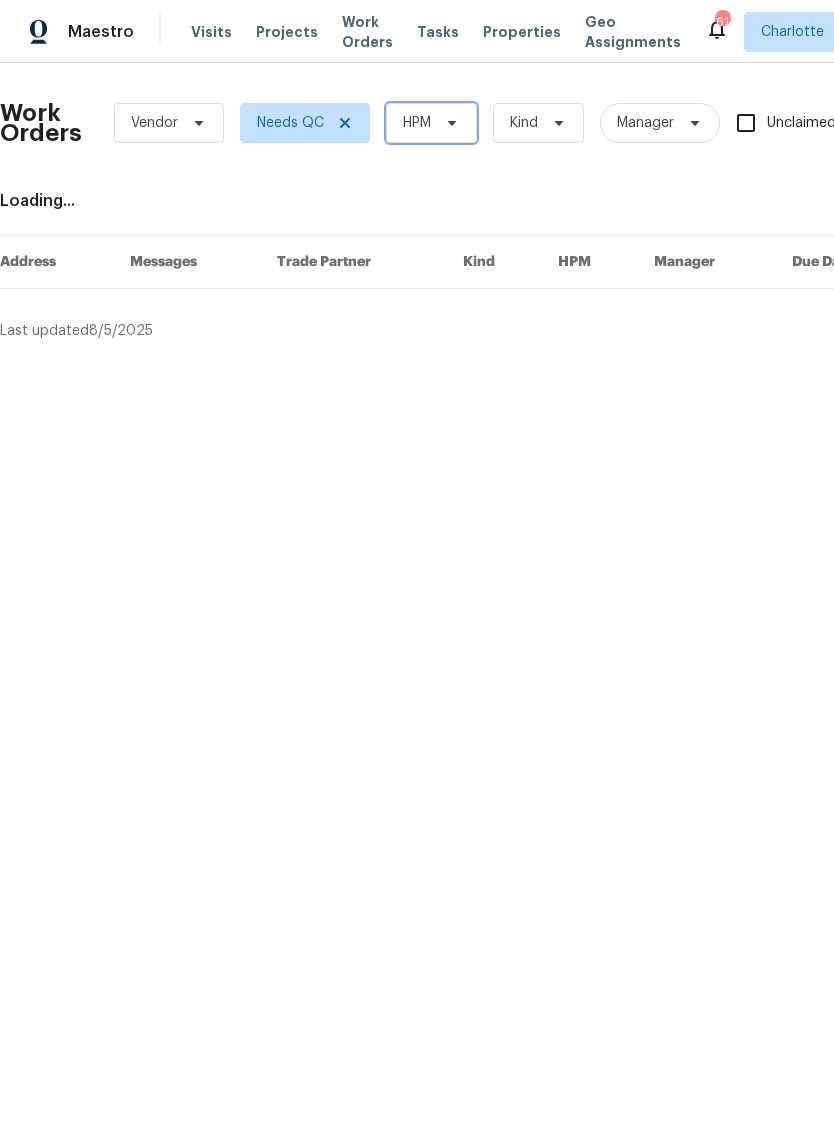 click on "HPM" at bounding box center (431, 123) 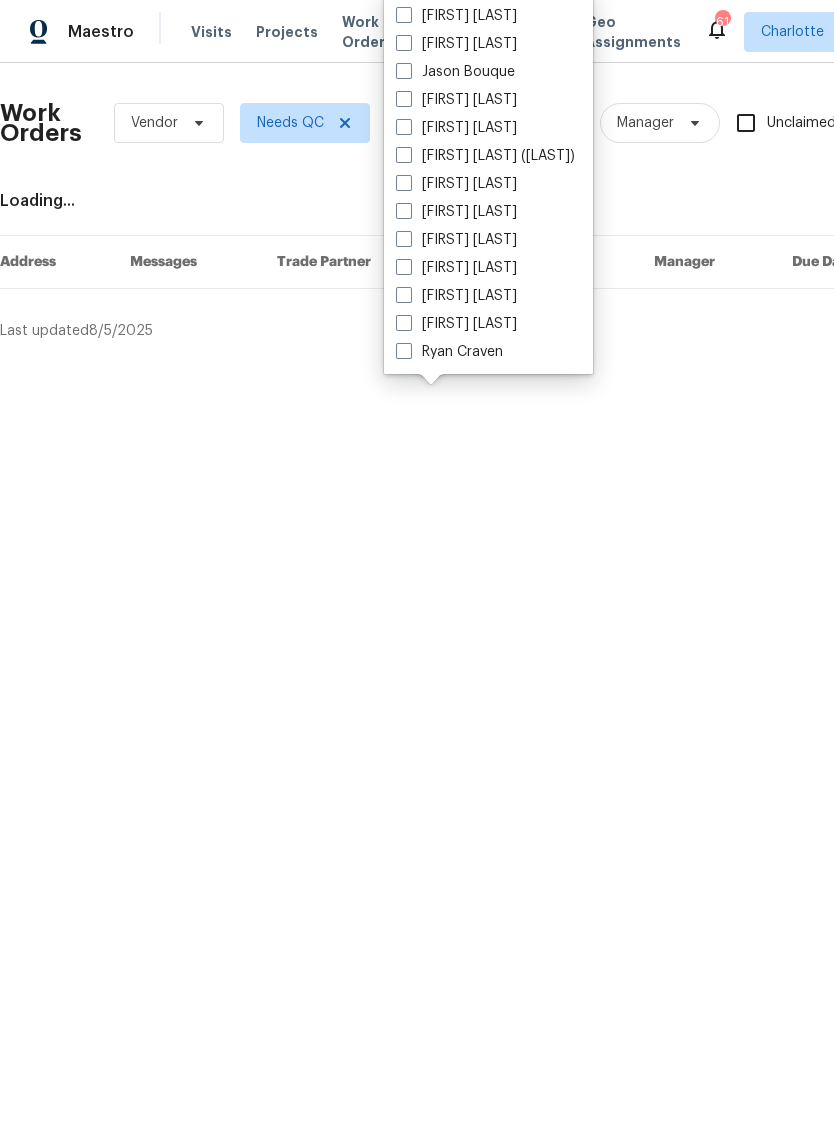 scroll, scrollTop: 248, scrollLeft: 0, axis: vertical 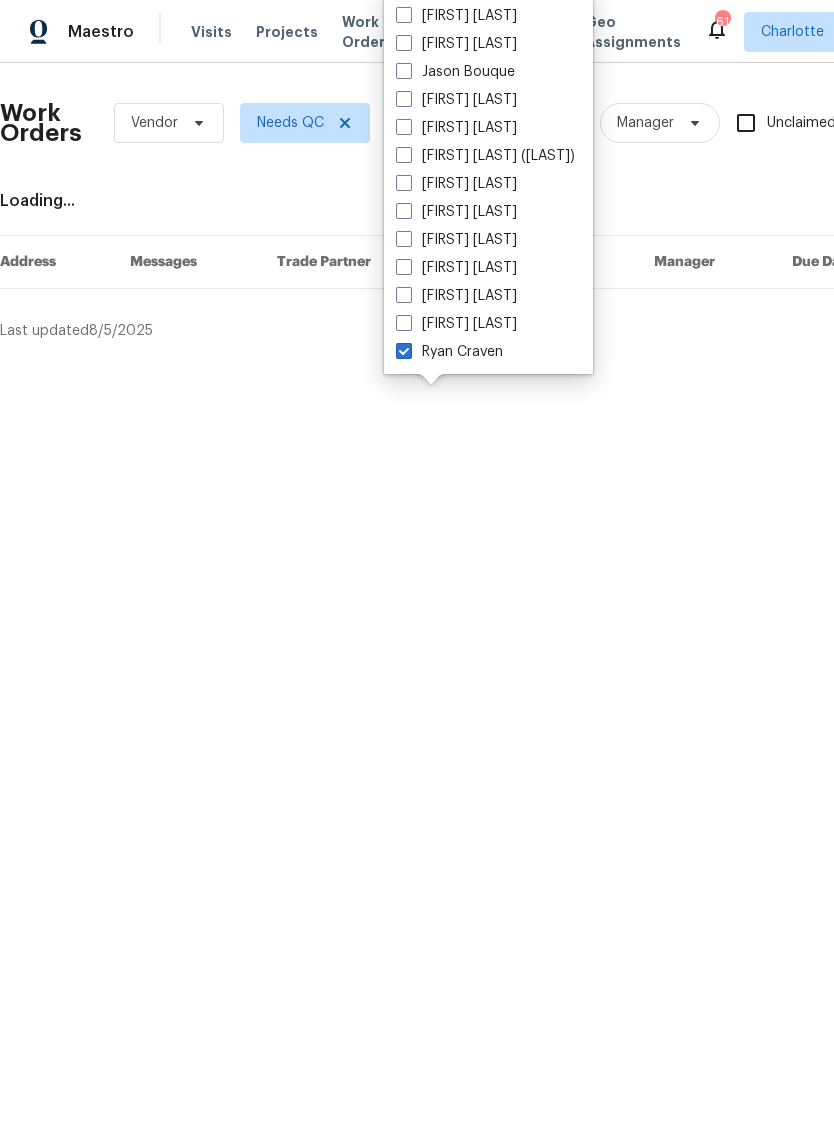 checkbox on "true" 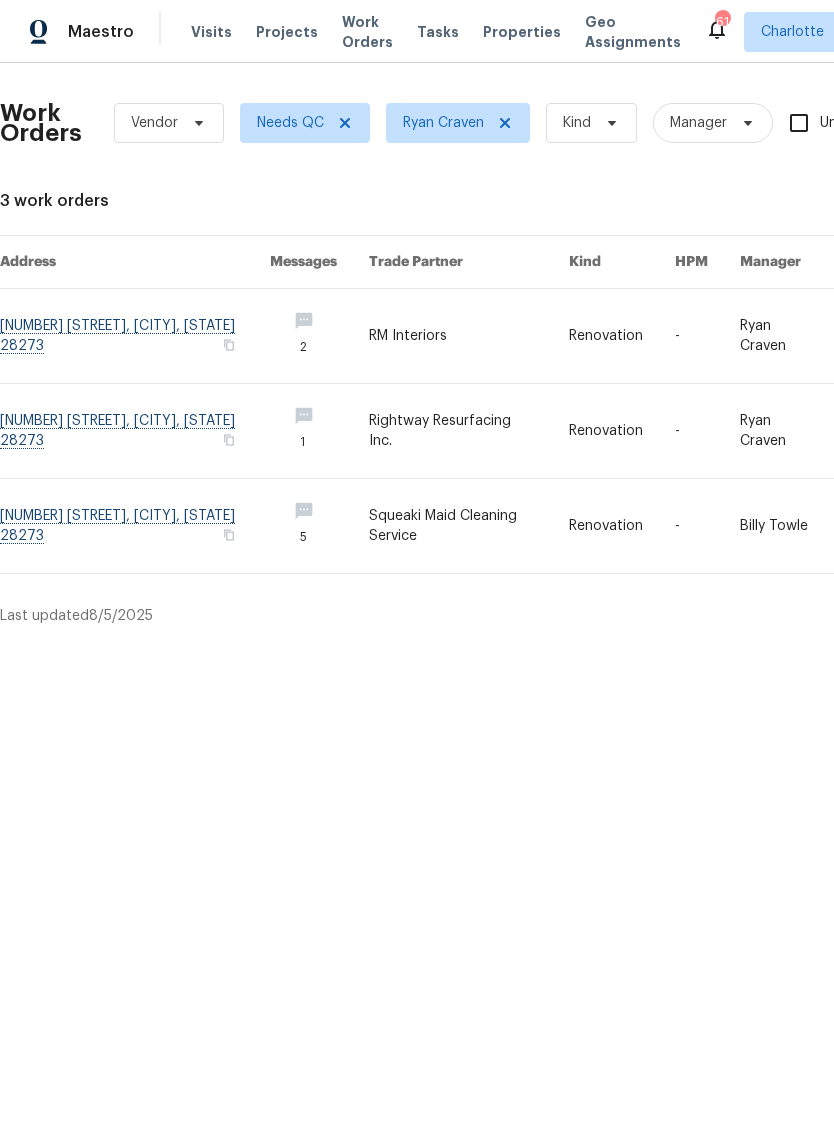 click at bounding box center [135, 336] 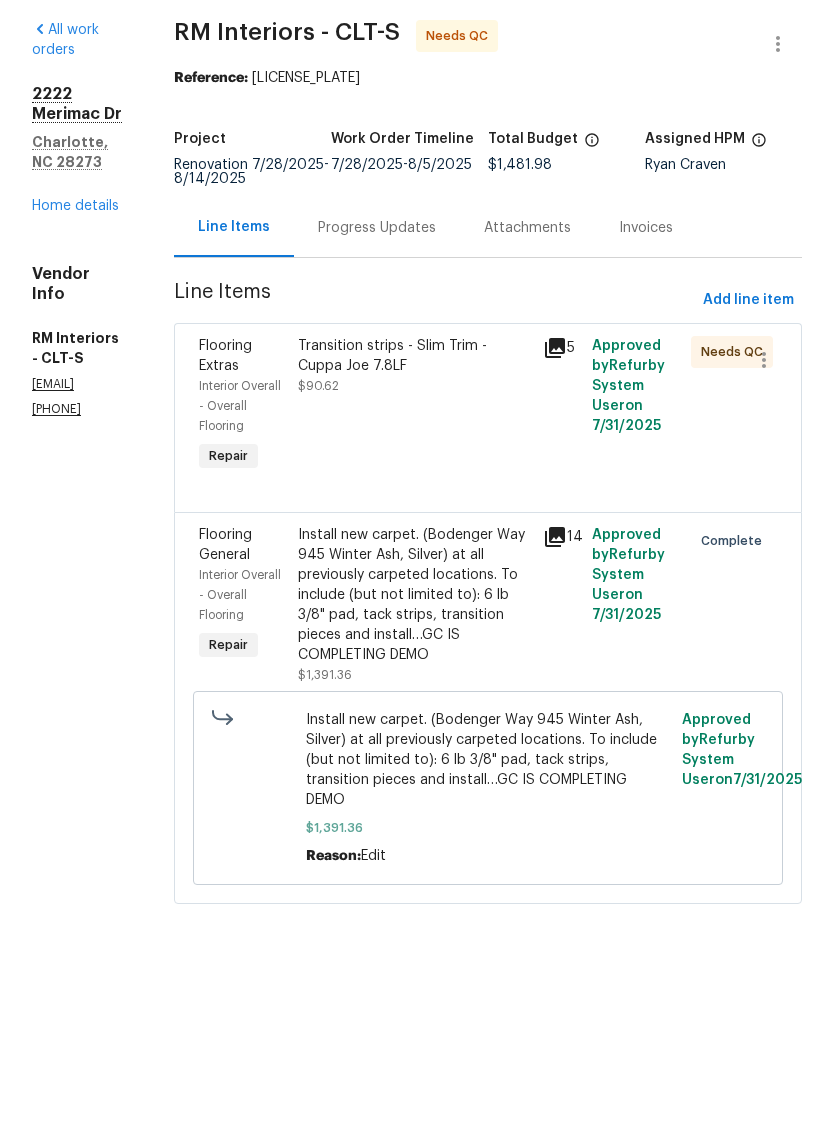 click on "Transition strips - Slim Trim - Cuppa Joe 7.8LF" at bounding box center [415, 431] 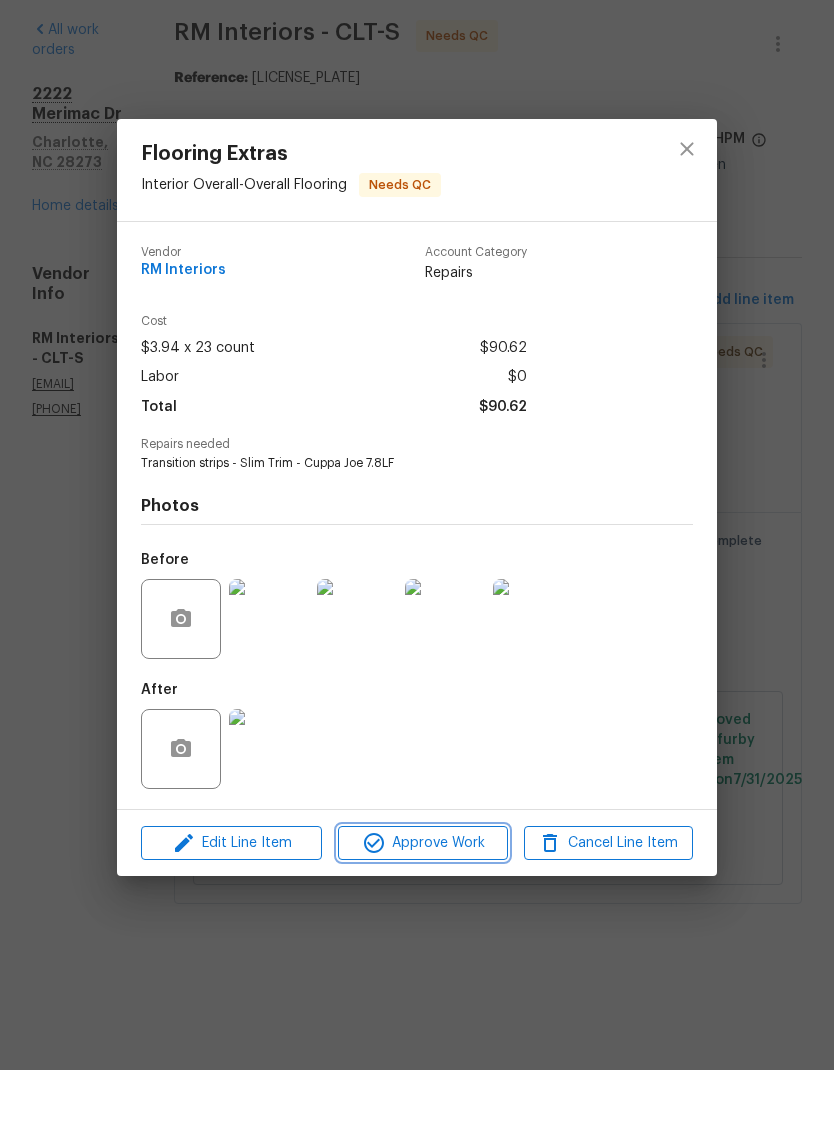click on "Approve Work" at bounding box center (422, 918) 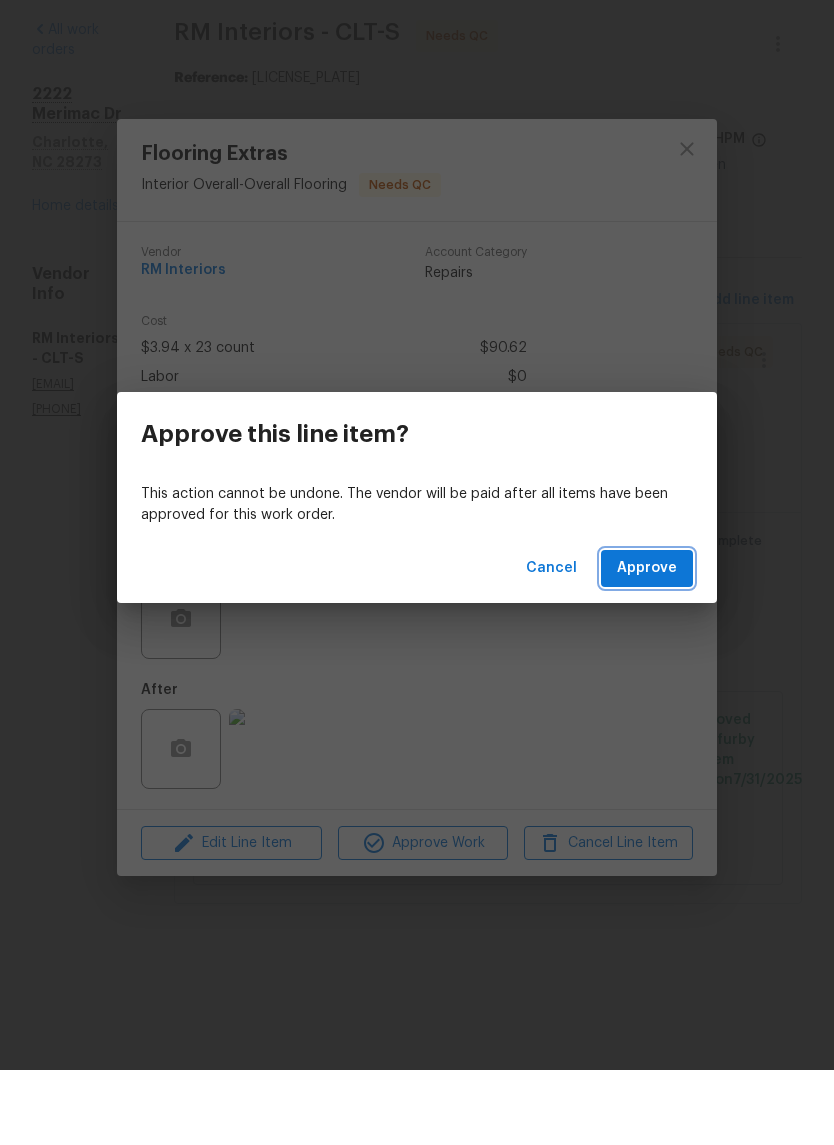 click on "Approve" at bounding box center [647, 643] 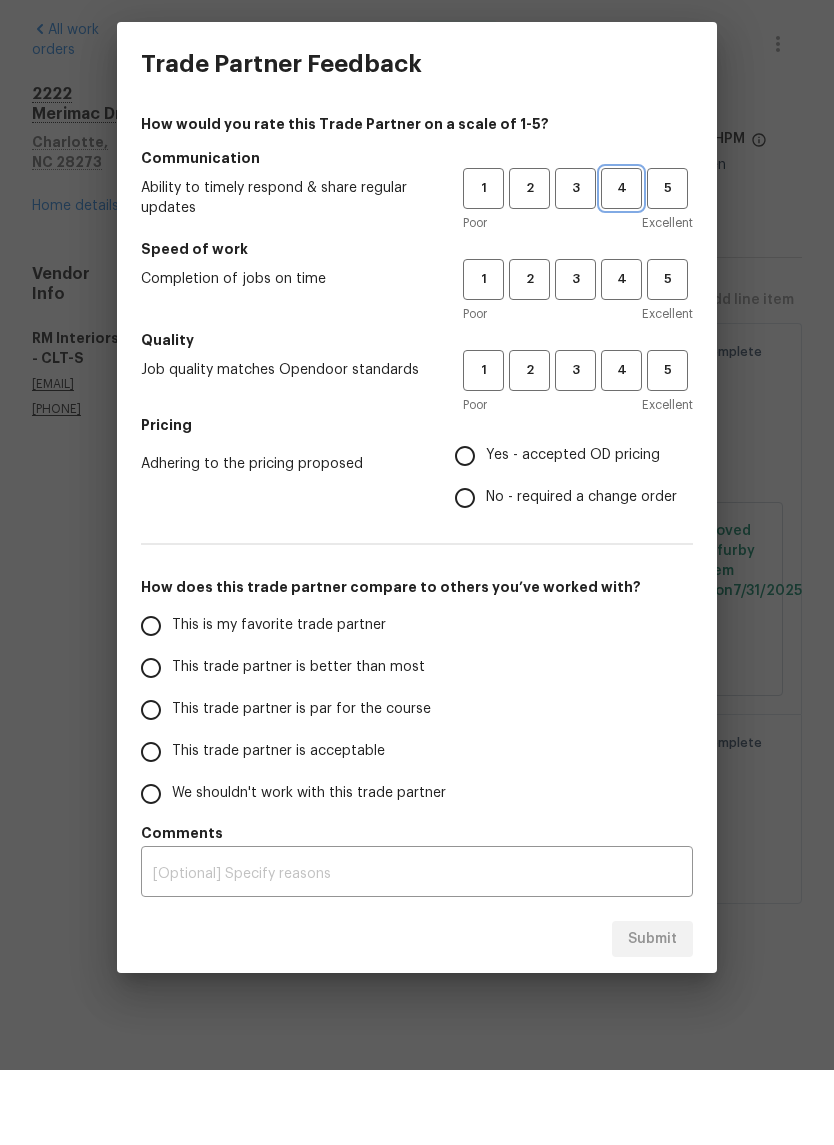 click on "4" at bounding box center (621, 263) 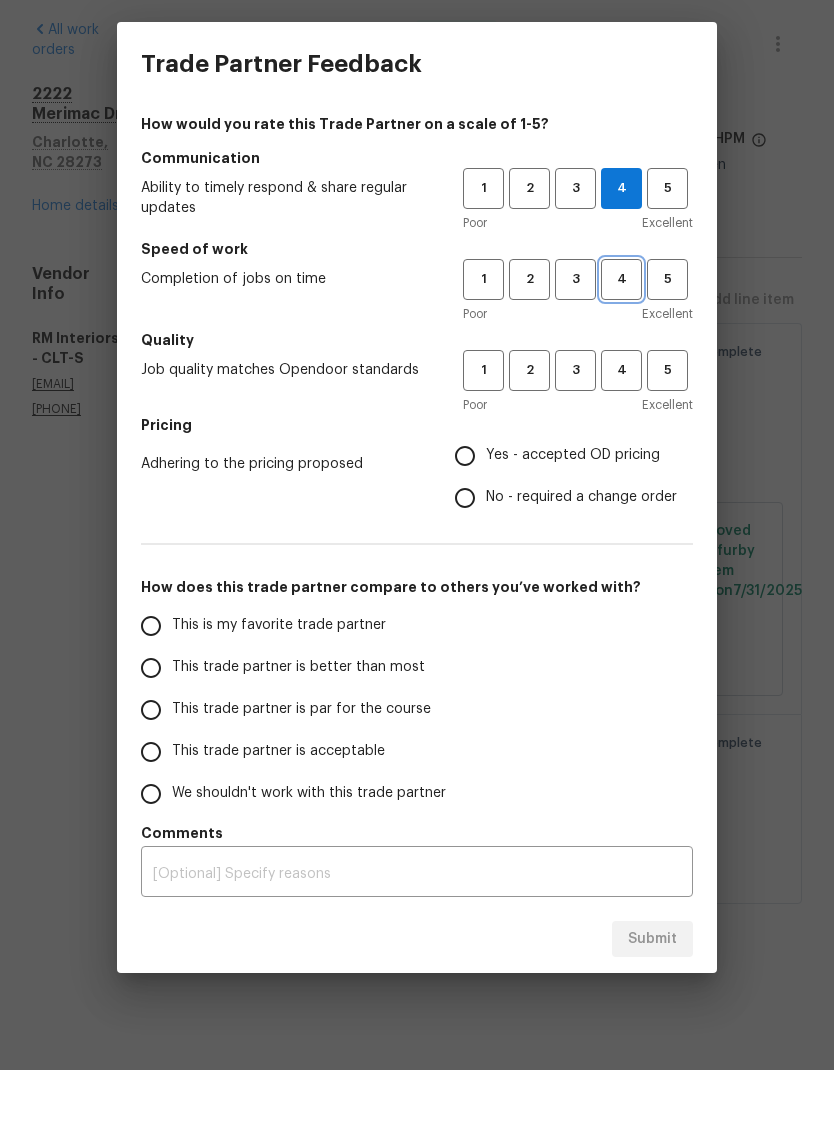 click on "4" at bounding box center [621, 354] 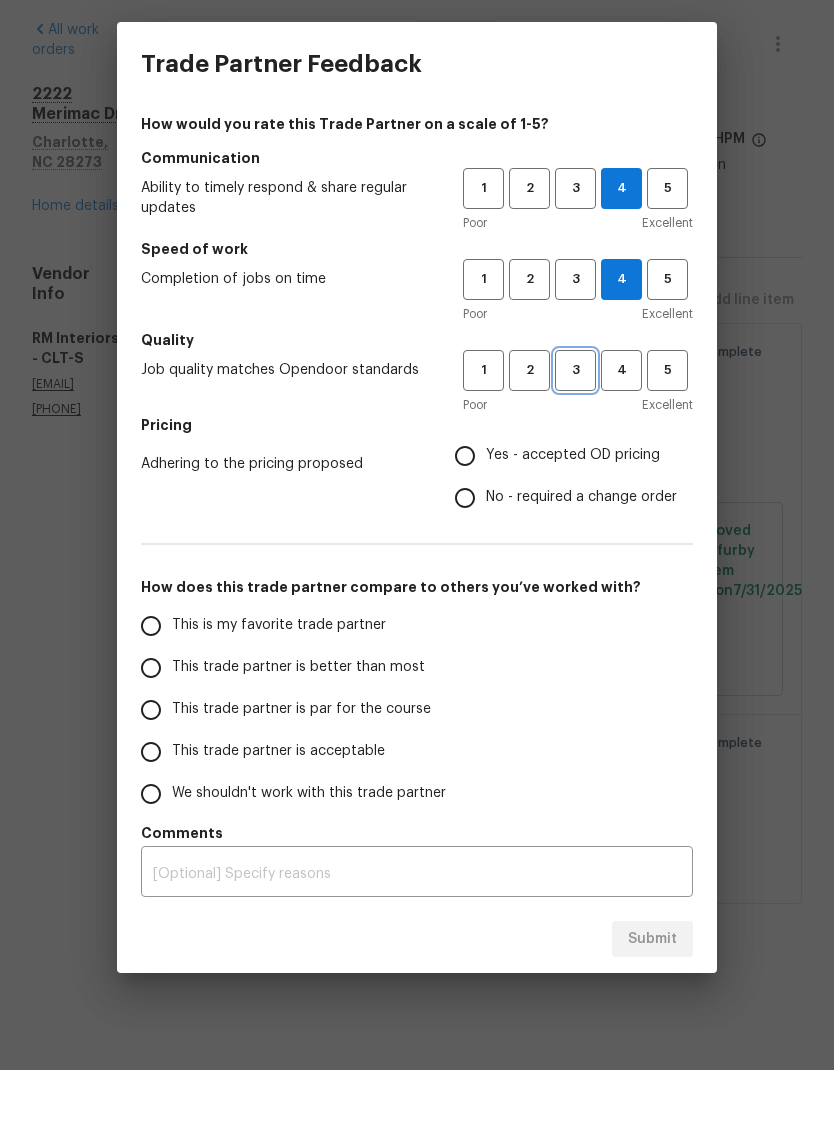 click on "3" at bounding box center [575, 445] 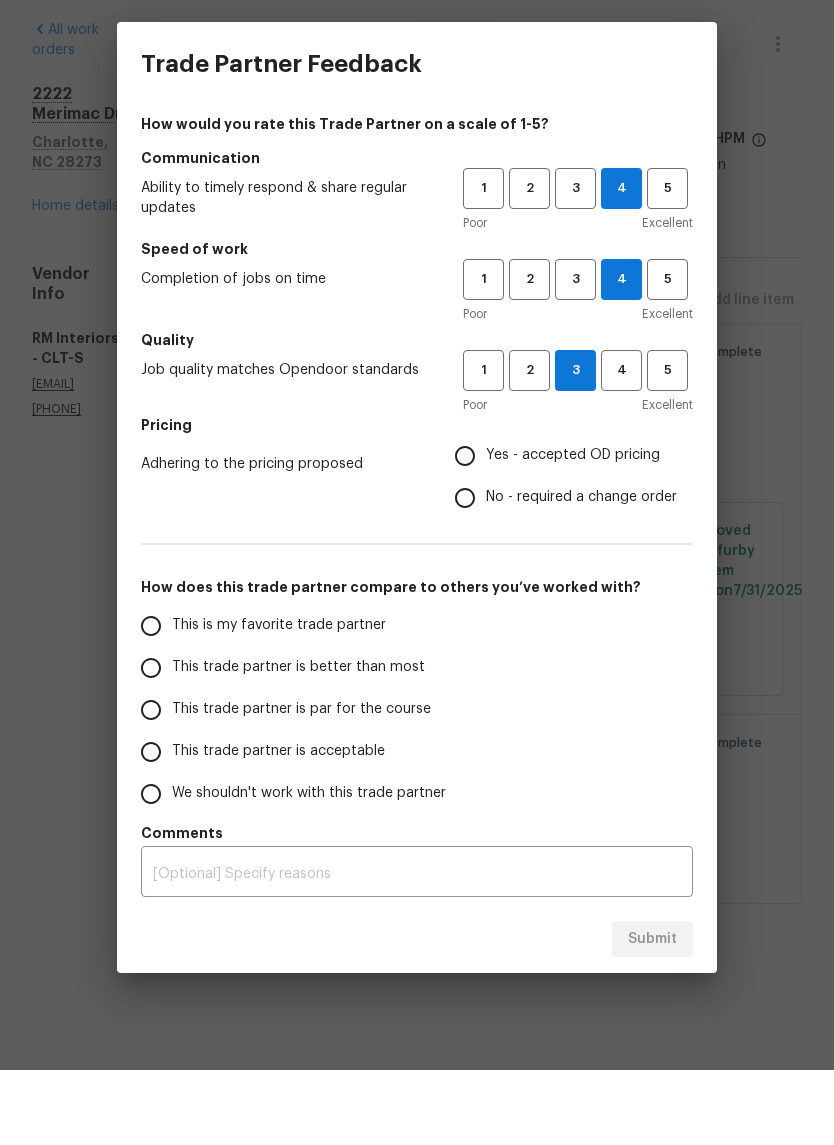 click on "Yes - accepted OD pricing" at bounding box center (465, 531) 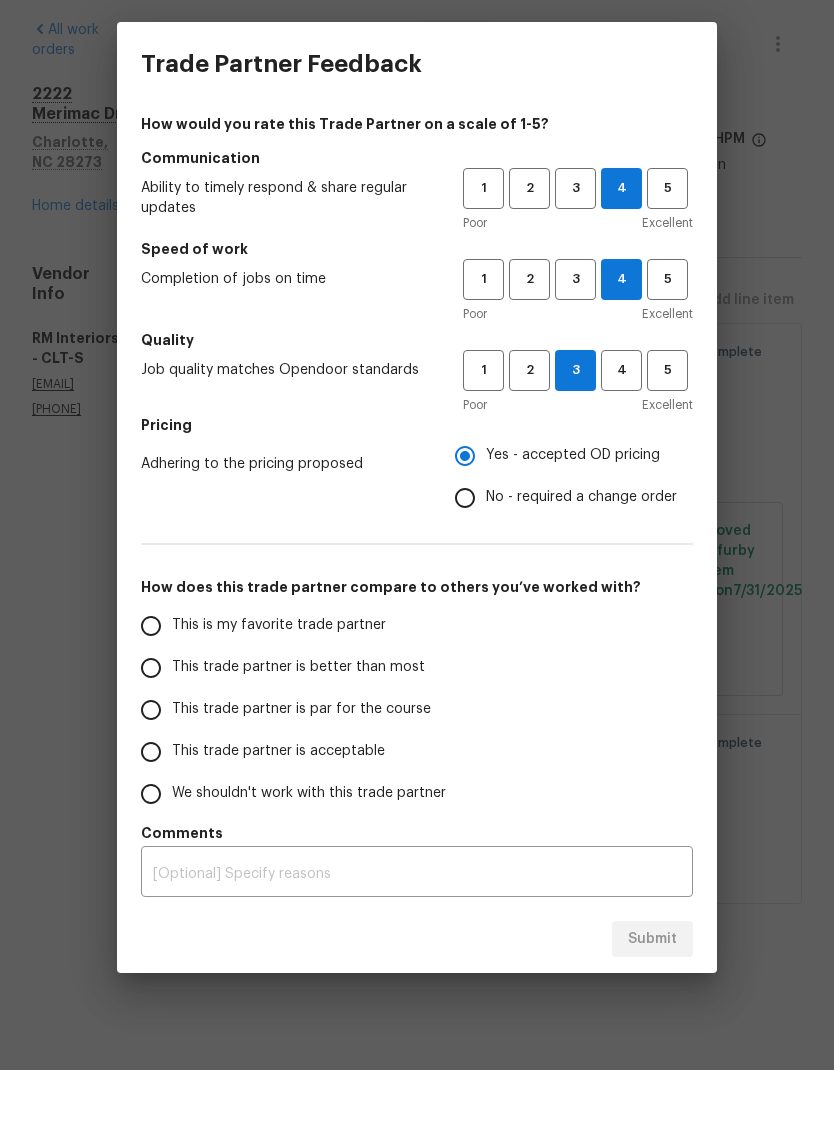 click on "This trade partner is better than most" at bounding box center (151, 743) 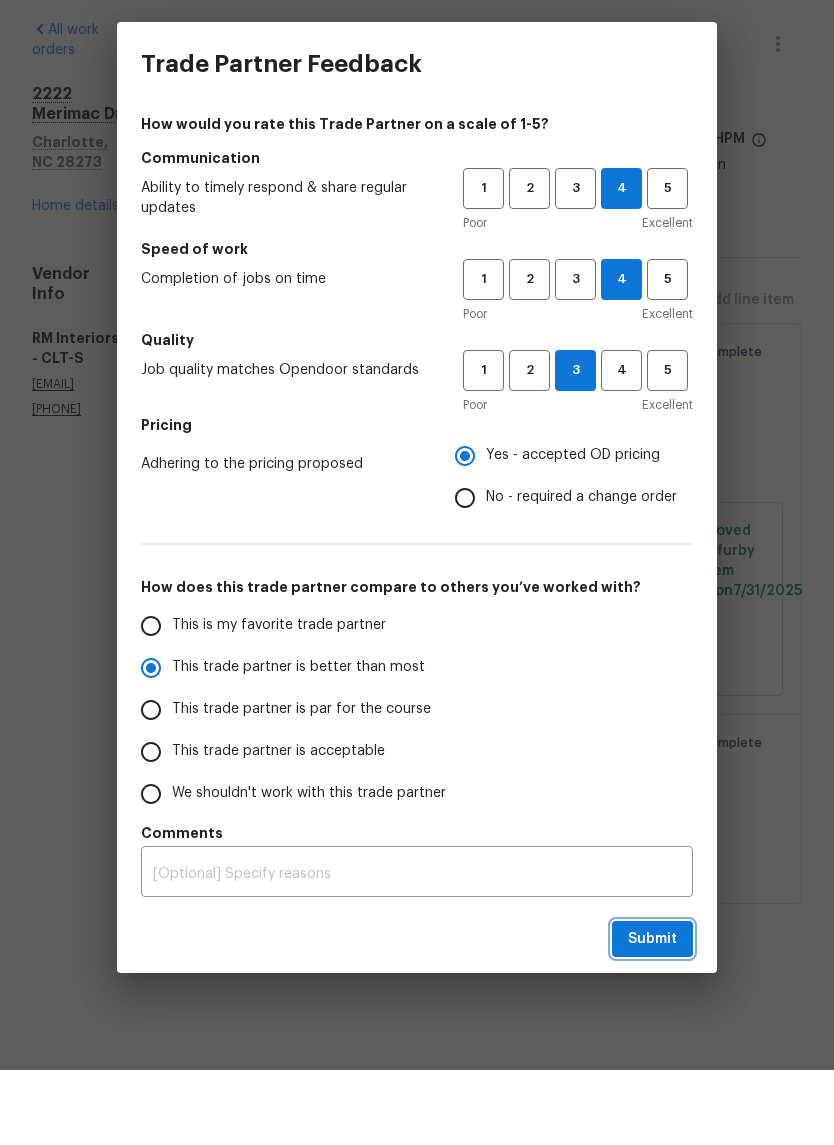 click on "Submit" at bounding box center (652, 1014) 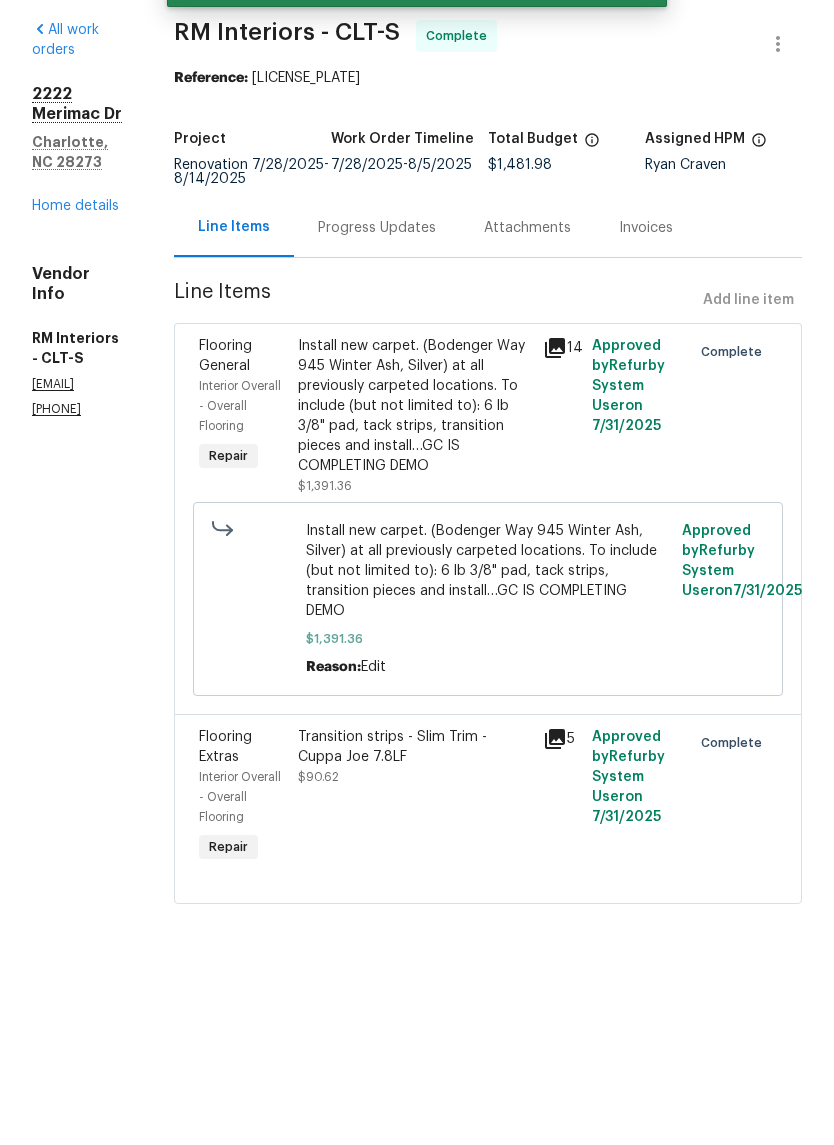 click on "Home details" at bounding box center [75, 281] 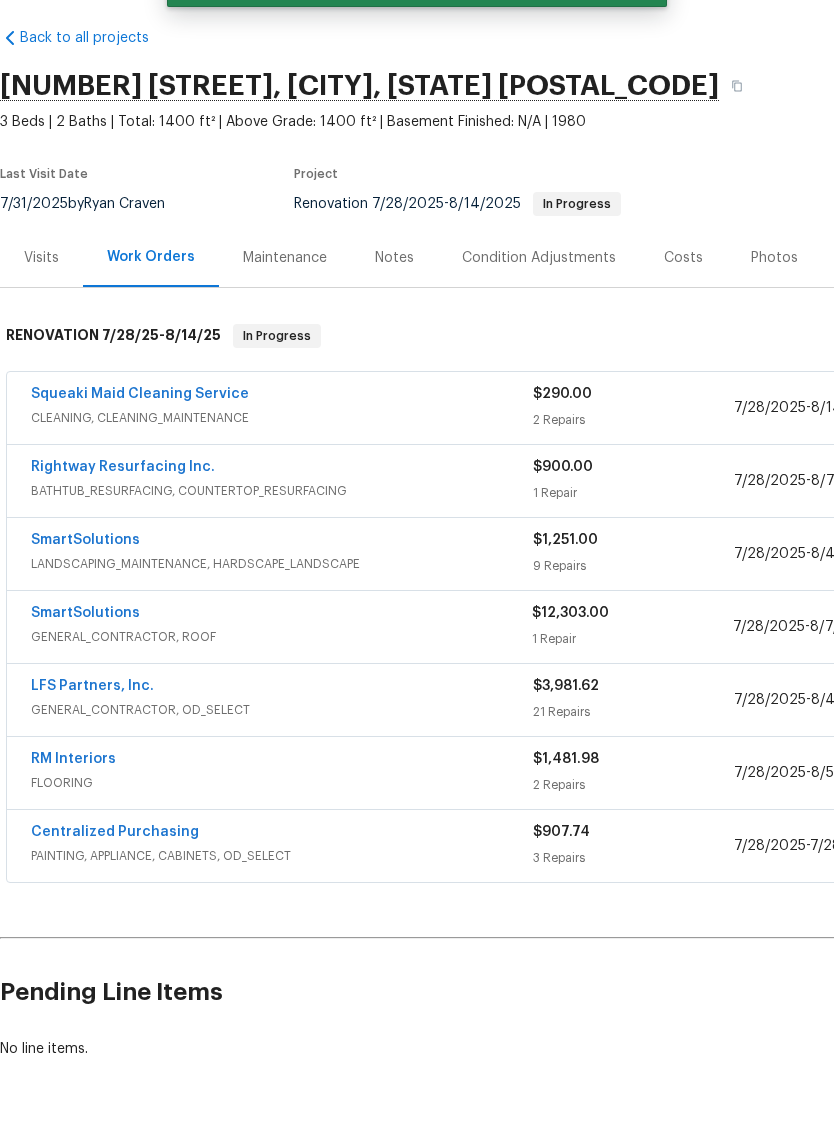 click on "Rightway Resurfacing Inc." at bounding box center [123, 542] 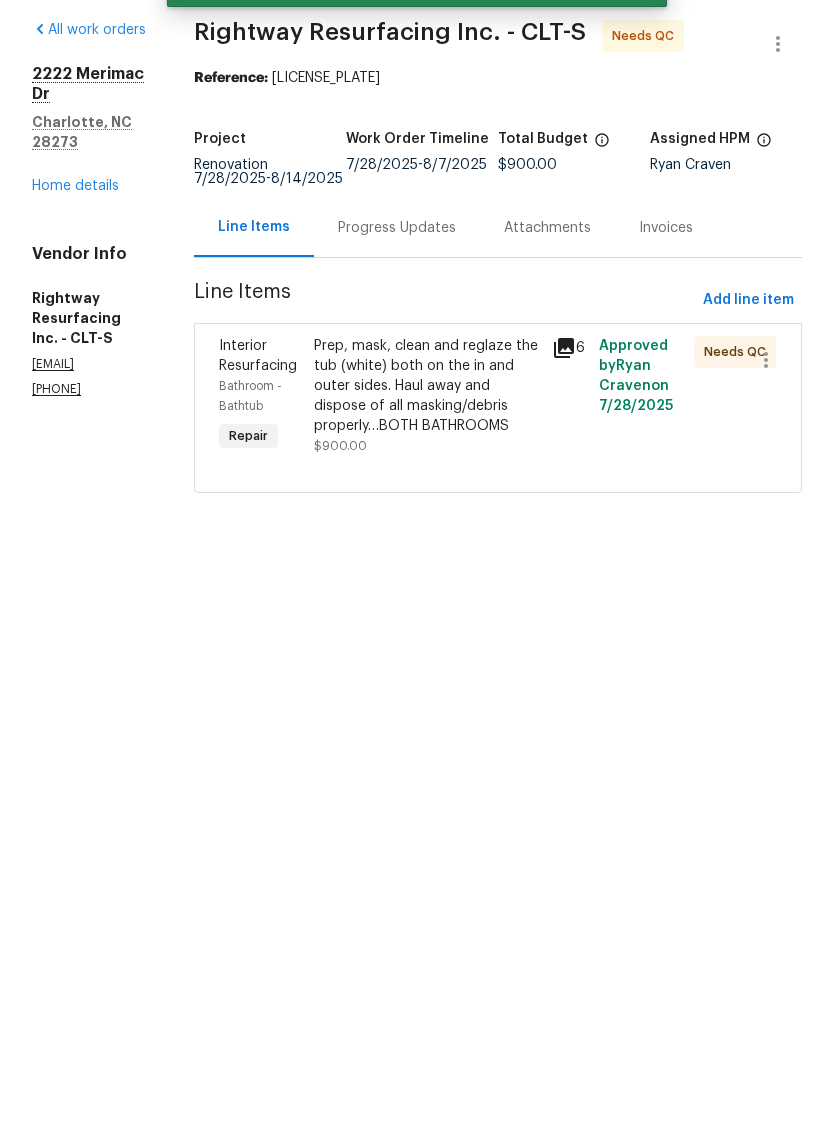 click on "Prep, mask, clean and reglaze the tub (white) both on the in and outer sides. Haul away and dispose of all masking/debris properly…BOTH BATHROOMS" at bounding box center [426, 461] 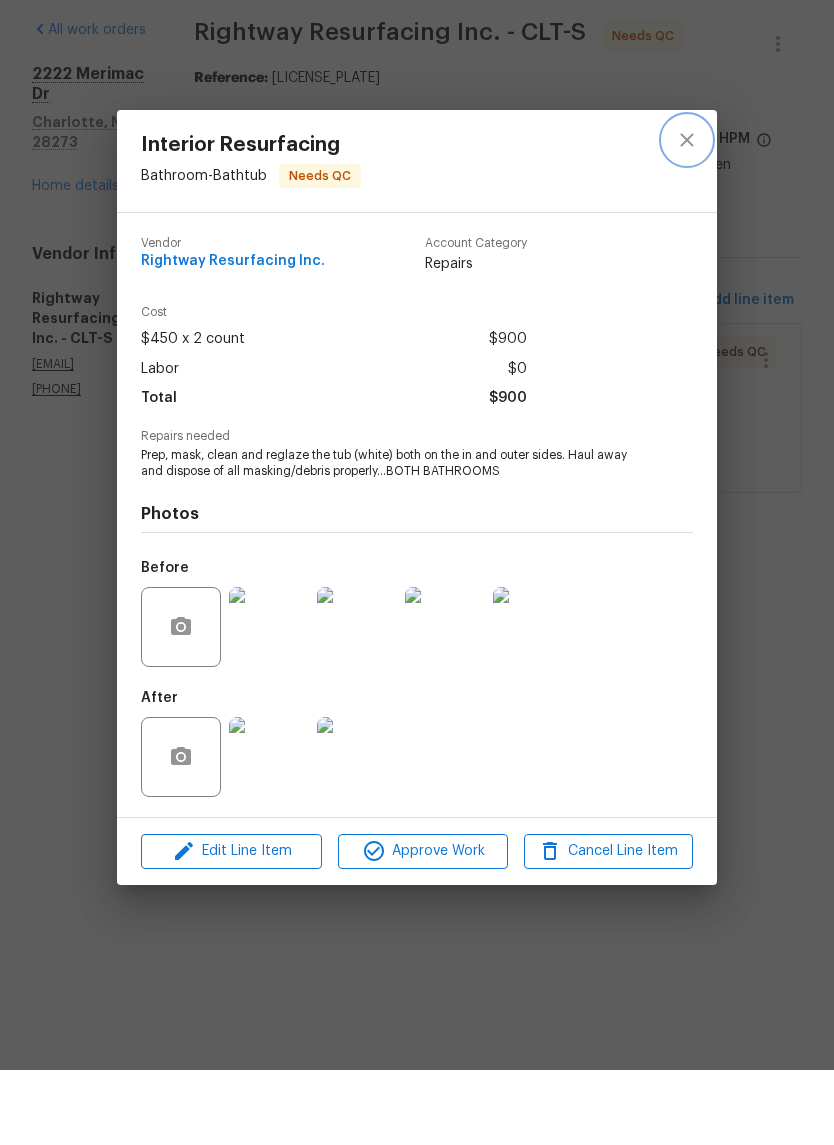 click 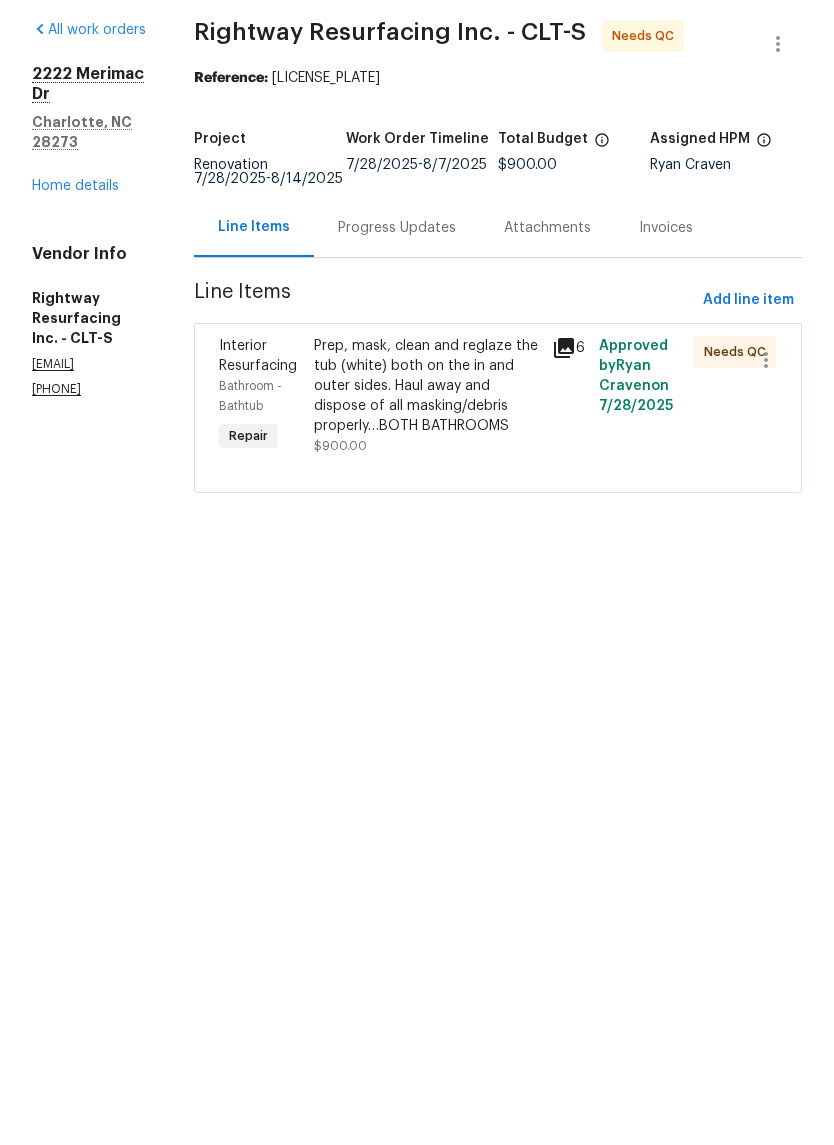 click on "Prep, mask, clean and reglaze the tub (white) both on the in and outer sides. Haul away and dispose of all masking/debris properly…BOTH BATHROOMS" at bounding box center [426, 461] 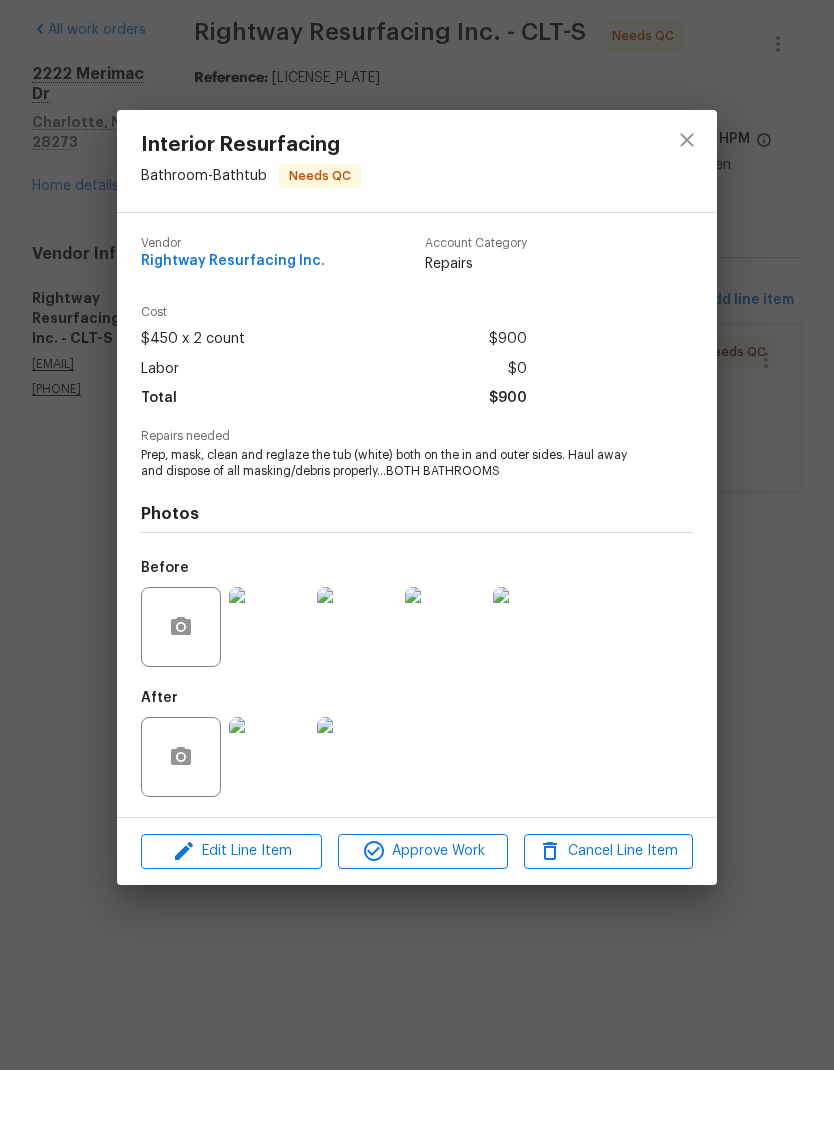 click at bounding box center [269, 832] 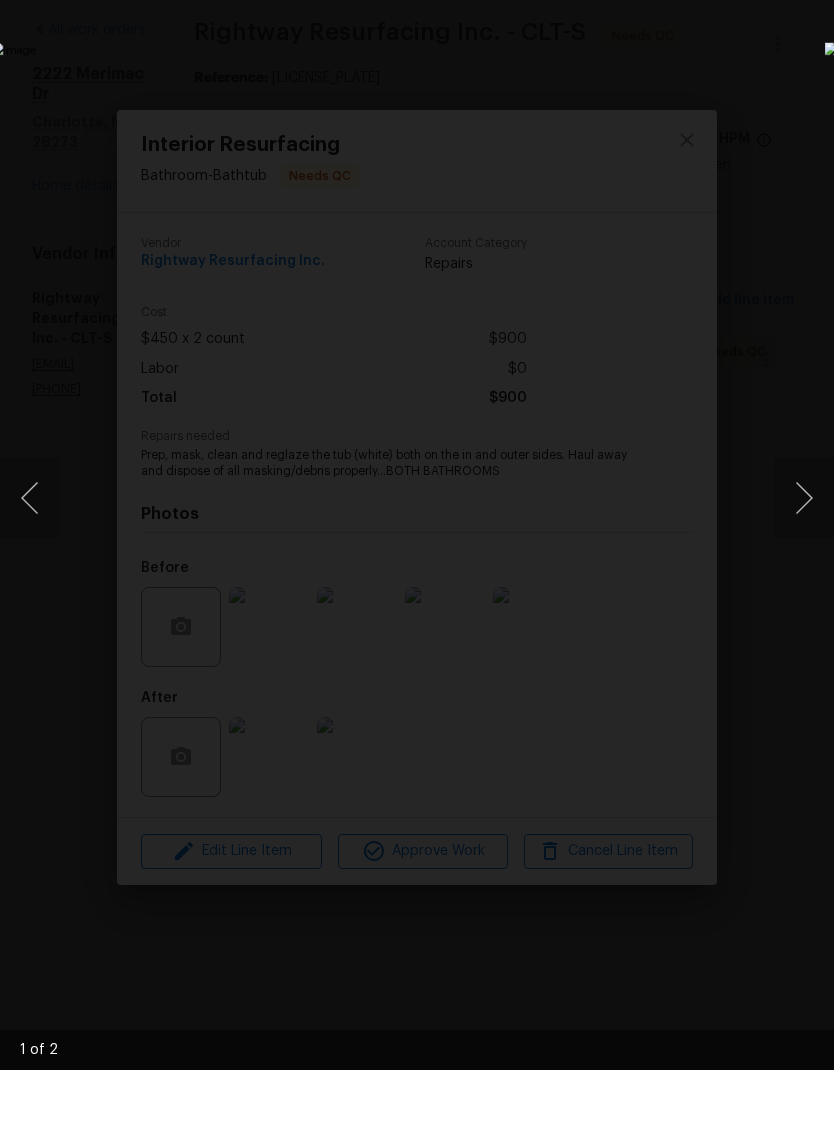 click at bounding box center (804, 573) 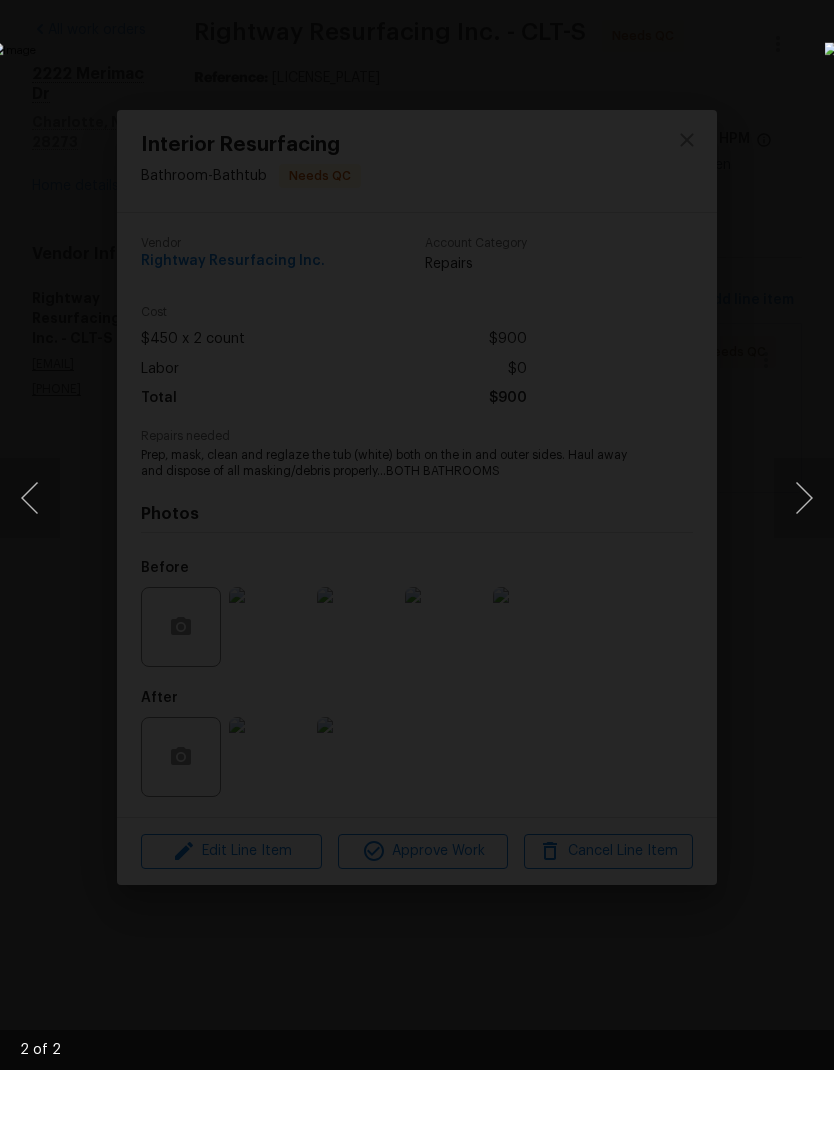 click at bounding box center (804, 573) 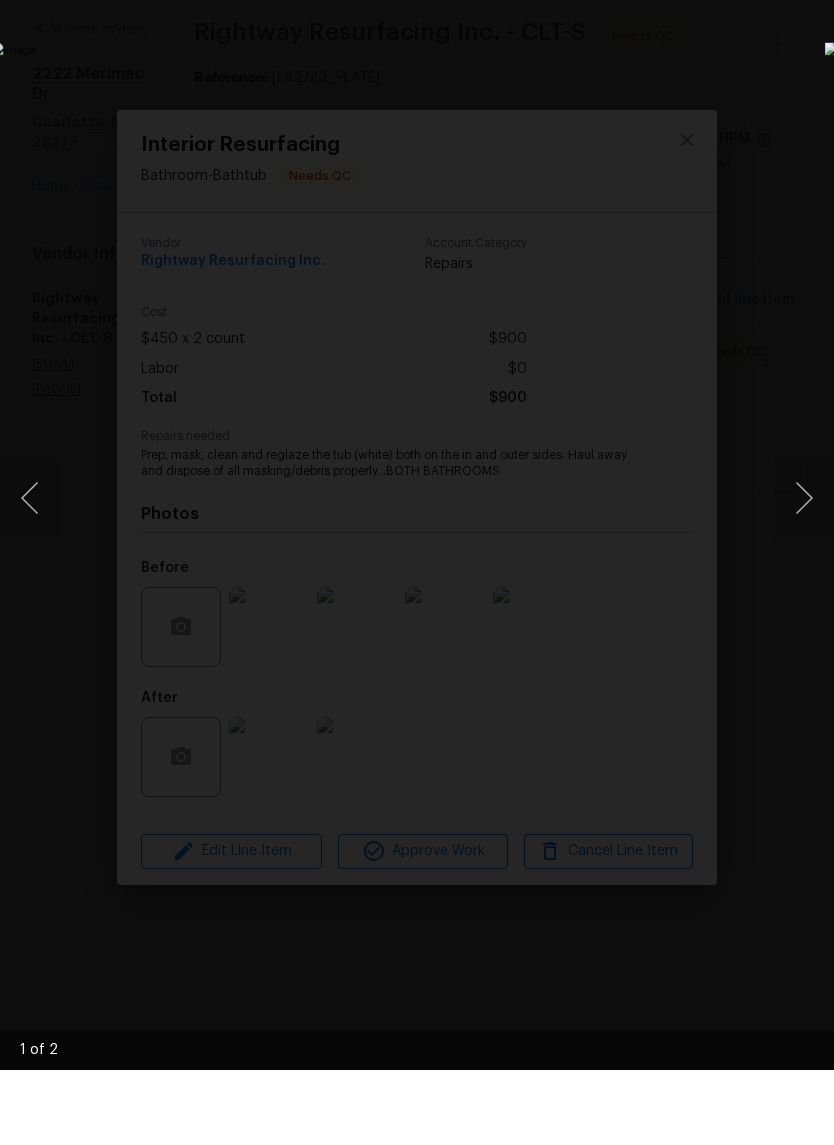 click at bounding box center (804, 573) 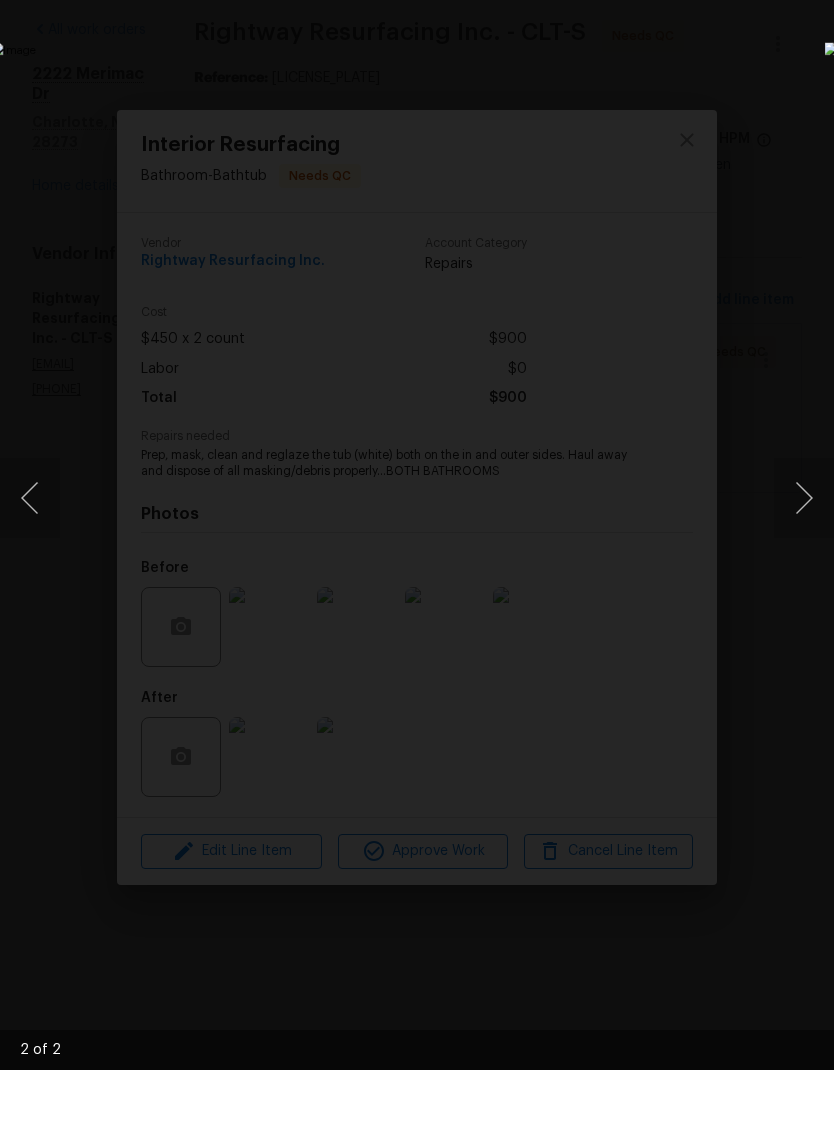 click at bounding box center [322, 572] 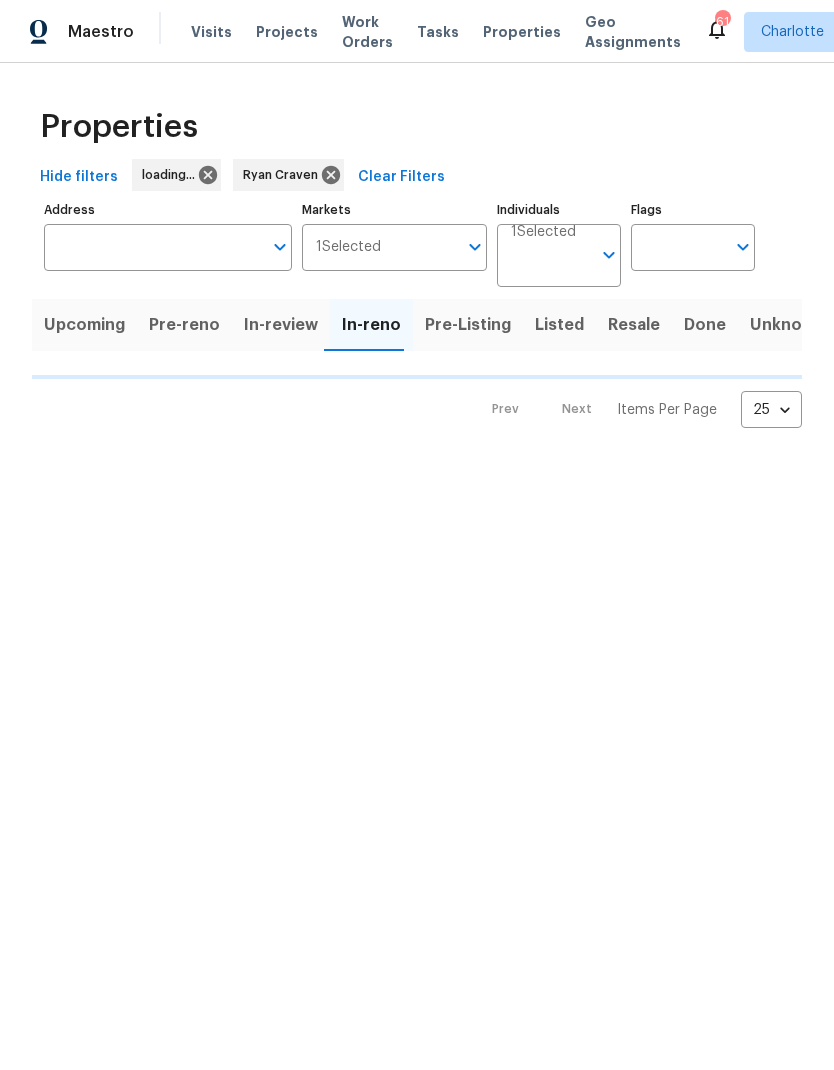 scroll, scrollTop: 0, scrollLeft: 0, axis: both 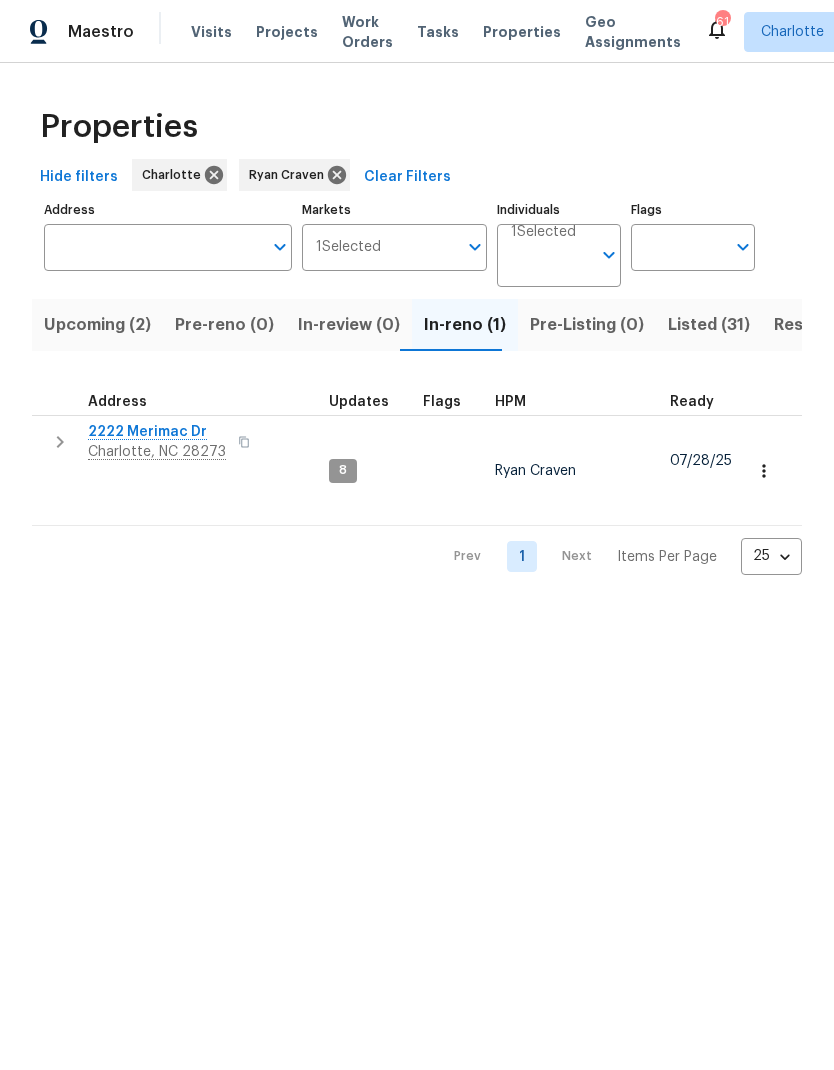 click on "Maestro" at bounding box center [67, 32] 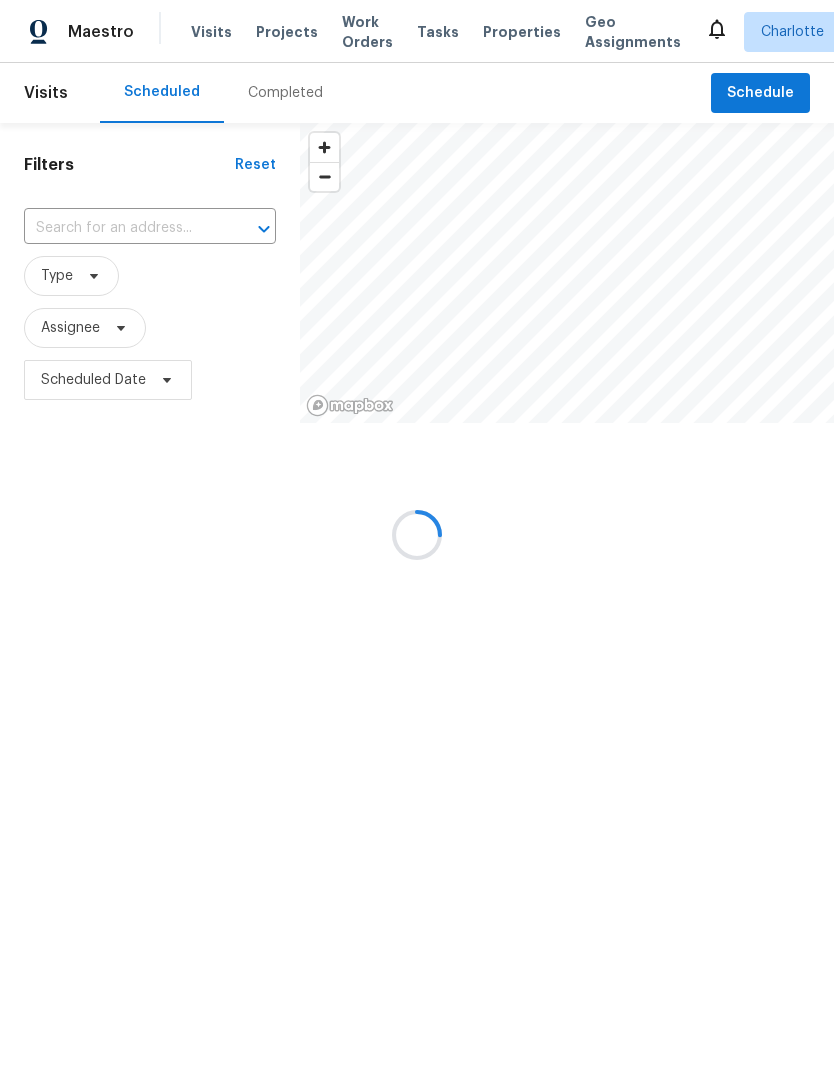 scroll, scrollTop: 0, scrollLeft: 0, axis: both 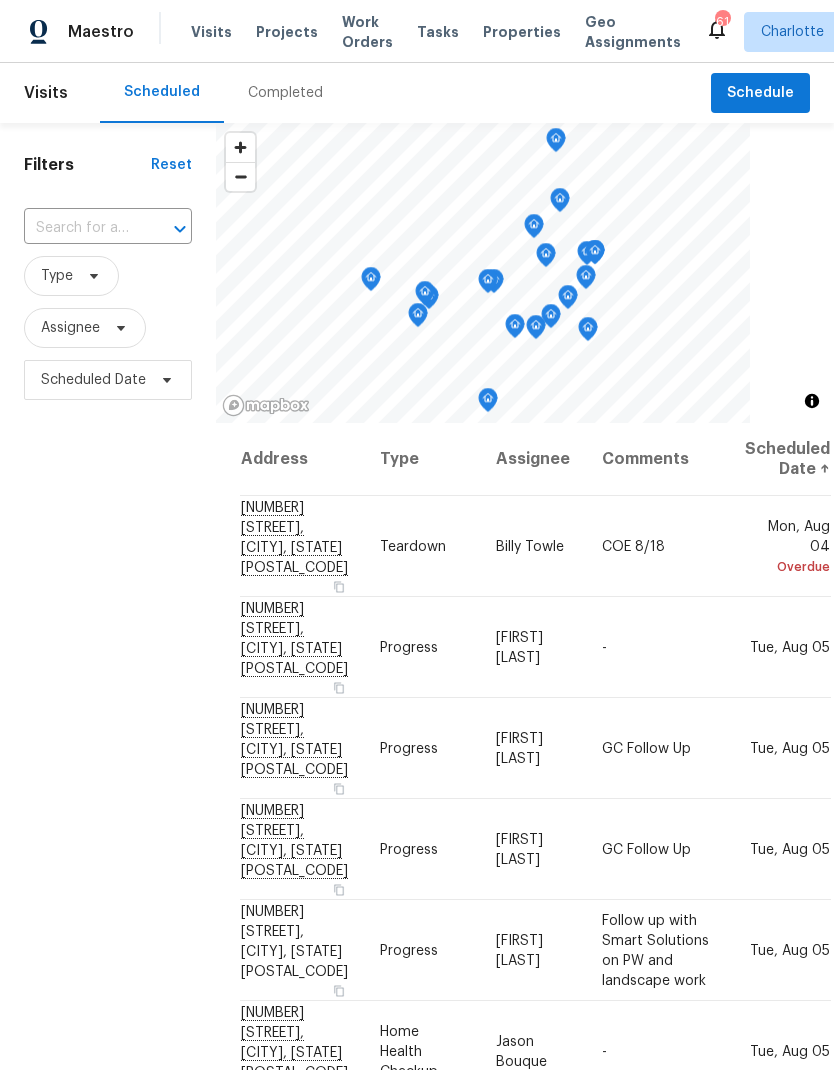 click on "Work Orders" at bounding box center [367, 32] 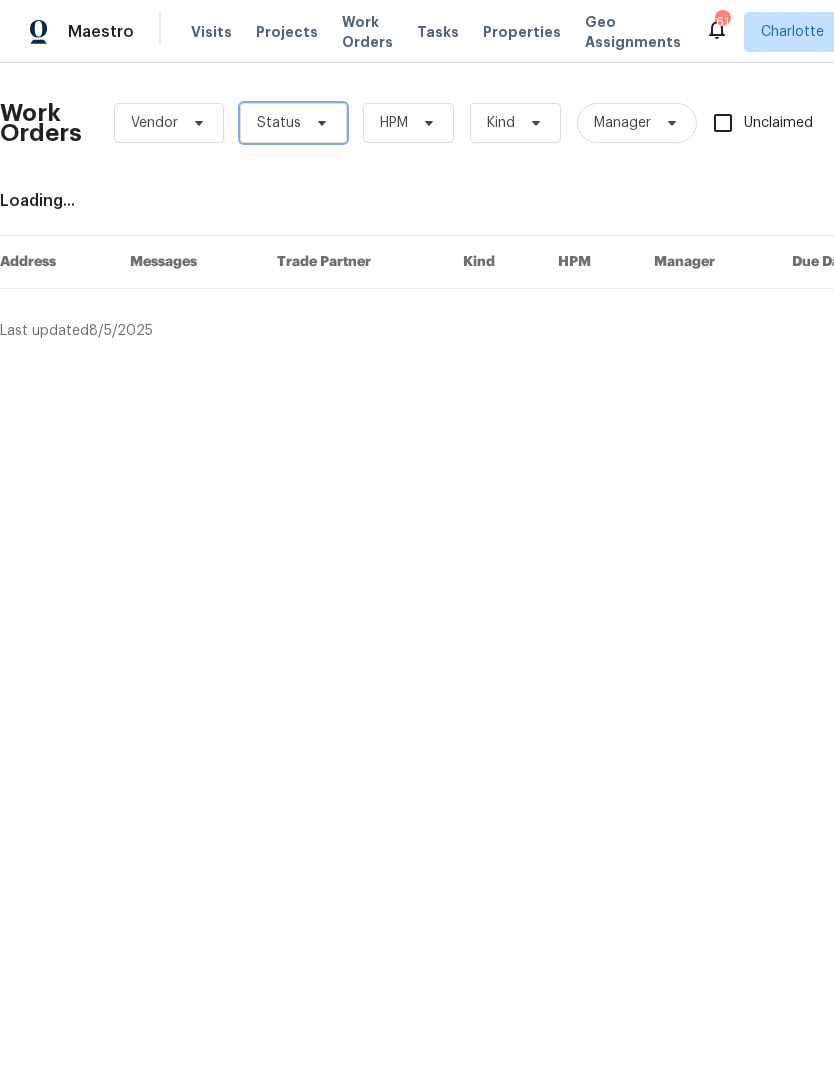 click 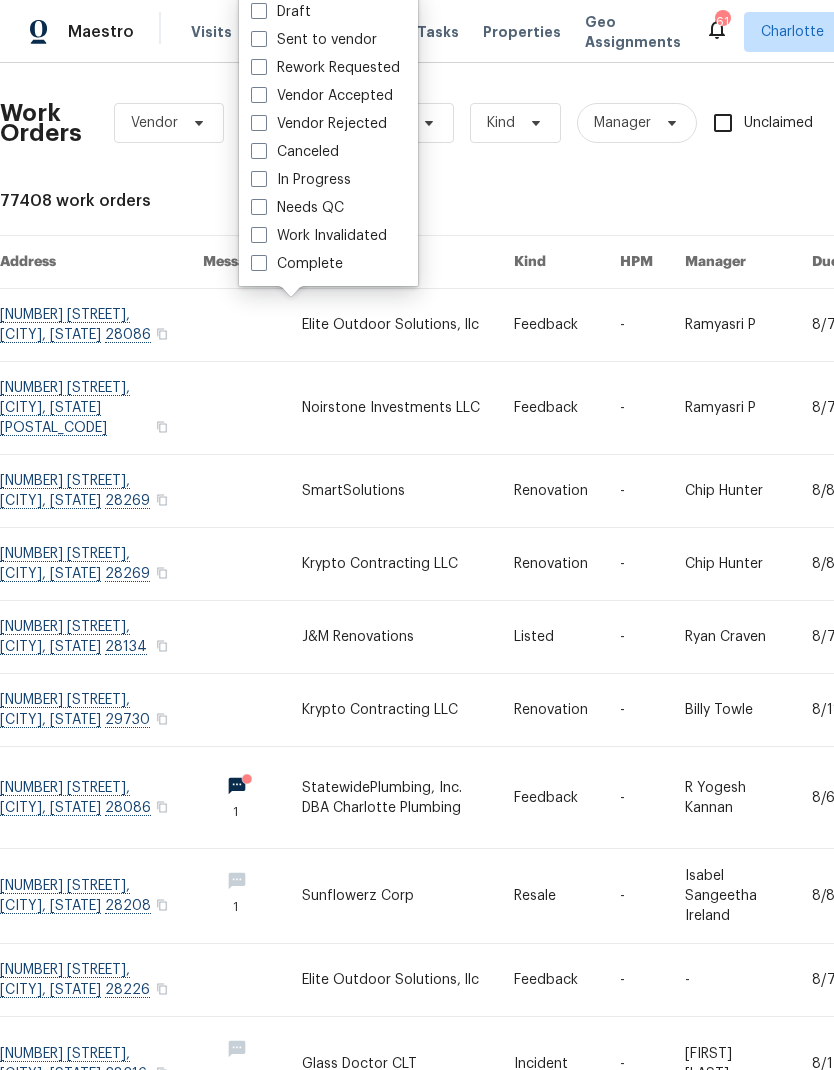 click on "Needs QC" at bounding box center [297, 208] 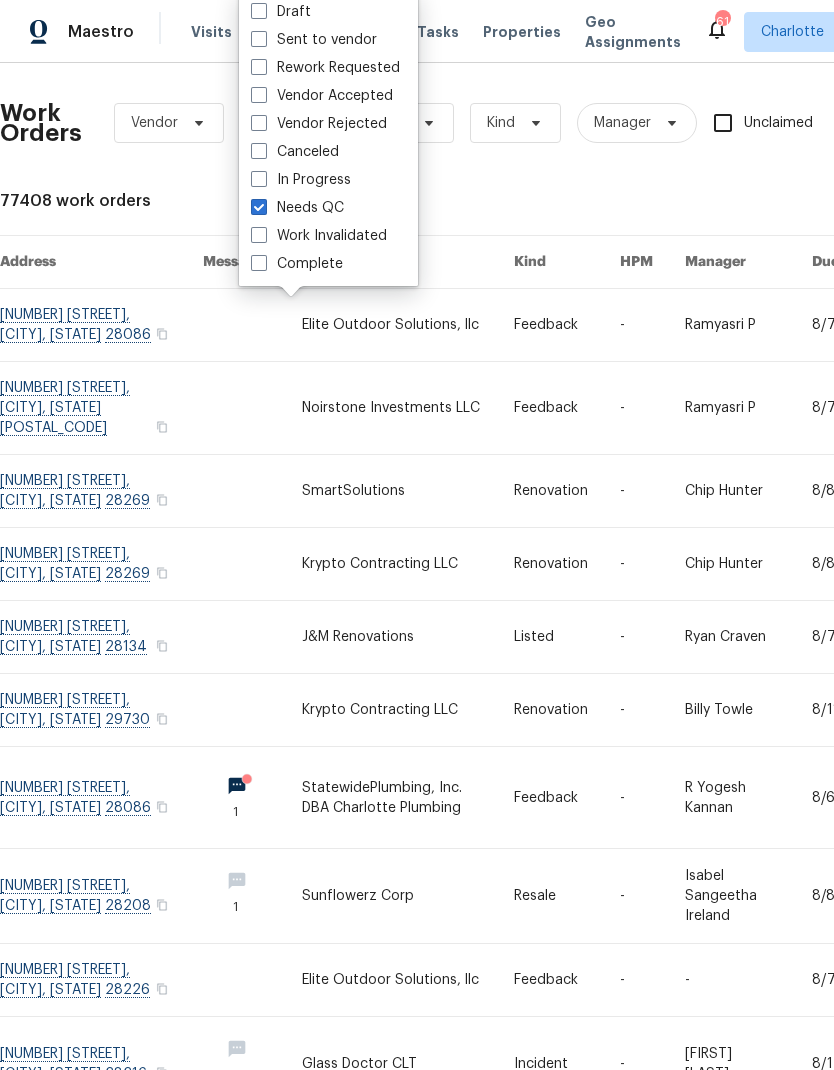 checkbox on "true" 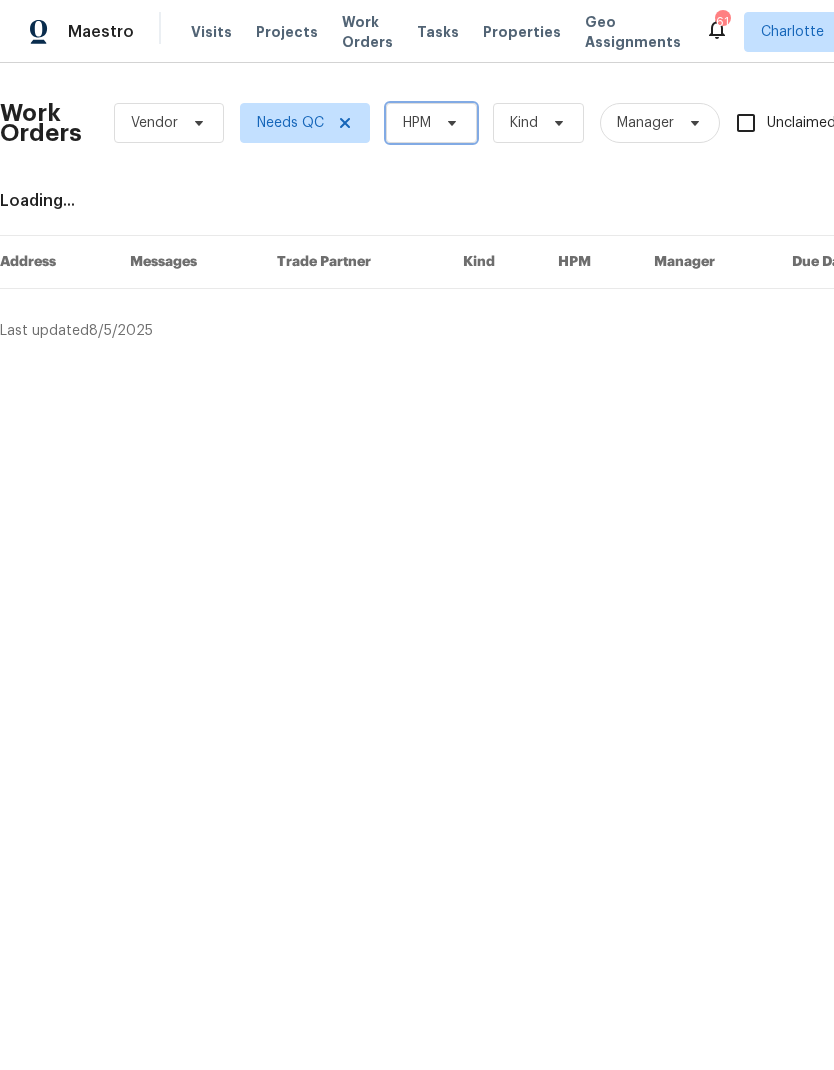 click 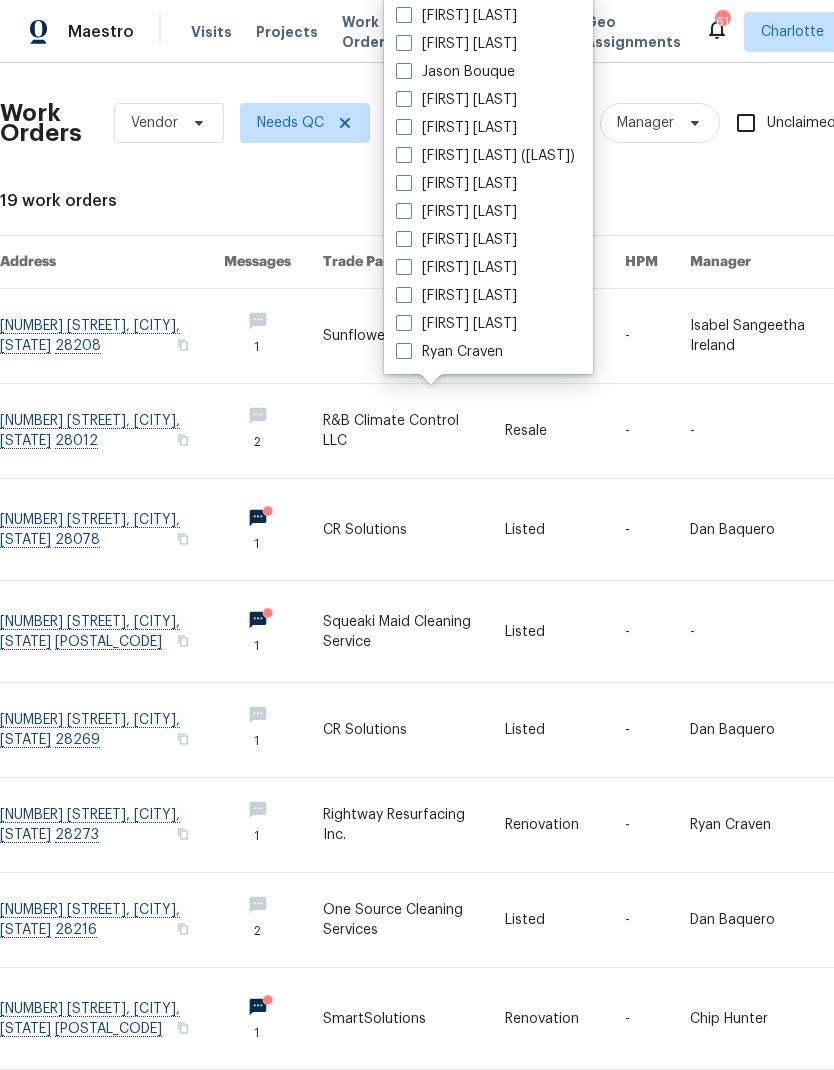 scroll, scrollTop: 248, scrollLeft: 0, axis: vertical 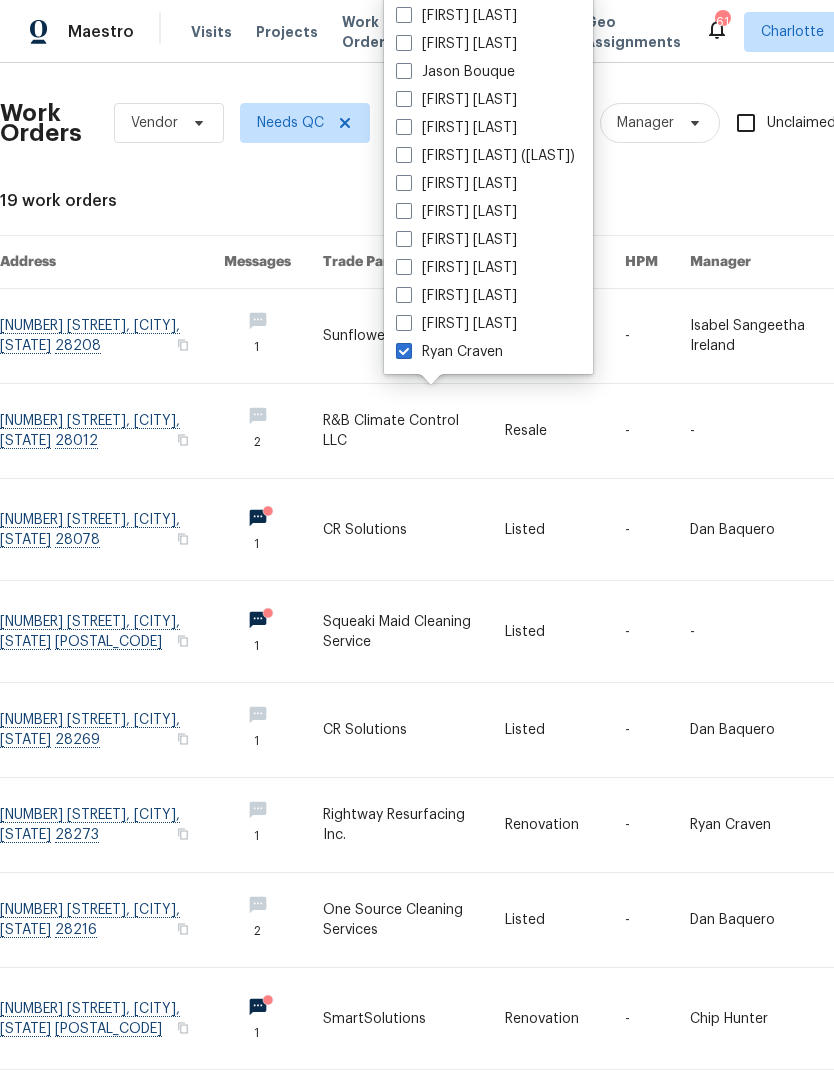 checkbox on "true" 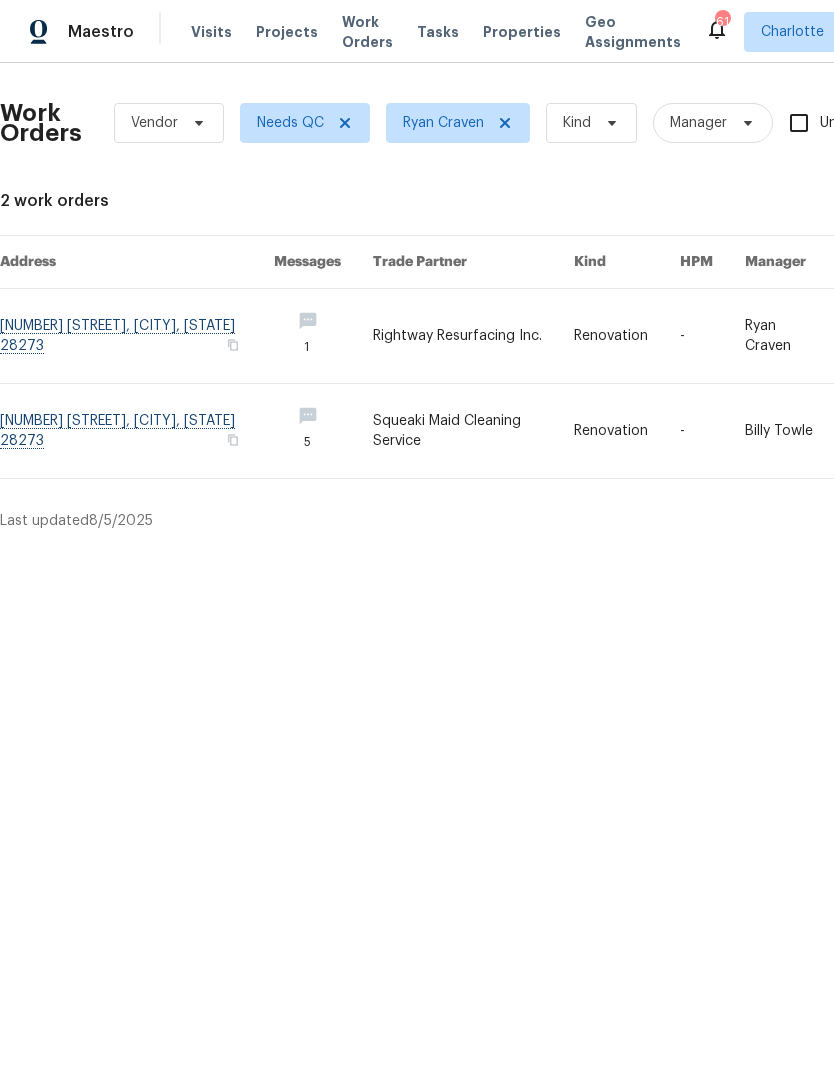 click at bounding box center (137, 336) 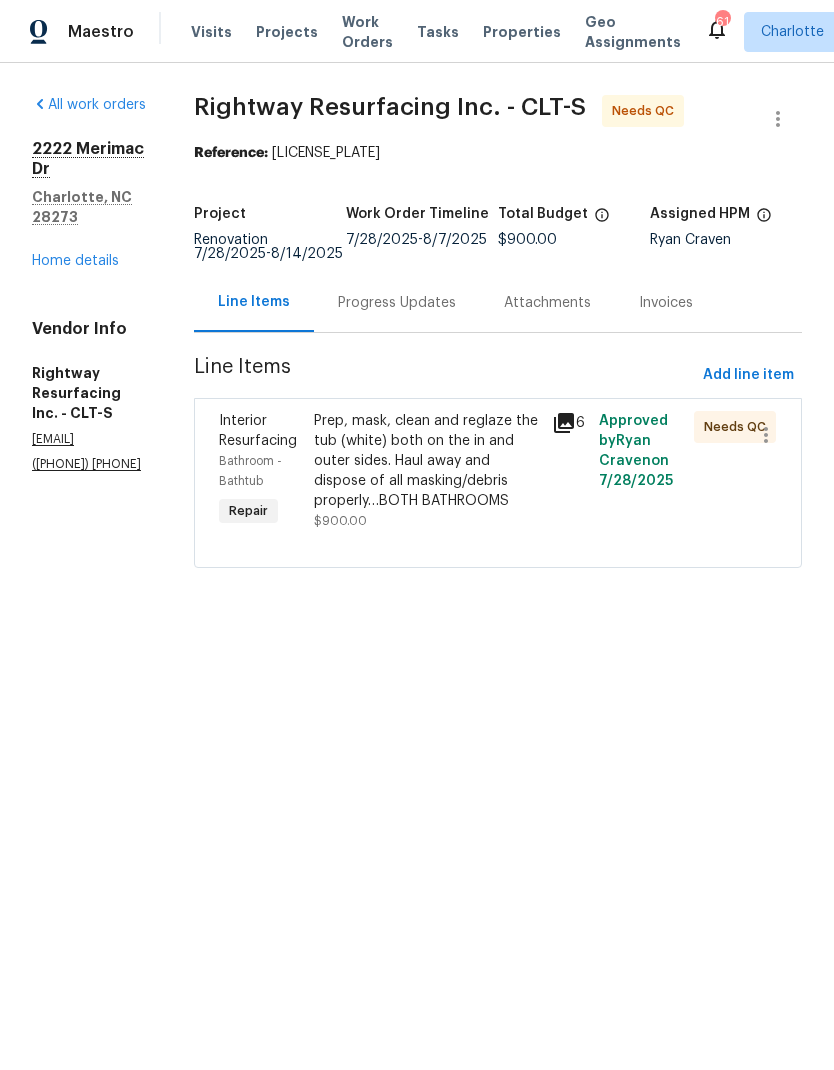 click on "Prep, mask, clean and reglaze the tub (white) both on the in and outer sides. Haul away and dispose of all masking/debris properly…BOTH BATHROOMS" at bounding box center [426, 461] 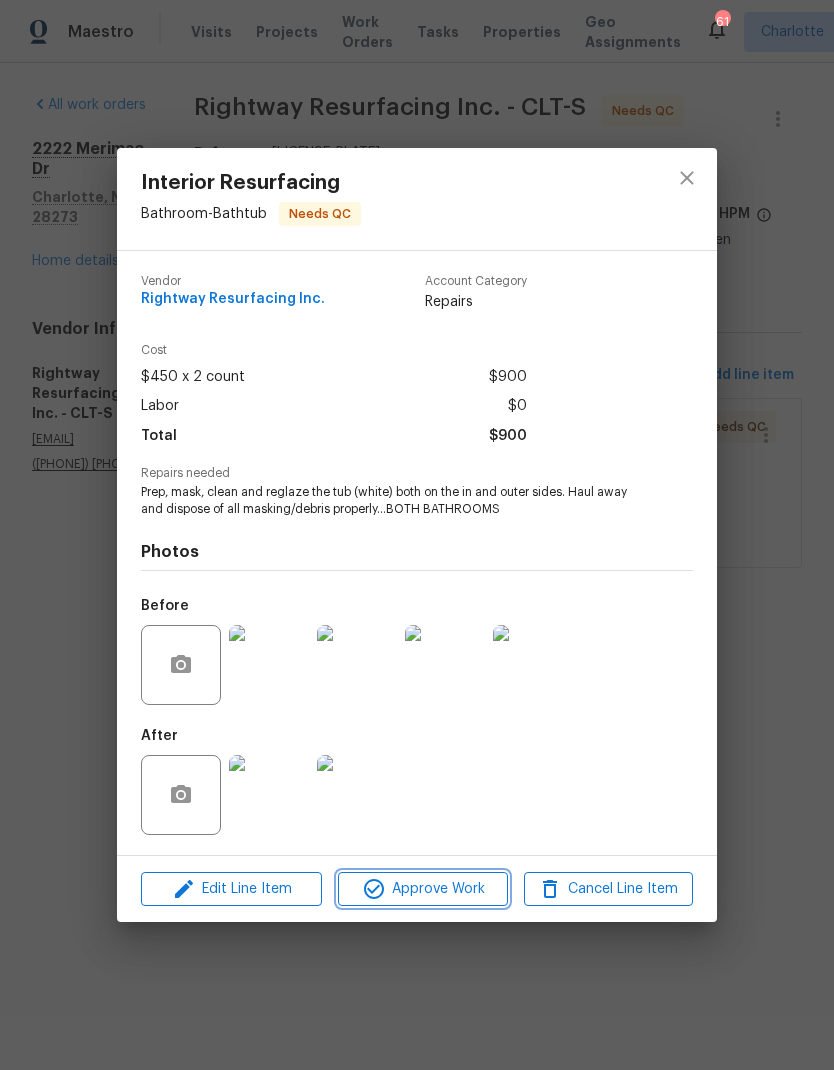 click on "Approve Work" at bounding box center [422, 889] 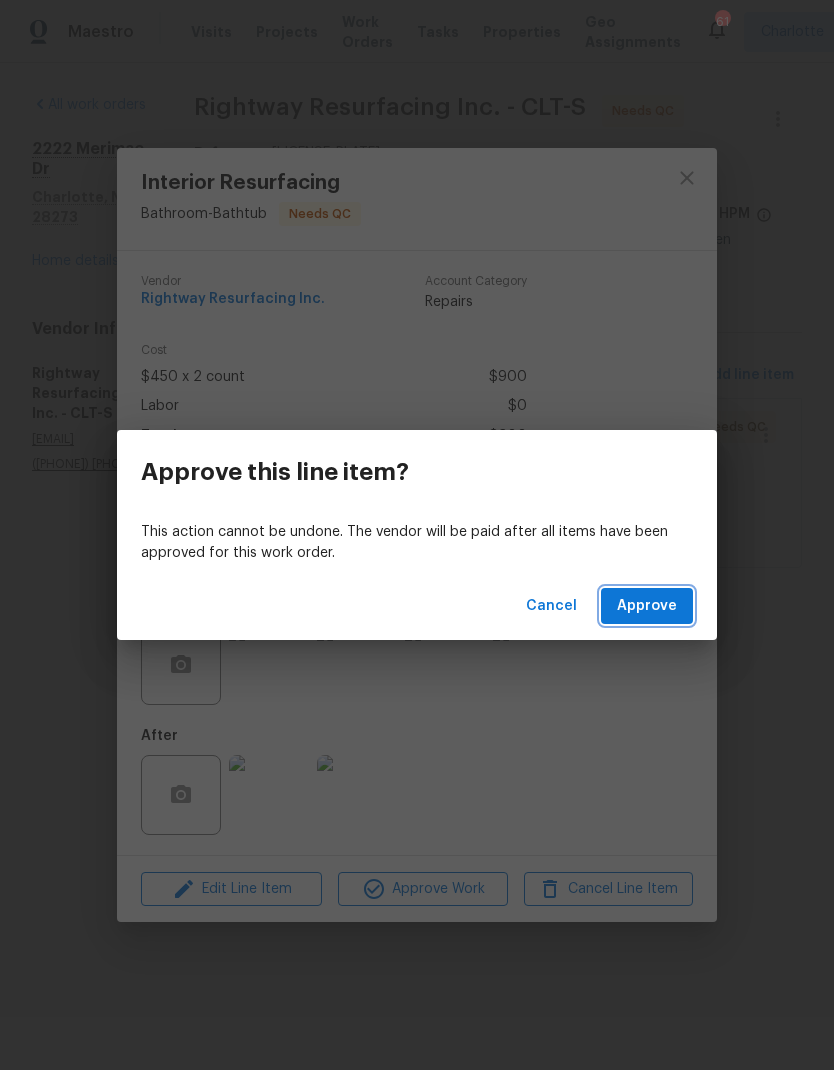 click on "Approve" at bounding box center (647, 606) 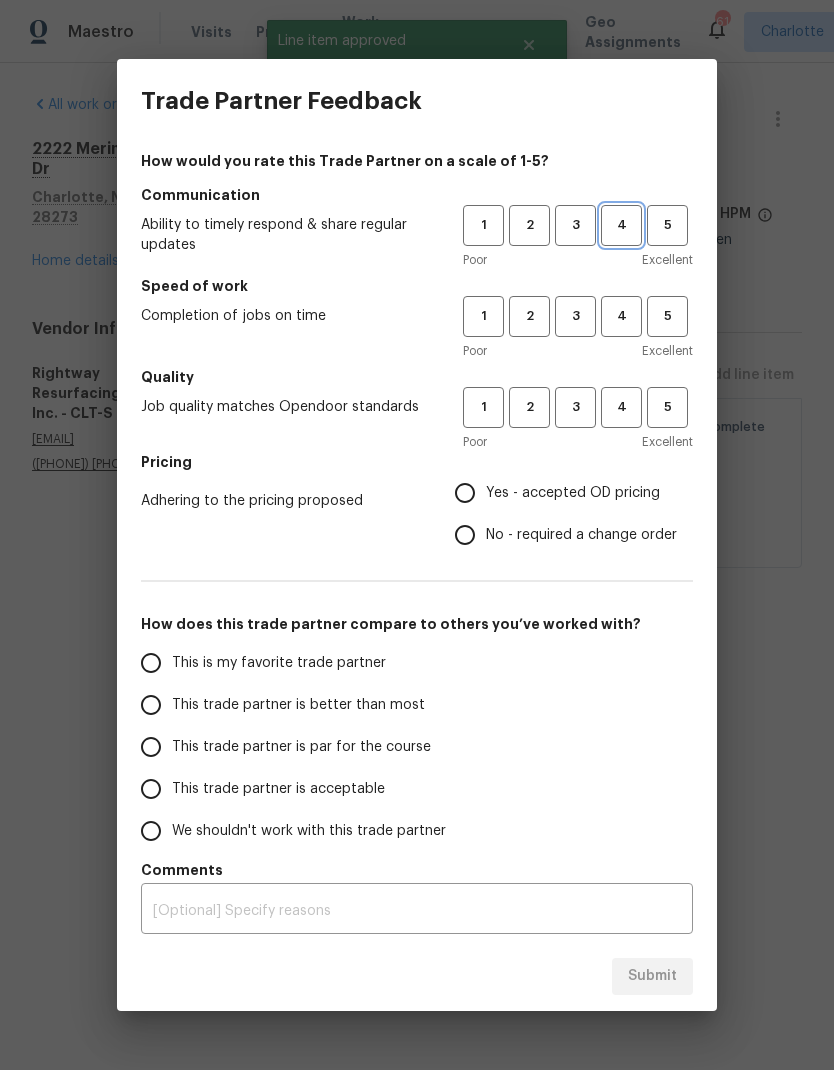 click on "4" at bounding box center (621, 225) 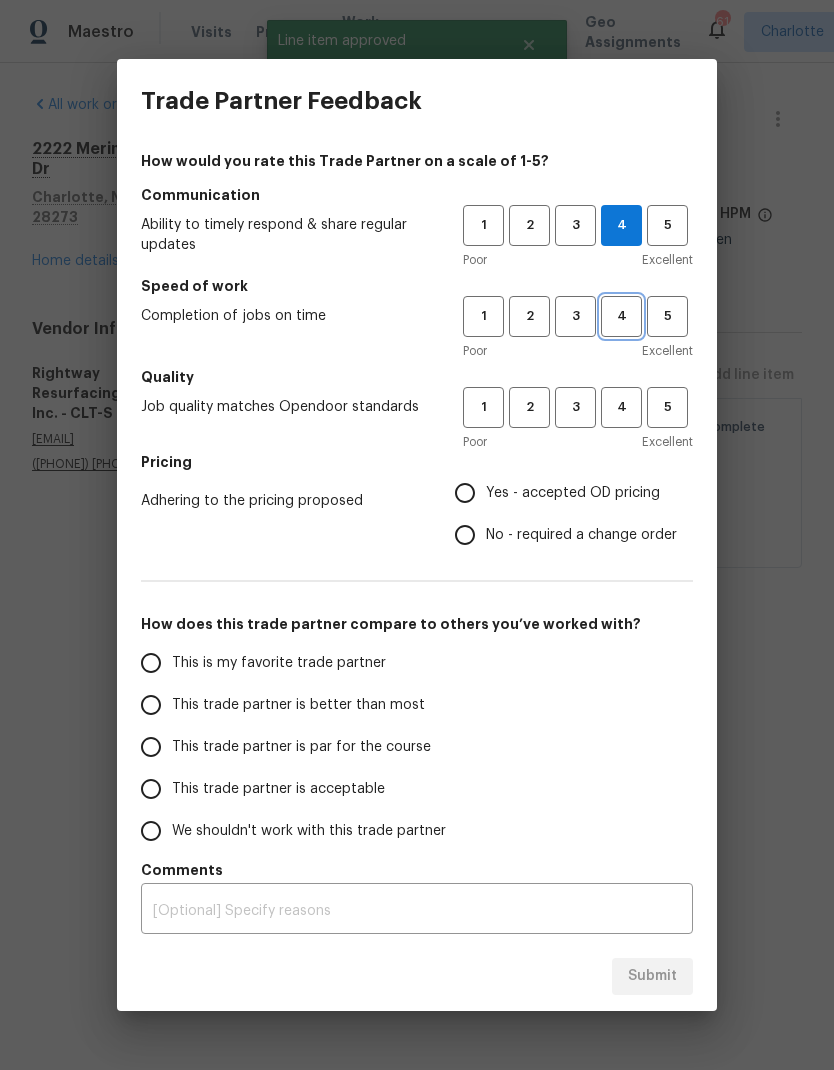 click on "4" at bounding box center [621, 316] 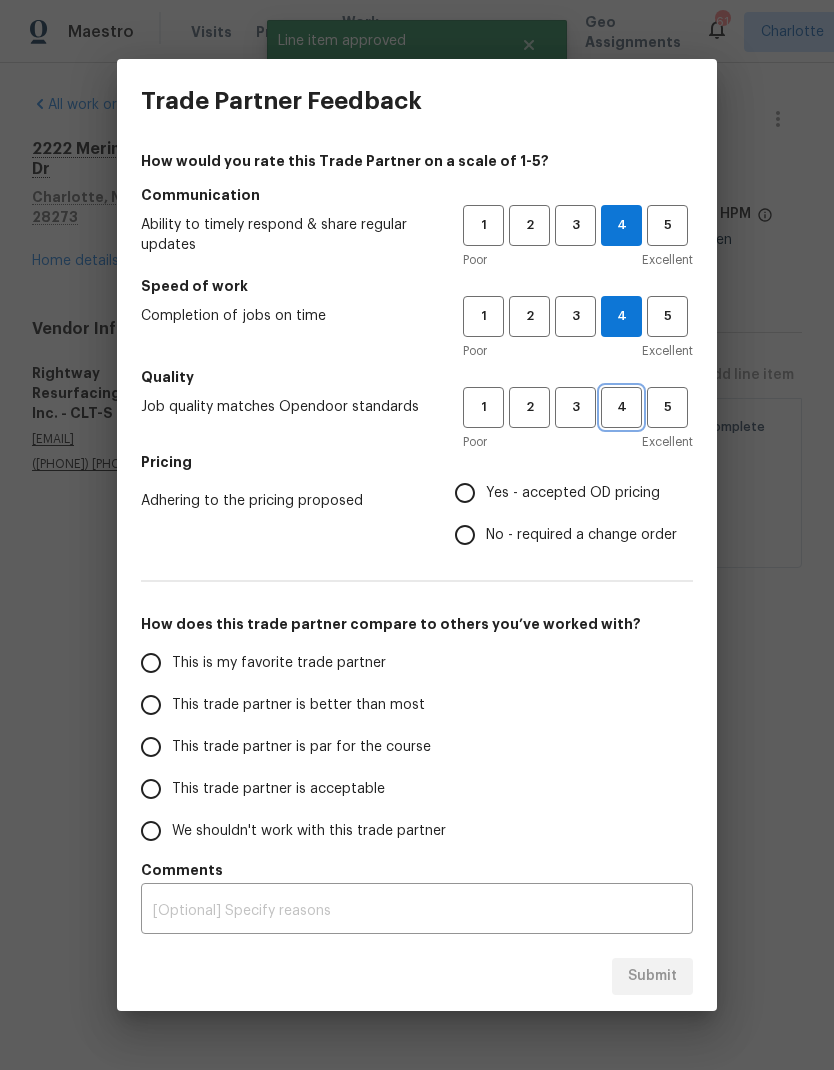 click on "4" at bounding box center (621, 407) 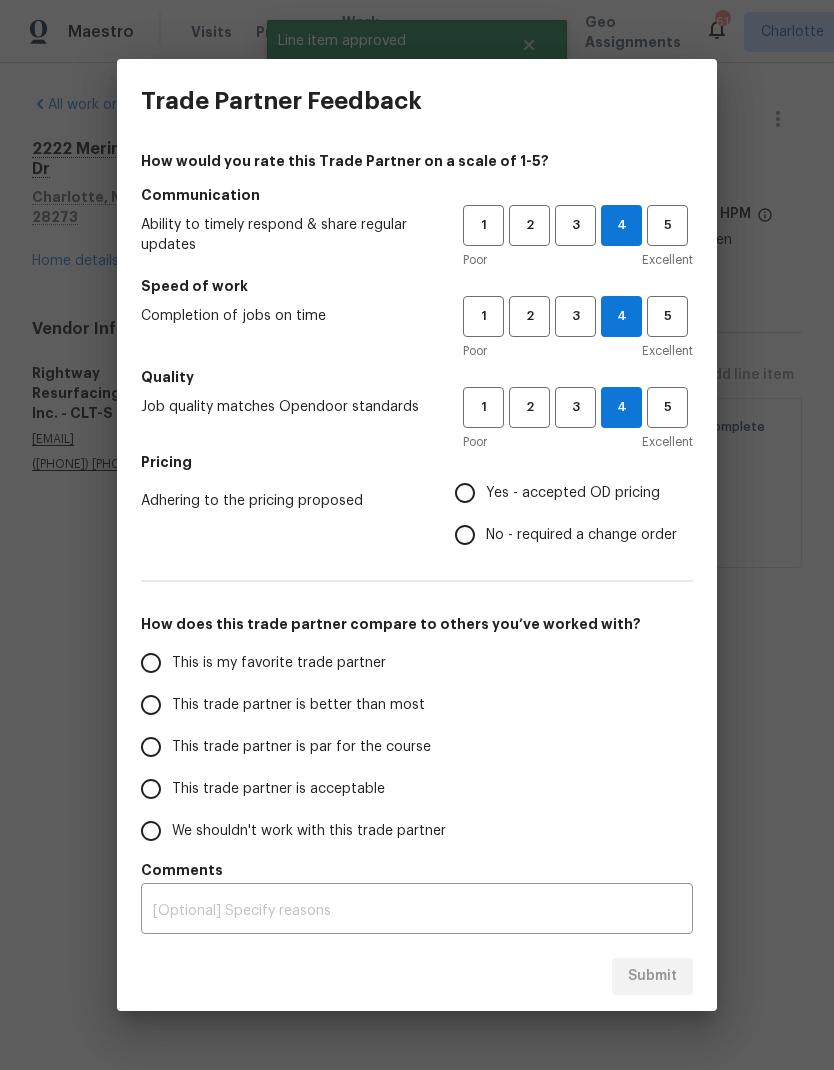 click on "Yes - accepted OD pricing" at bounding box center [465, 493] 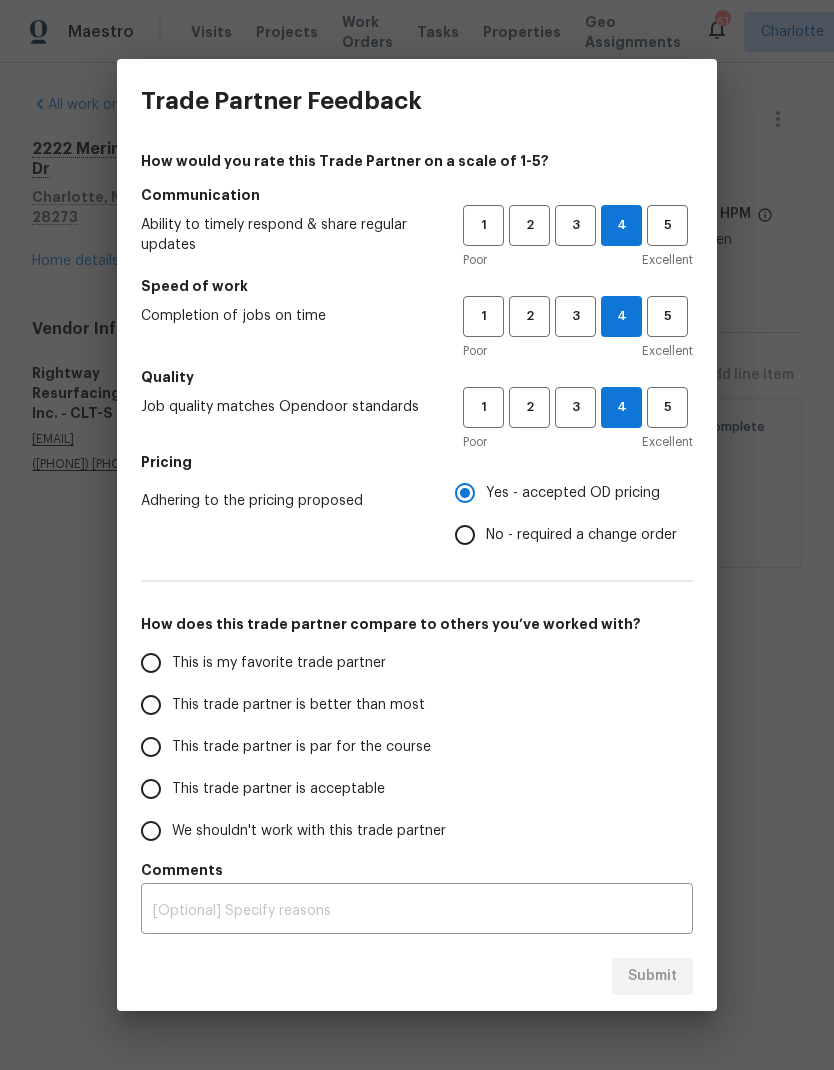 click on "This is my favorite trade partner" at bounding box center [151, 663] 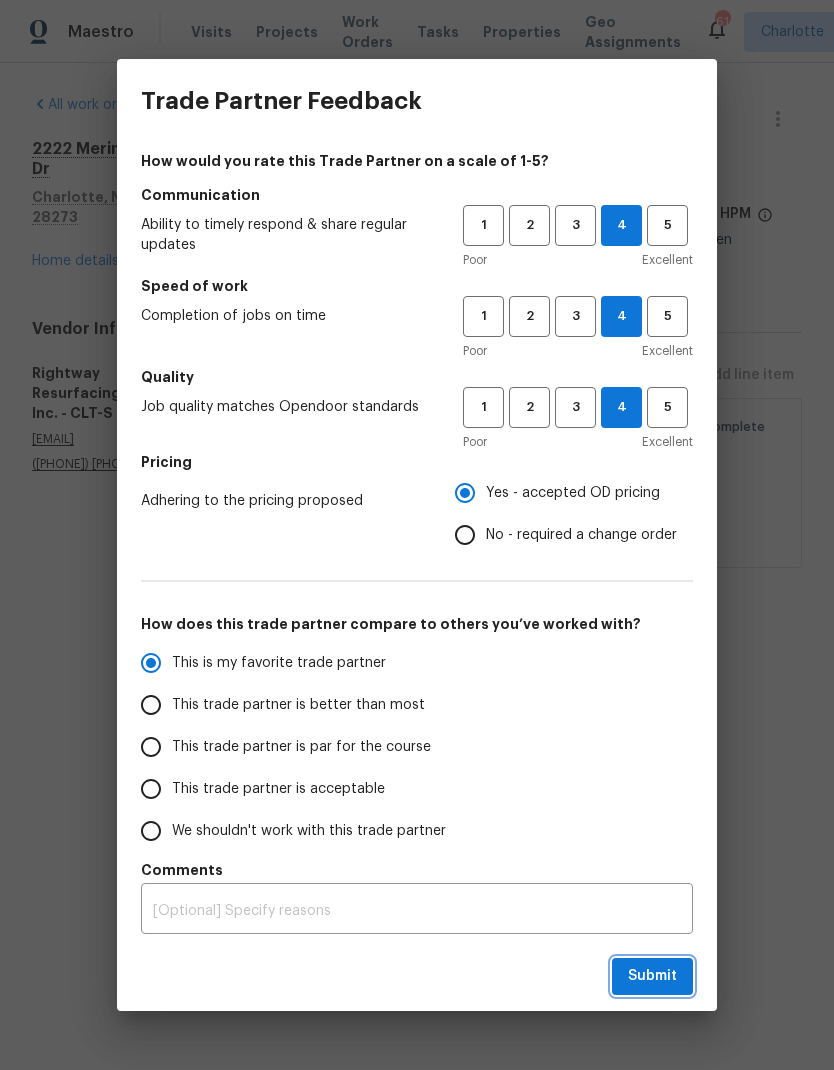 click on "Submit" at bounding box center (652, 976) 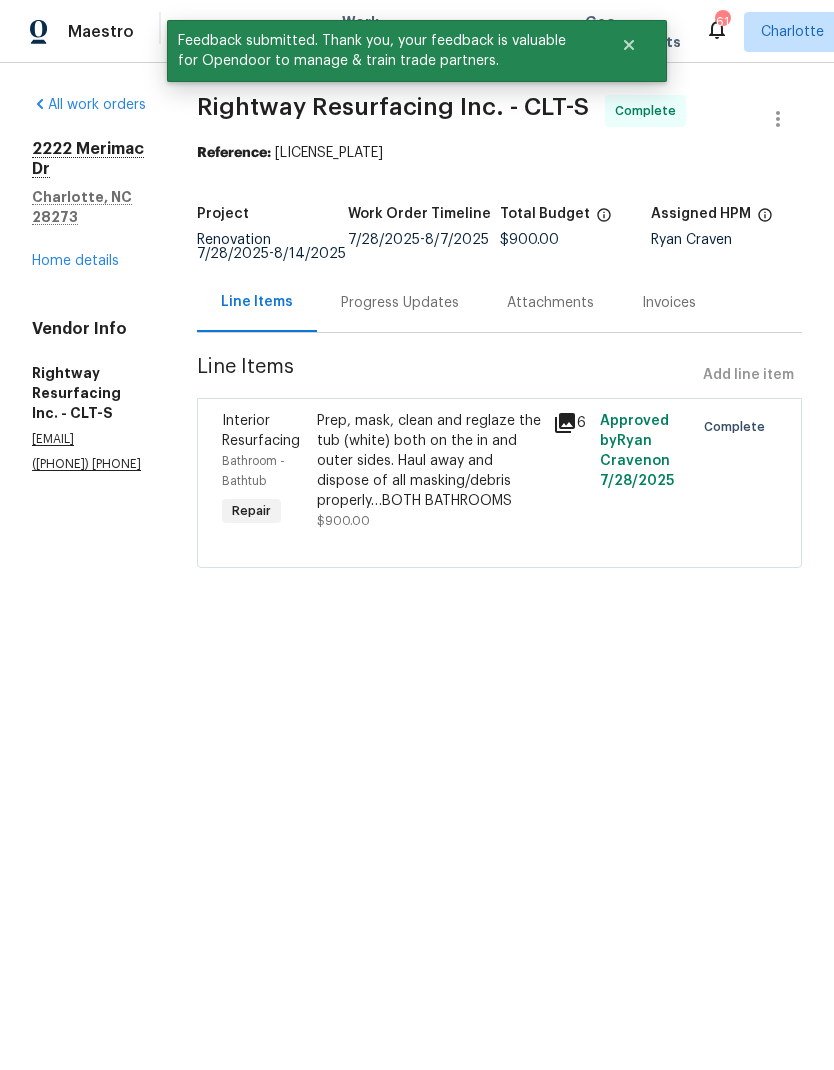 click on "Home details" at bounding box center [75, 261] 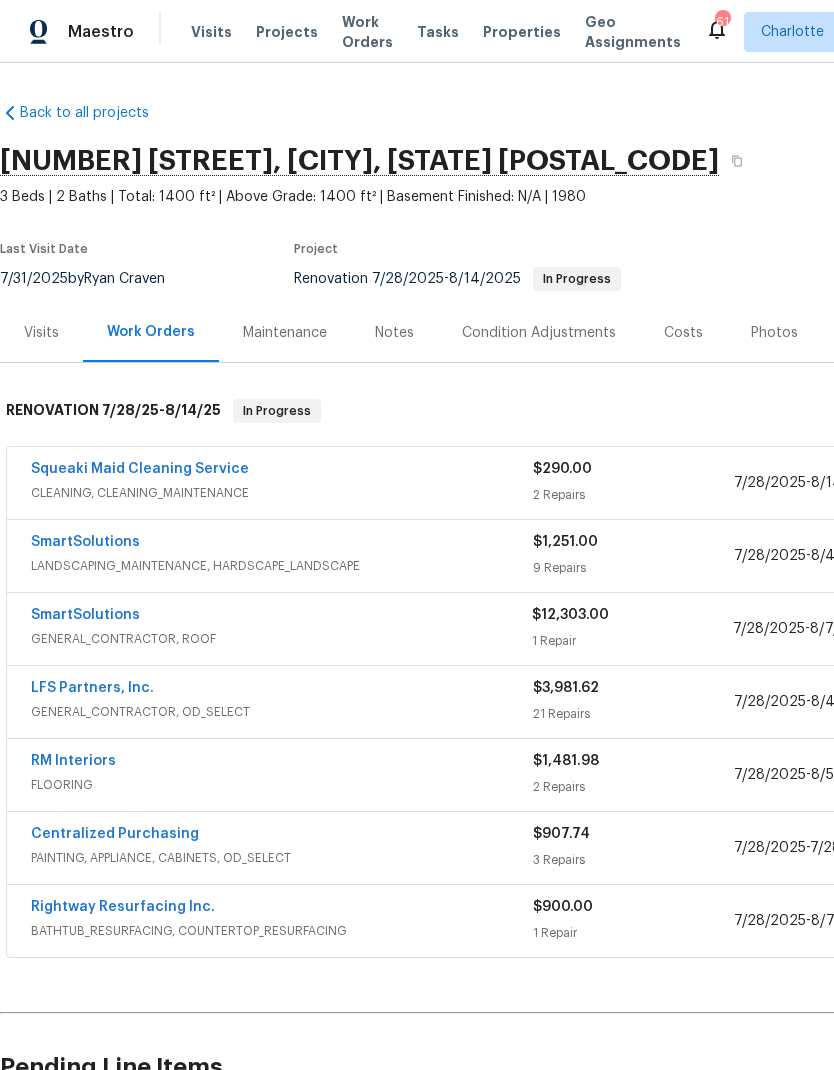 scroll, scrollTop: 0, scrollLeft: 0, axis: both 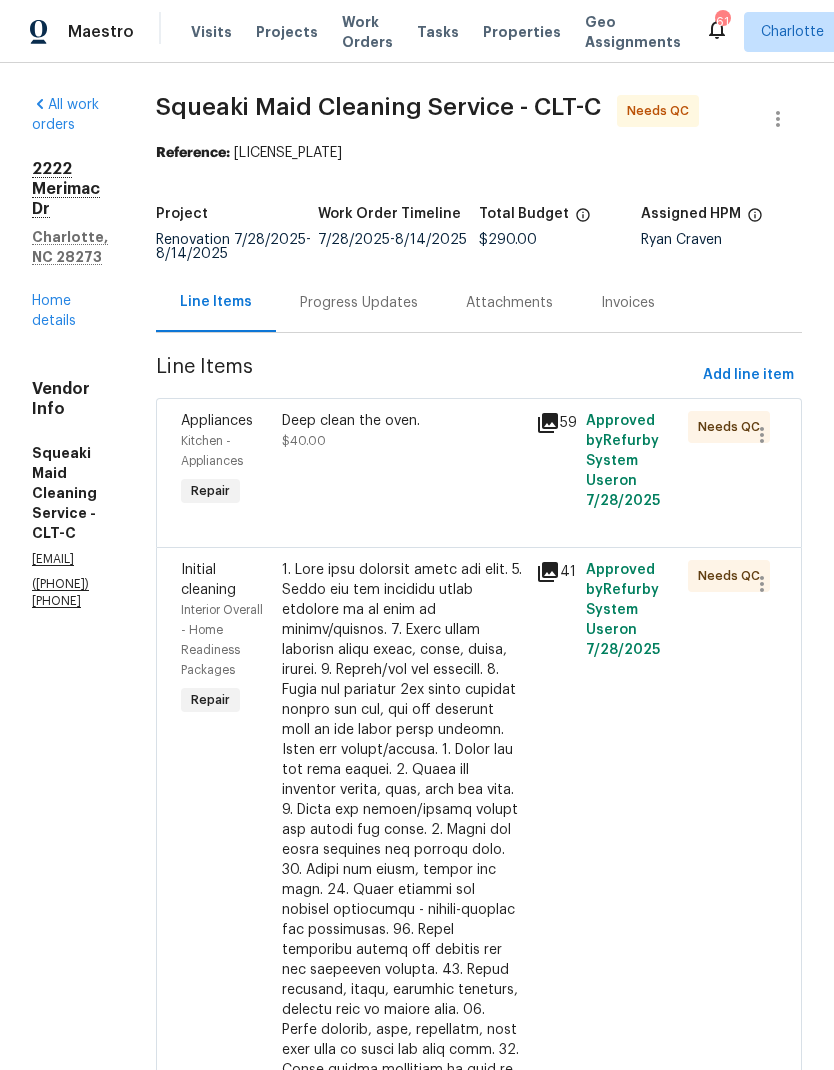 click at bounding box center (402, 960) 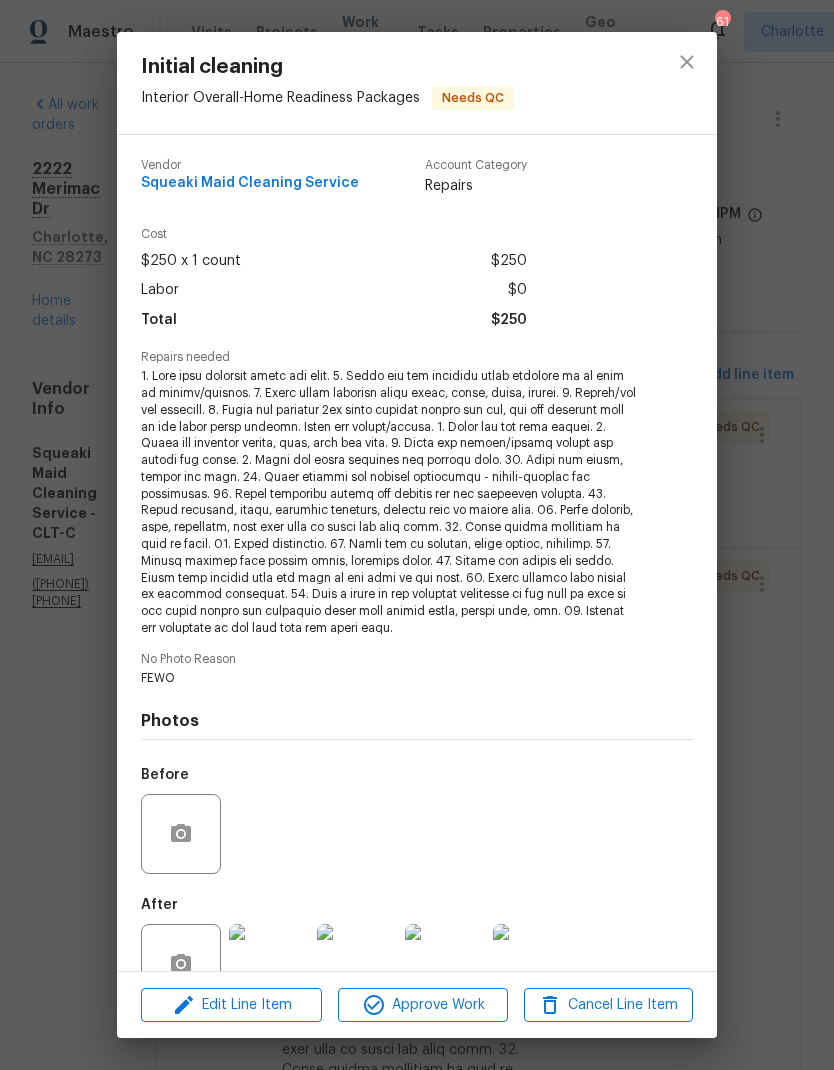 click at bounding box center (269, 964) 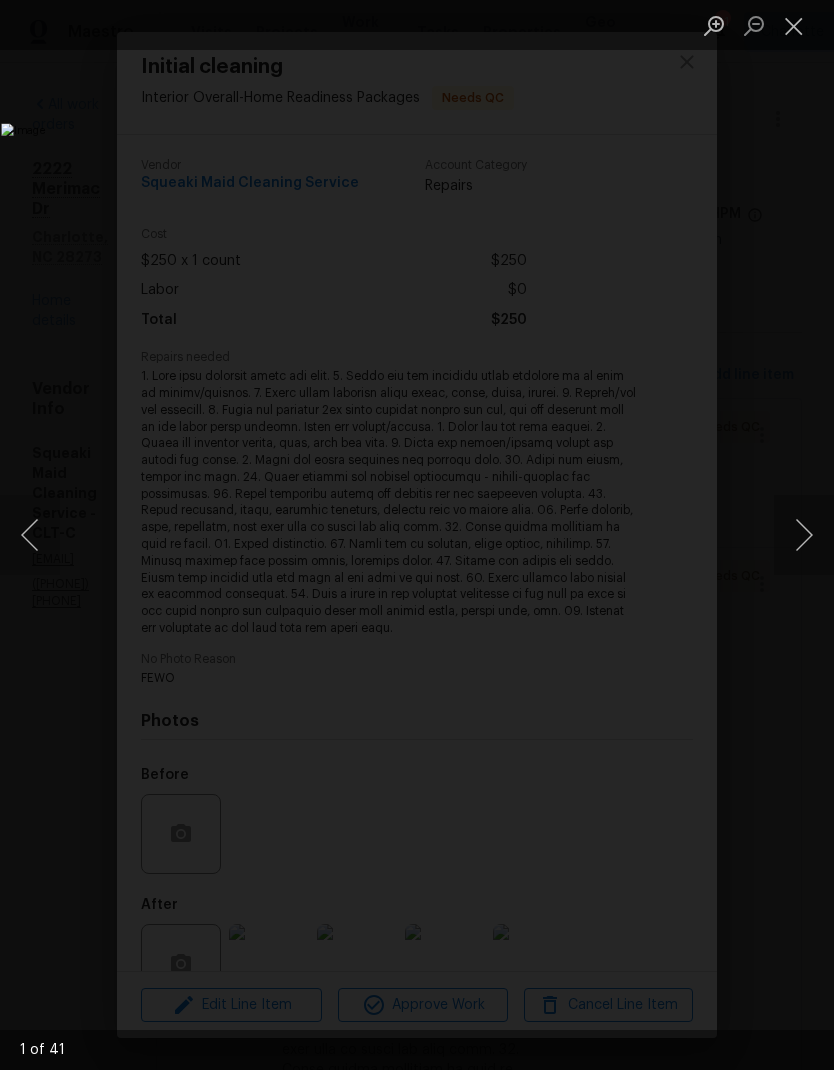 click at bounding box center [804, 535] 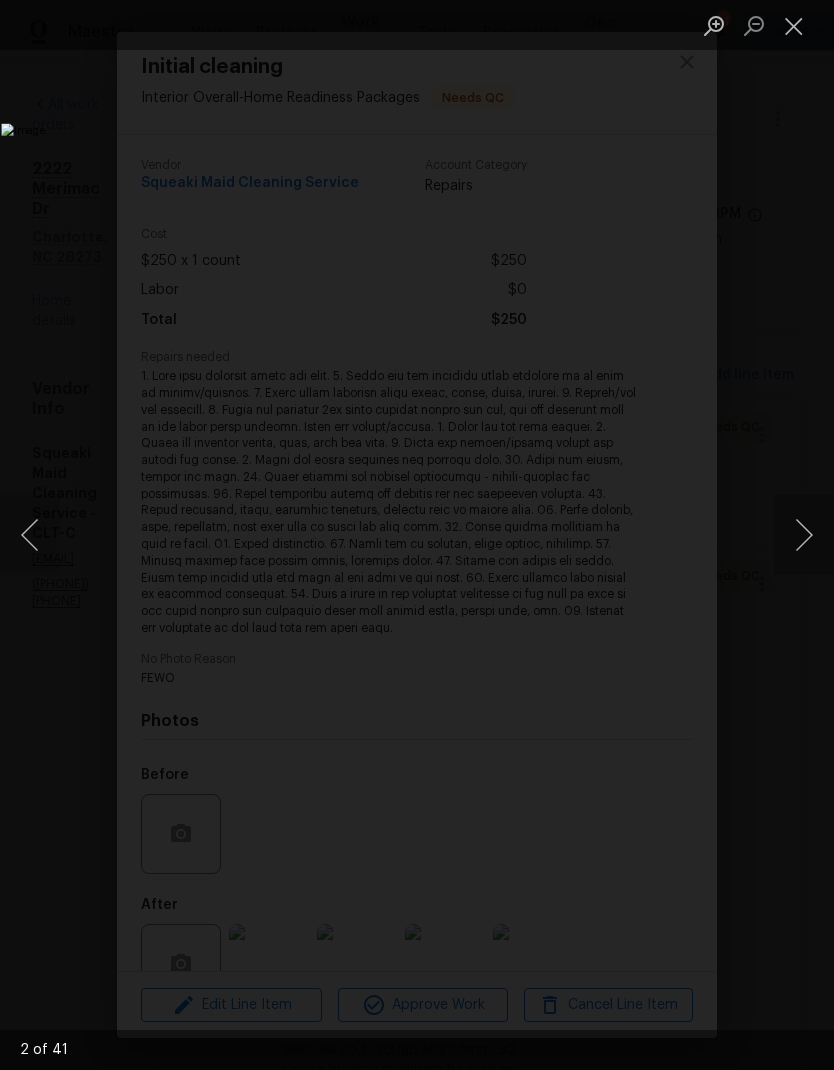 click at bounding box center (804, 535) 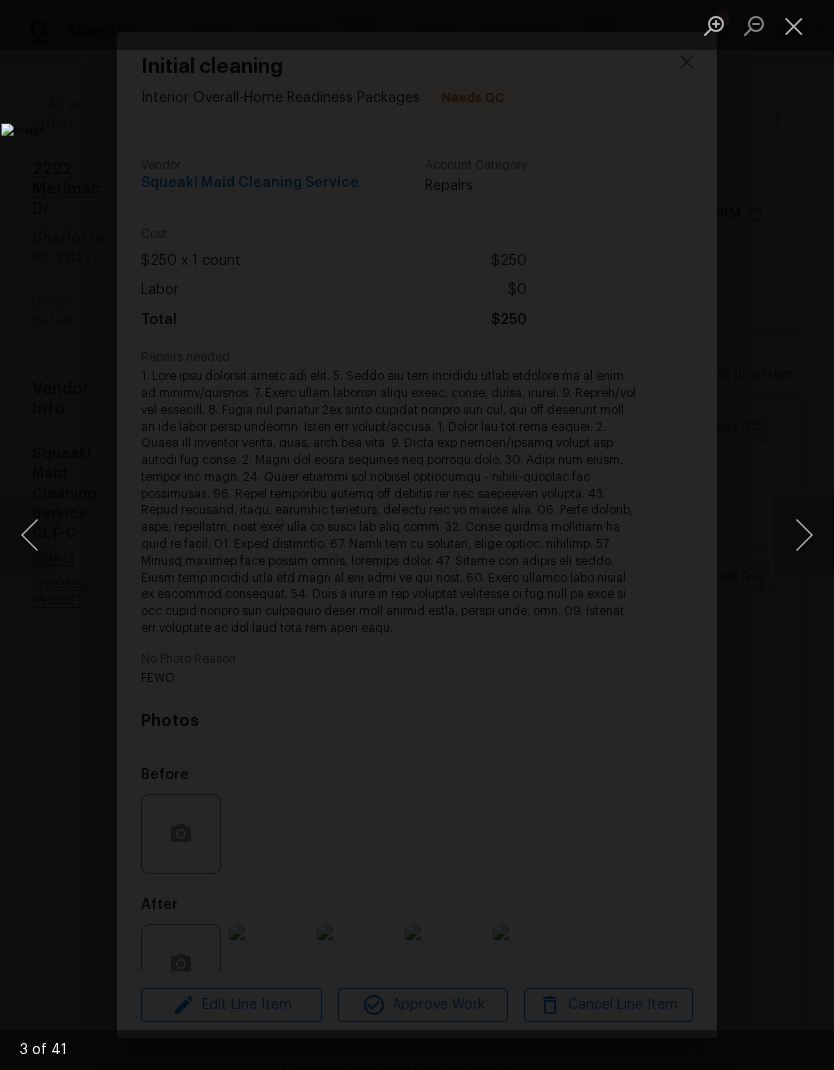 click at bounding box center [804, 535] 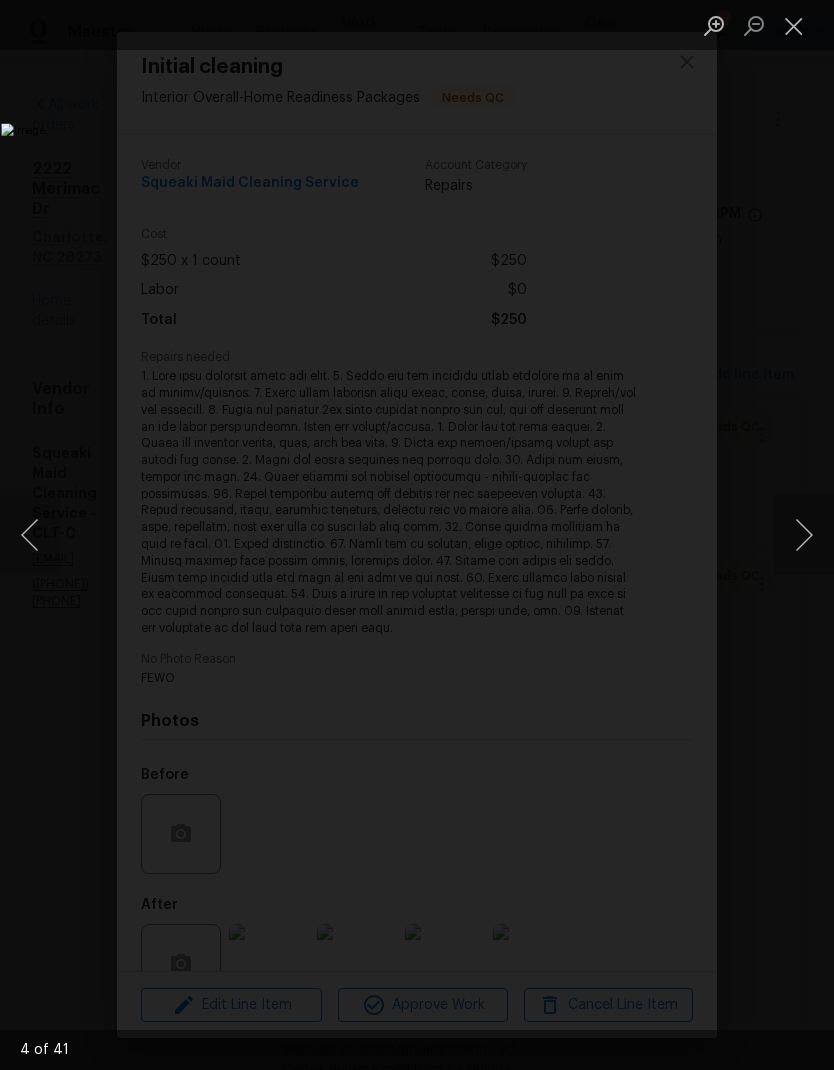 click at bounding box center [804, 535] 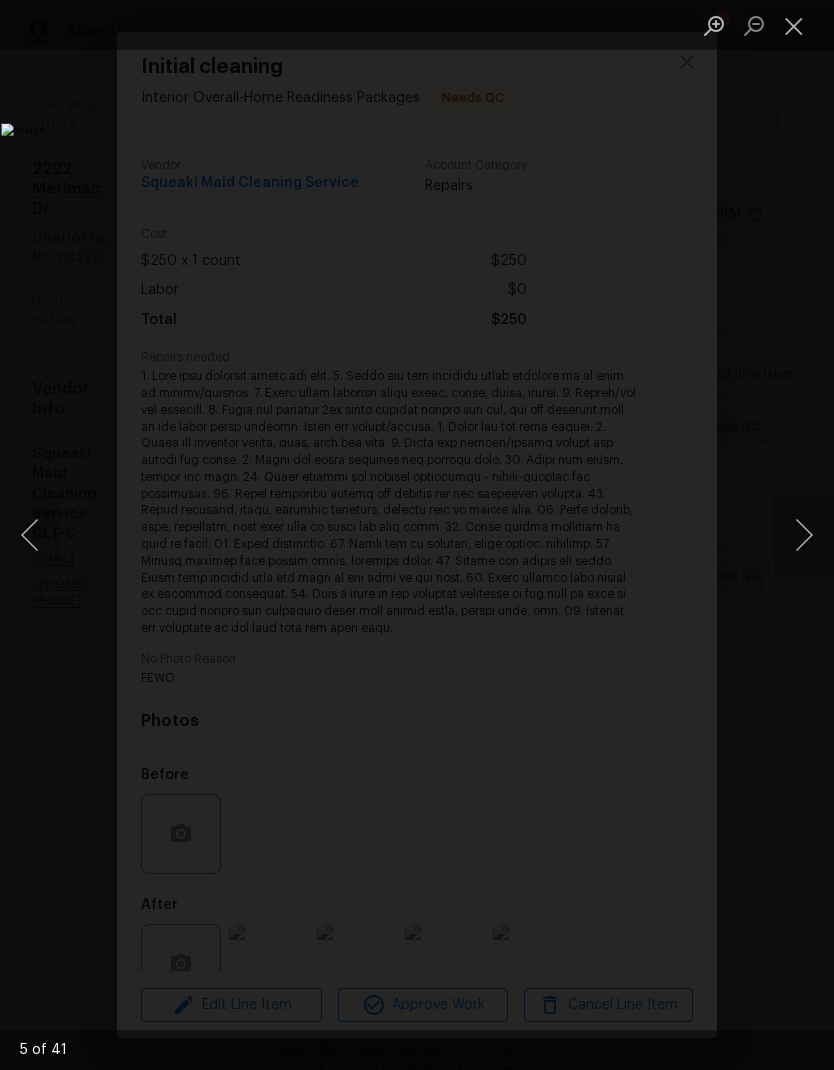 click at bounding box center (804, 535) 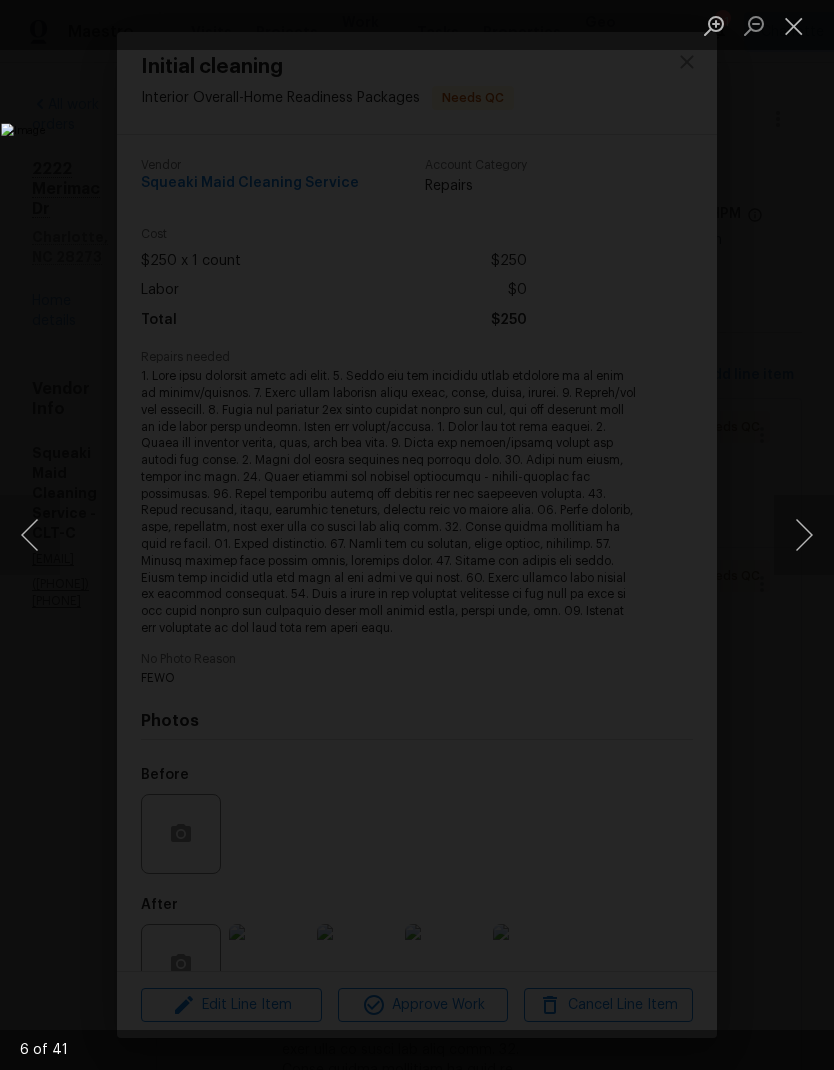 click at bounding box center [804, 535] 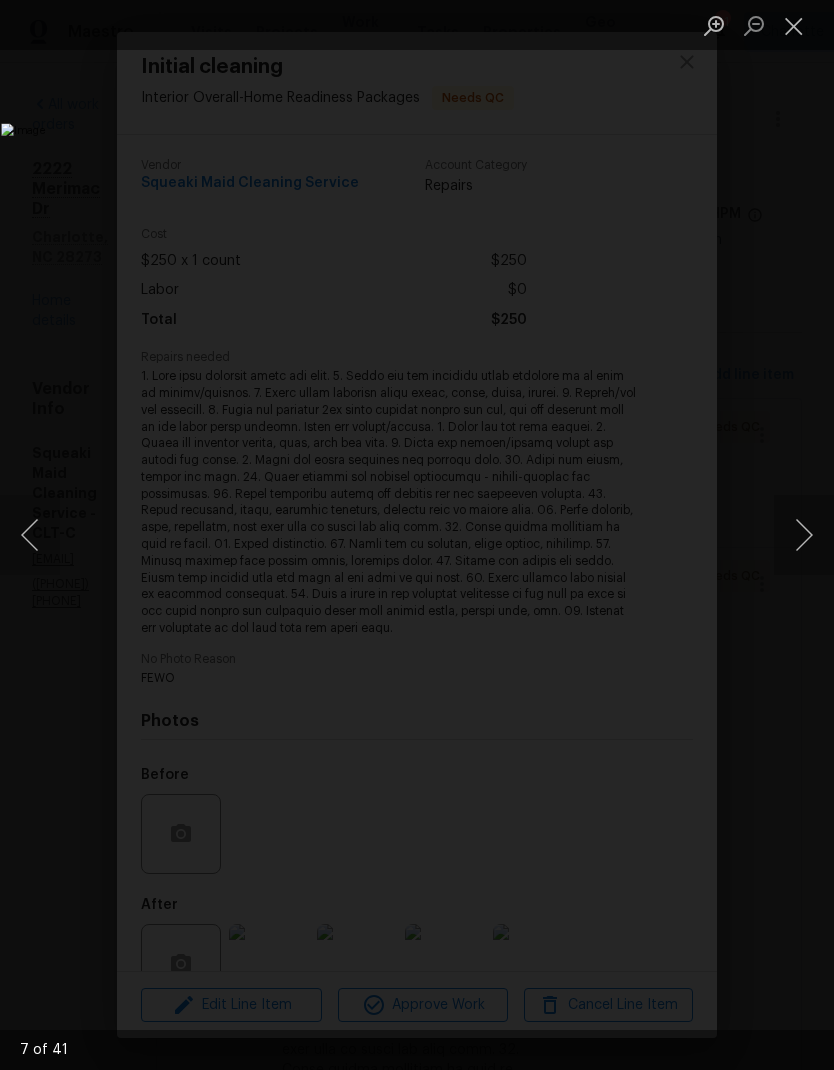 click at bounding box center (804, 535) 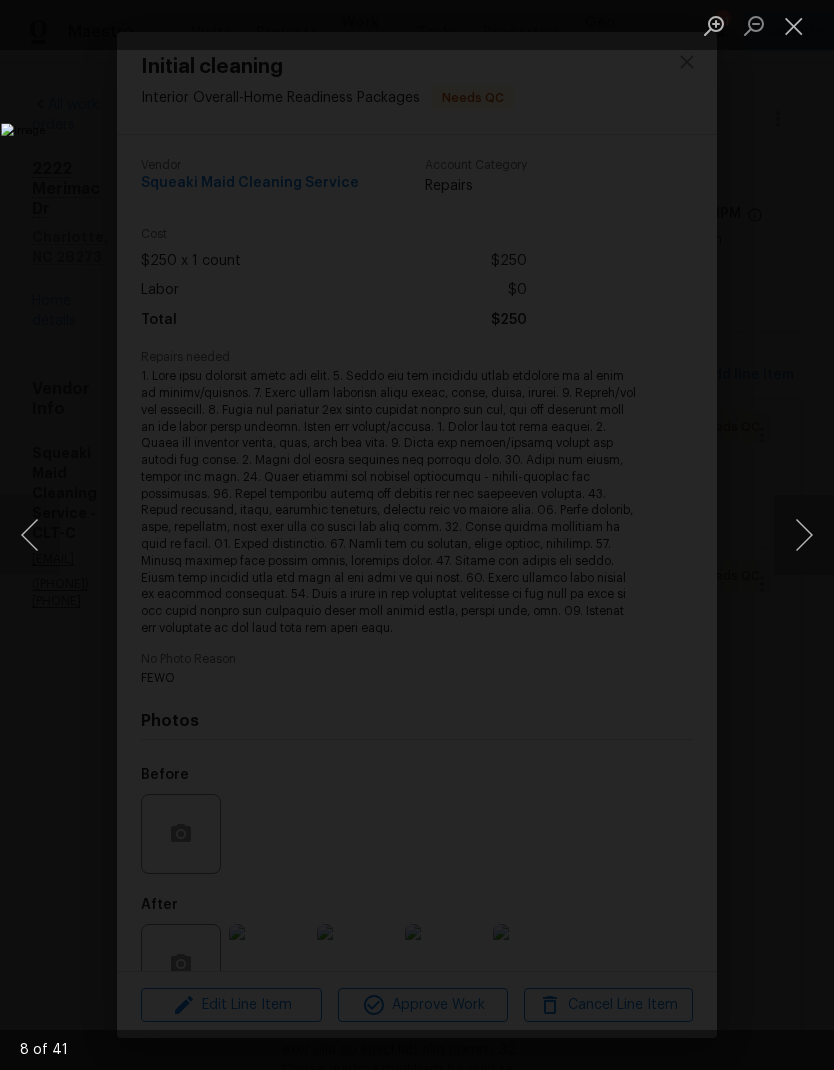 click at bounding box center (804, 535) 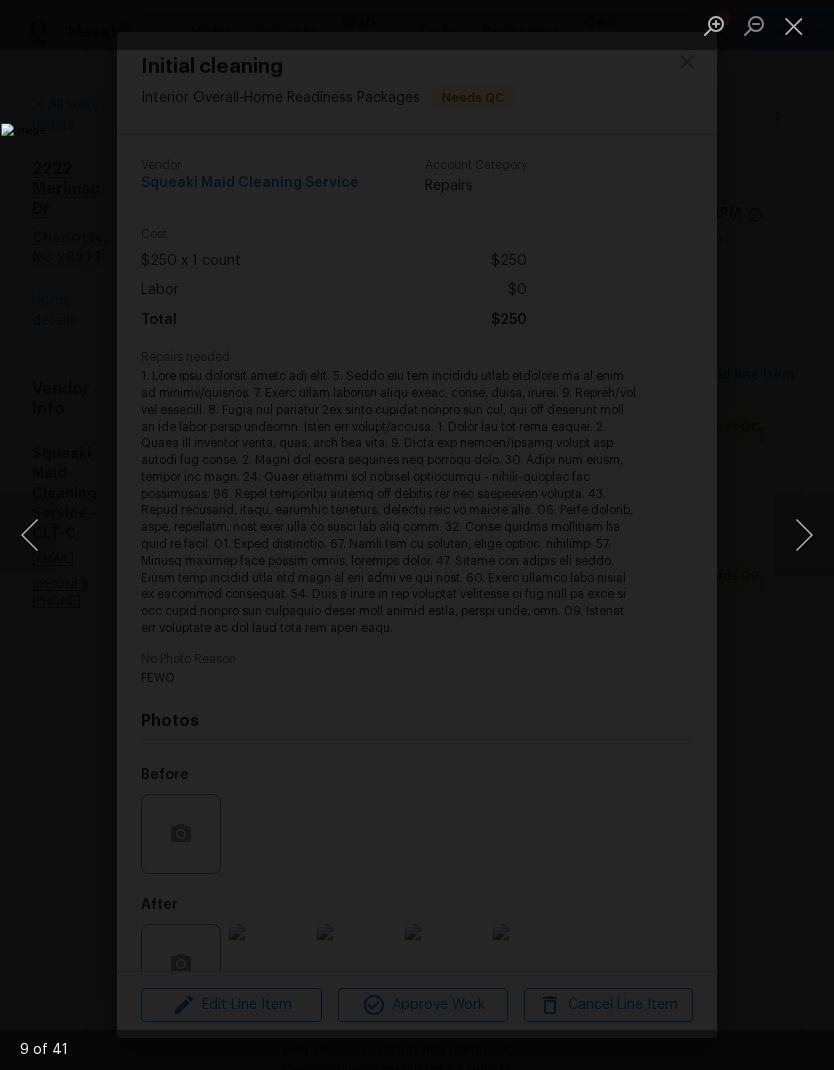 click at bounding box center [804, 535] 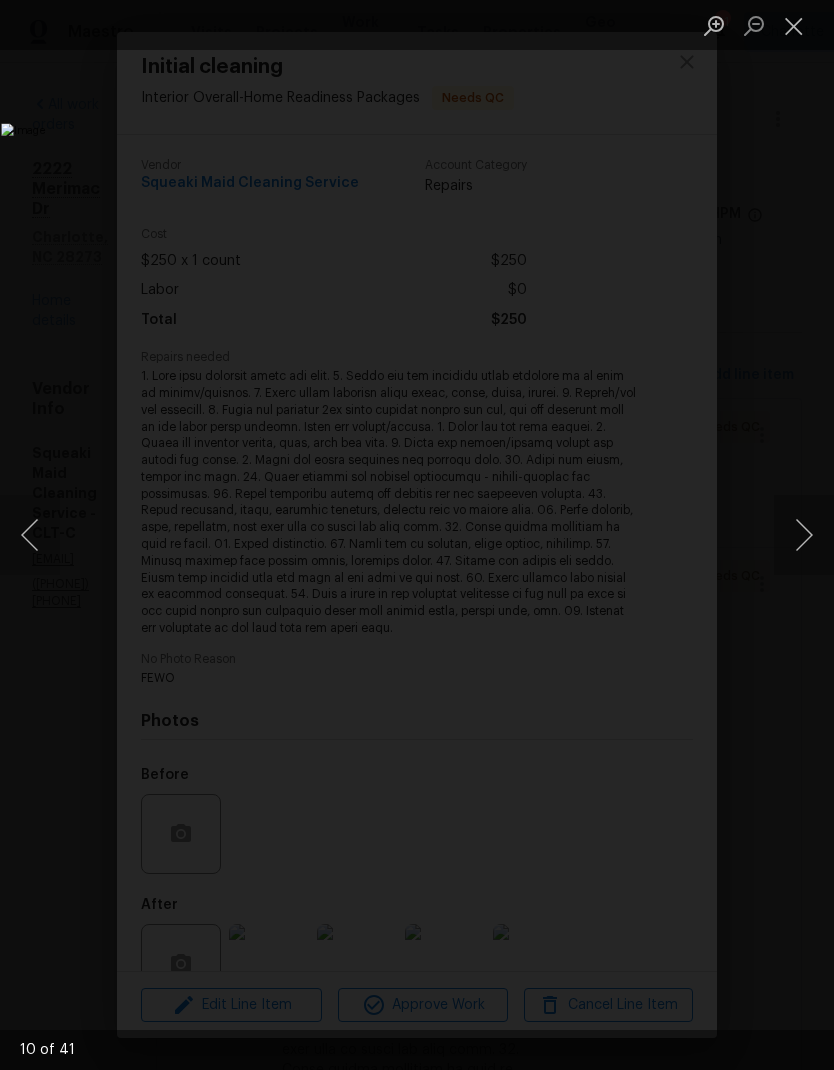 click at bounding box center (804, 535) 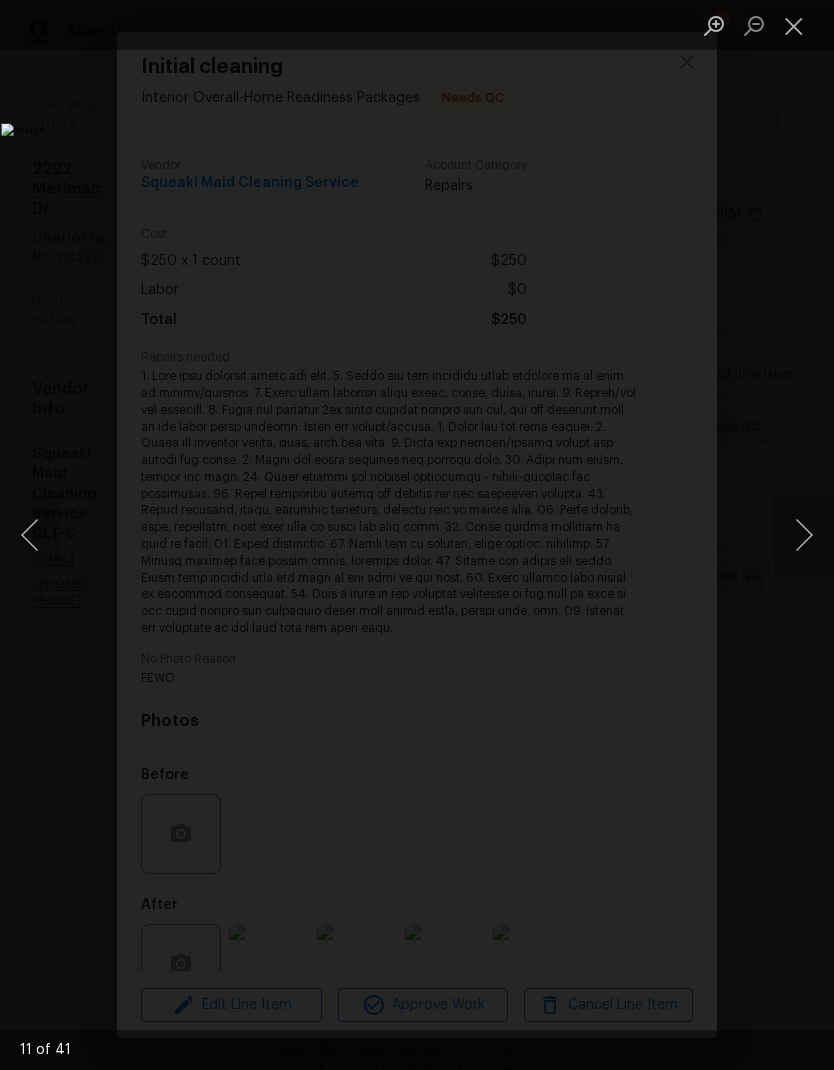 click at bounding box center [804, 535] 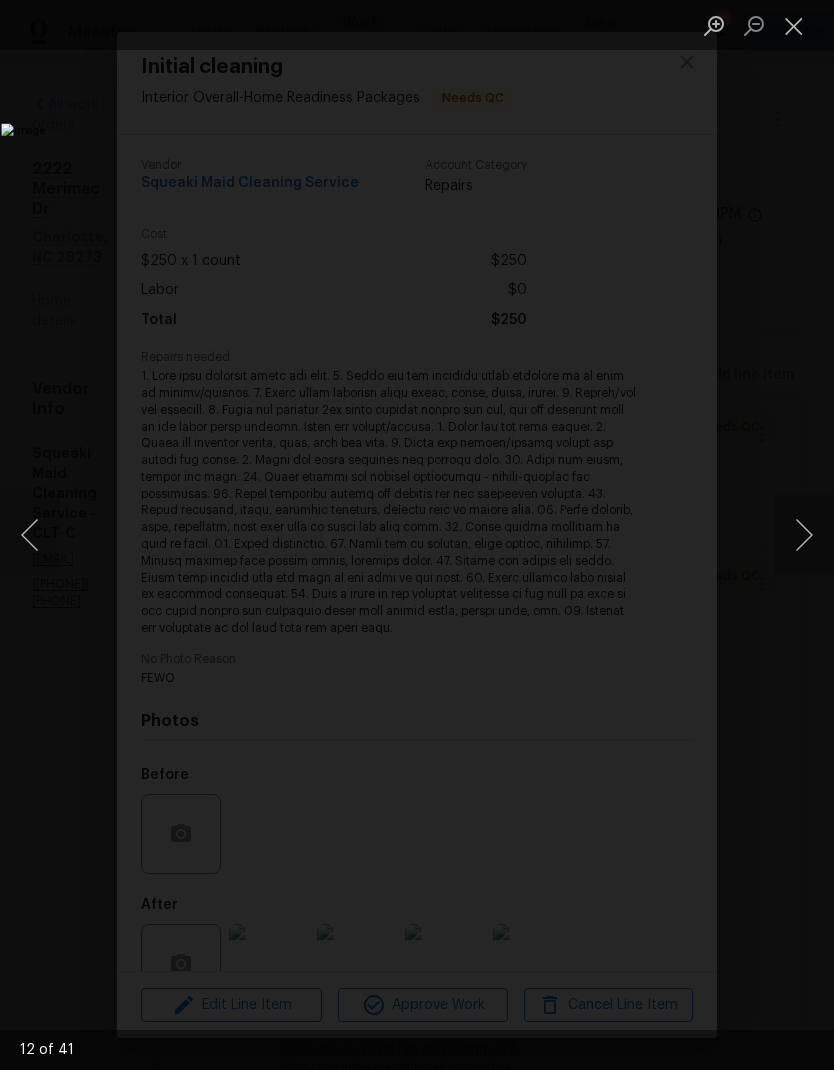 click at bounding box center (804, 535) 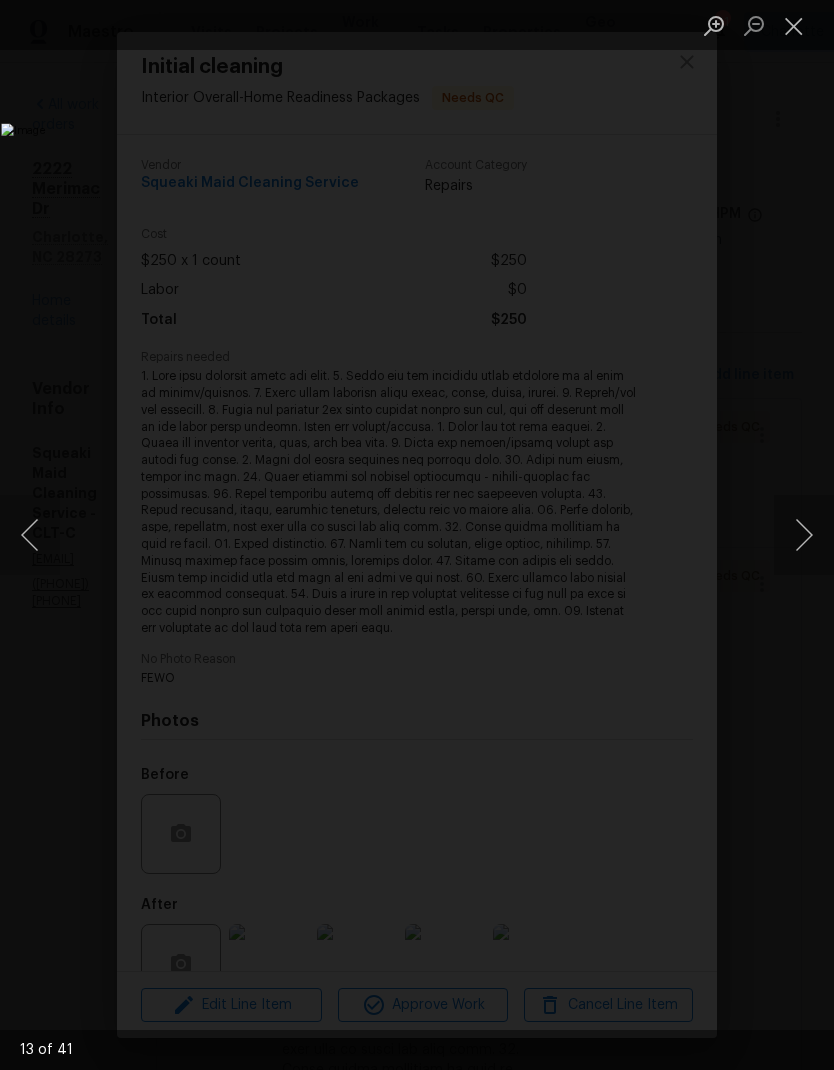 click at bounding box center [804, 535] 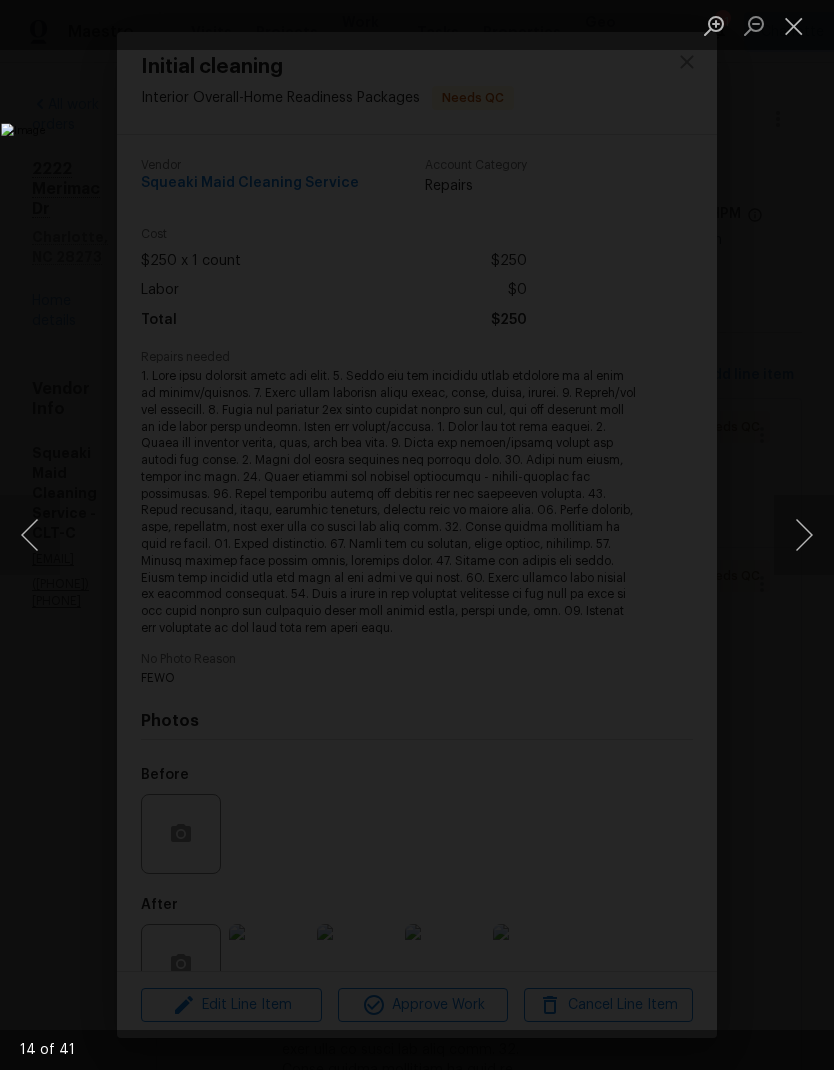 click at bounding box center (804, 535) 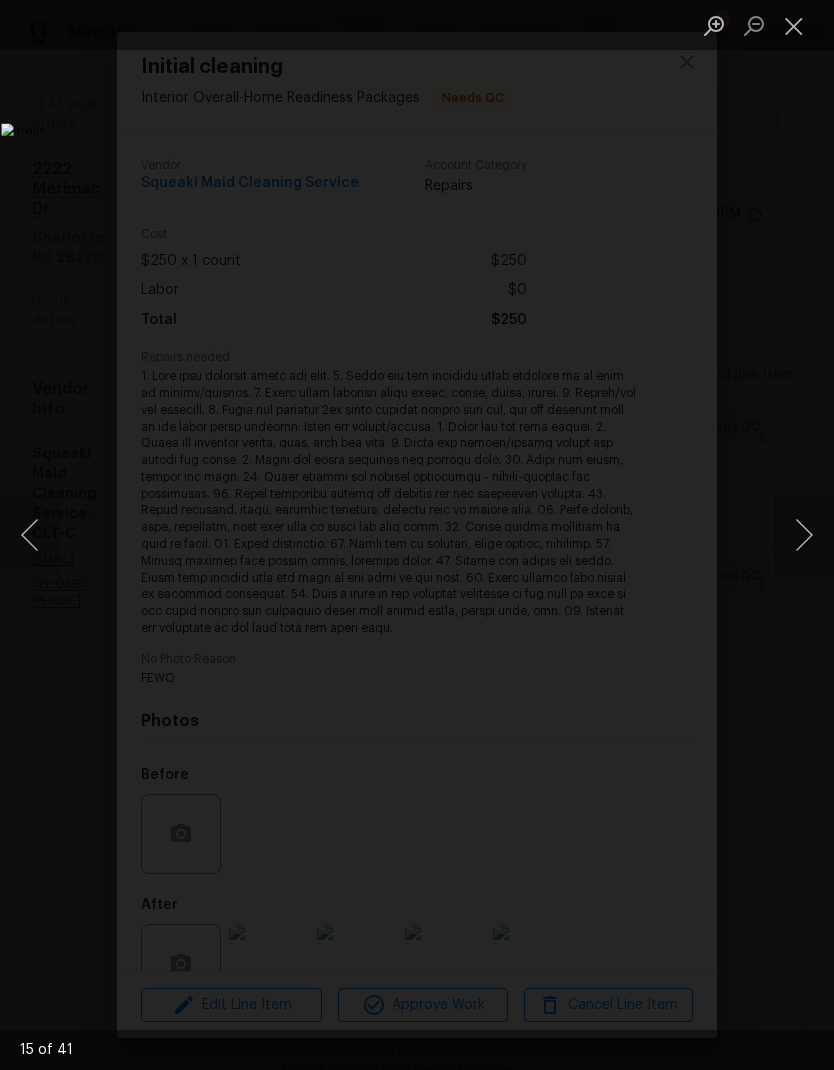 click at bounding box center (804, 535) 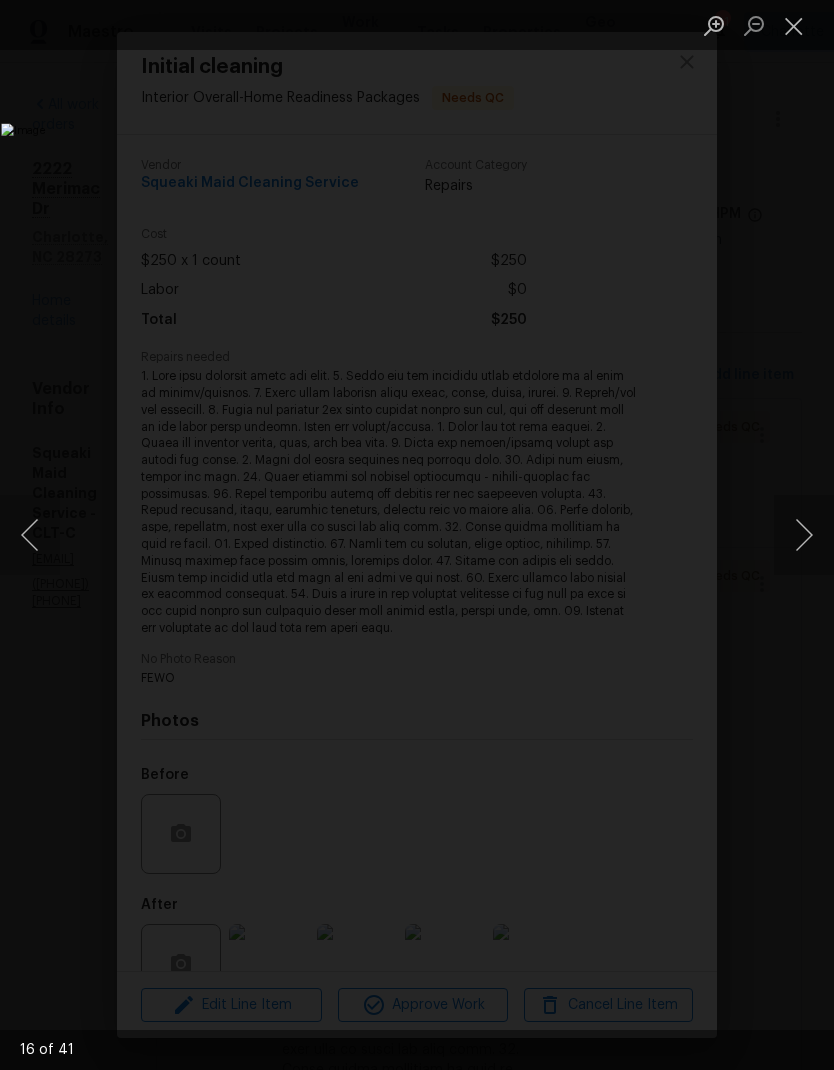 click at bounding box center [804, 535] 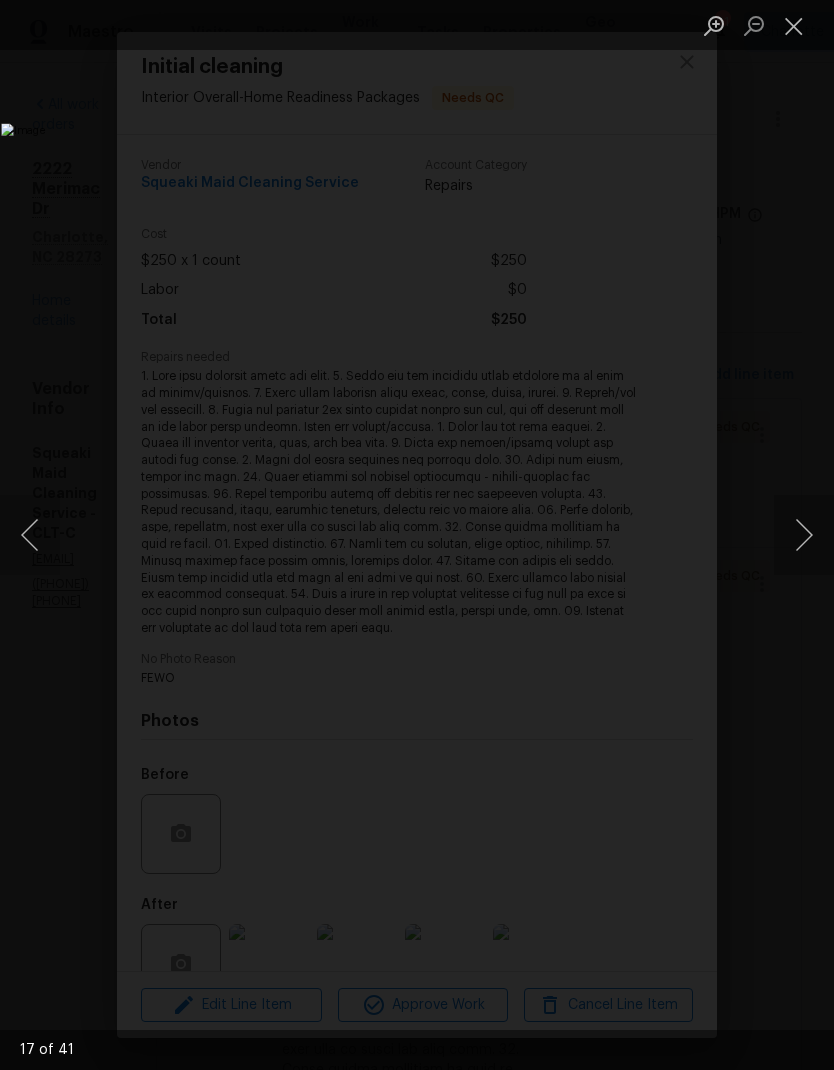 click at bounding box center [804, 535] 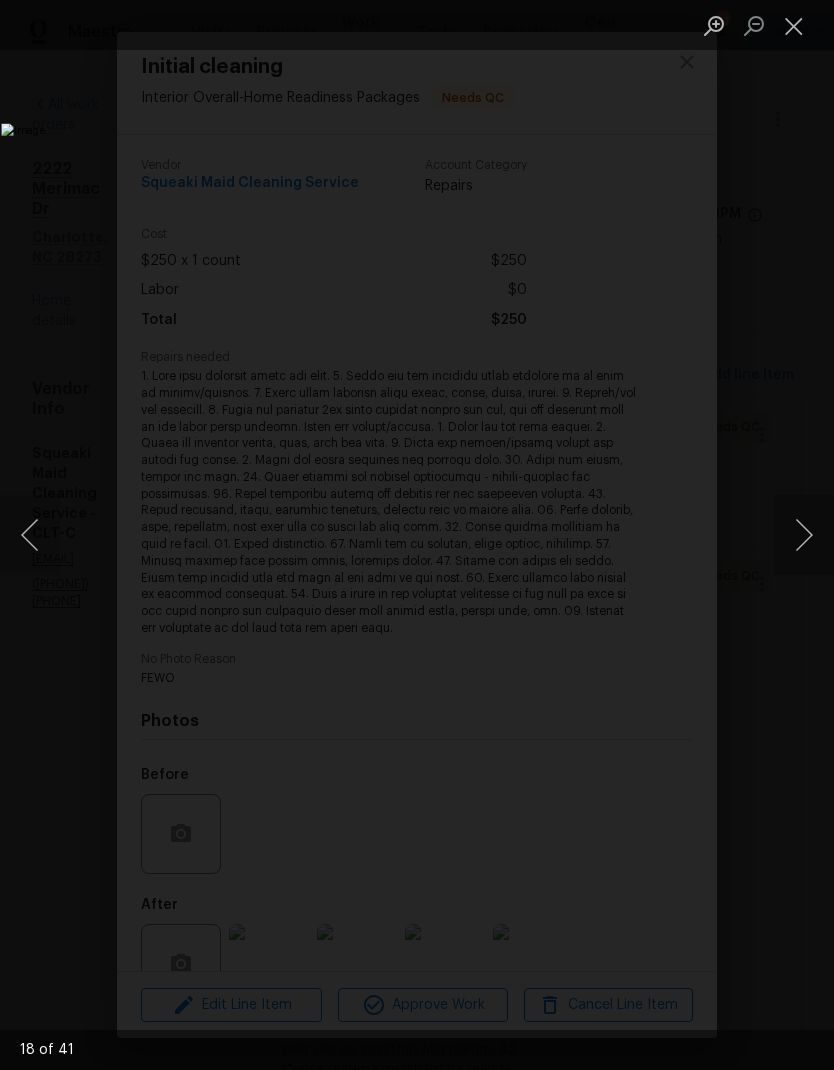 click at bounding box center [804, 535] 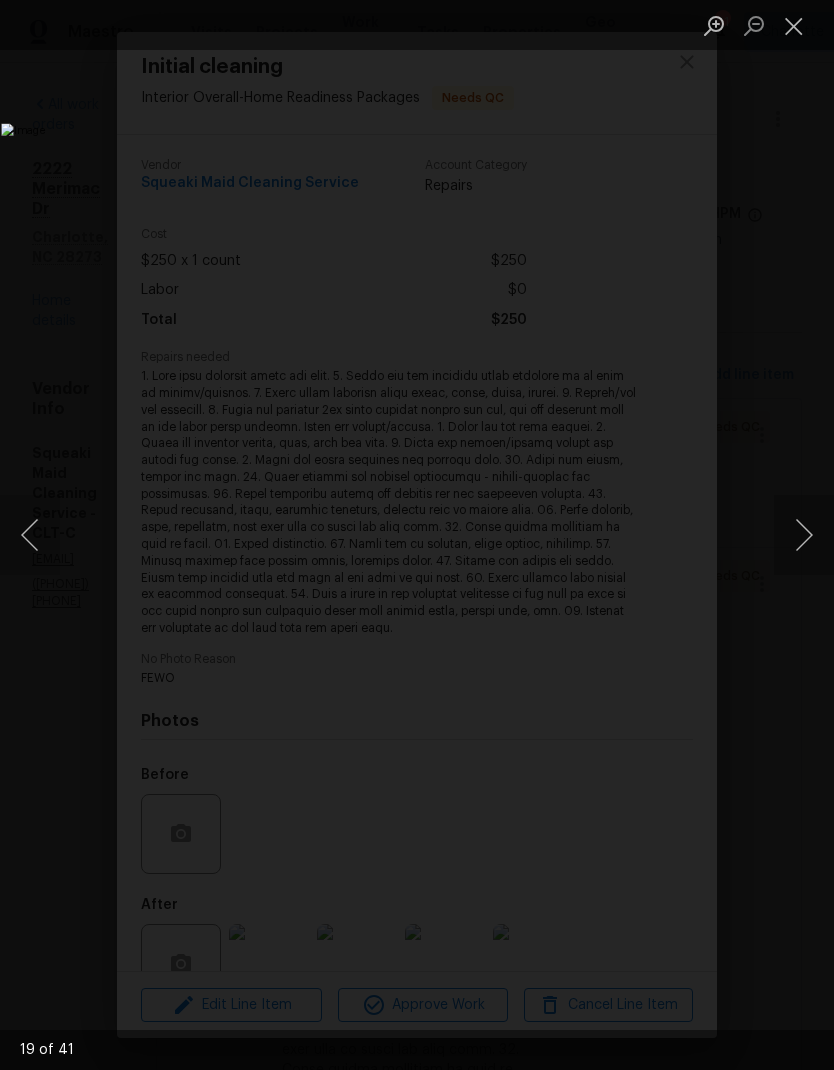 click at bounding box center (804, 535) 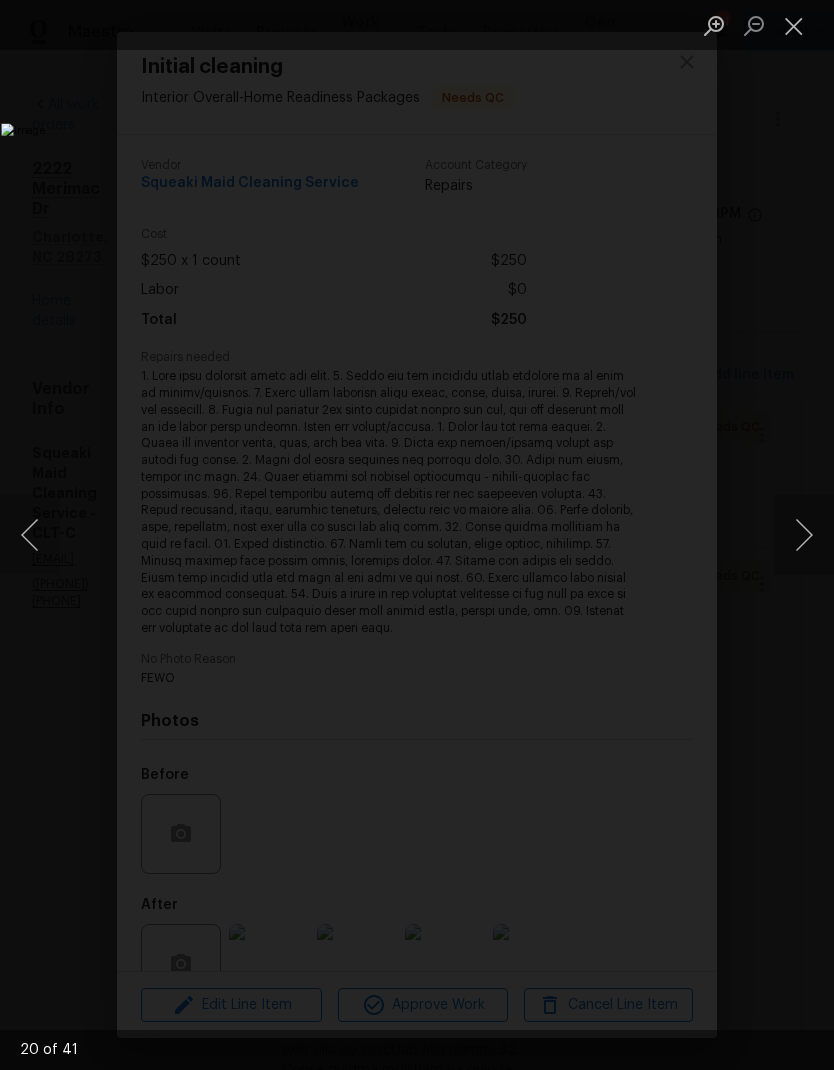 click at bounding box center [804, 535] 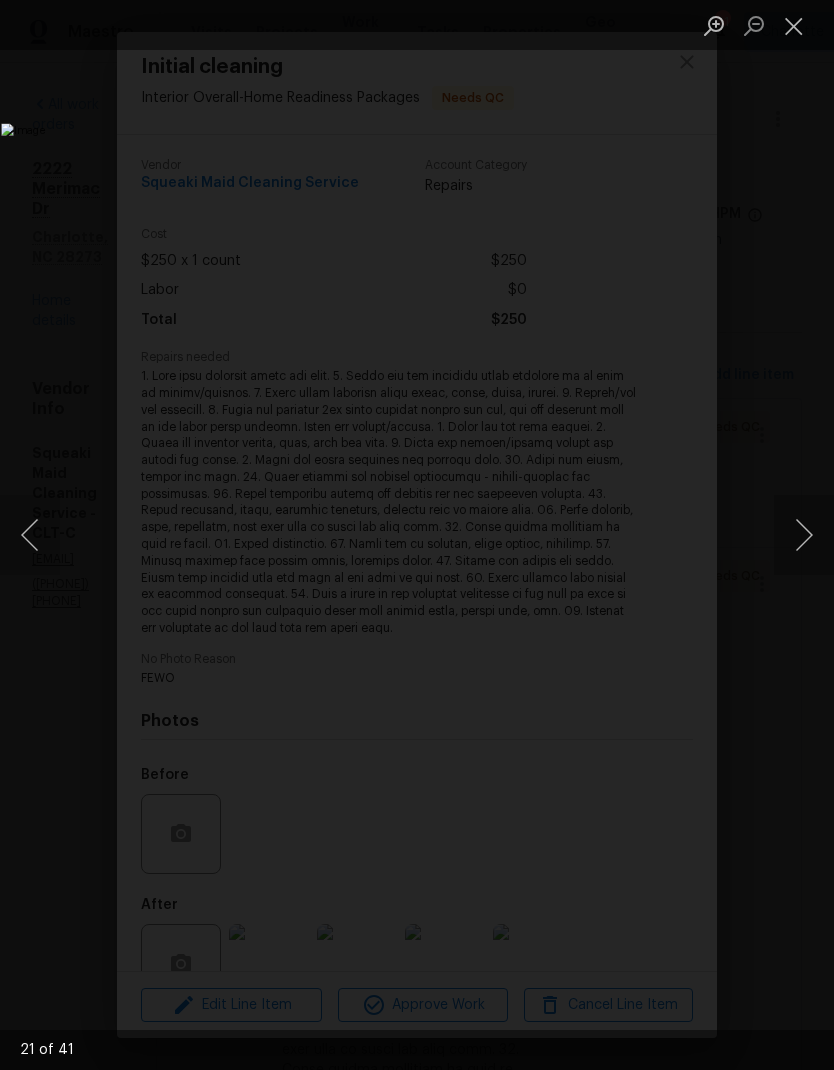click at bounding box center [804, 535] 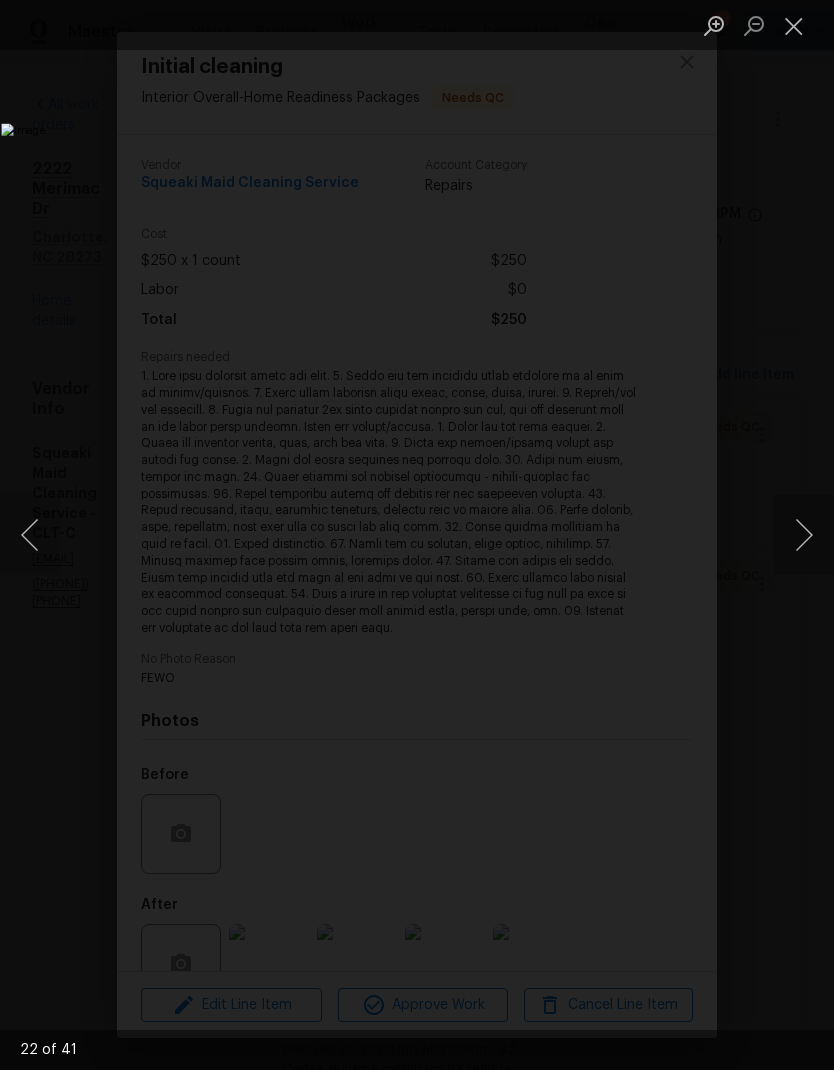 click at bounding box center (804, 535) 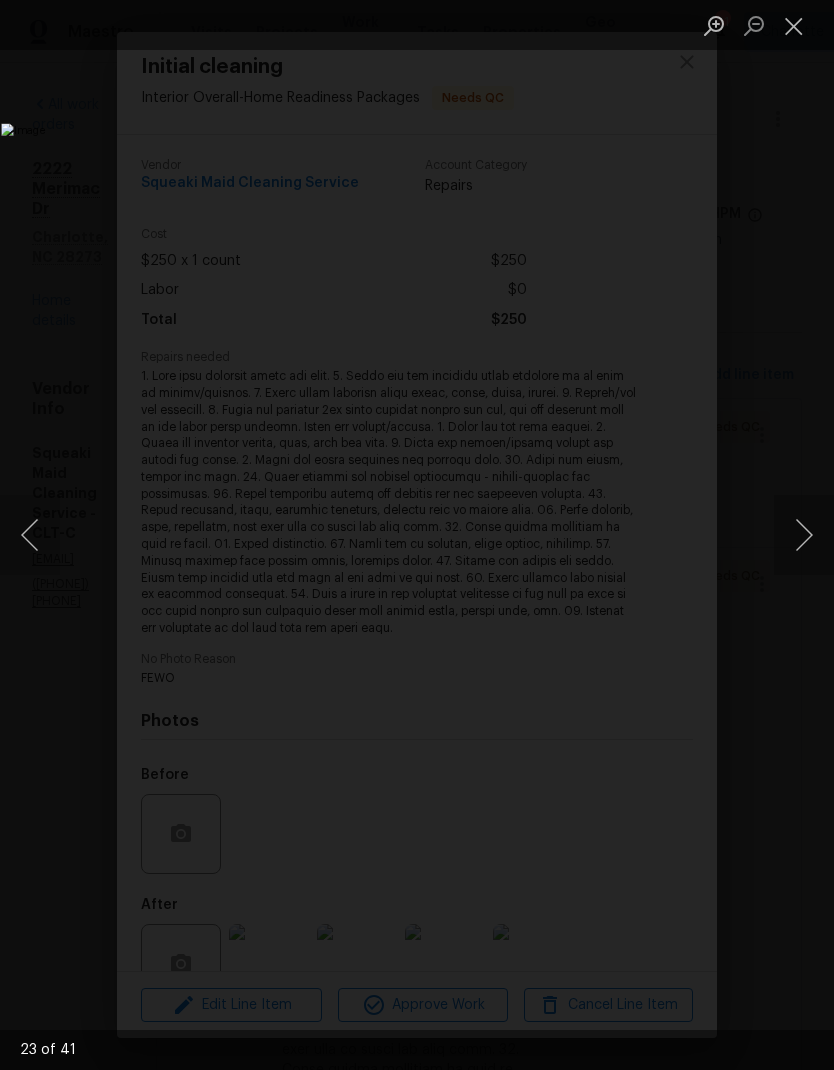 click at bounding box center (804, 535) 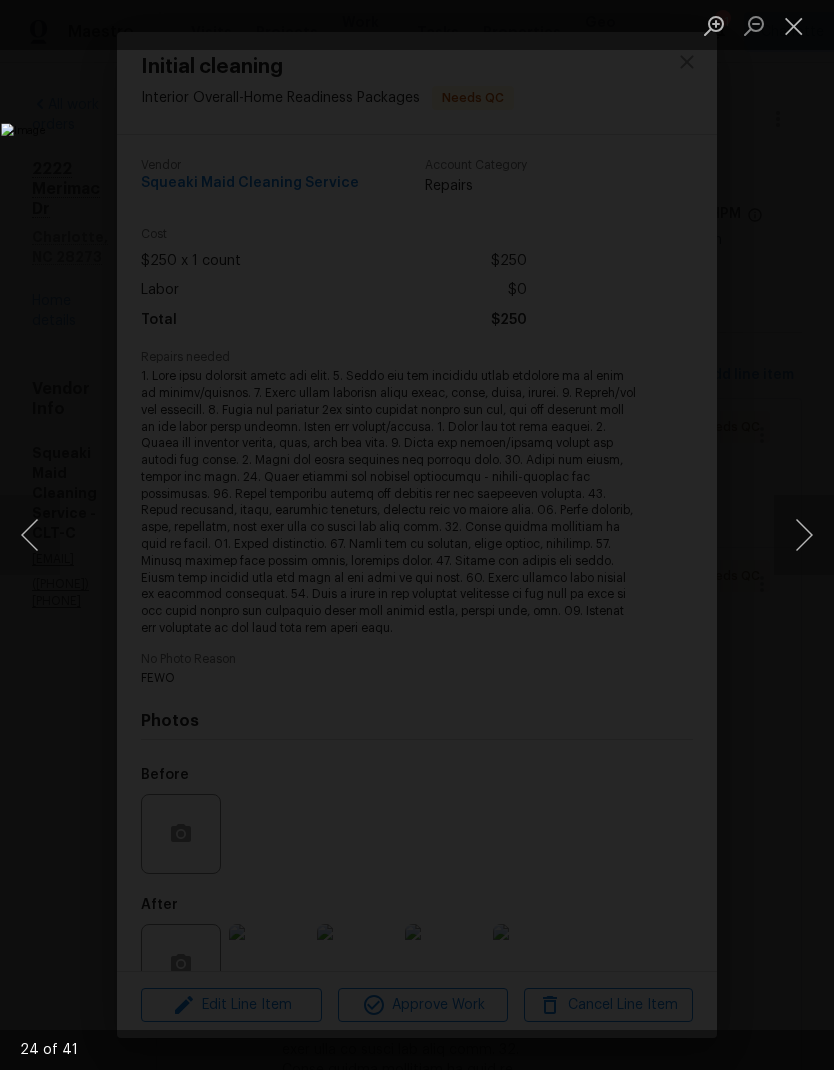 click at bounding box center (804, 535) 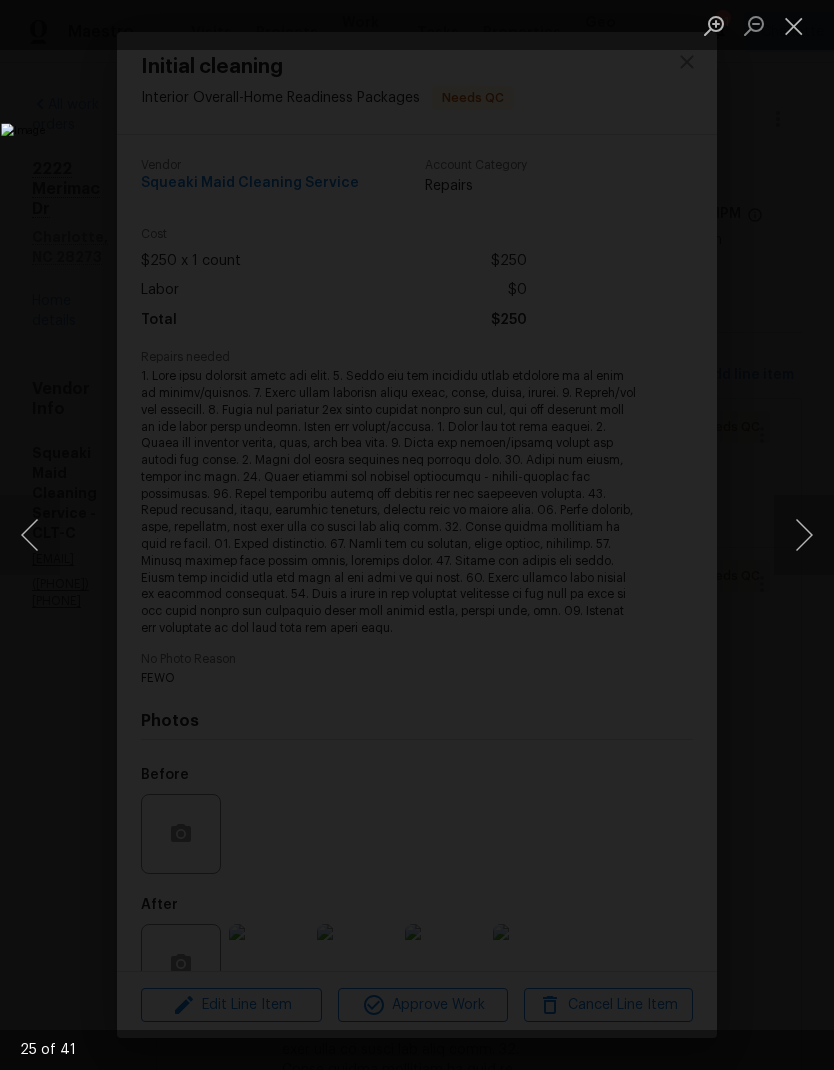 click at bounding box center (804, 535) 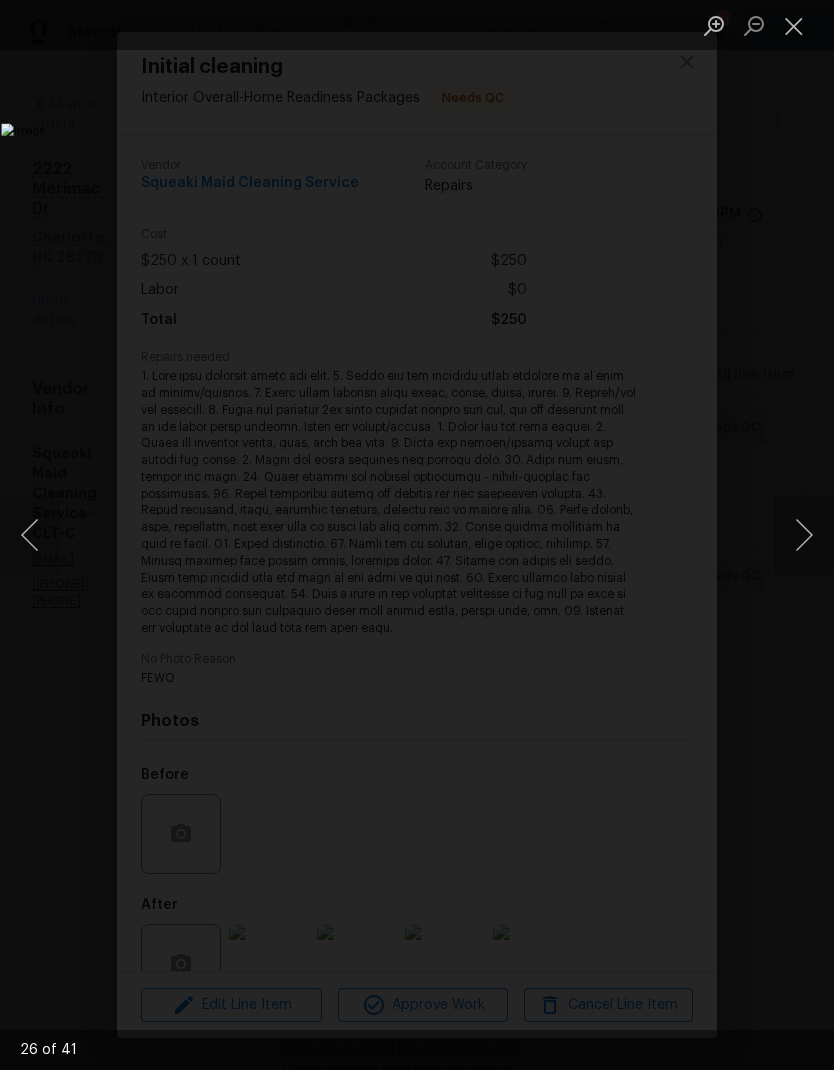 click at bounding box center (804, 535) 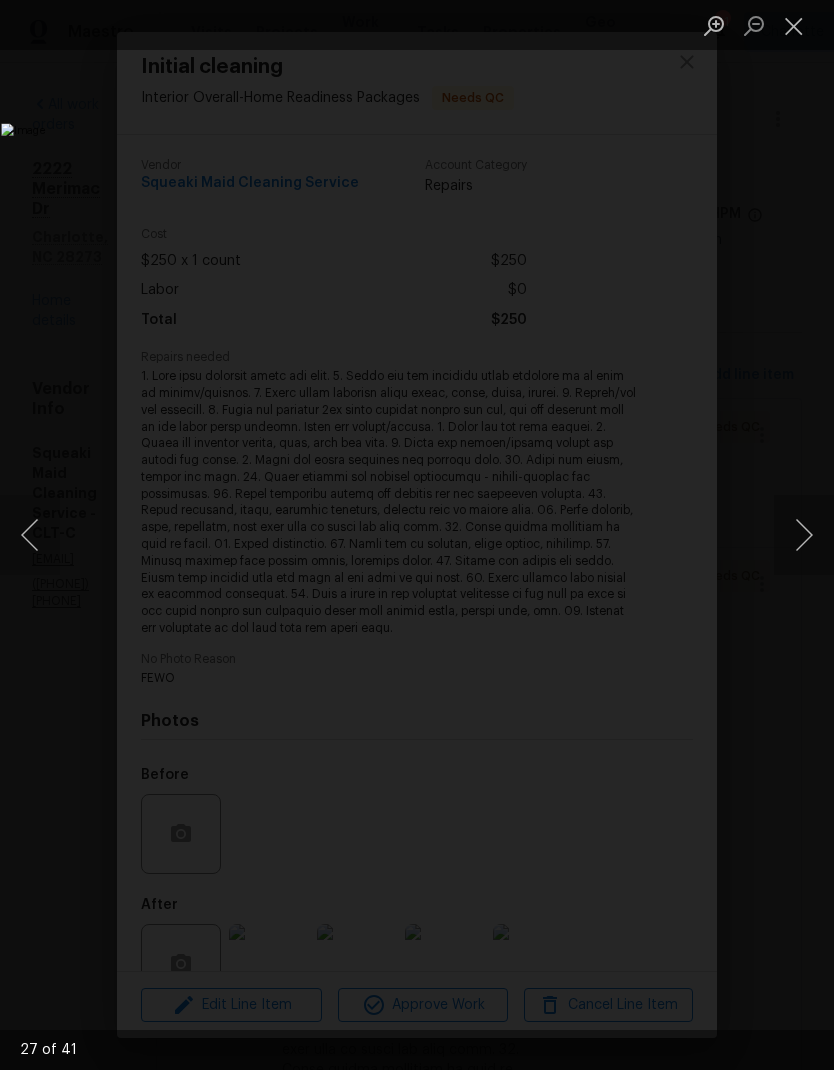 click at bounding box center (804, 535) 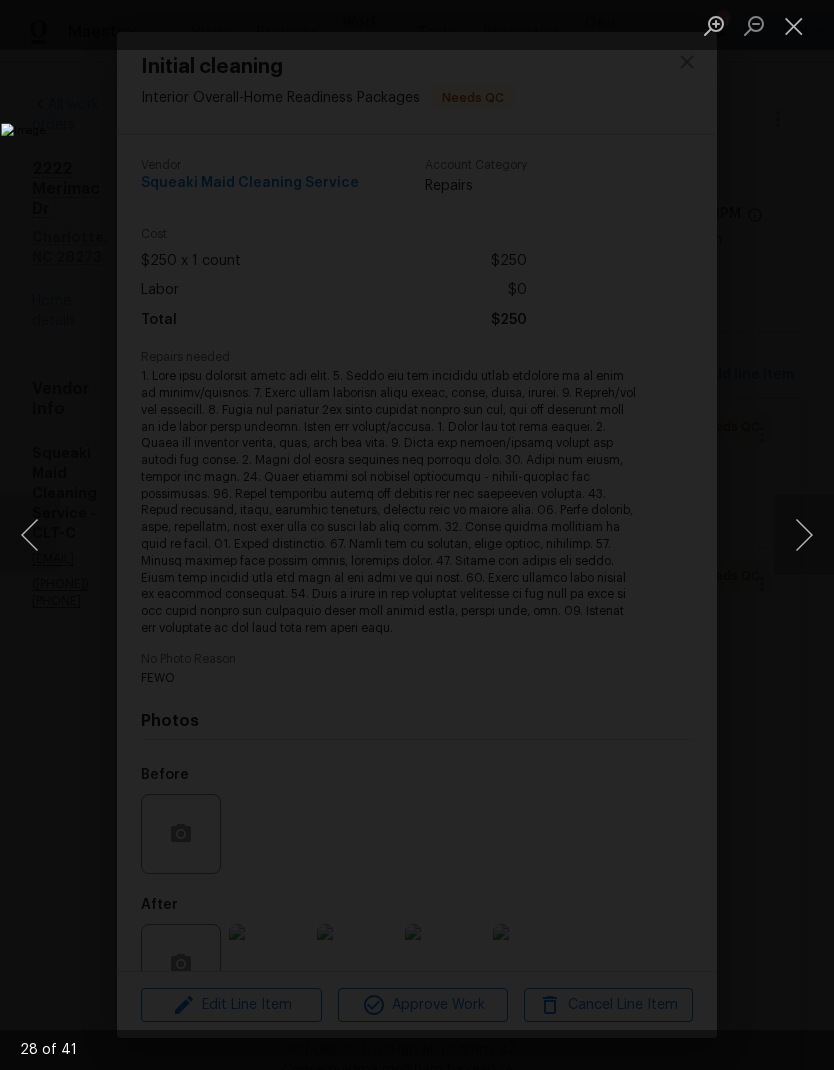 click at bounding box center (804, 535) 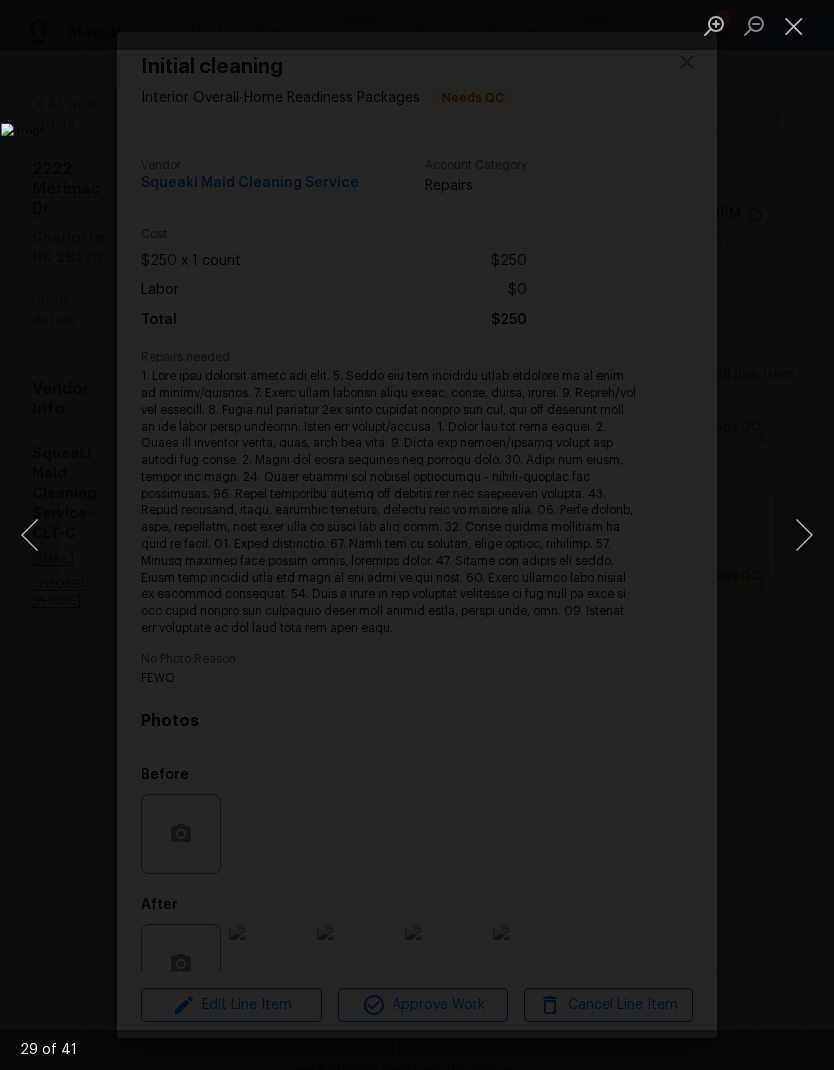 click at bounding box center (804, 535) 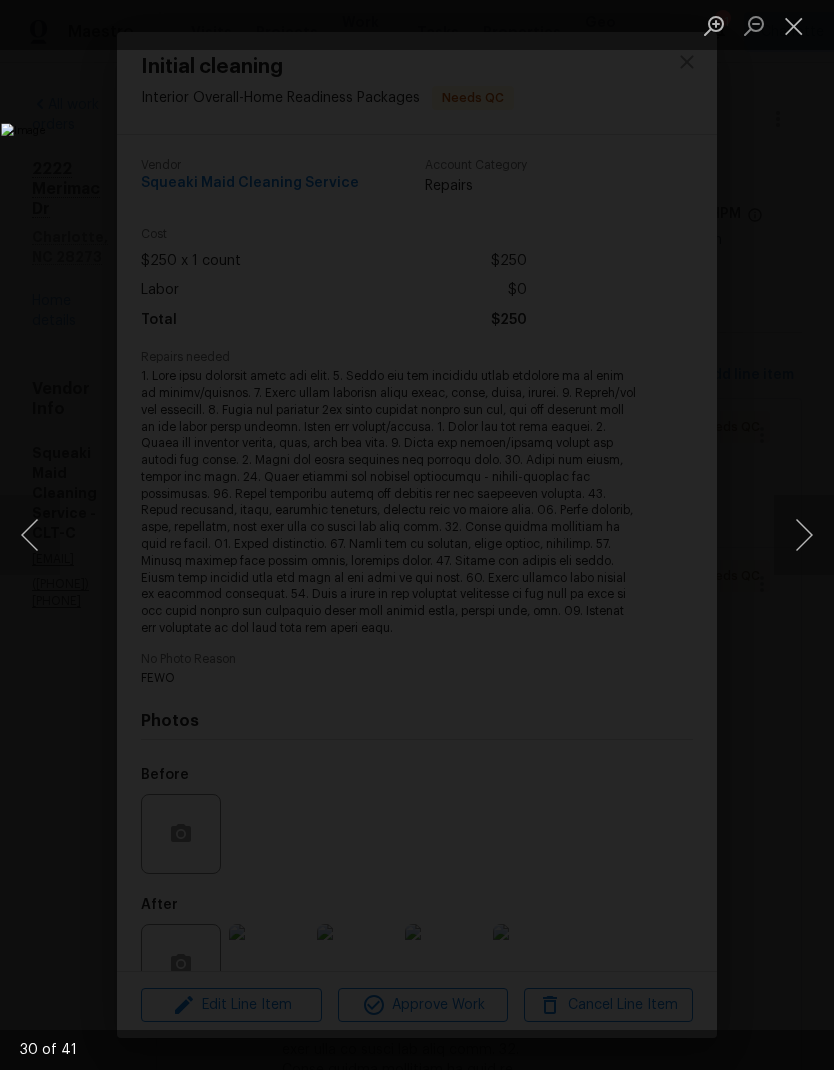 click at bounding box center [804, 535] 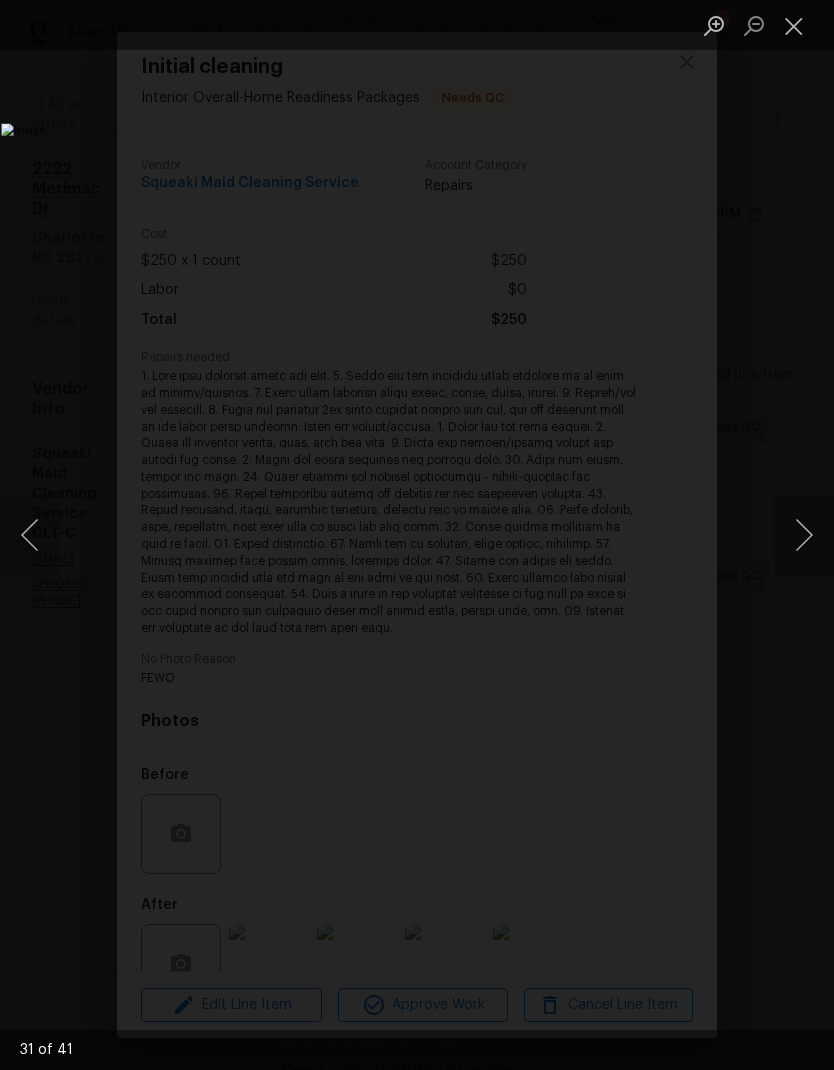 click at bounding box center [804, 535] 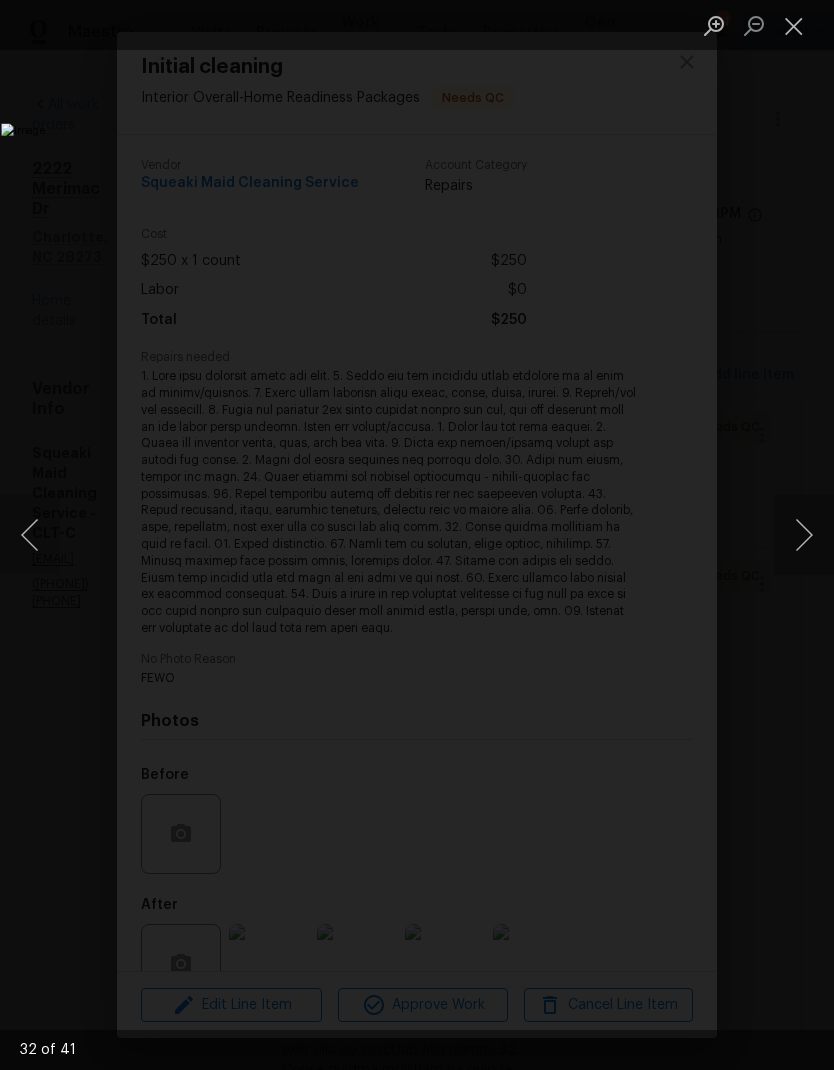 click at bounding box center (804, 535) 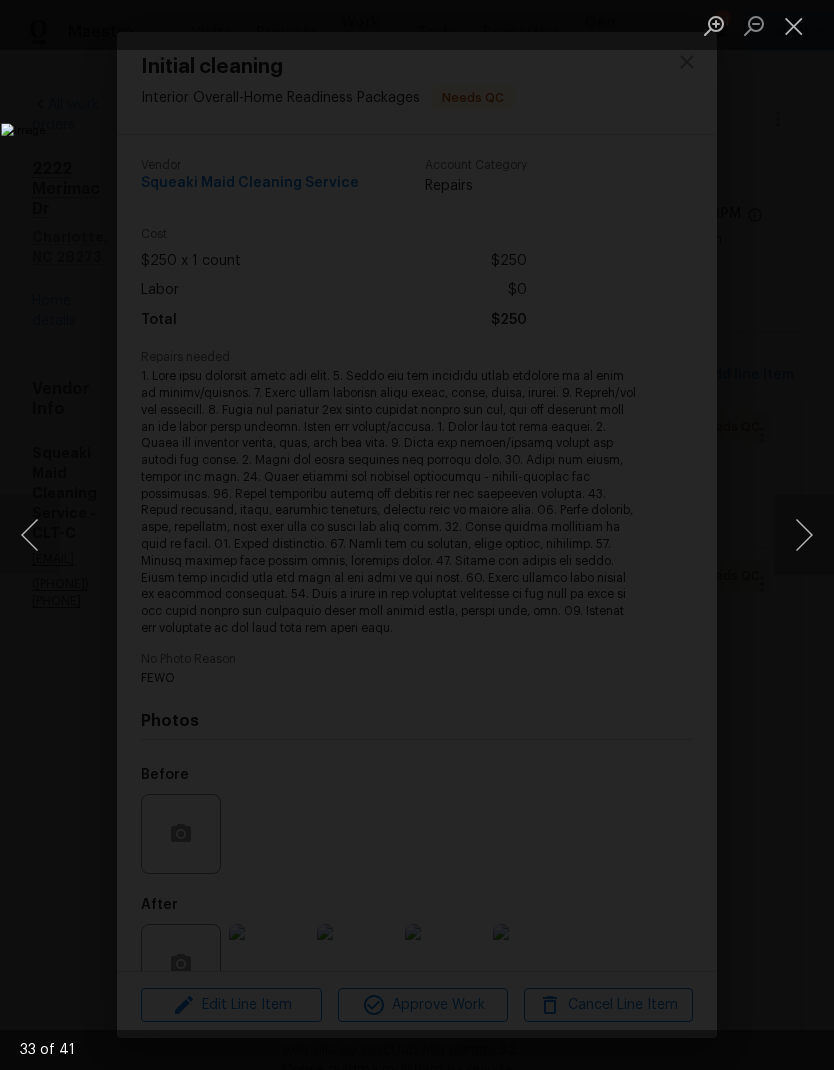 click at bounding box center [30, 535] 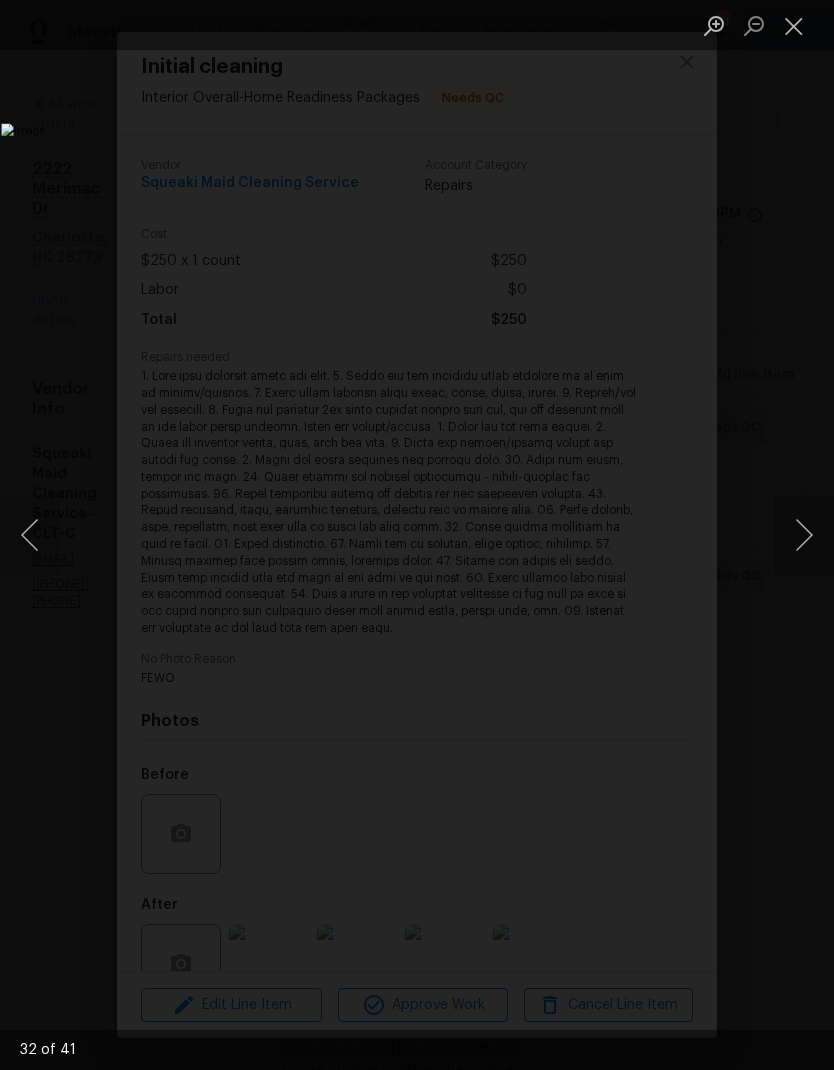 click at bounding box center (804, 535) 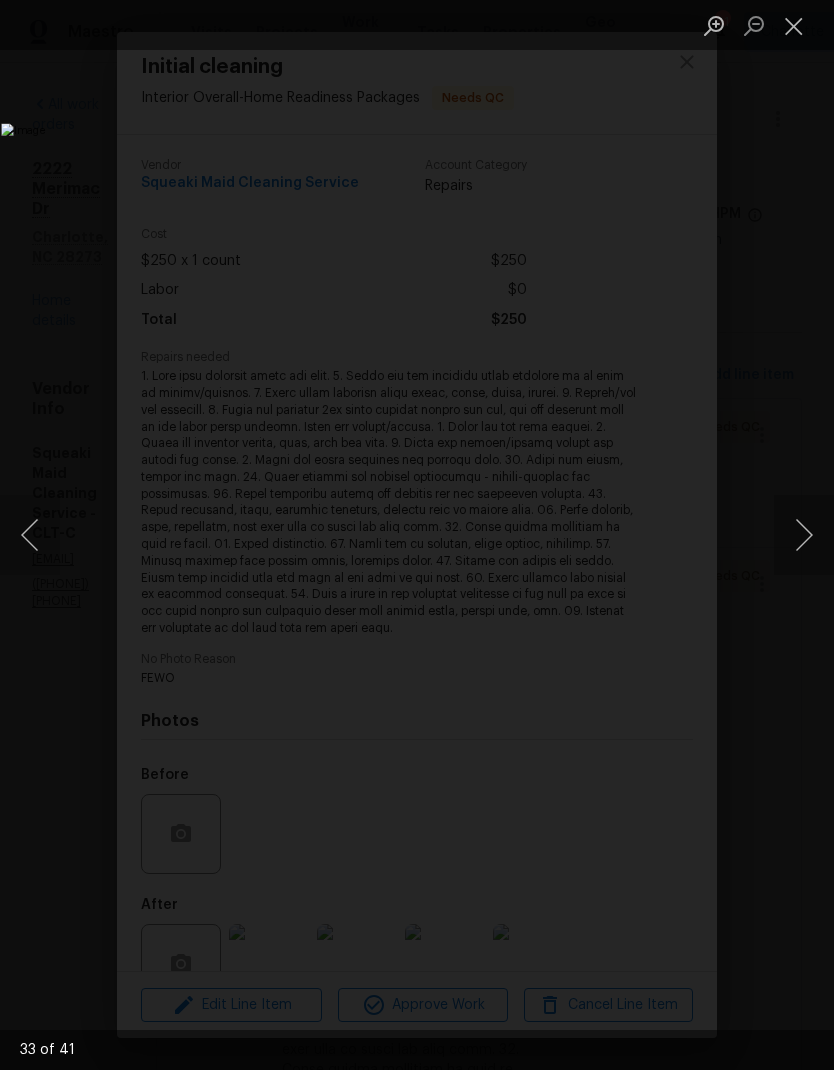 click at bounding box center [804, 535] 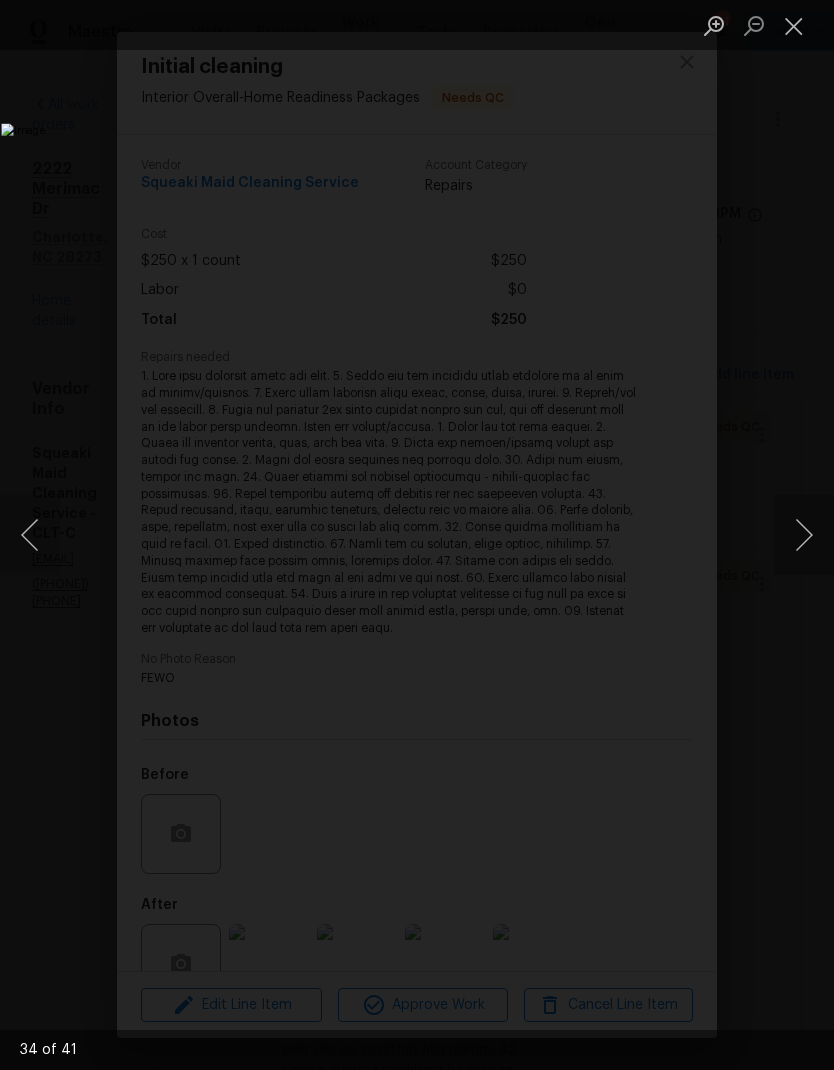 click at bounding box center (804, 535) 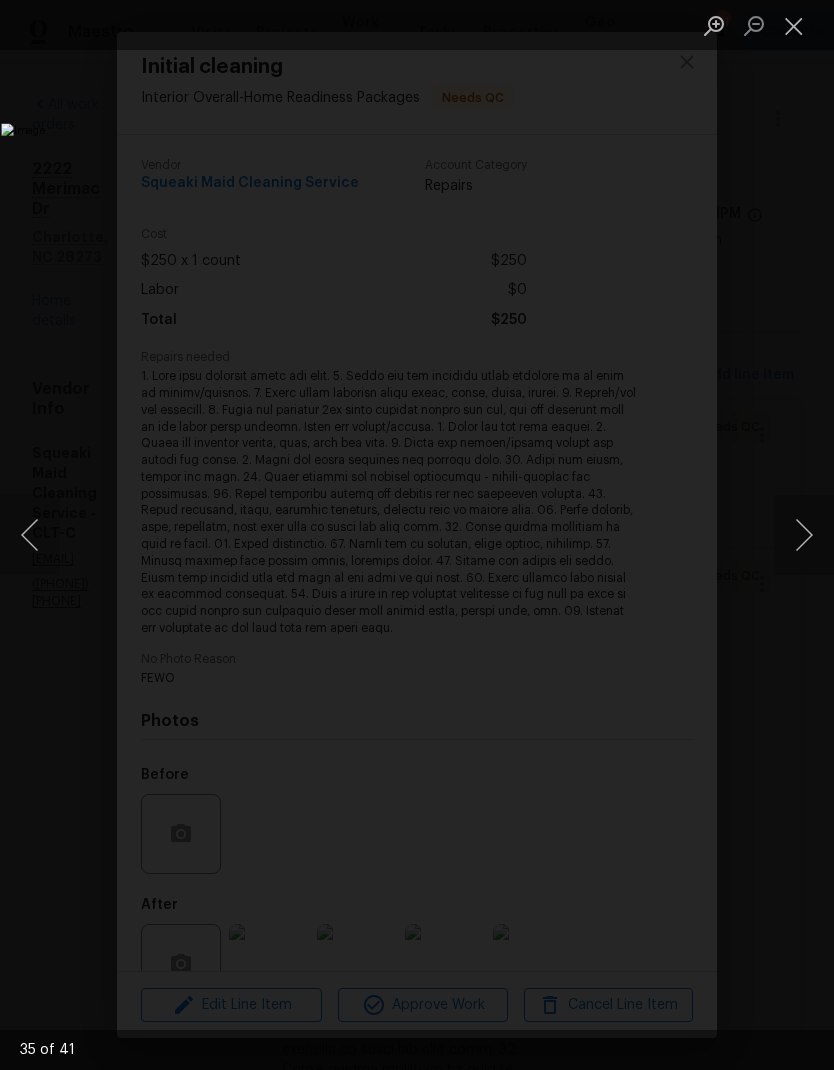 click at bounding box center (804, 535) 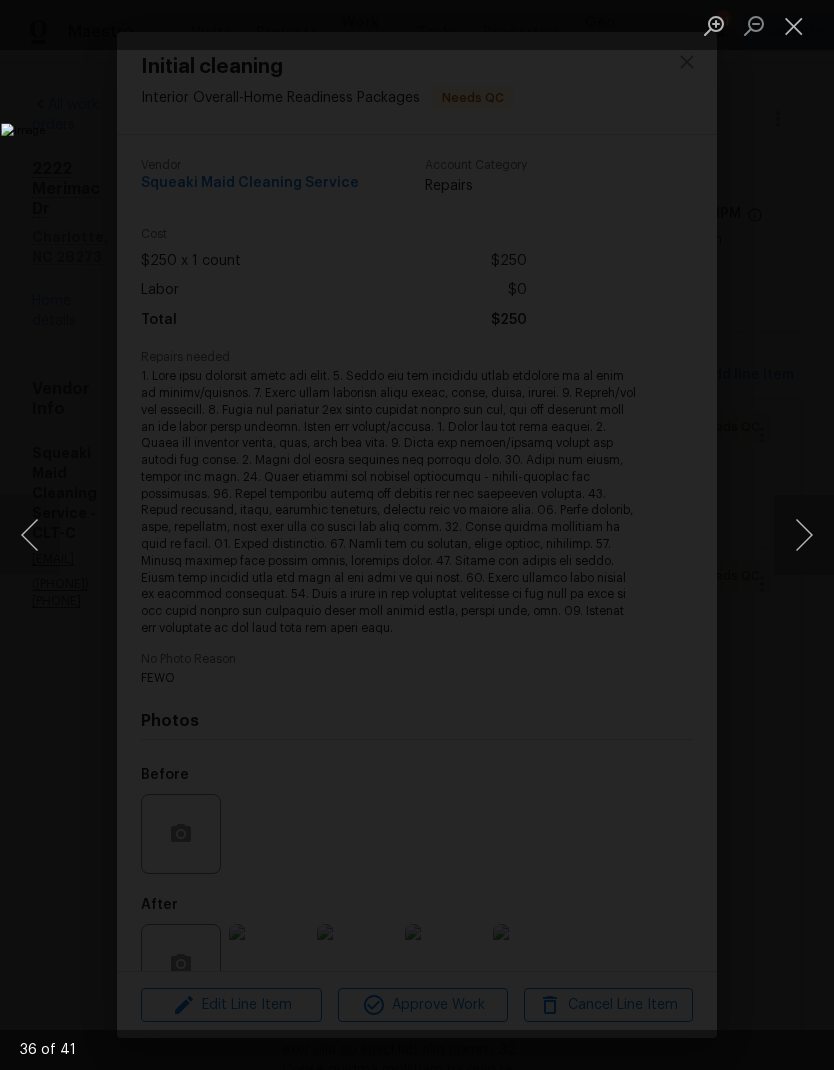 click at bounding box center (30, 535) 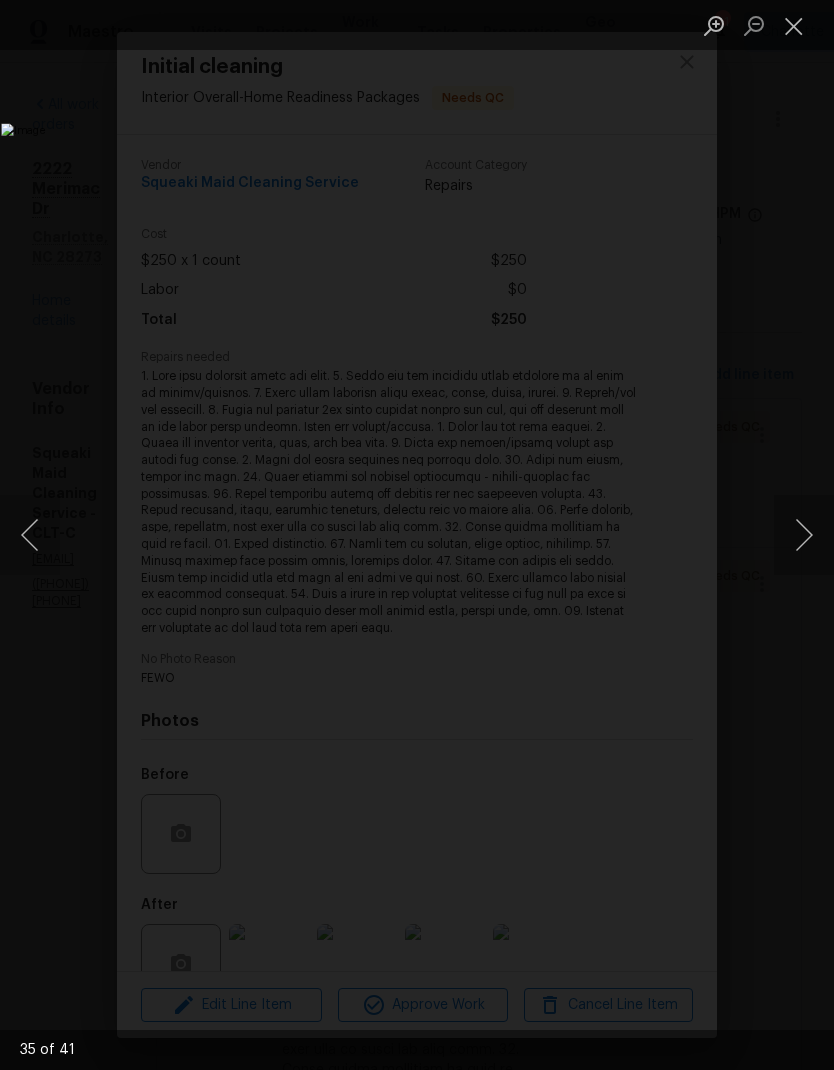 click at bounding box center [804, 535] 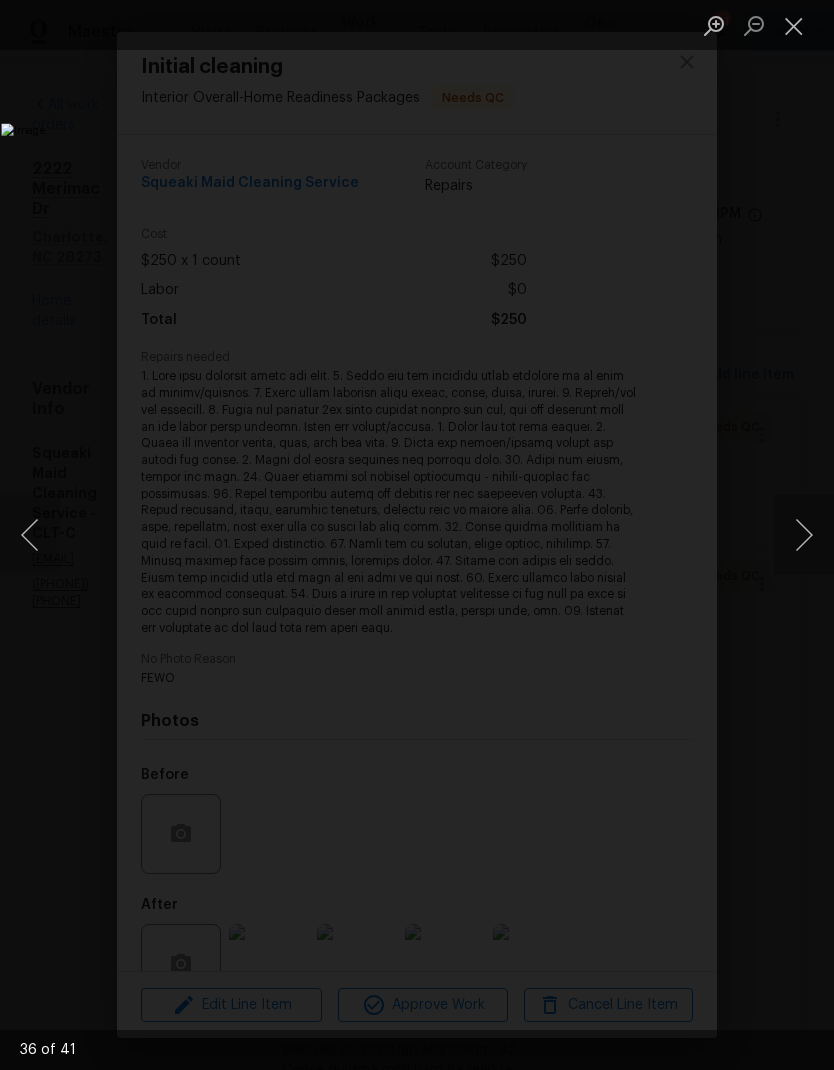 click at bounding box center [804, 535] 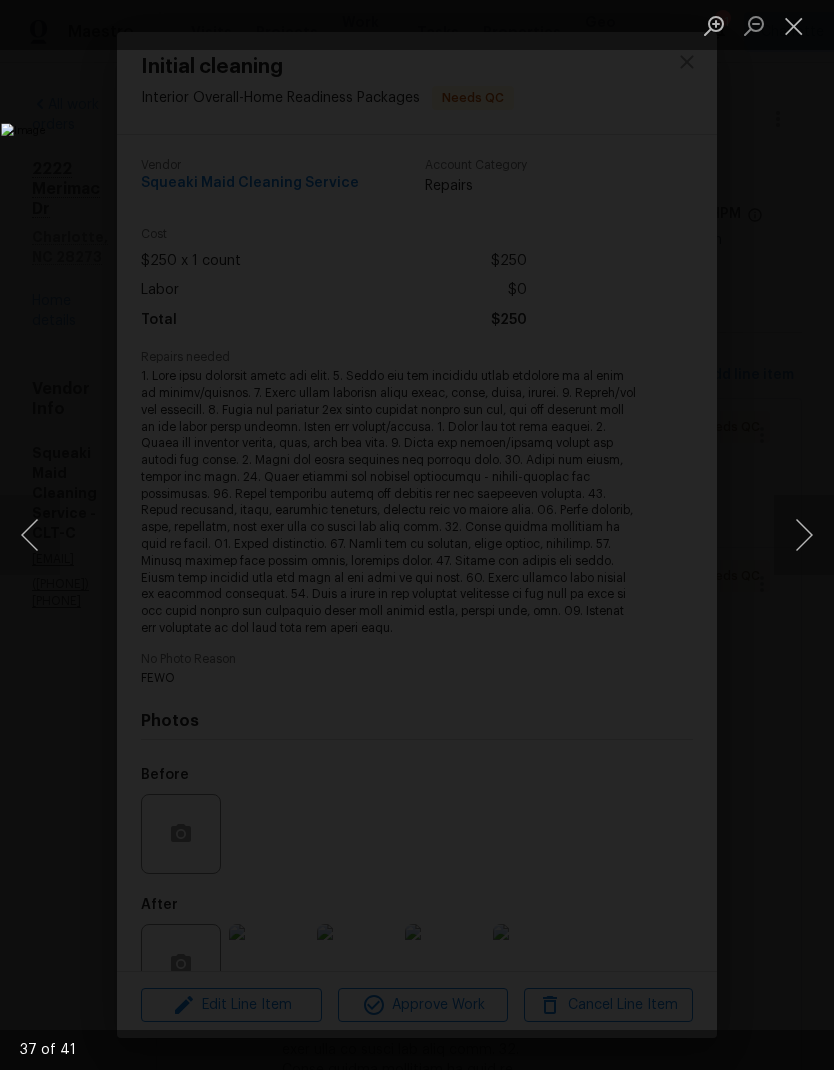 click at bounding box center [804, 535] 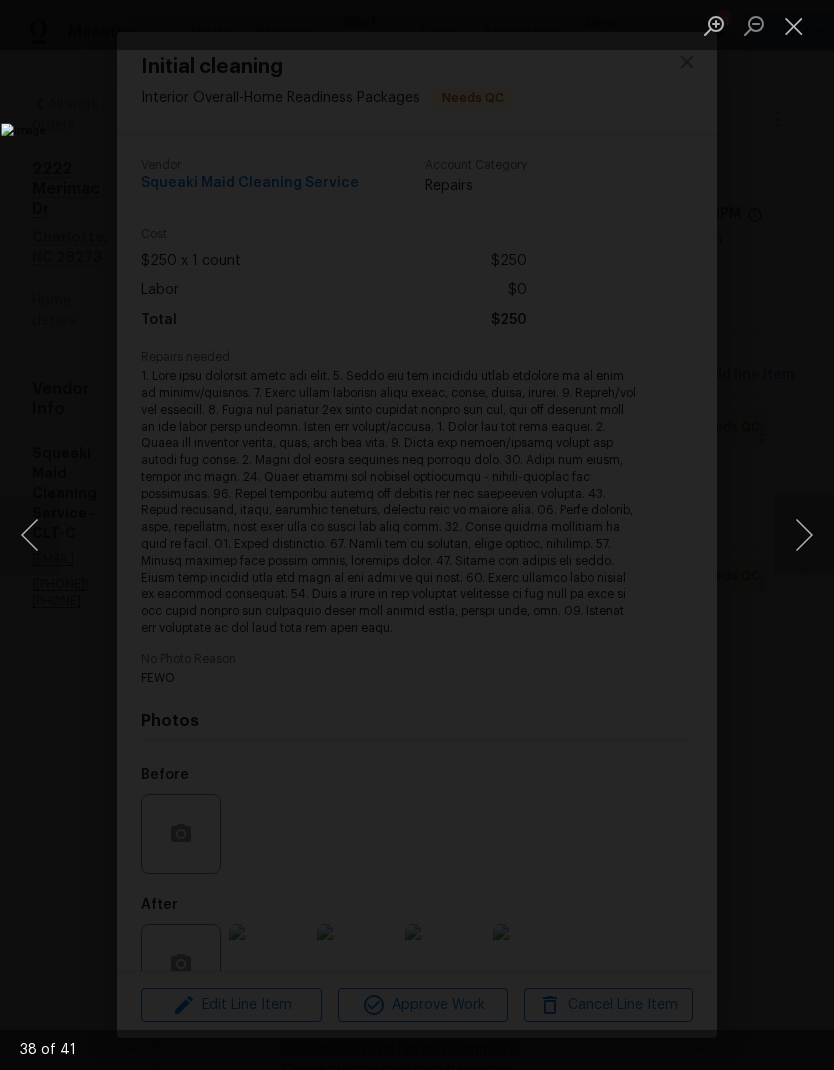 click at bounding box center (804, 535) 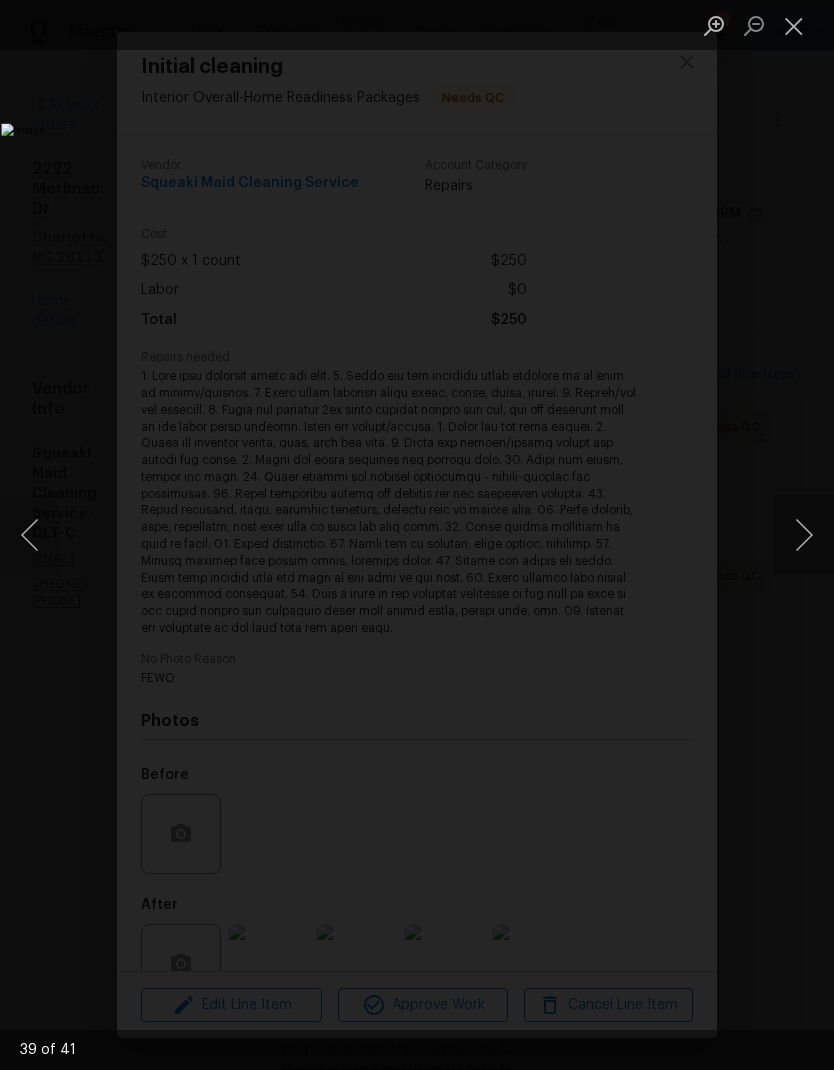 click at bounding box center (30, 535) 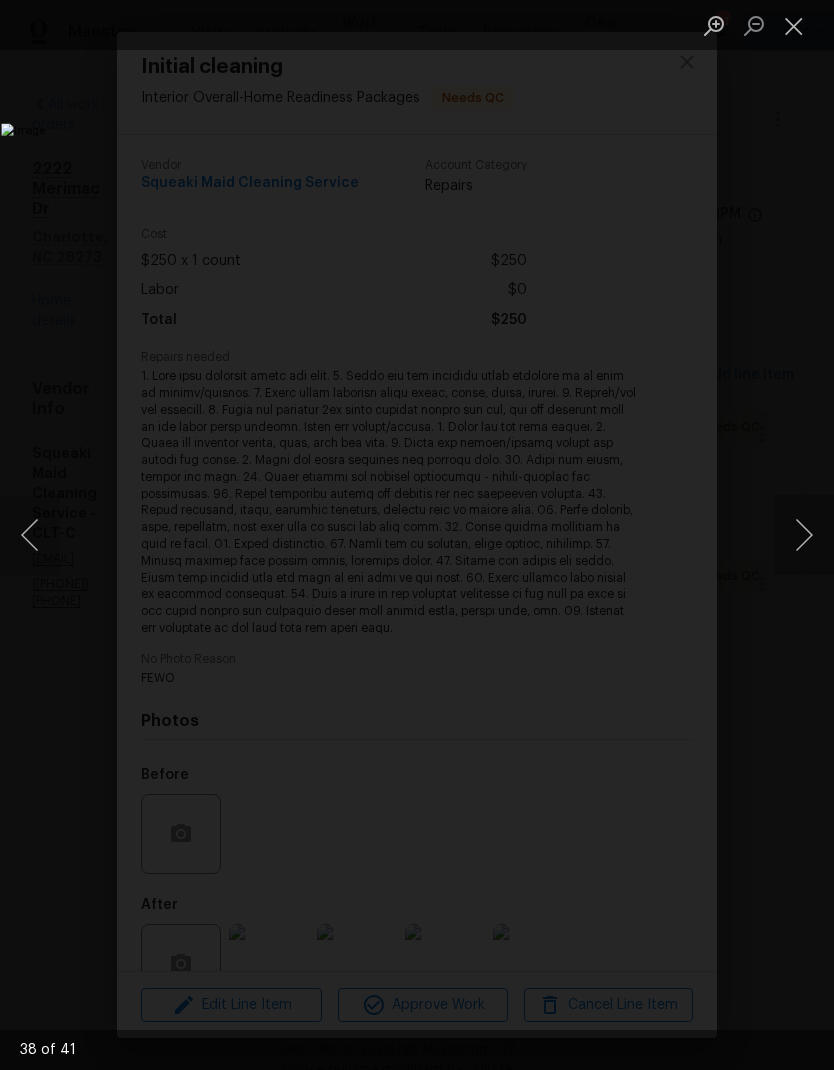 click at bounding box center [804, 535] 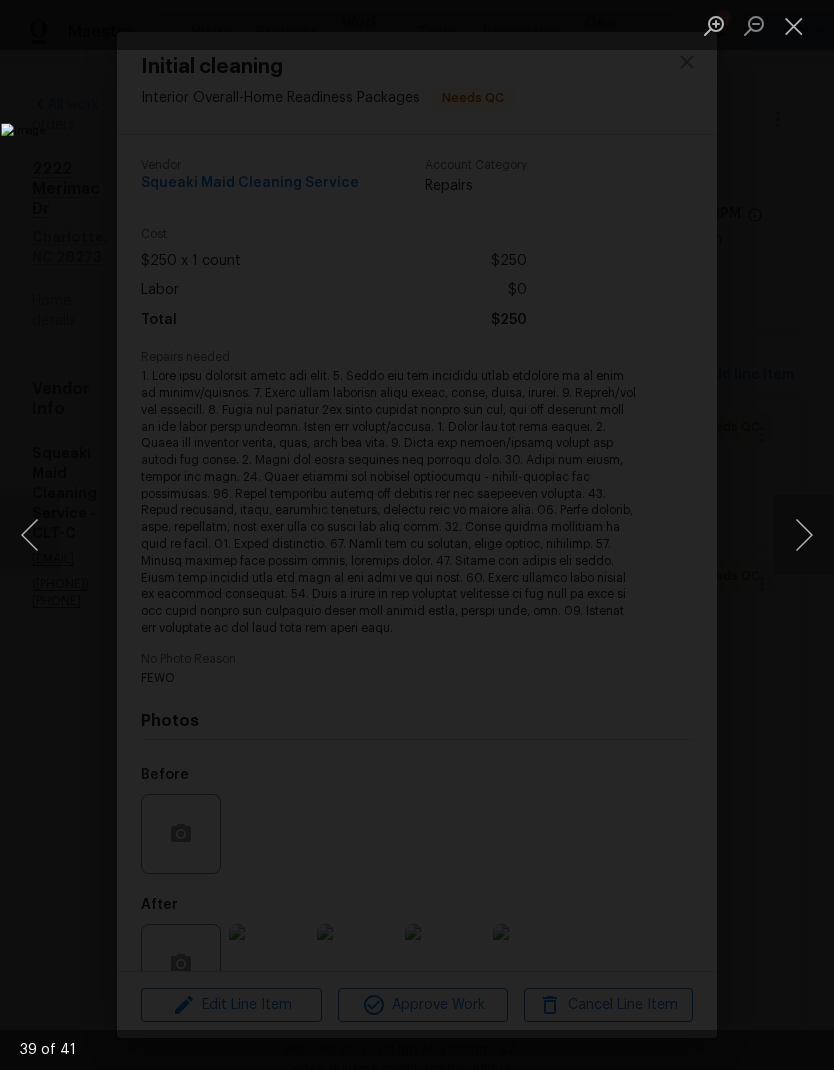 click at bounding box center [804, 535] 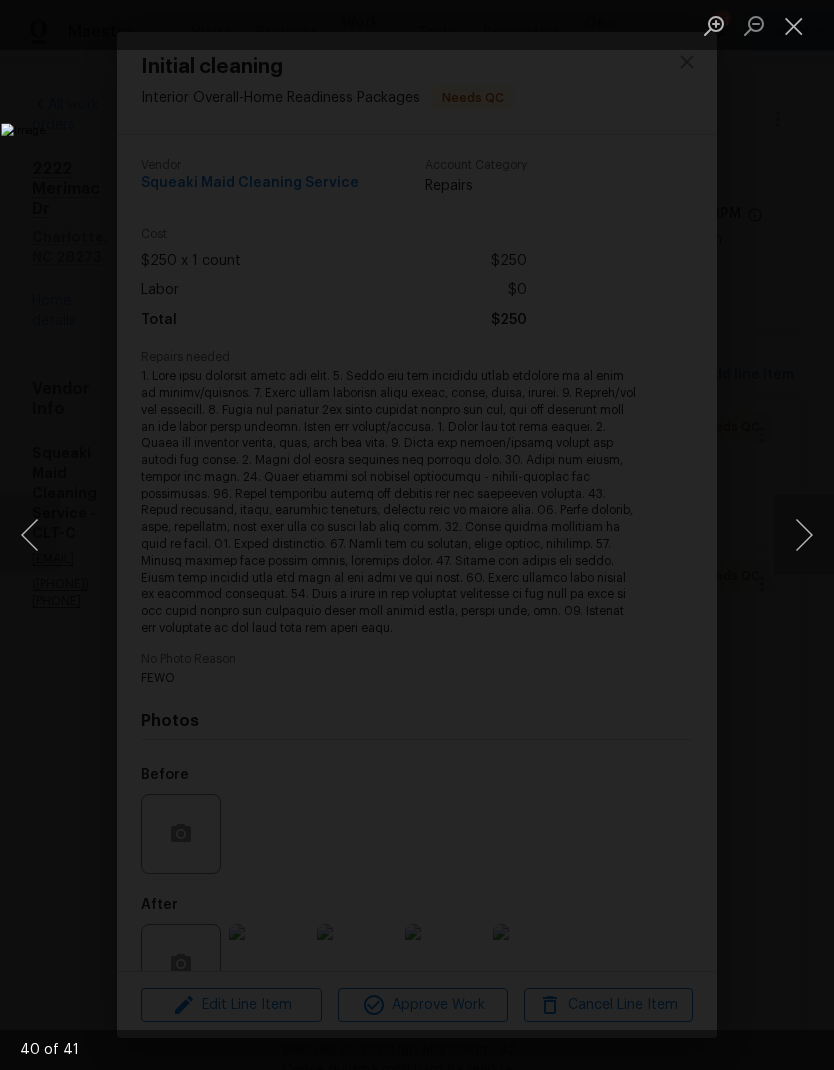 click at bounding box center (804, 535) 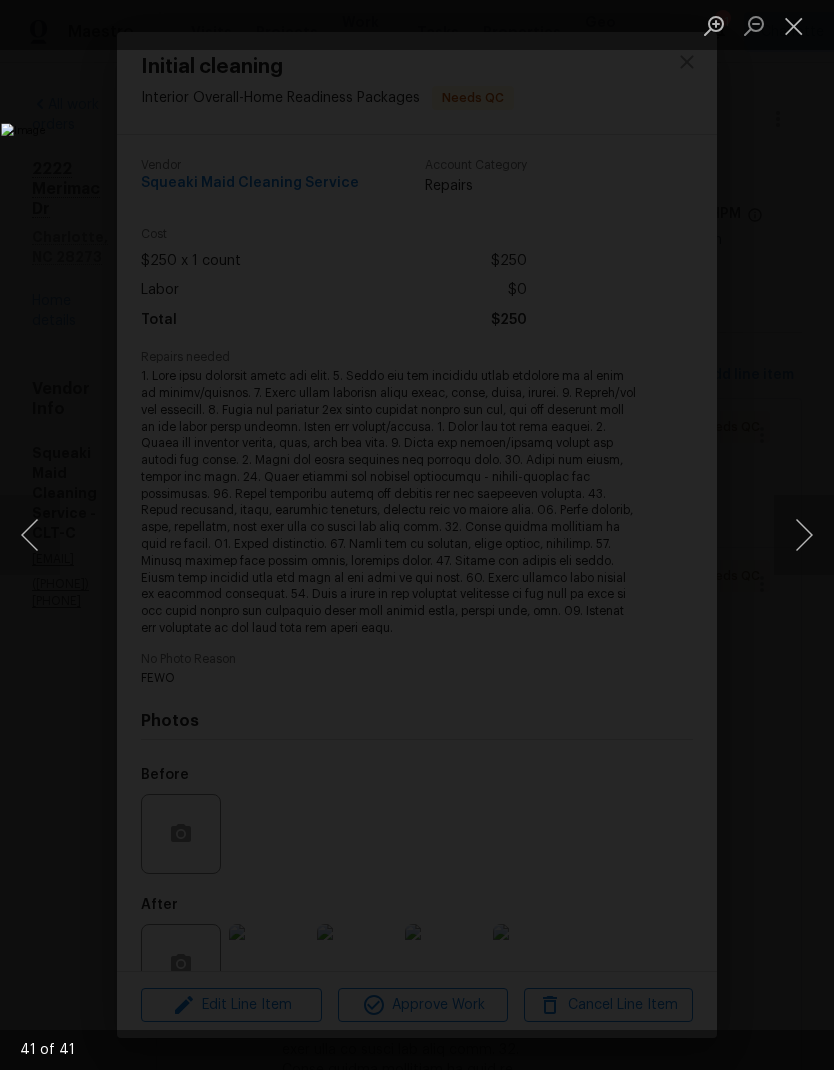 click at bounding box center (804, 535) 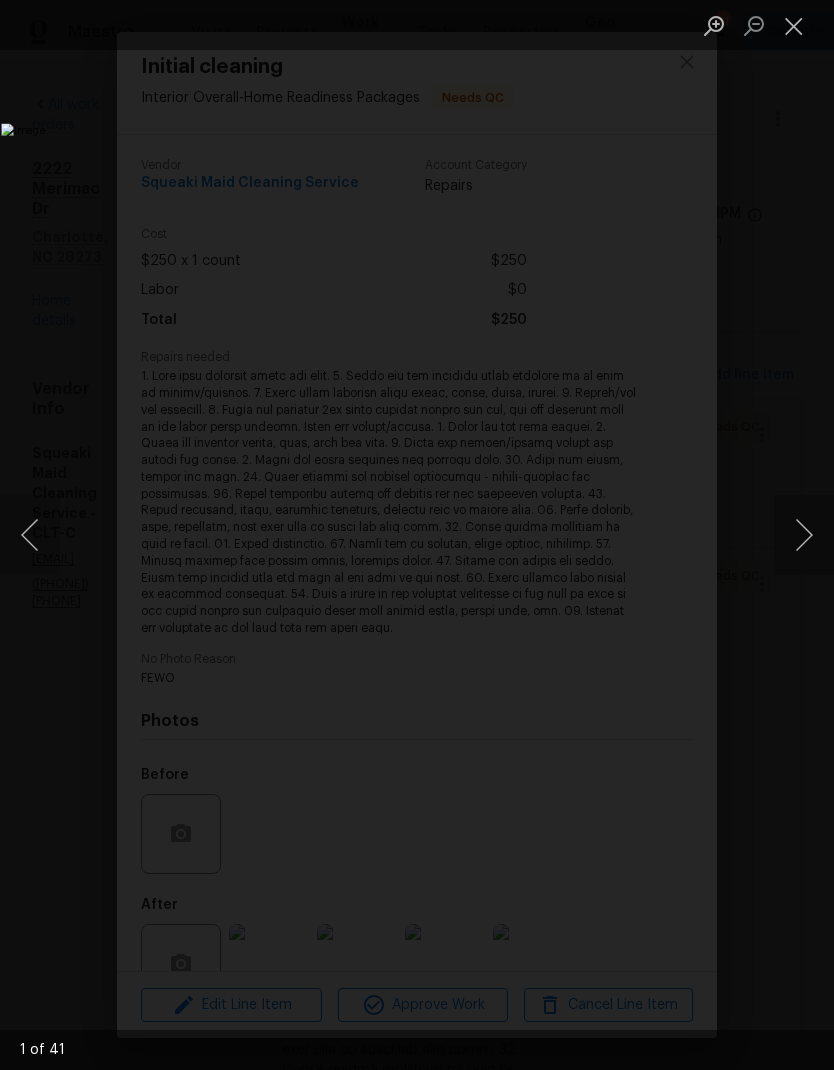 click at bounding box center (804, 535) 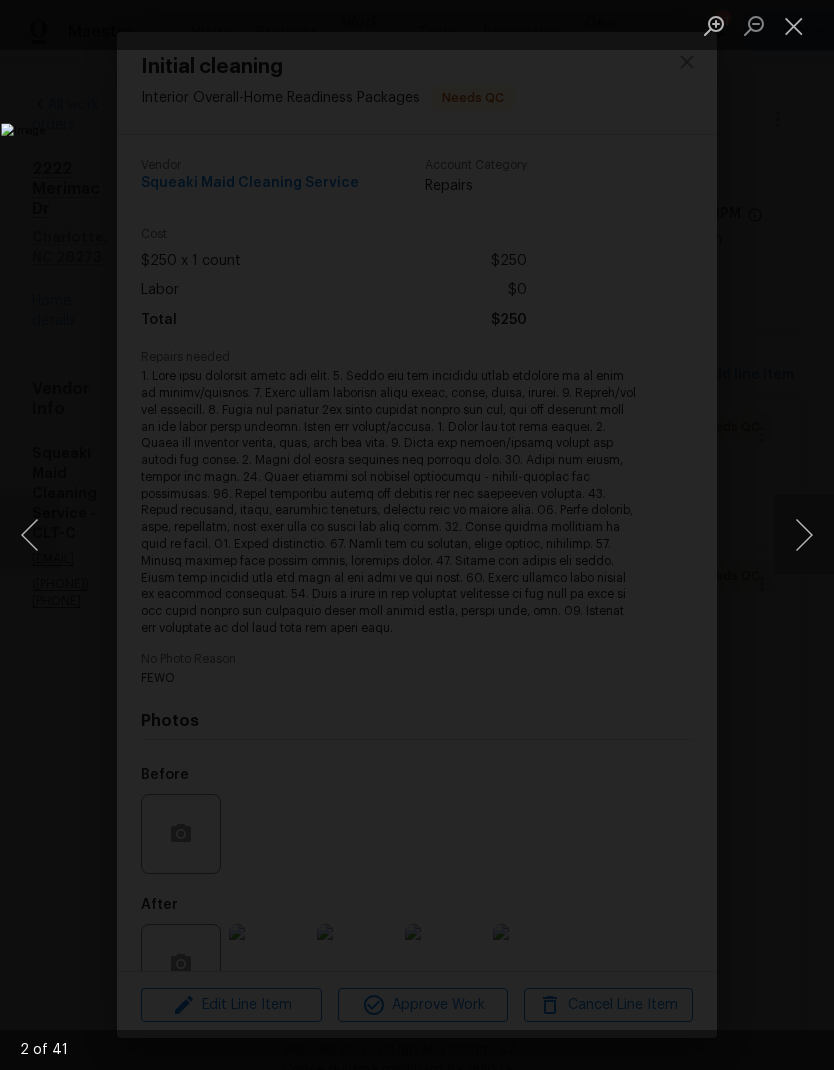 click at bounding box center (804, 535) 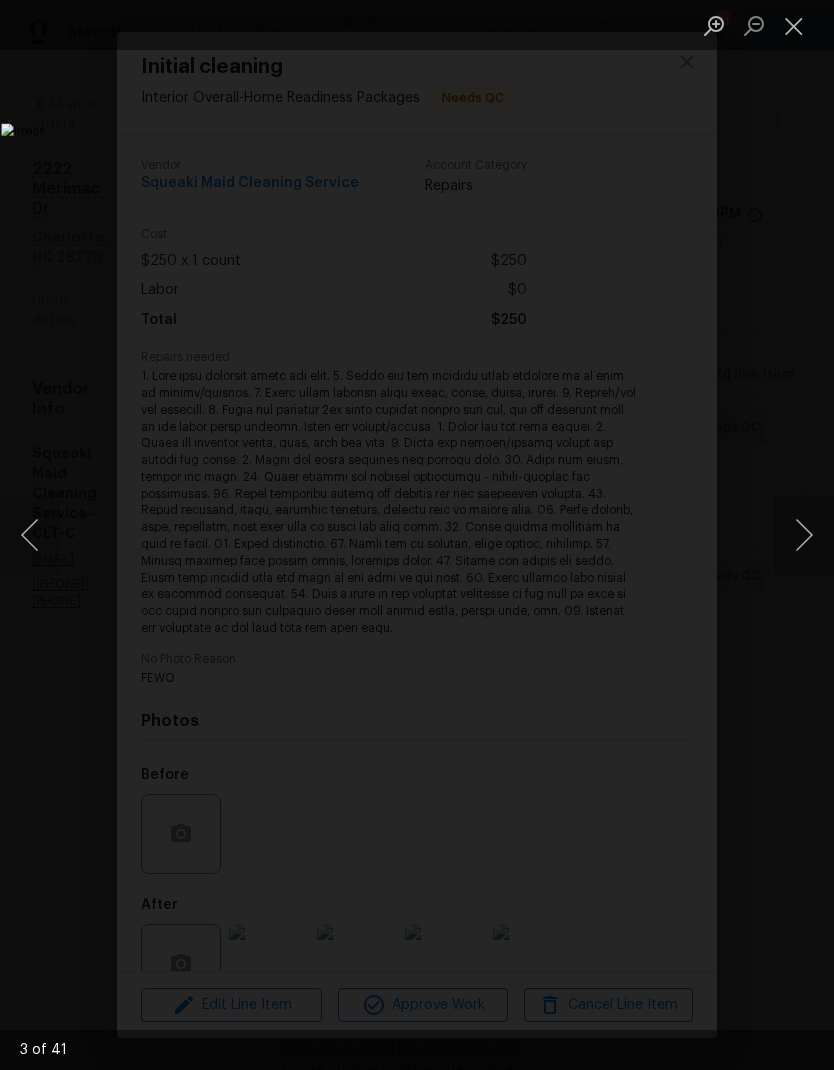 click at bounding box center (804, 535) 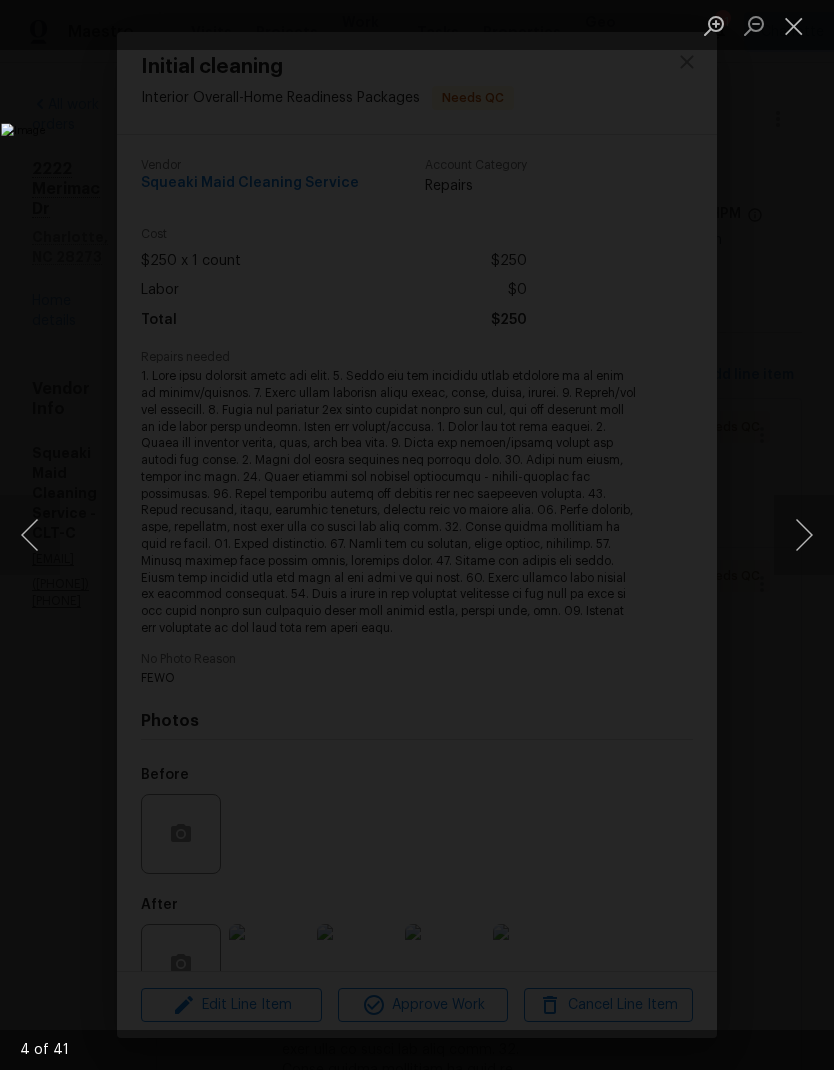 click at bounding box center (794, 25) 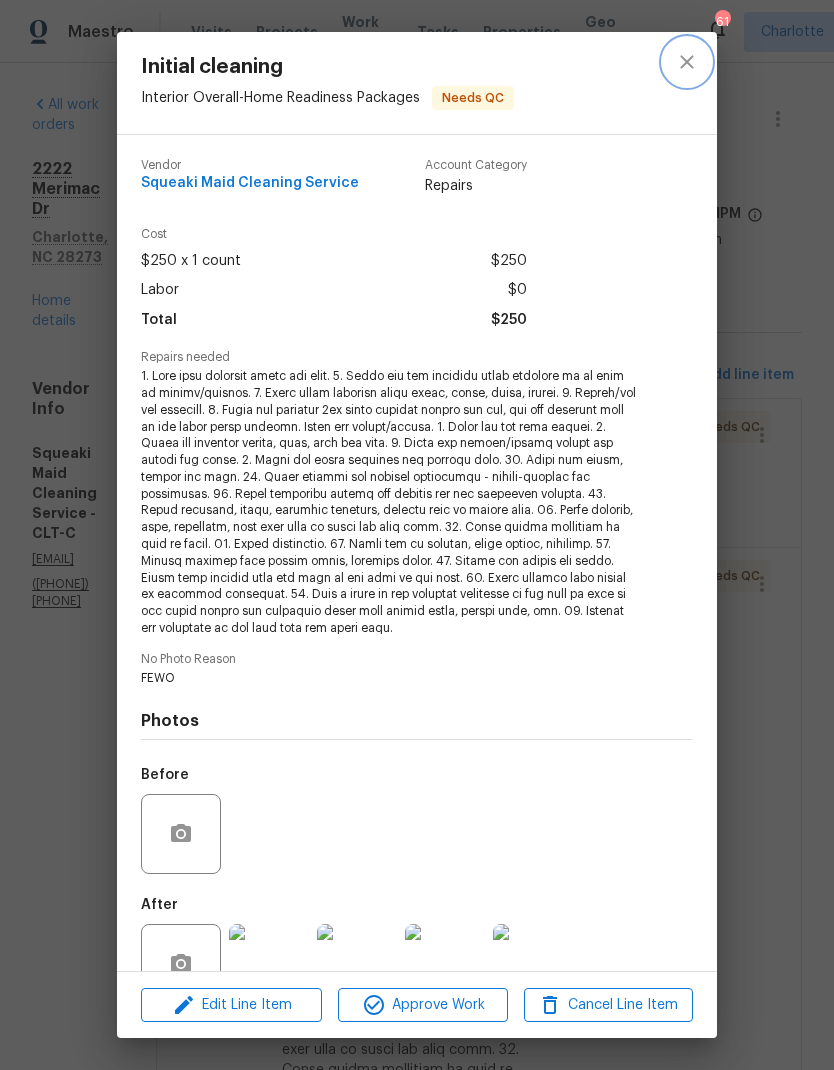 click 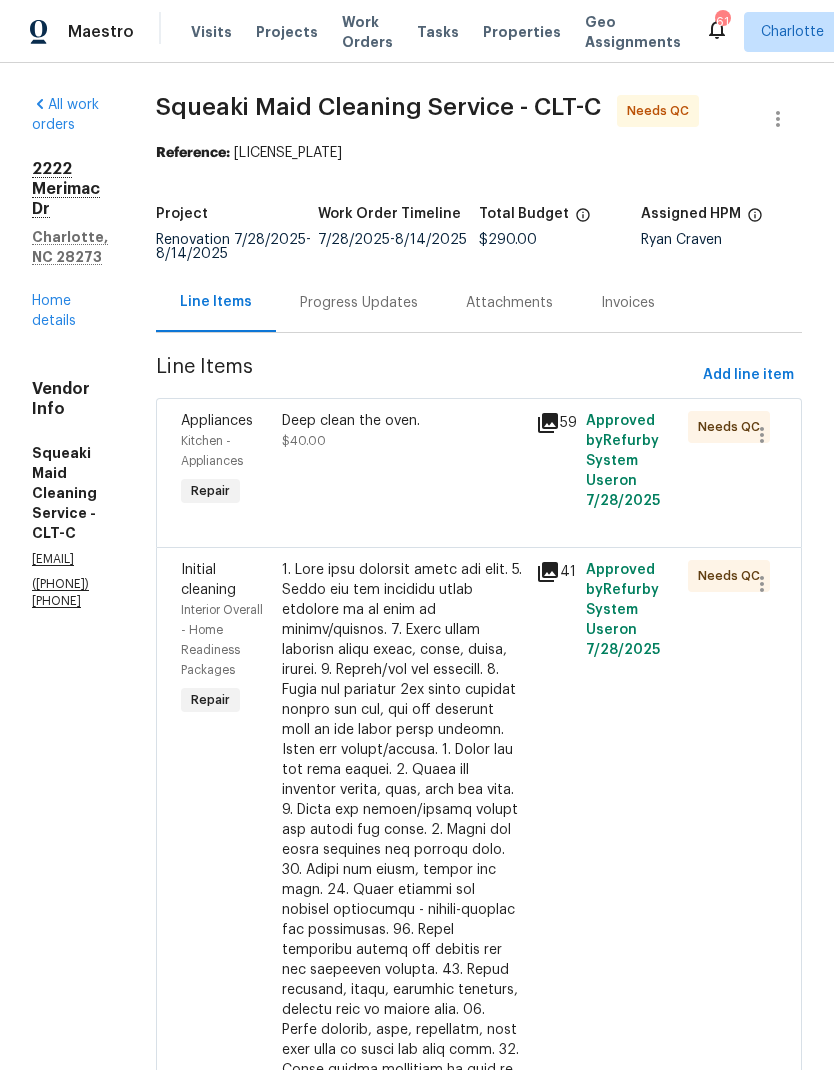 click on "Deep clean the oven." at bounding box center [402, 421] 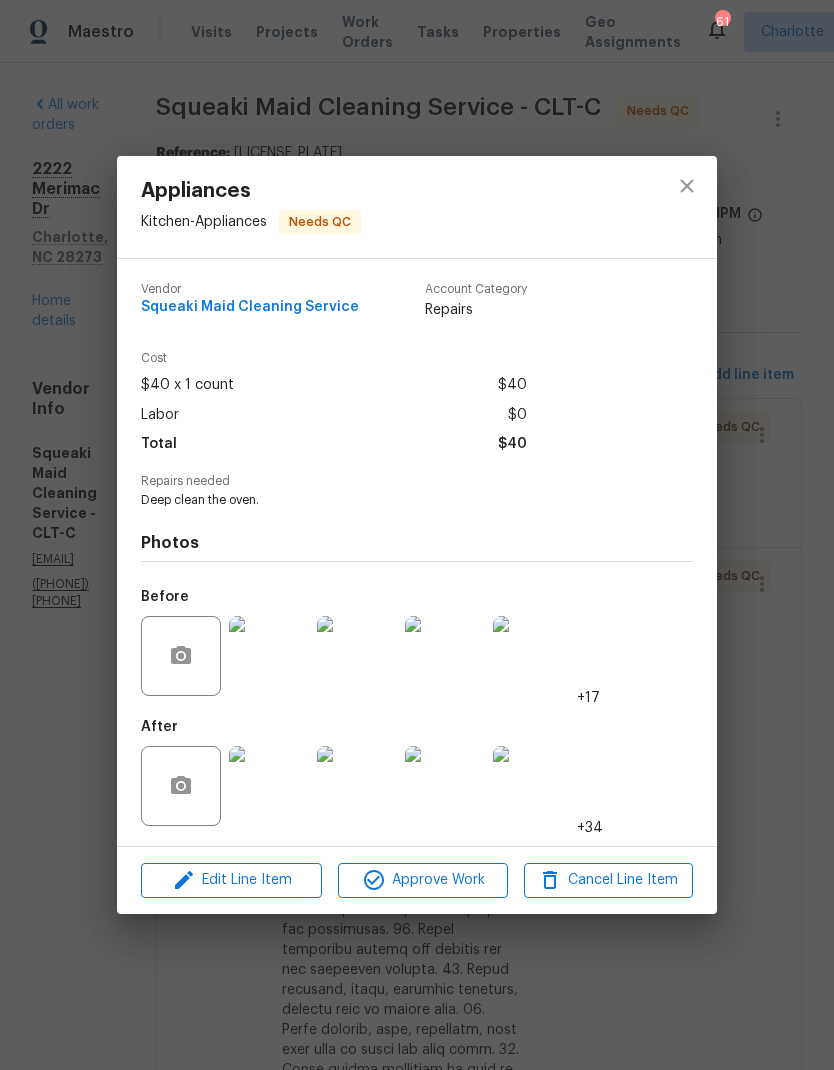 click at bounding box center [269, 786] 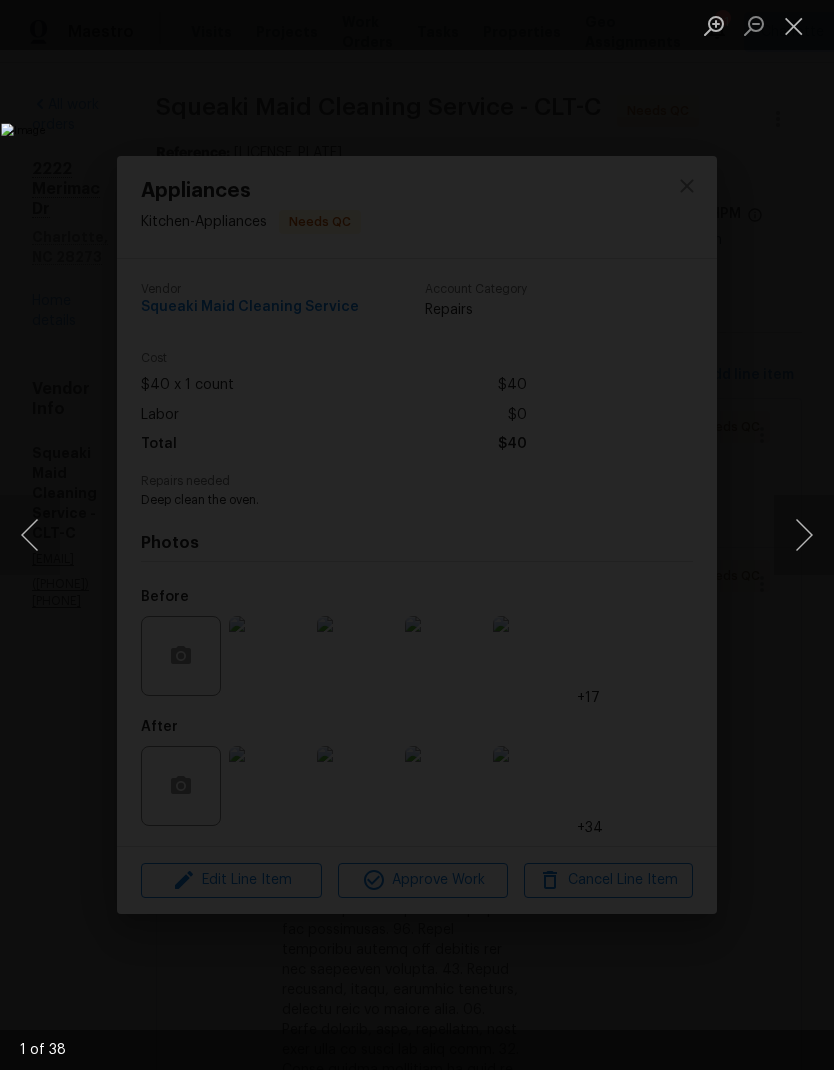 click at bounding box center [804, 535] 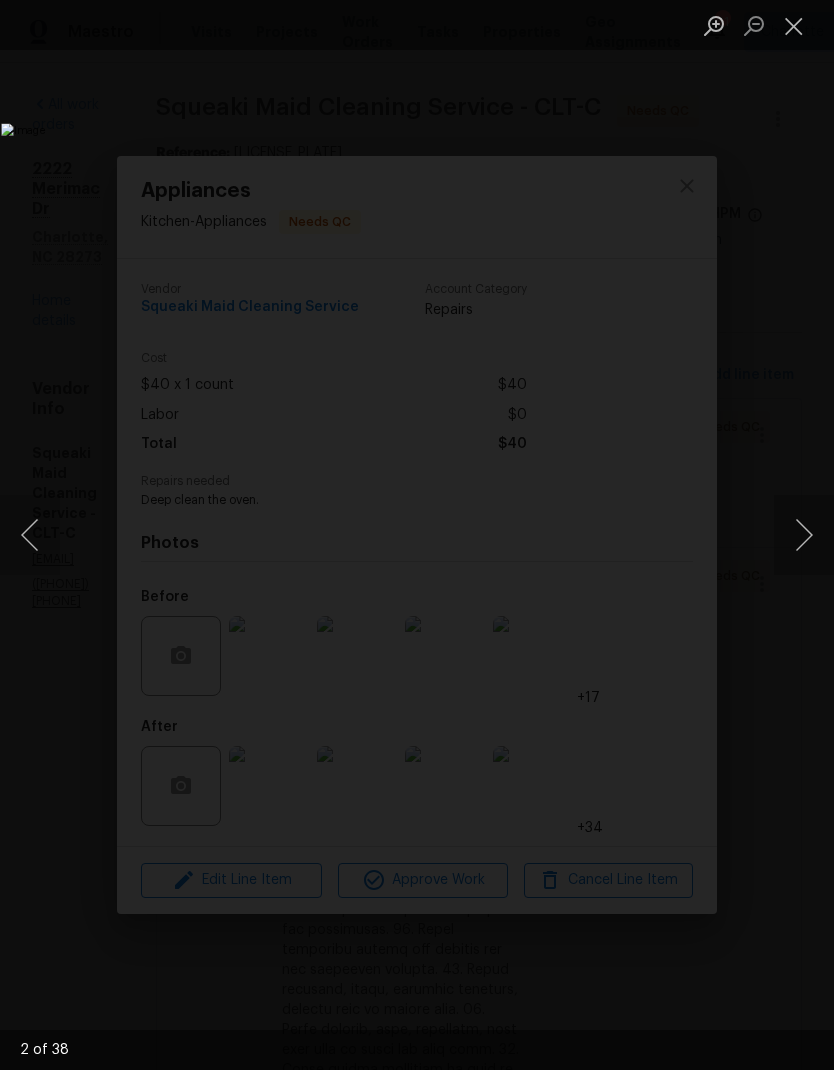 click at bounding box center (804, 535) 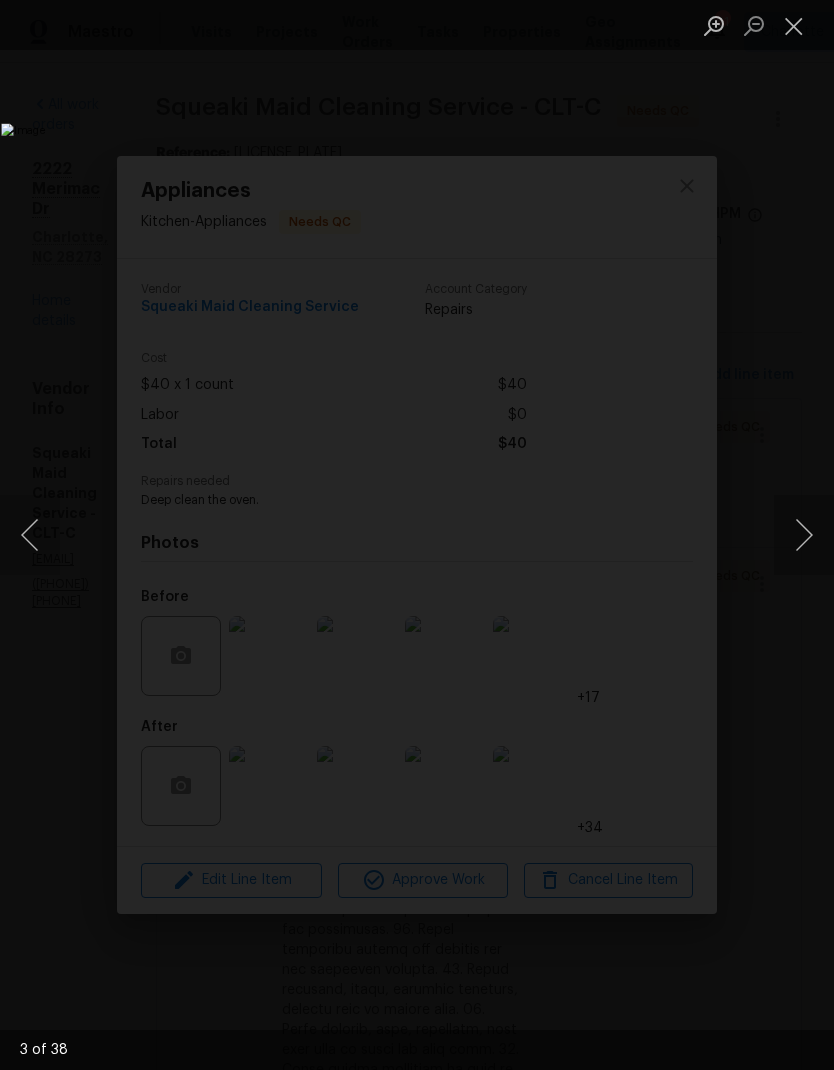 click at bounding box center (804, 535) 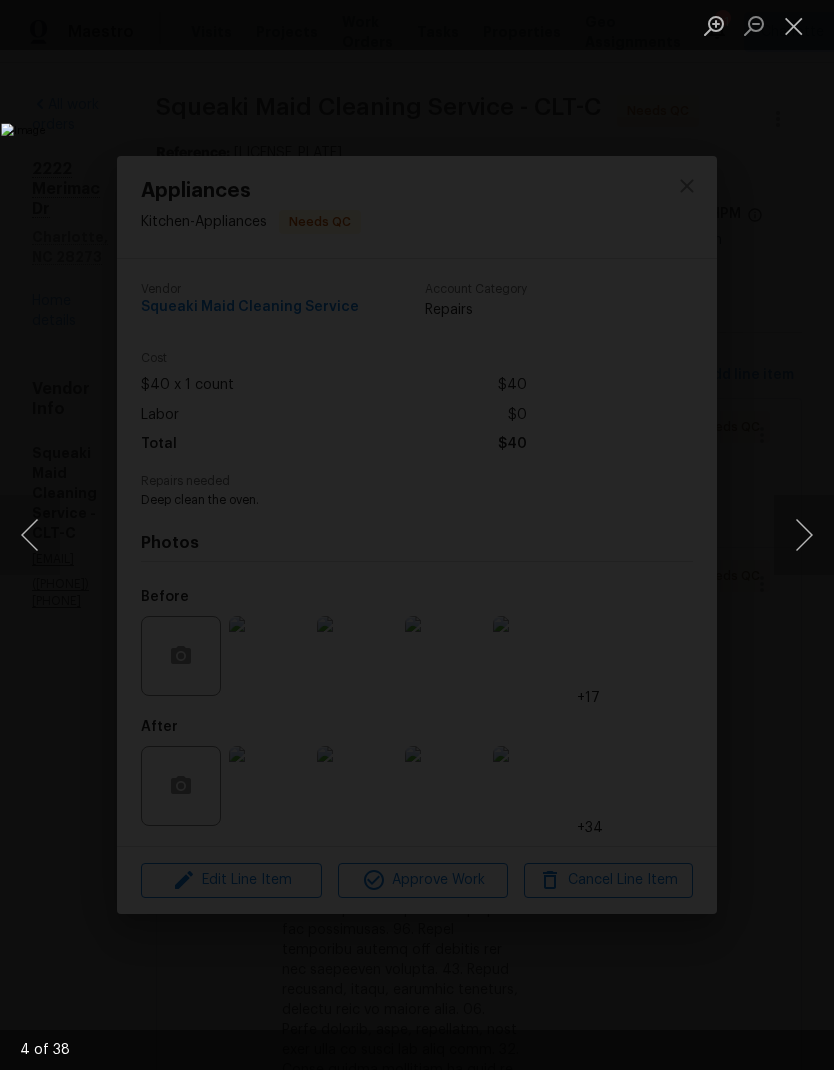 click at bounding box center [804, 535] 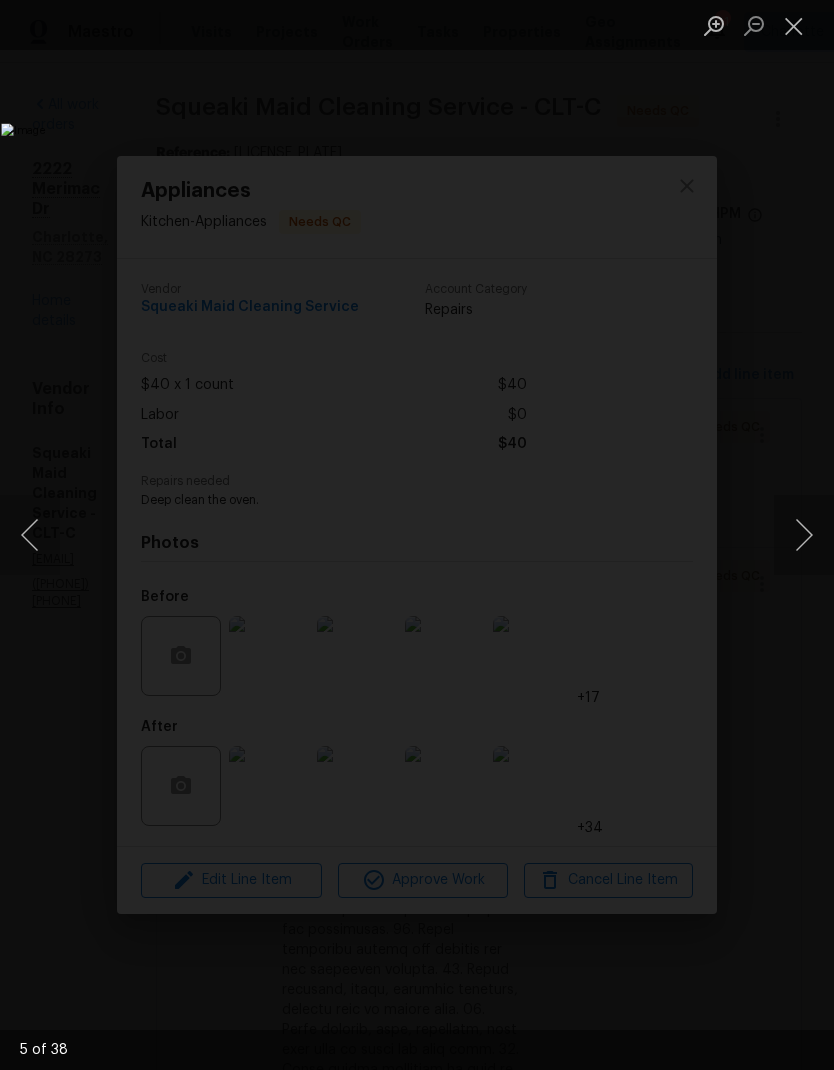 click at bounding box center [804, 535] 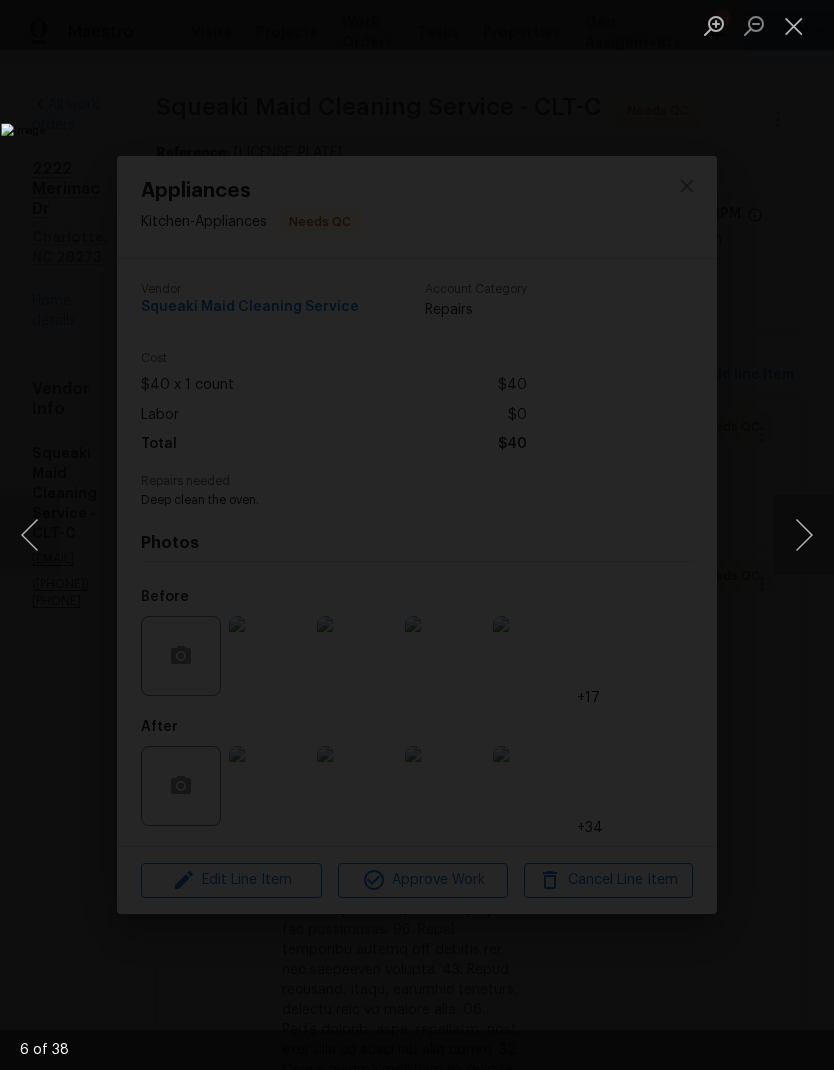 click at bounding box center [804, 535] 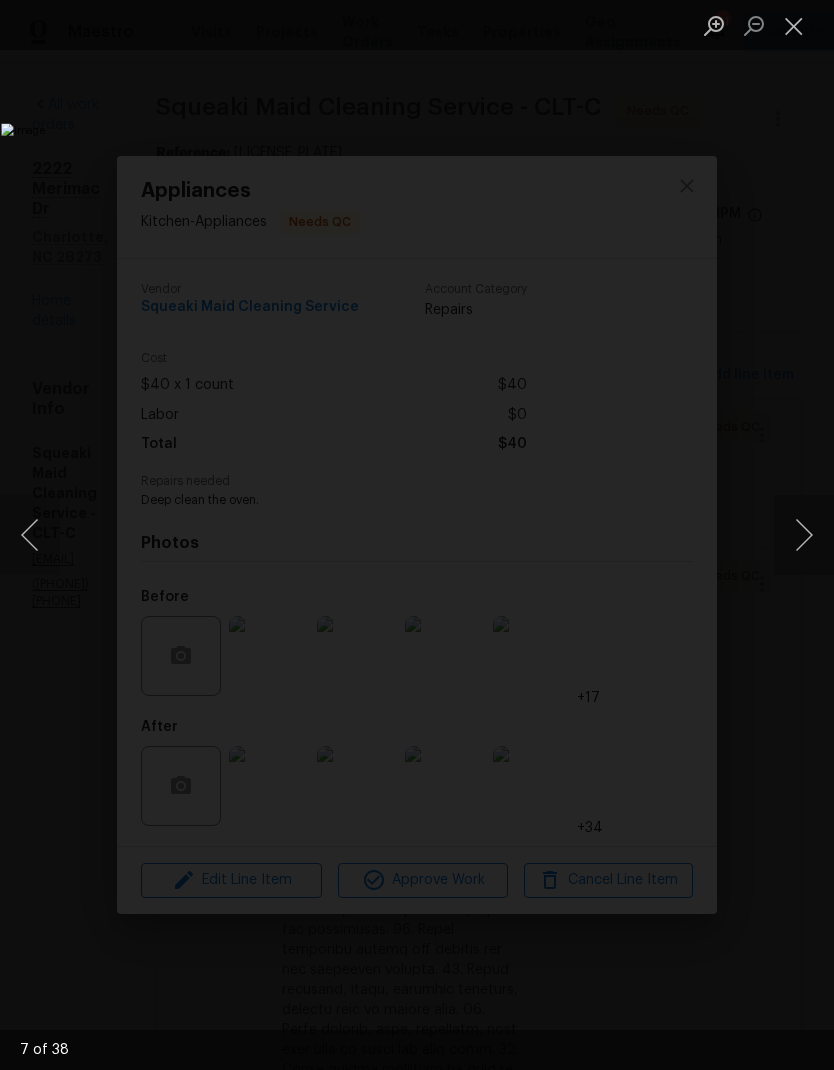 click at bounding box center (804, 535) 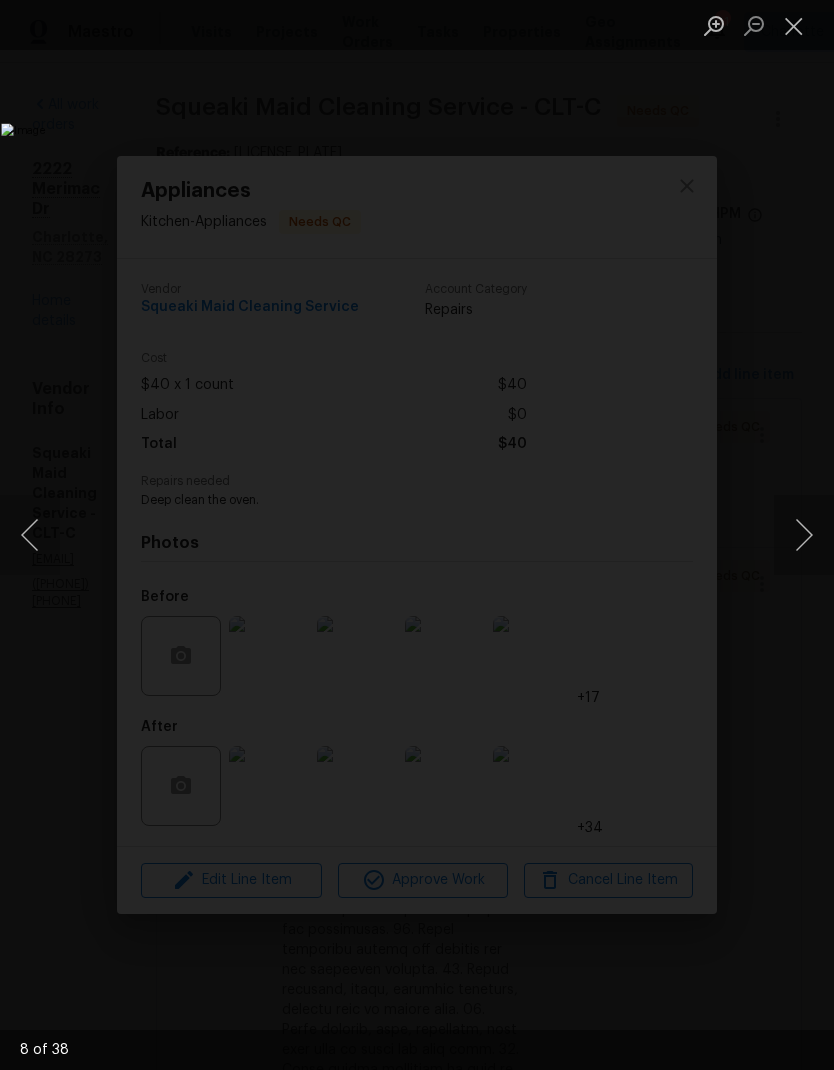 click at bounding box center [804, 535] 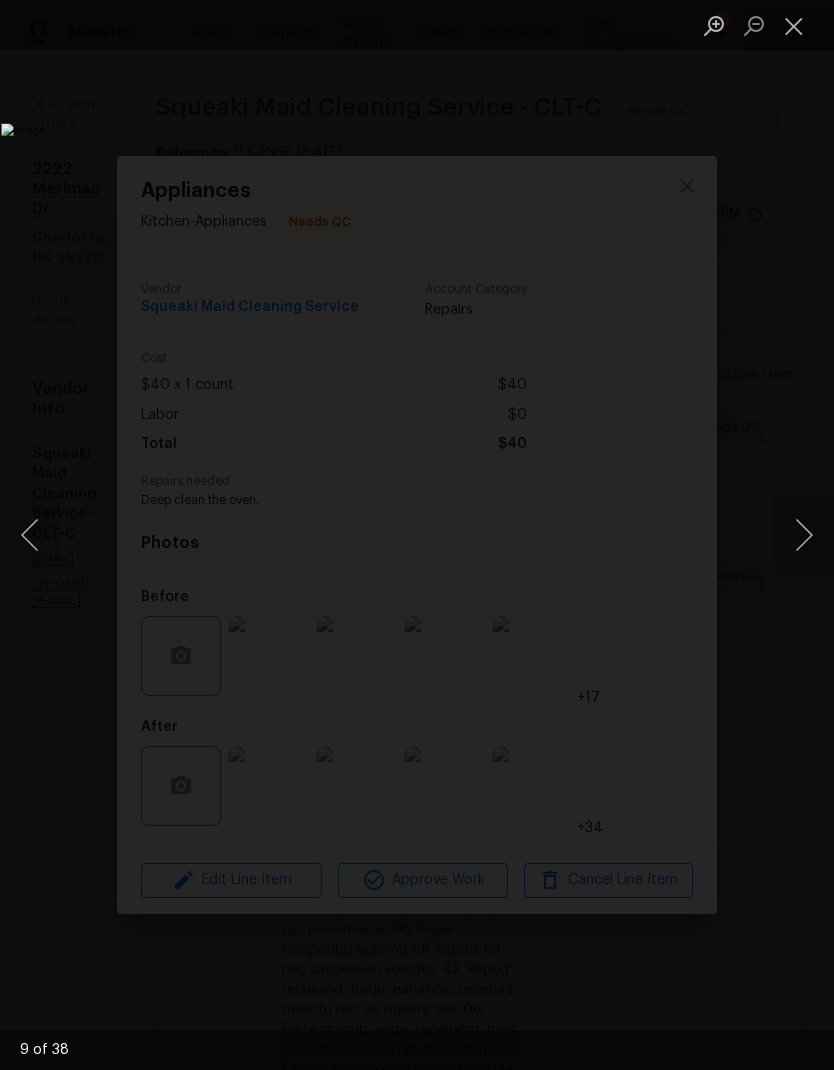 click at bounding box center (804, 535) 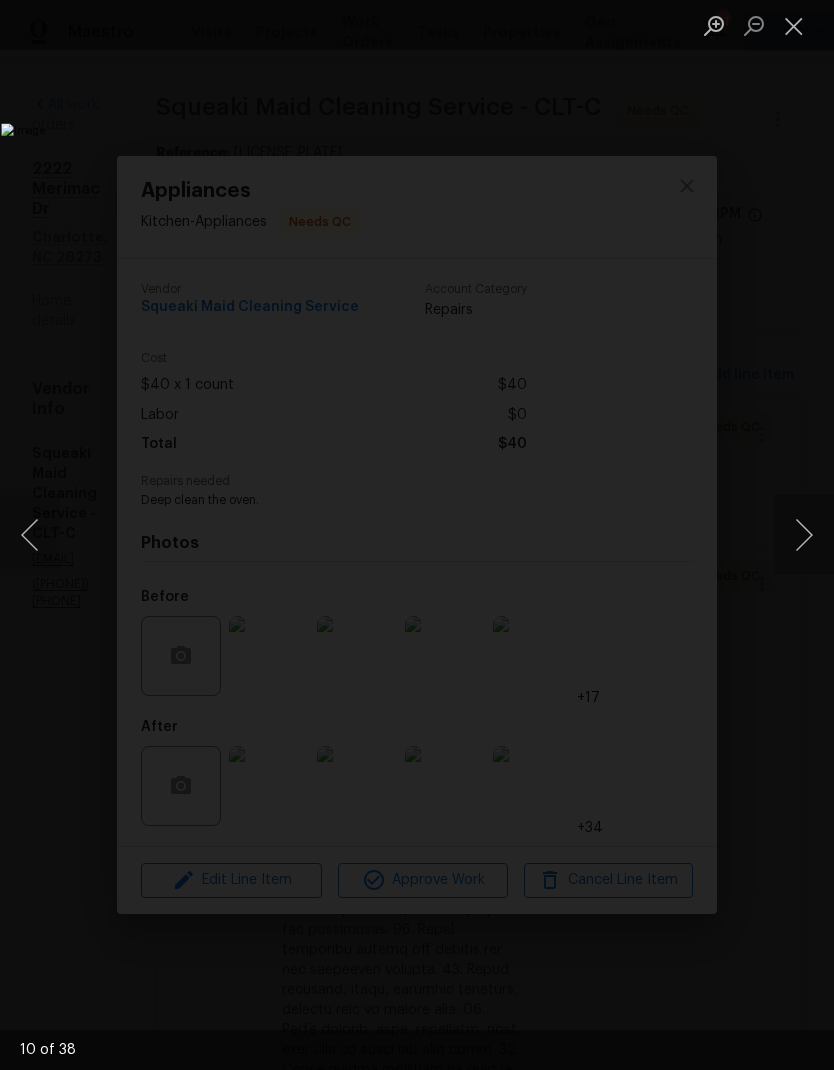 click at bounding box center [804, 535] 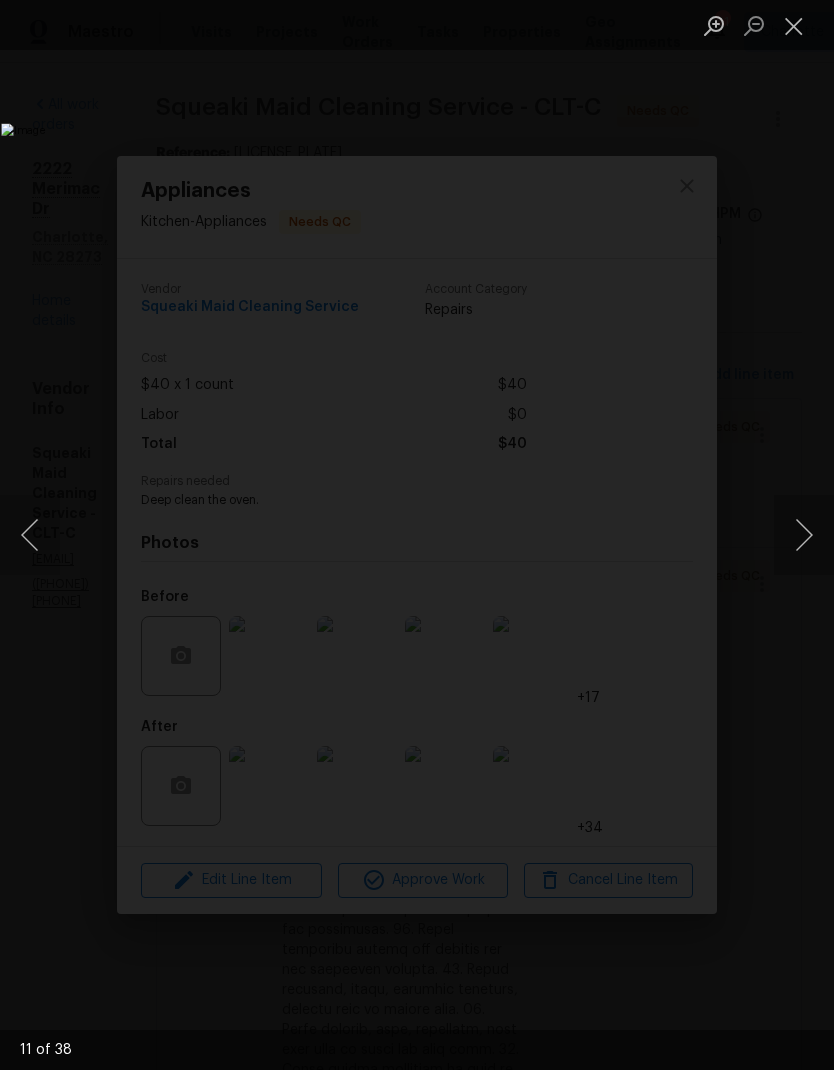 click at bounding box center [794, 25] 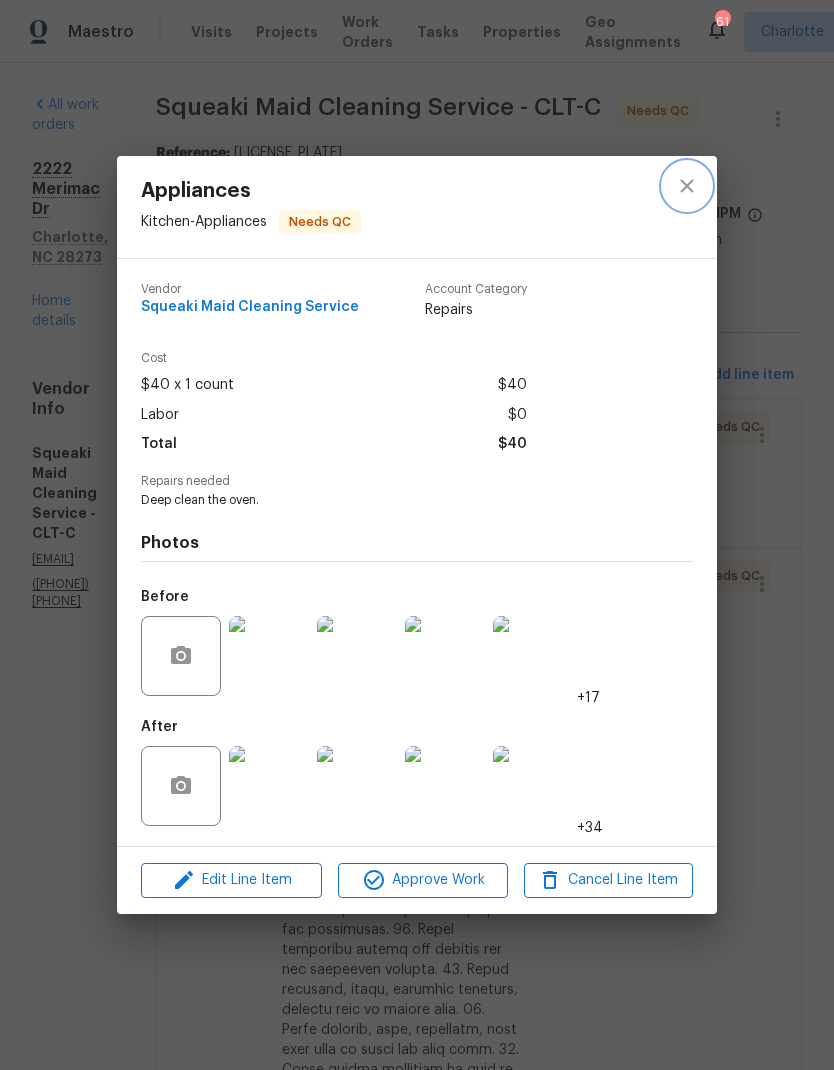 click at bounding box center (687, 186) 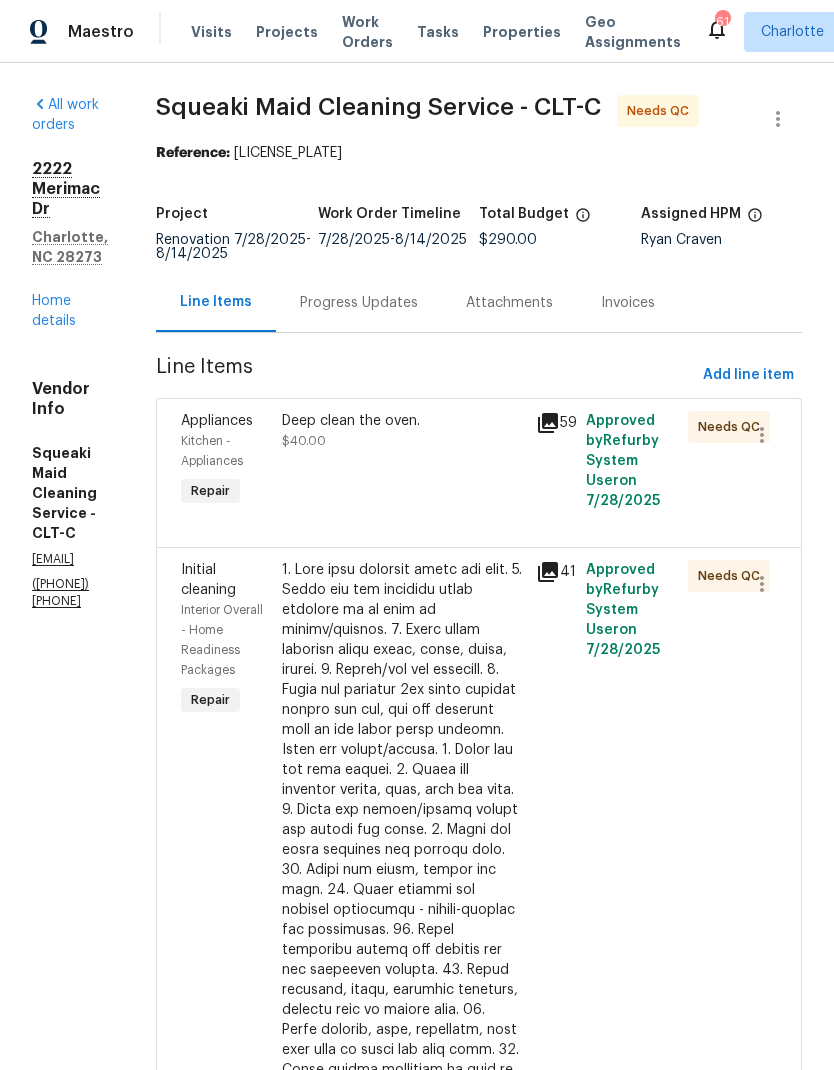 click on "Deep clean the oven." at bounding box center (402, 421) 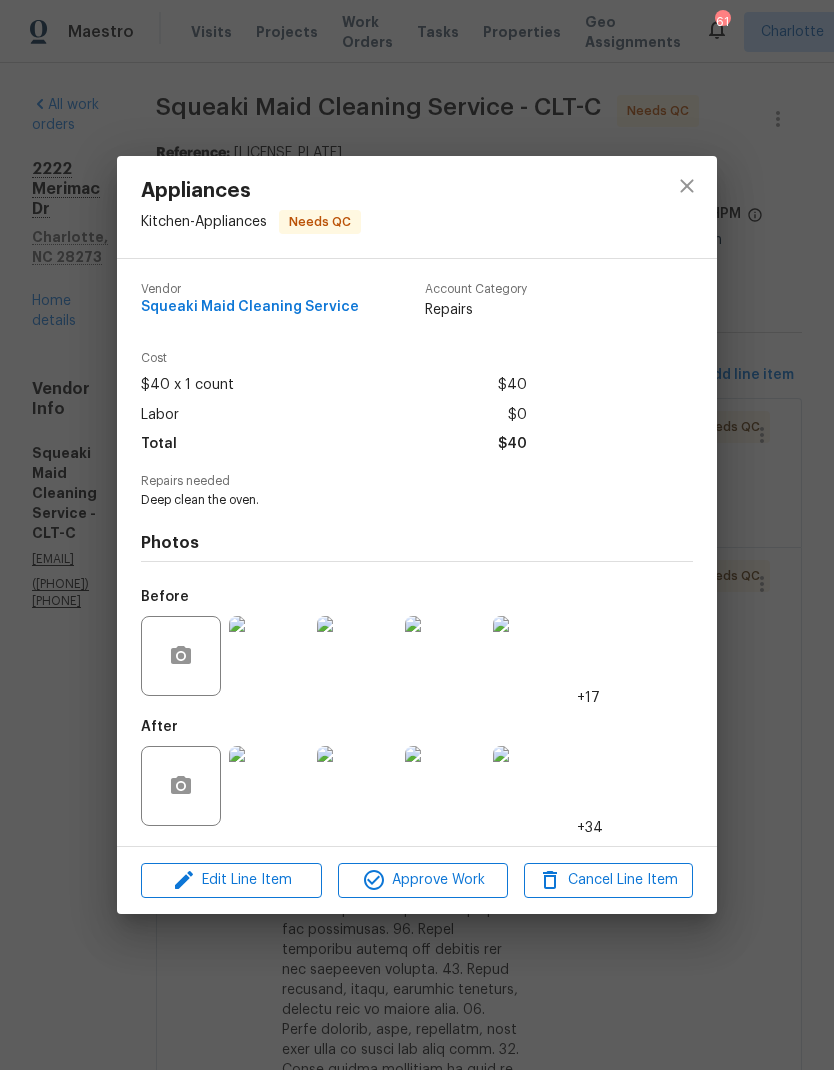 click at bounding box center [269, 656] 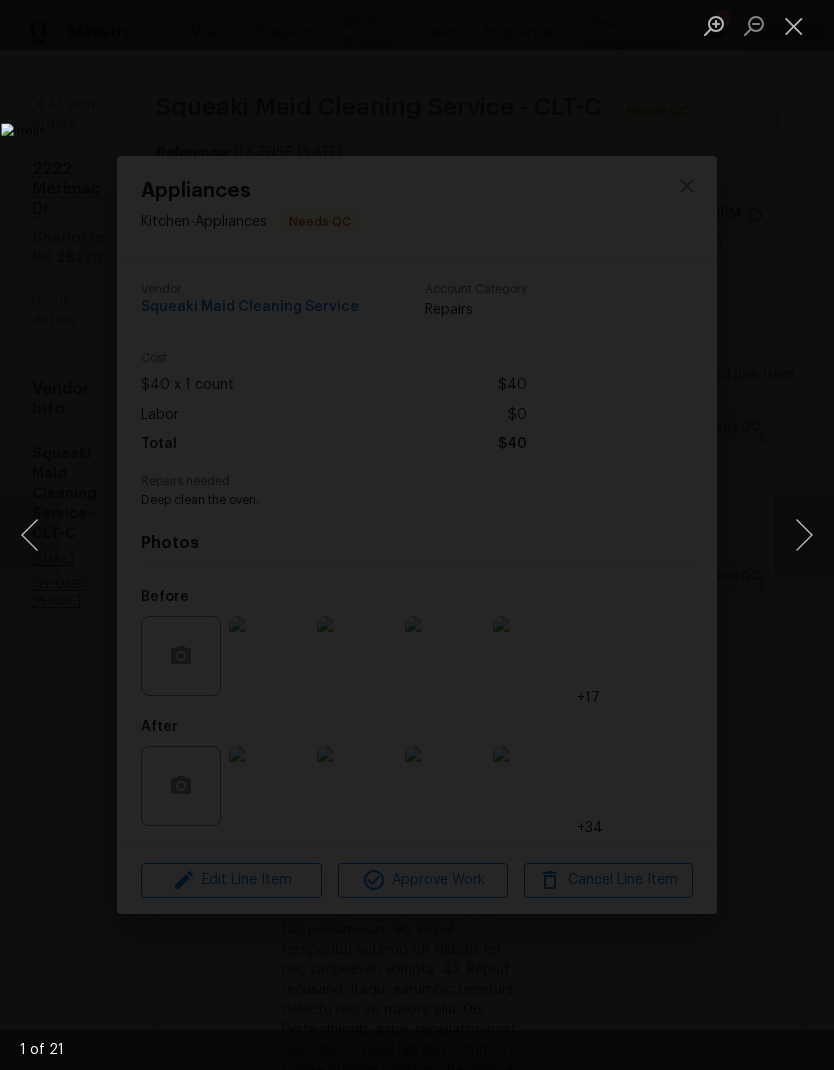 click at bounding box center [804, 535] 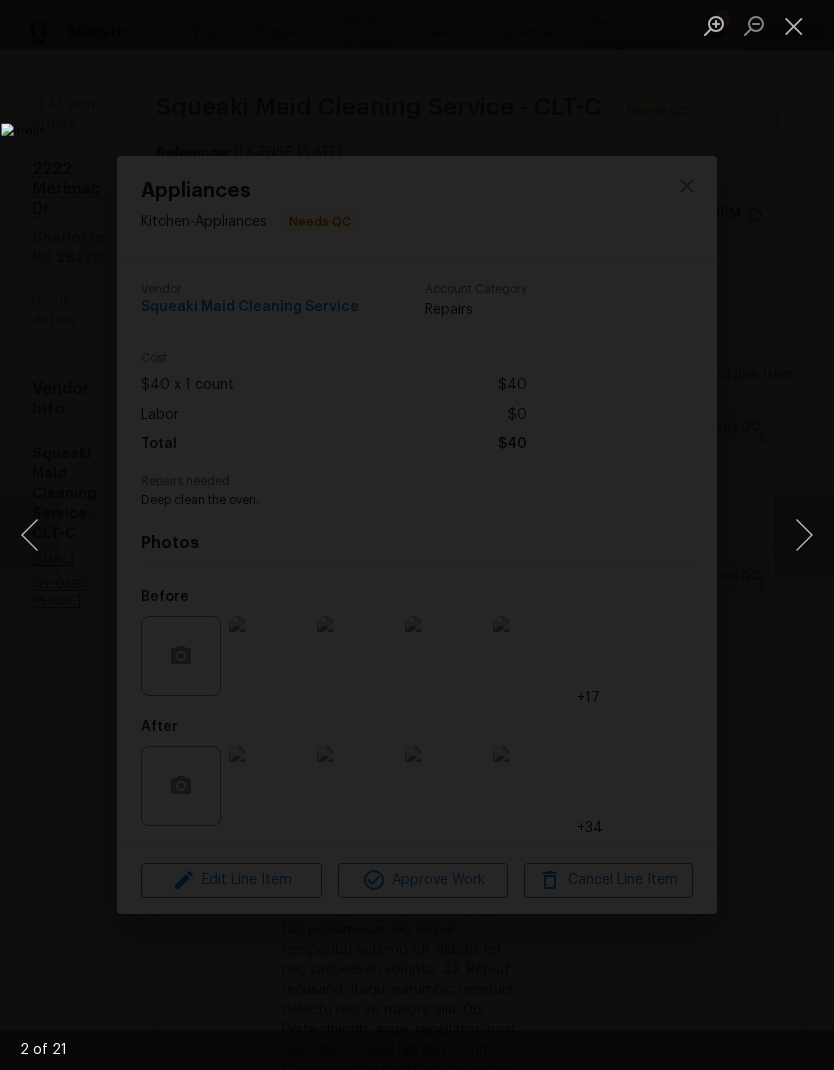 click at bounding box center [804, 535] 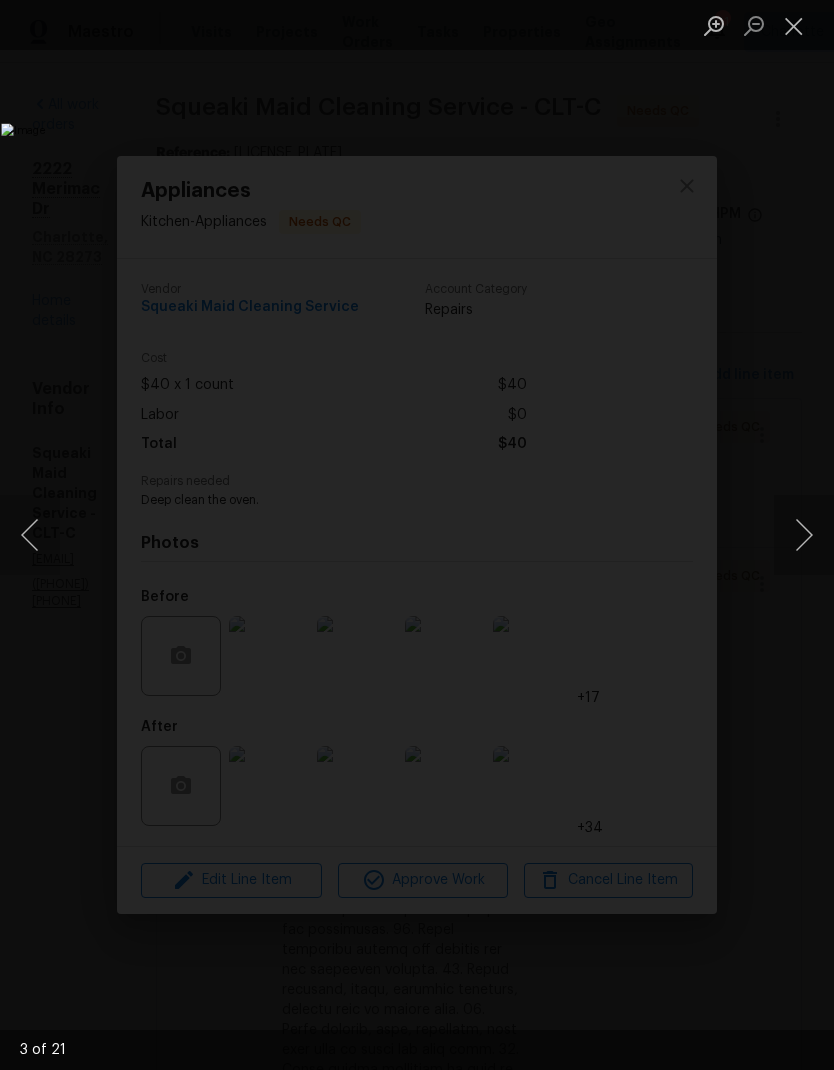 click at bounding box center (804, 535) 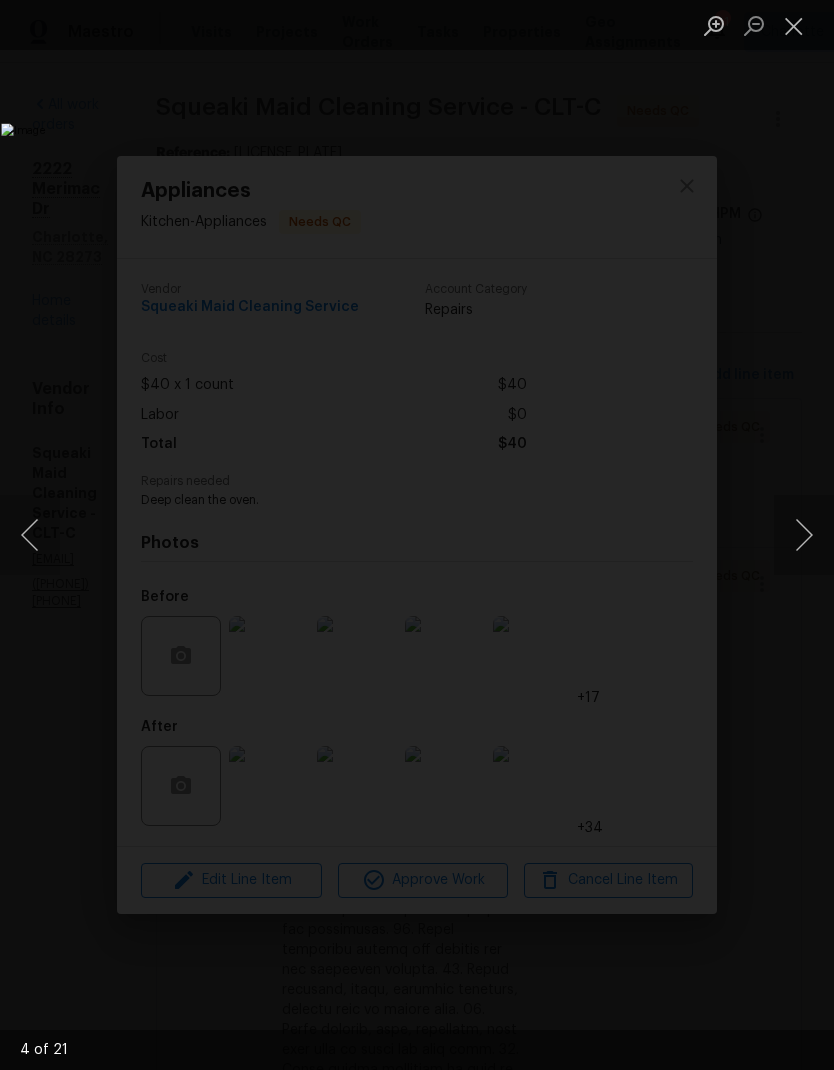 click at bounding box center [804, 535] 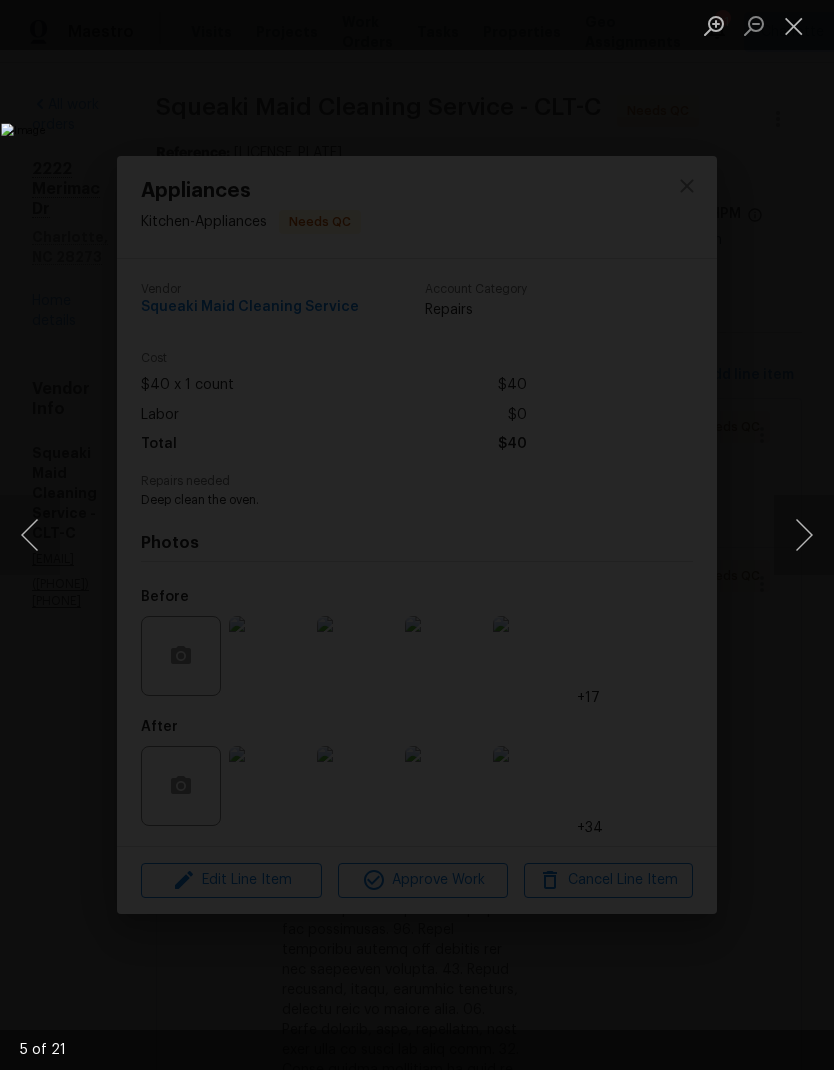 click at bounding box center (804, 535) 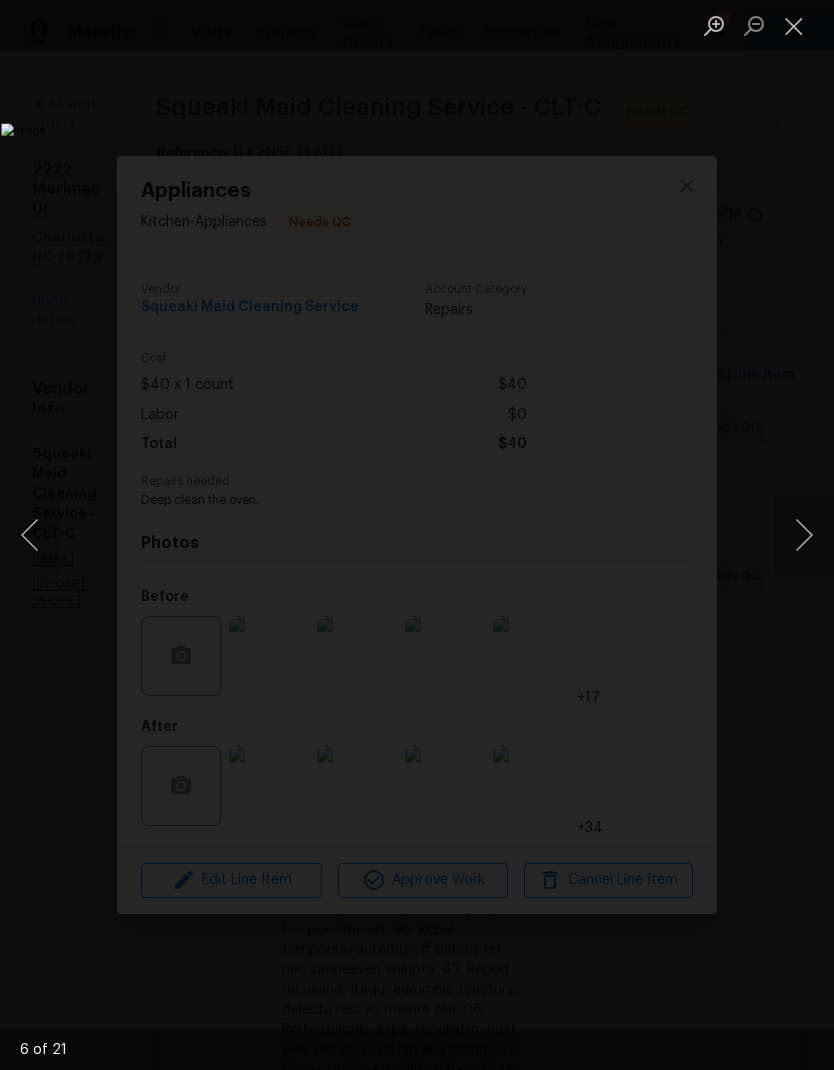 click at bounding box center [804, 535] 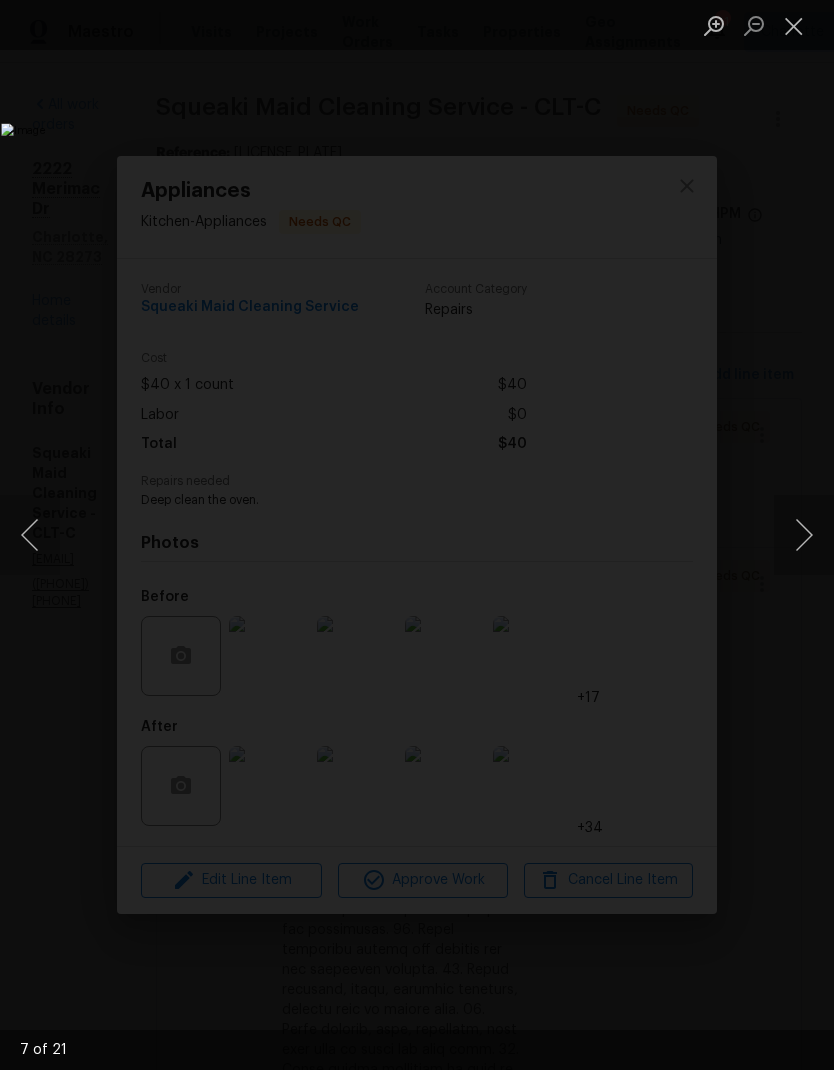 click at bounding box center [804, 535] 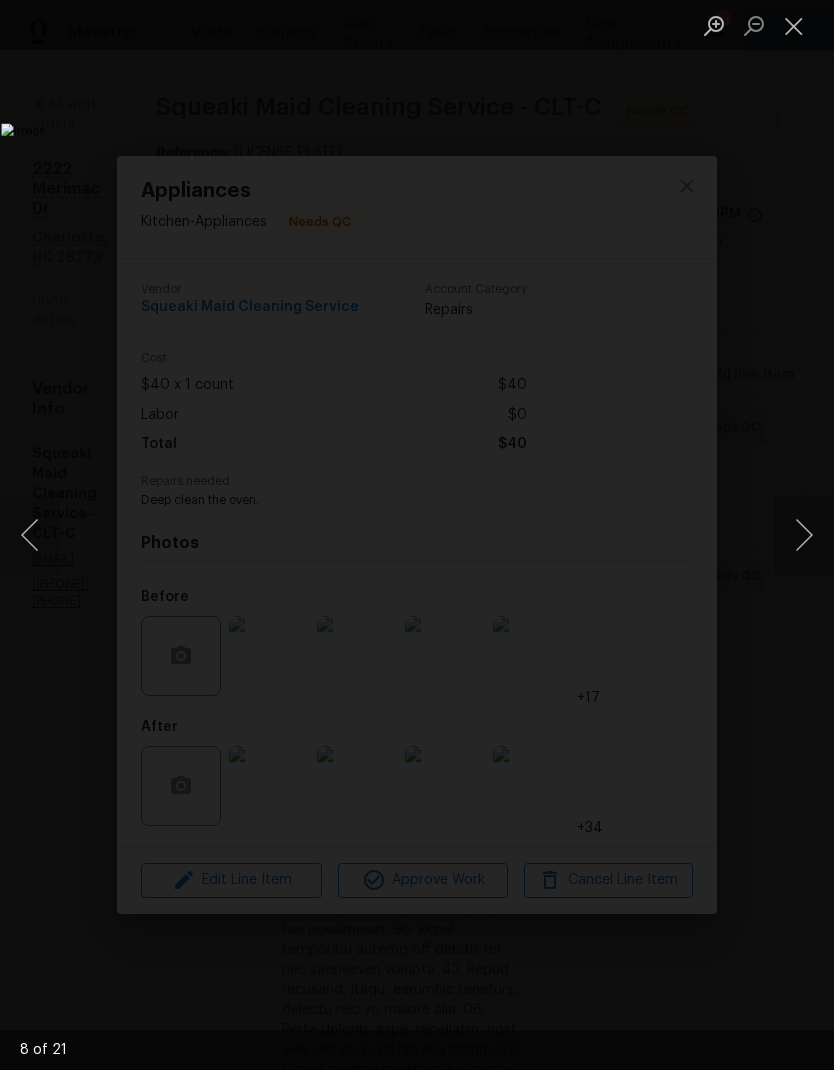 click at bounding box center [804, 535] 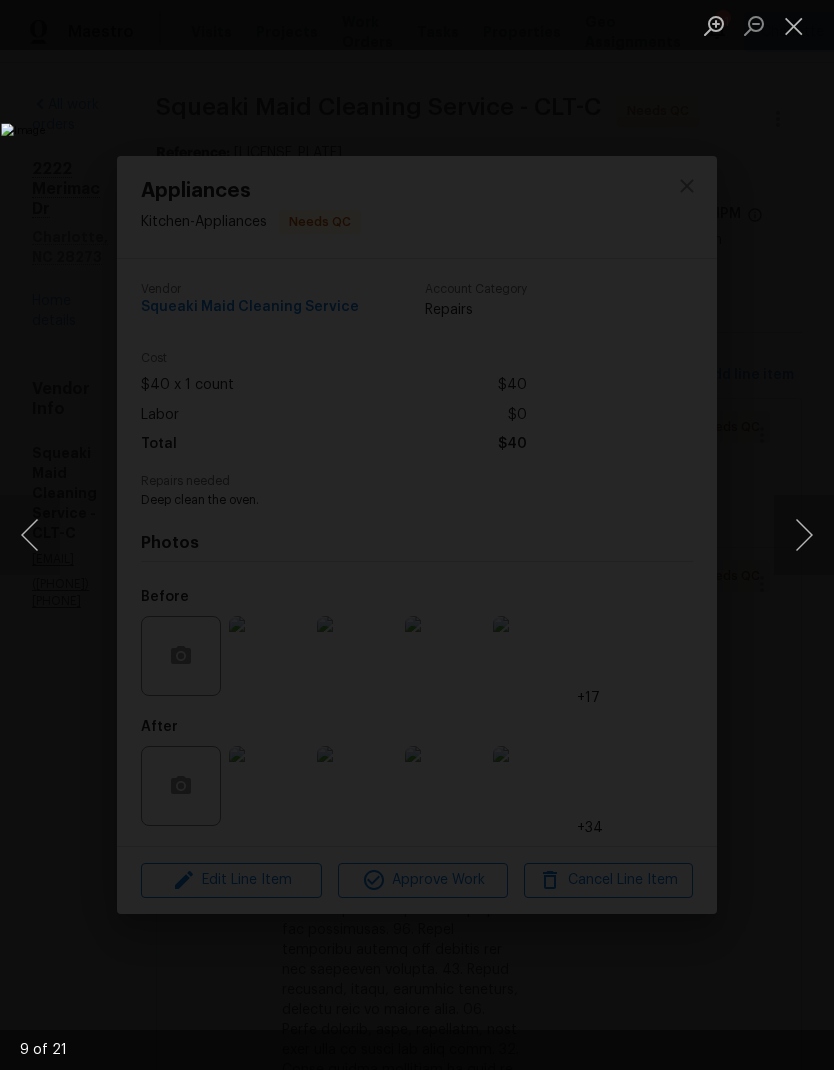 click at bounding box center (804, 535) 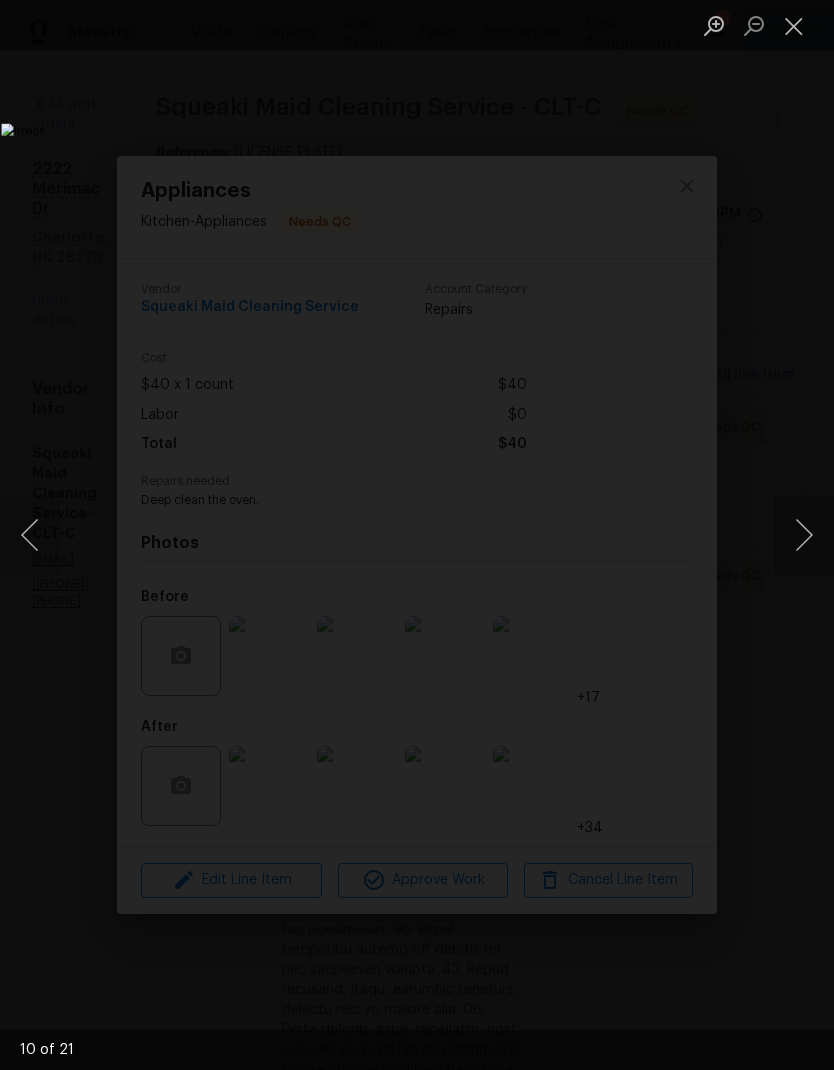 click at bounding box center (804, 535) 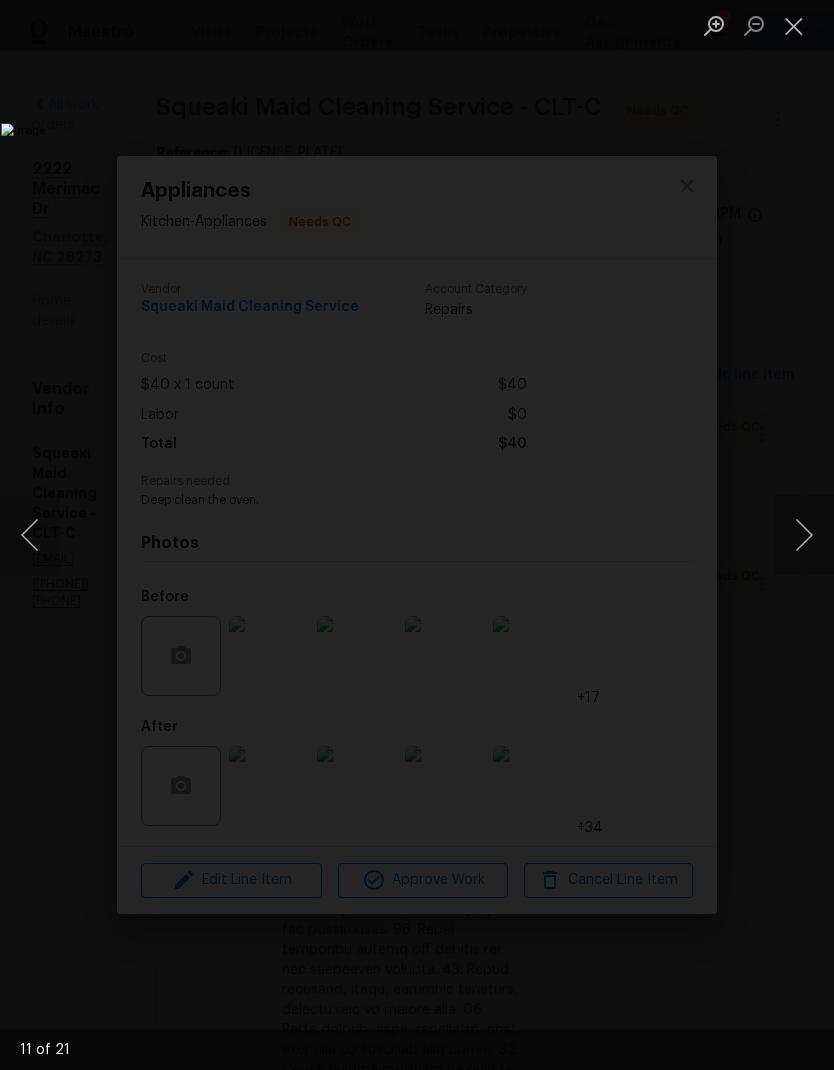 click at bounding box center [804, 535] 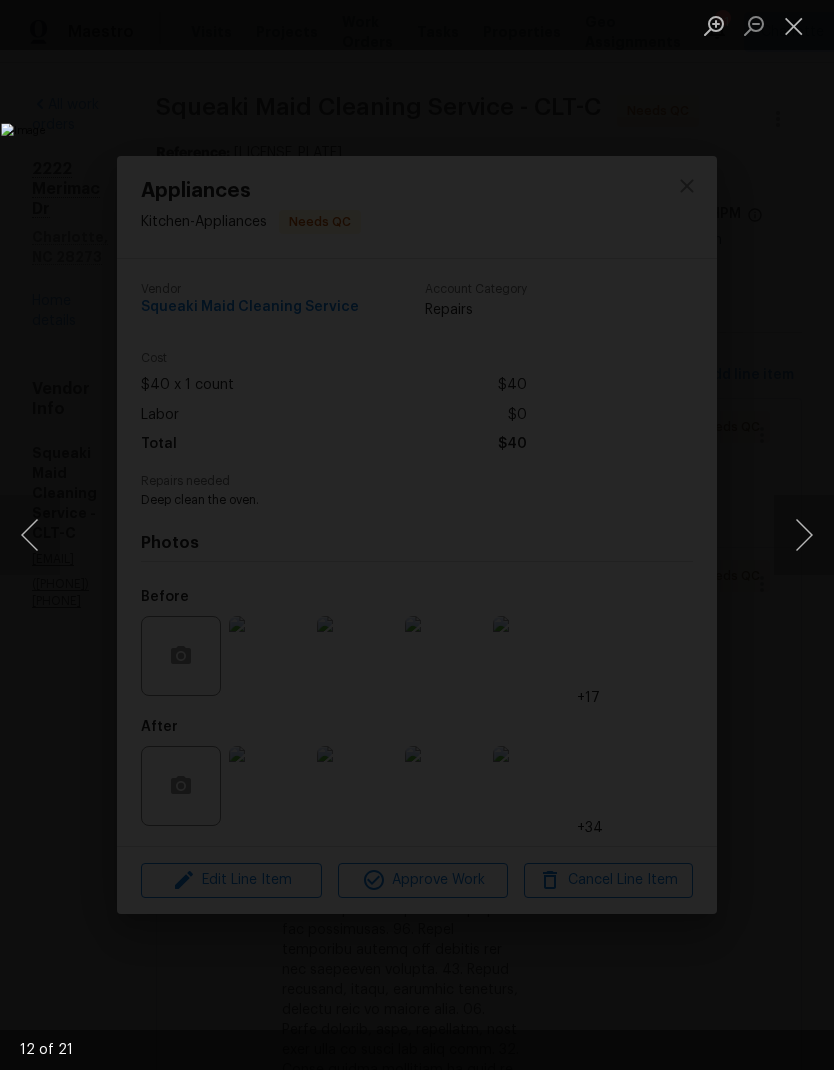 click at bounding box center (804, 535) 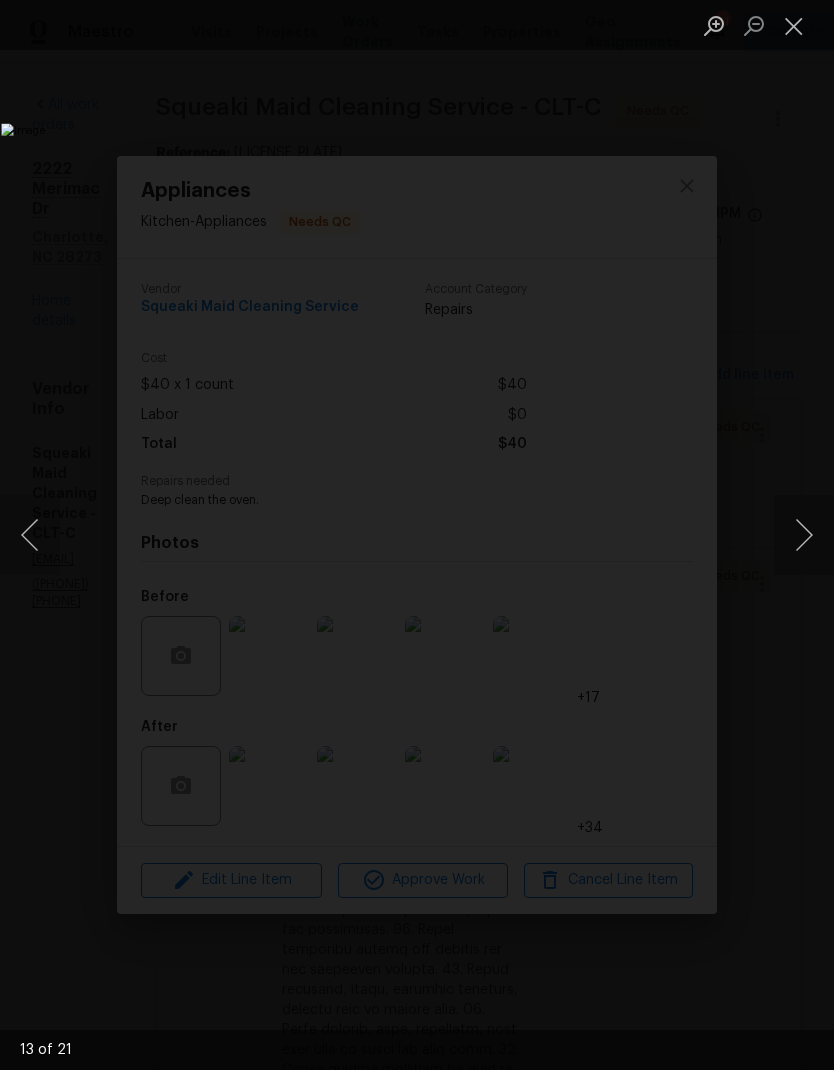click at bounding box center (804, 535) 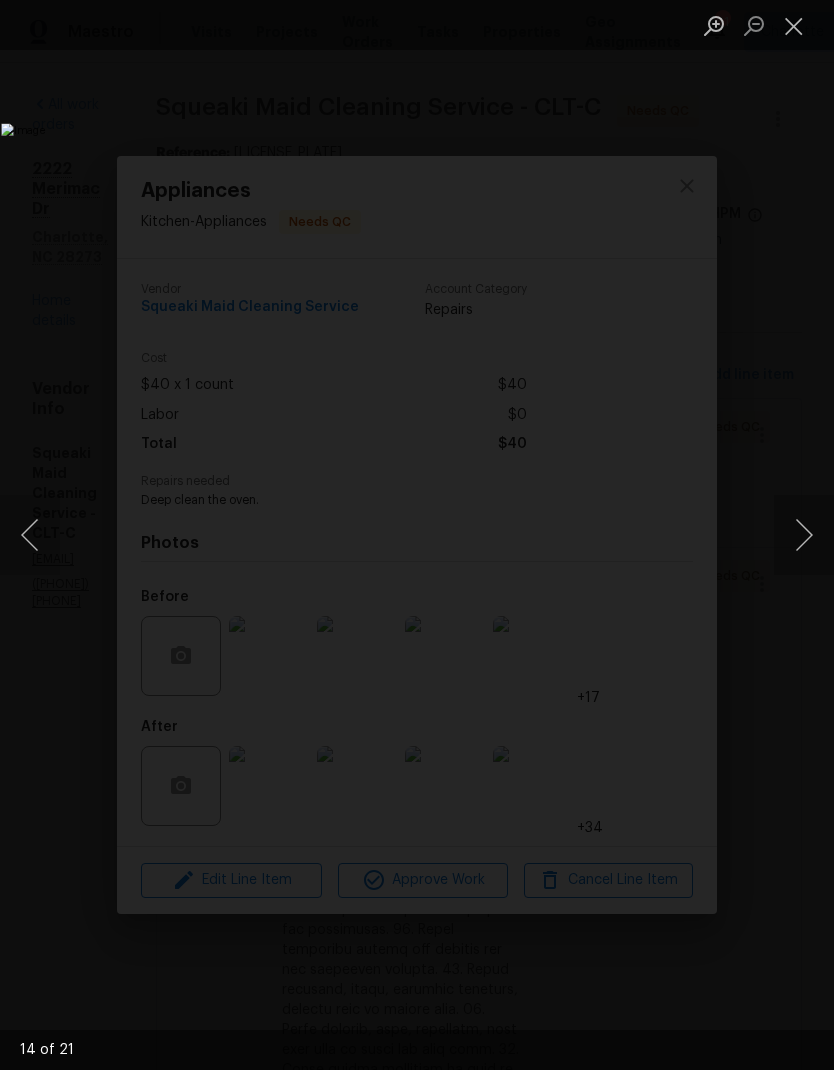 click at bounding box center [804, 535] 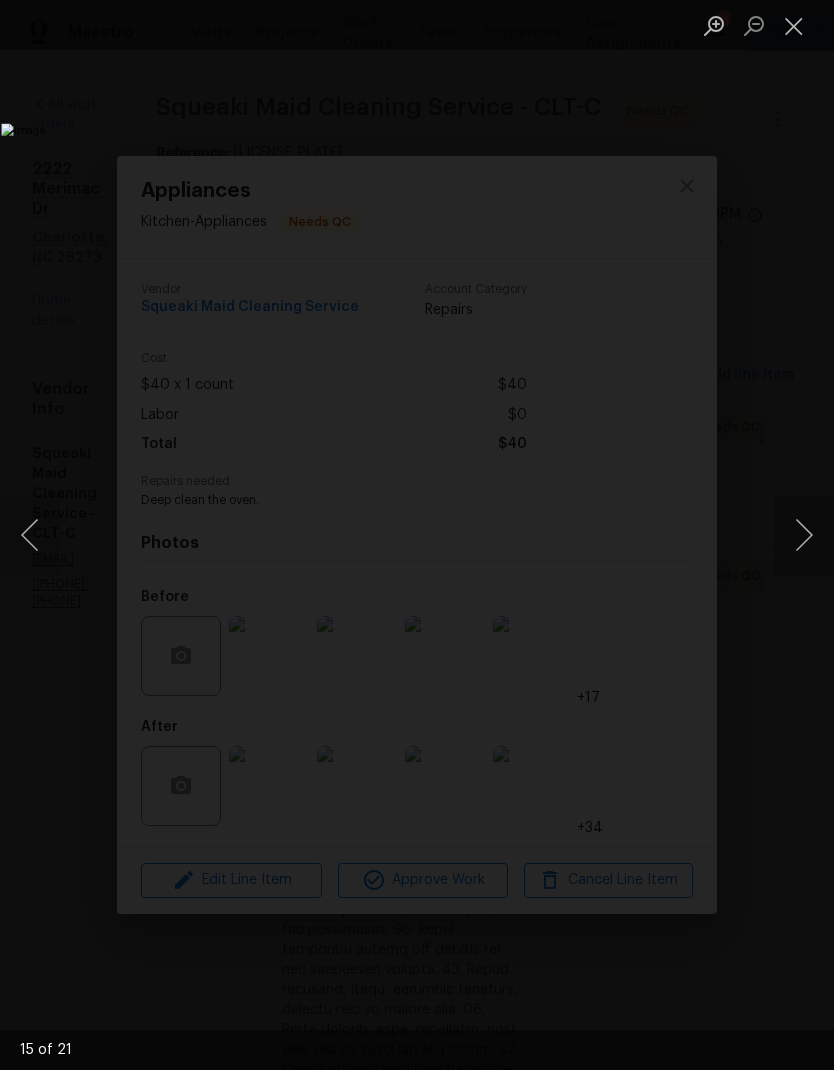 click at bounding box center (804, 535) 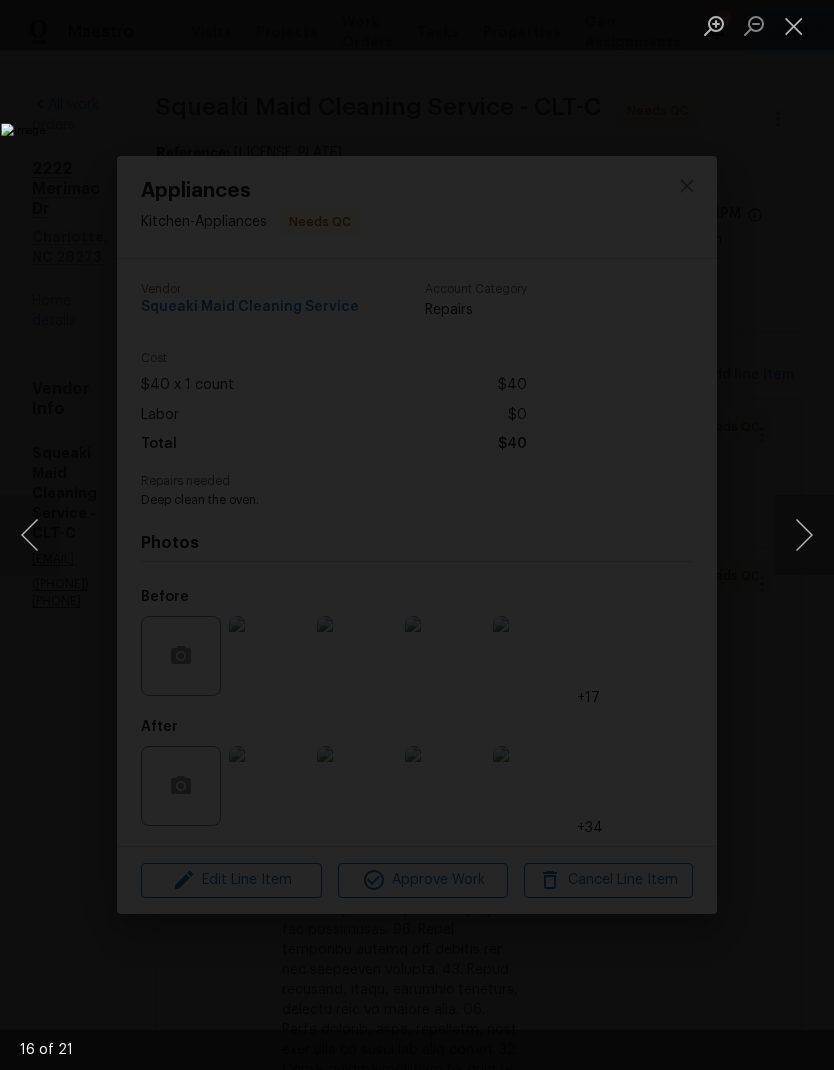 click at bounding box center (804, 535) 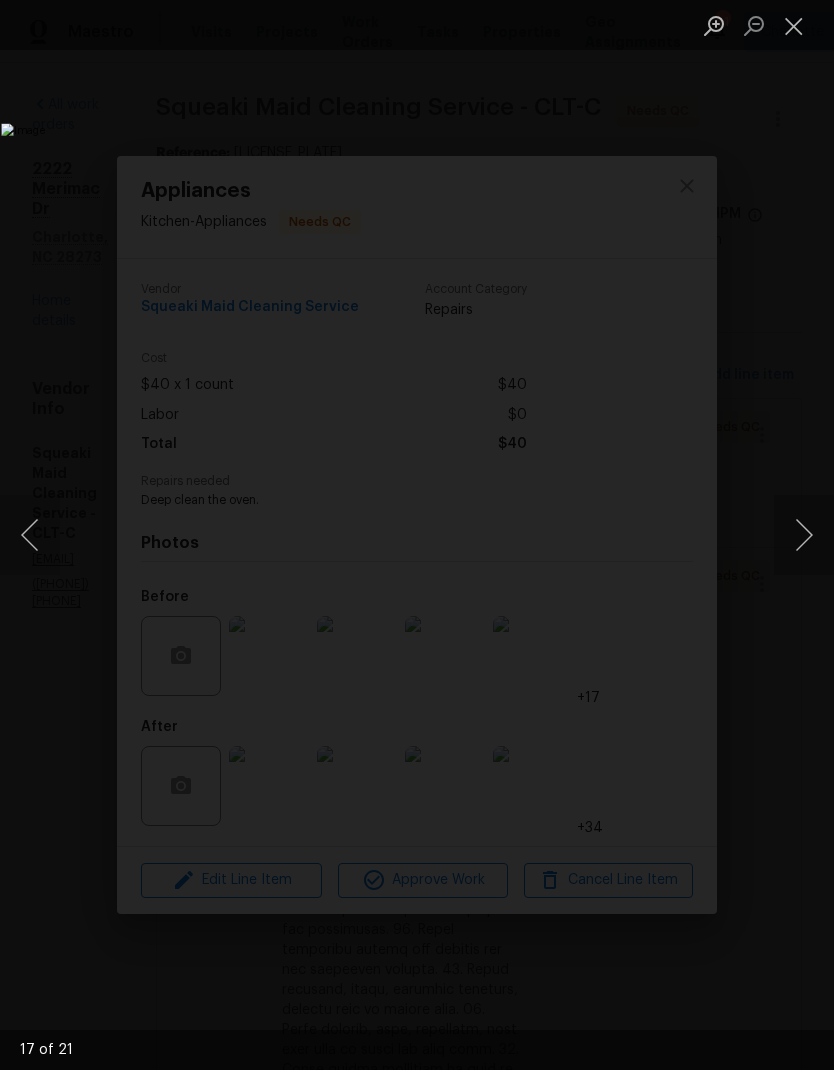 click at bounding box center [804, 535] 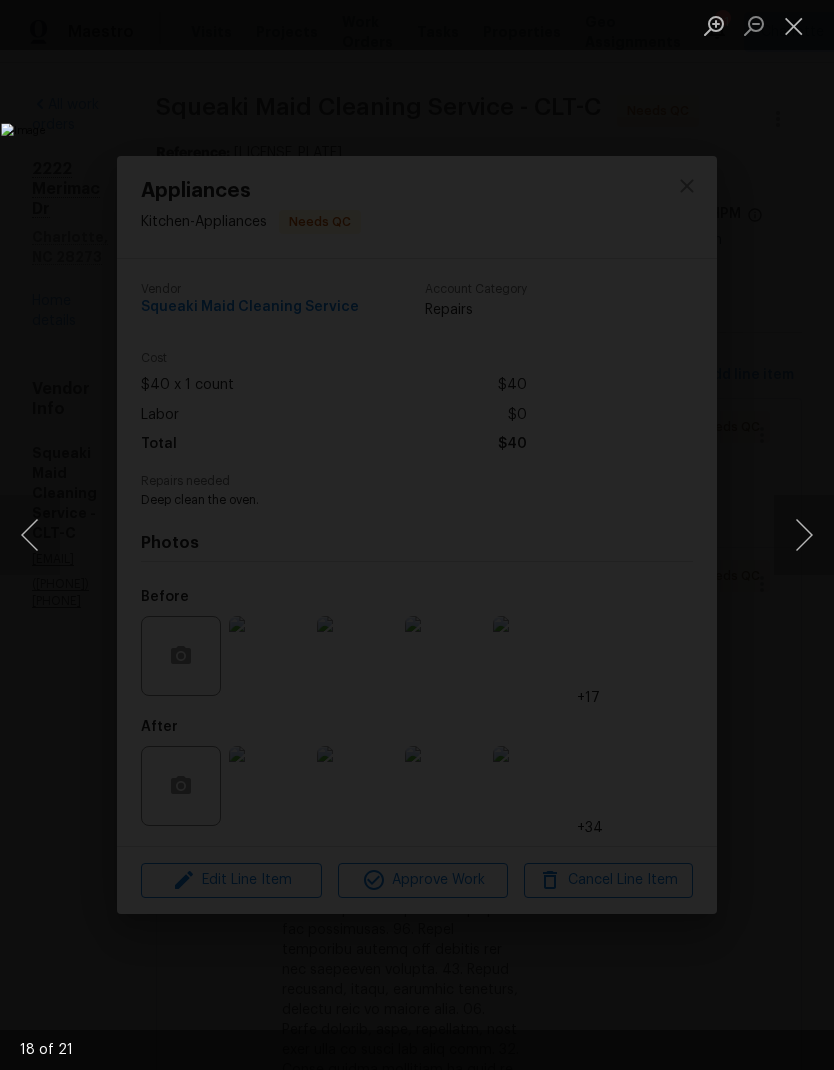 click at bounding box center (30, 535) 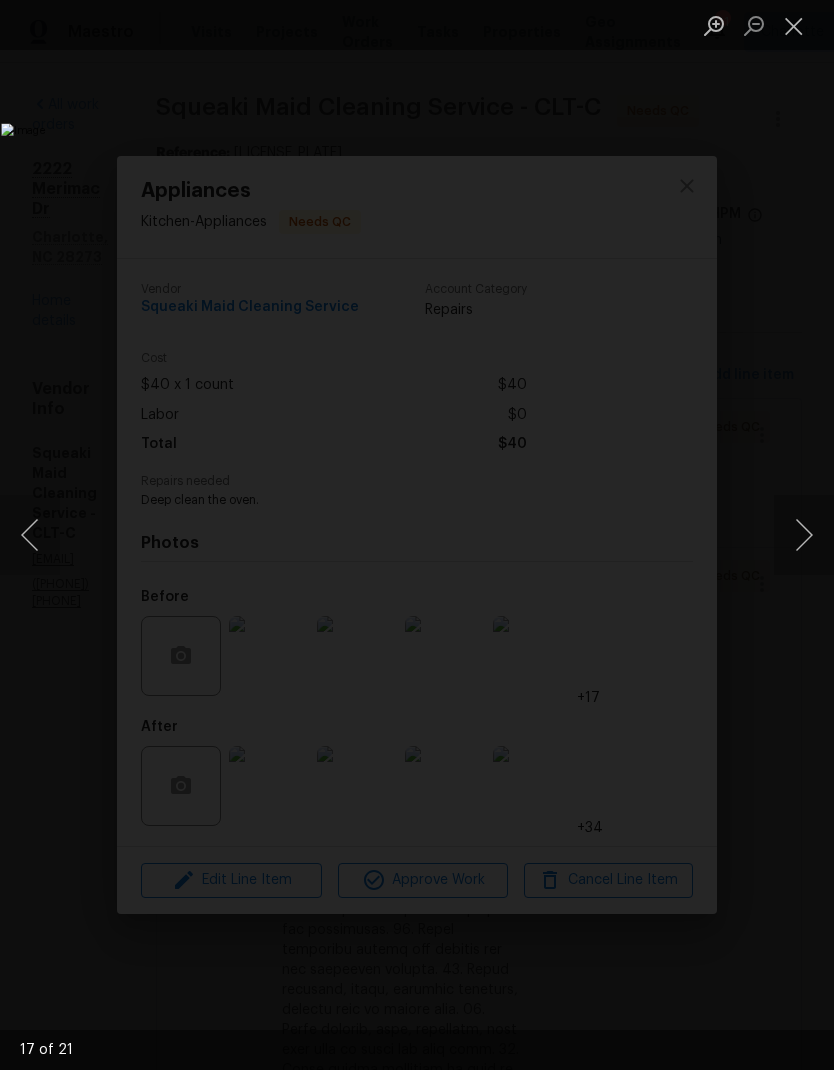 click at bounding box center (804, 535) 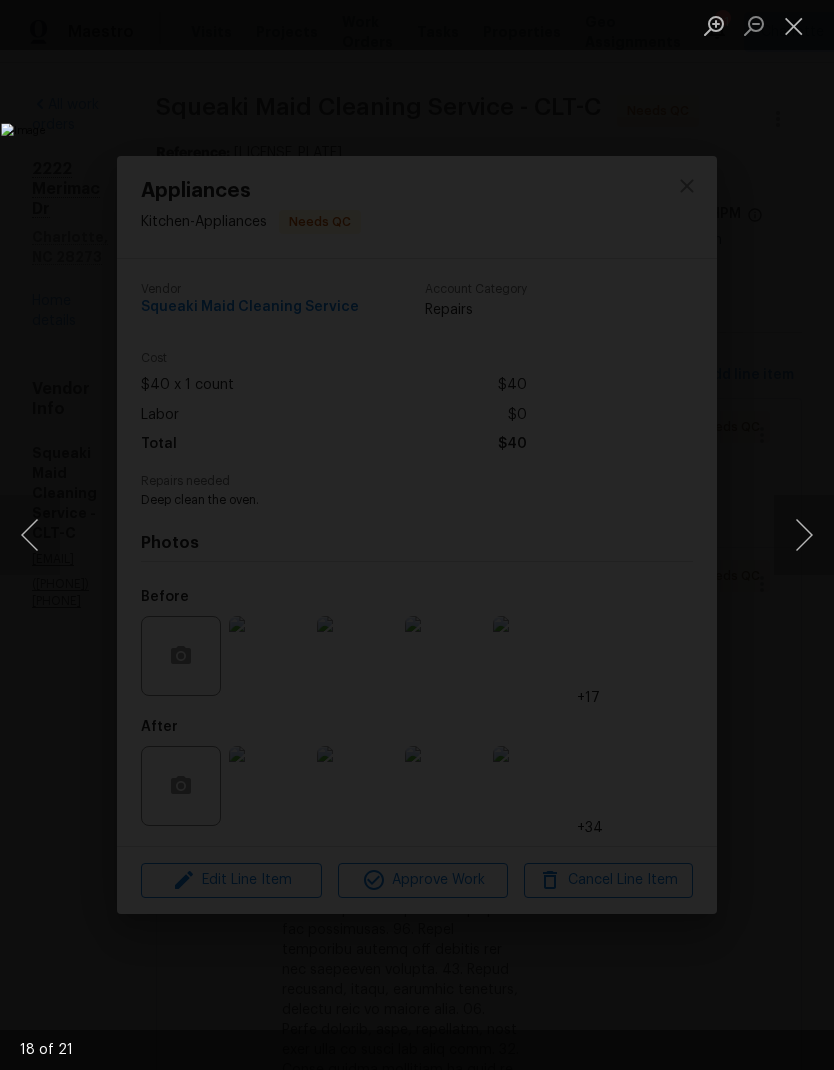 click at bounding box center [794, 25] 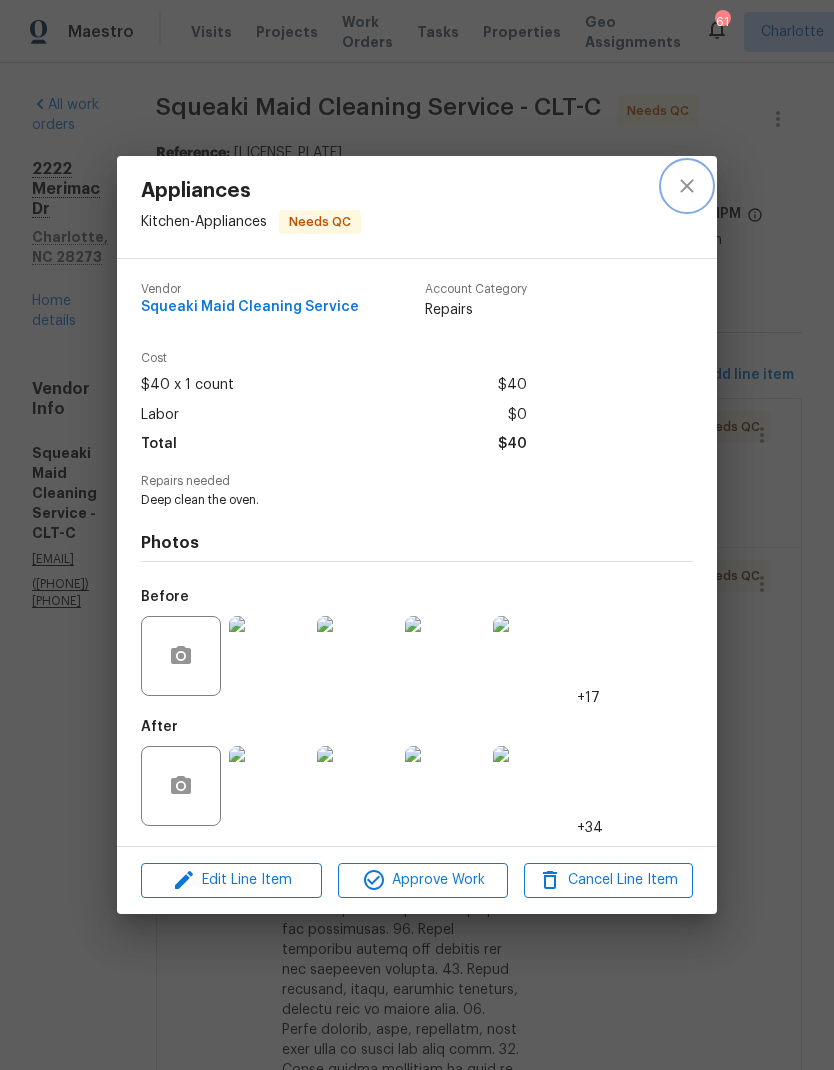 click 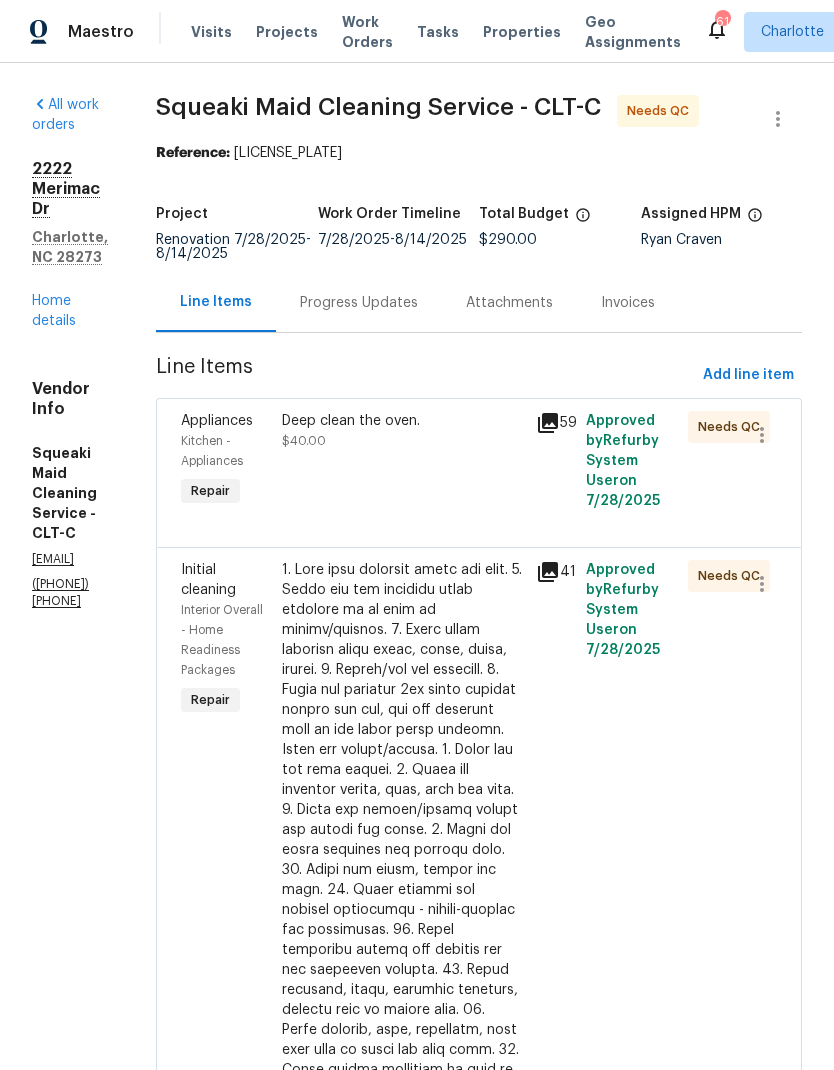 click at bounding box center [402, 960] 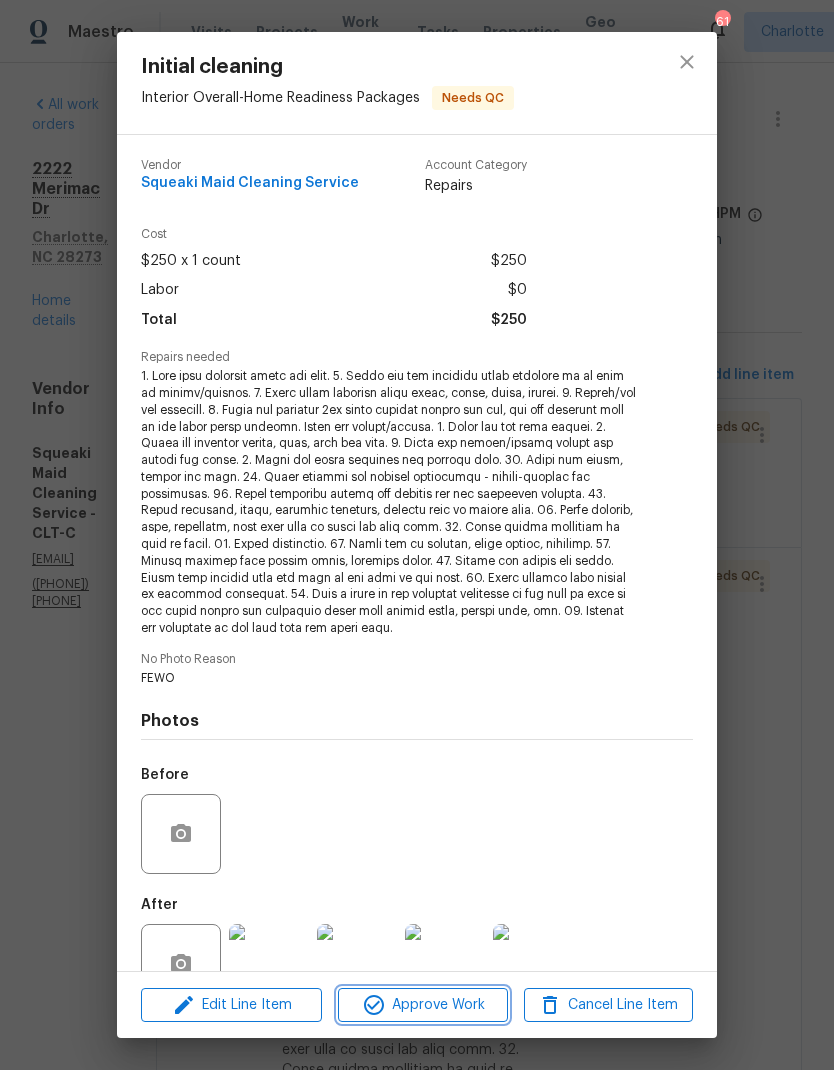 click on "Approve Work" at bounding box center (422, 1005) 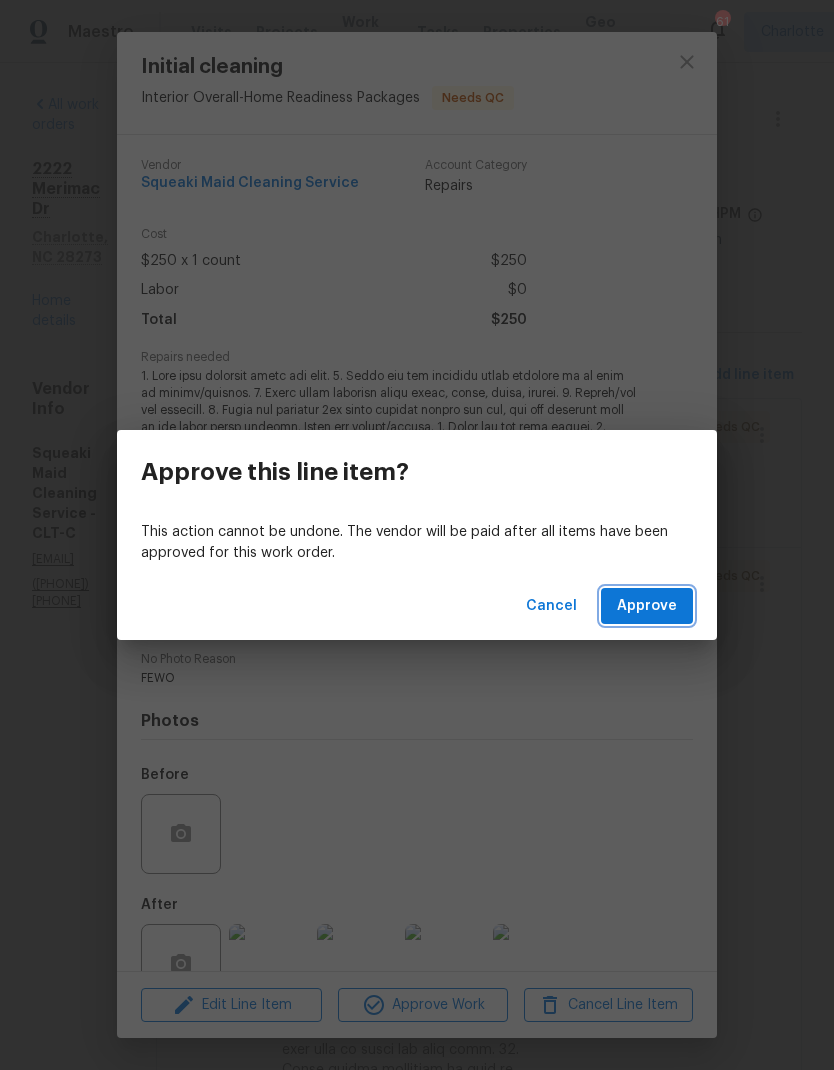 click on "Approve" at bounding box center (647, 606) 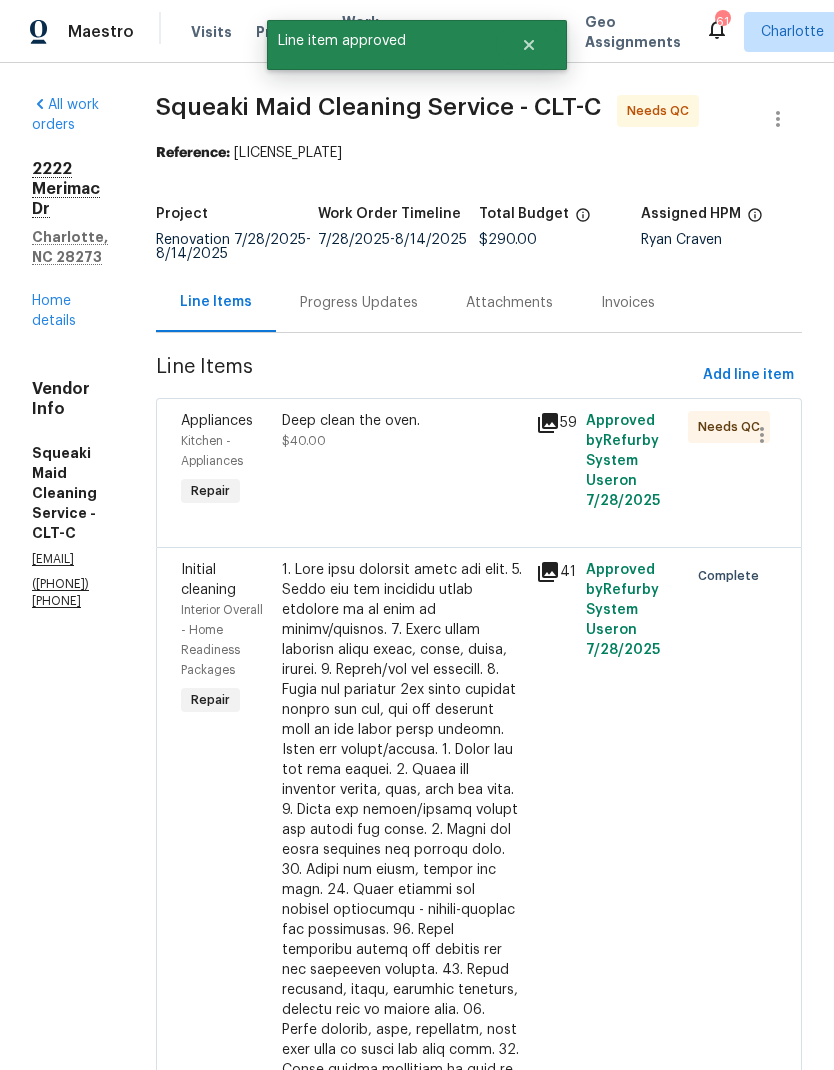 click on "Deep clean the oven. $40.00" at bounding box center (402, 461) 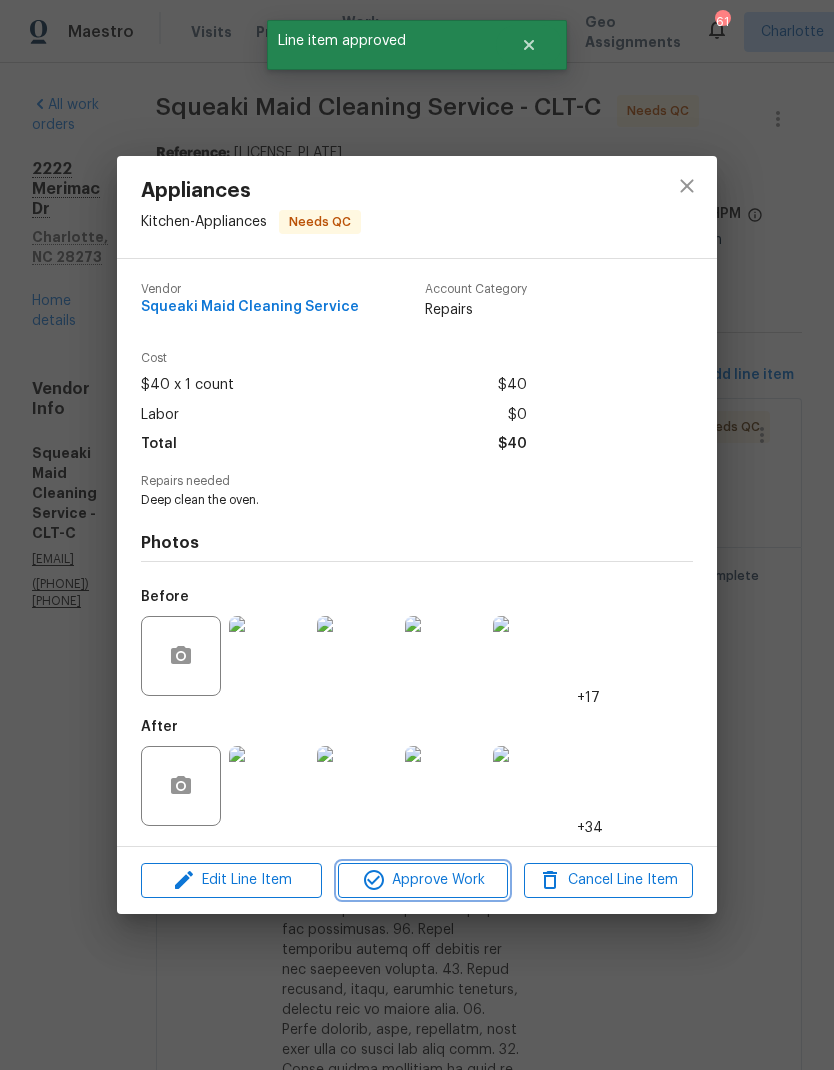 click on "Approve Work" at bounding box center [422, 880] 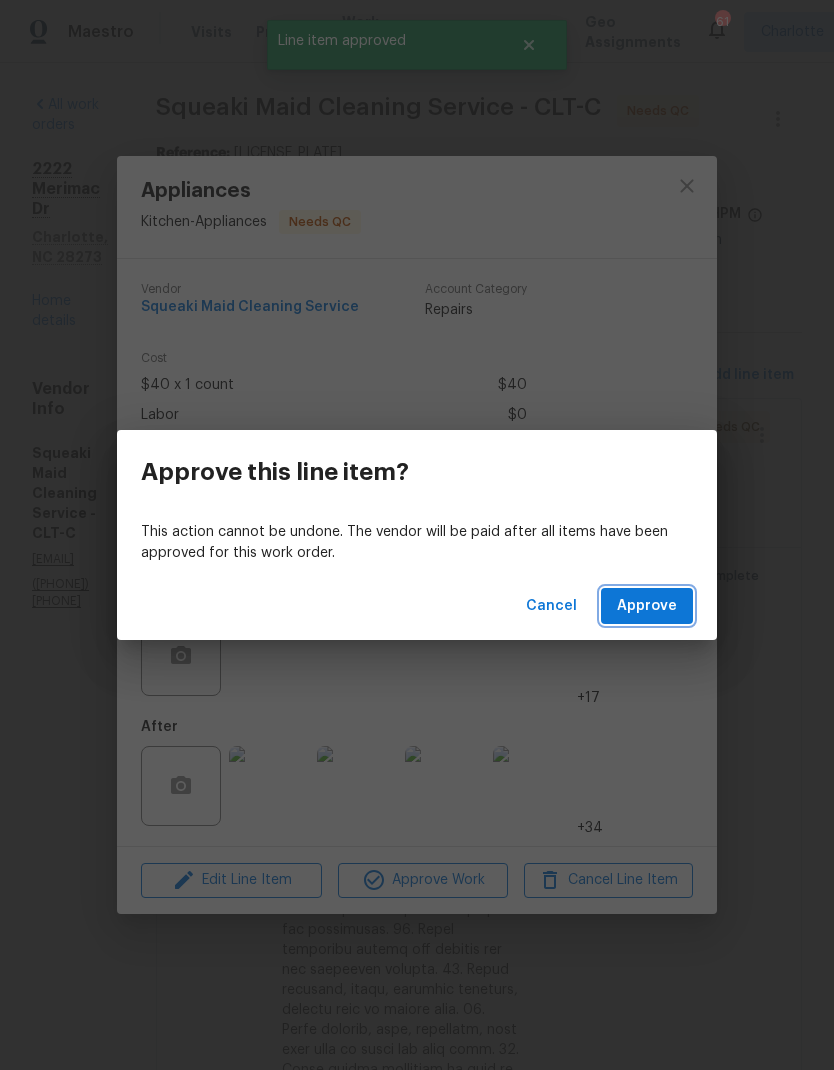 click on "Approve" at bounding box center [647, 606] 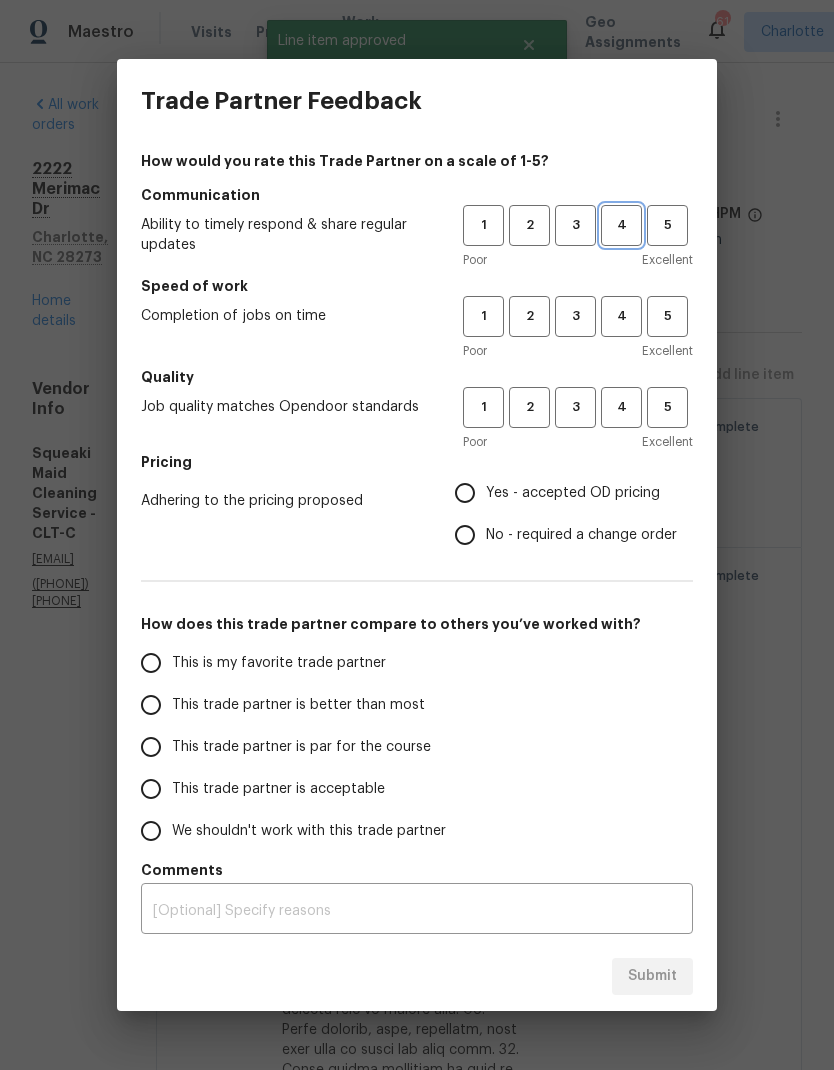 click on "4" at bounding box center (621, 225) 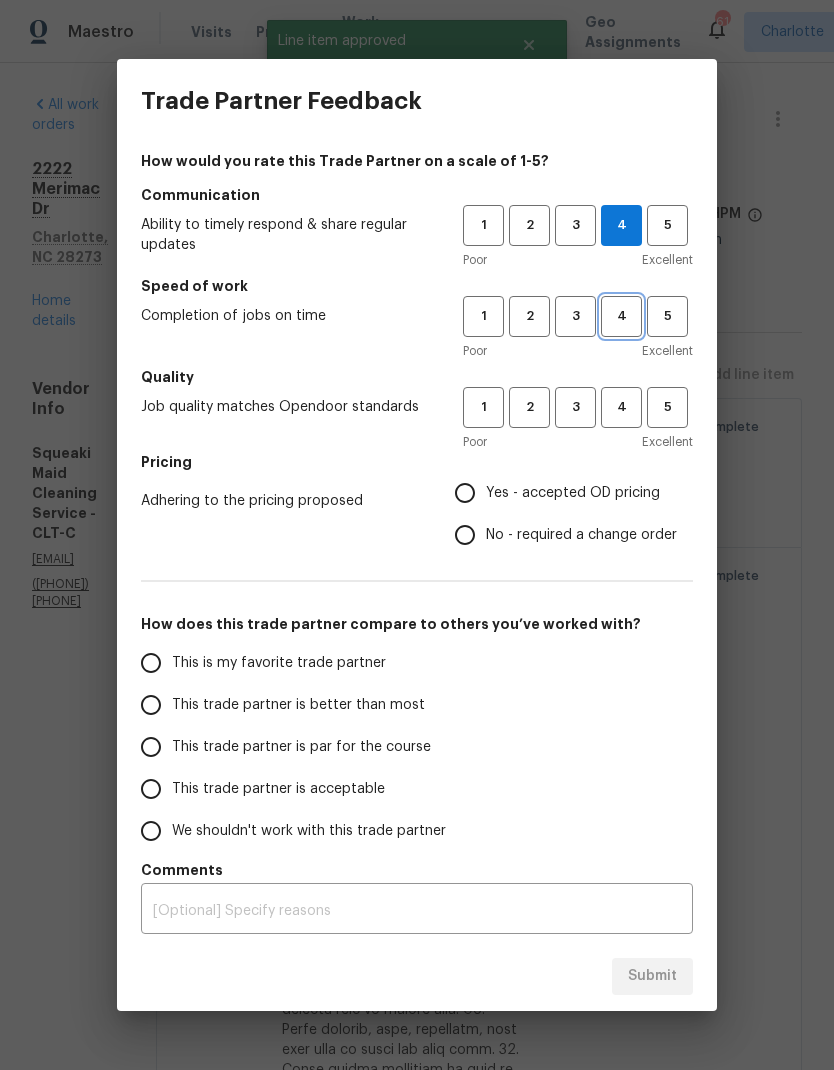 click on "4" at bounding box center [621, 316] 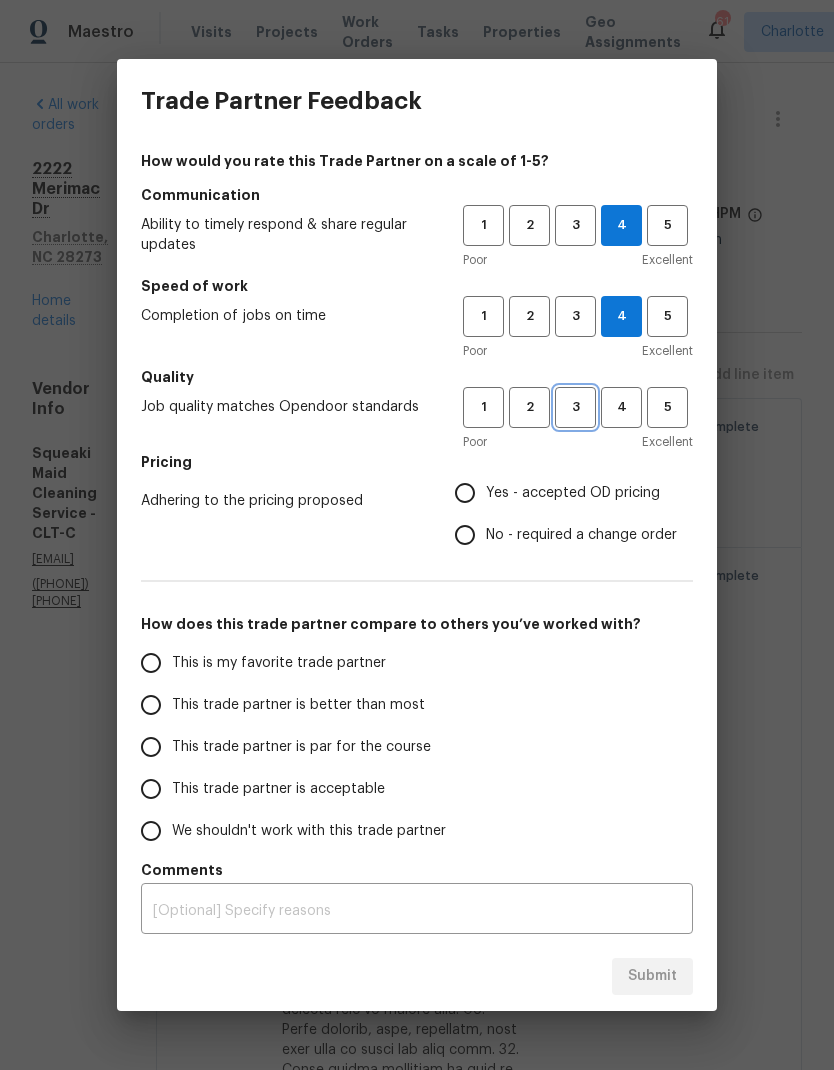 click on "3" at bounding box center (575, 407) 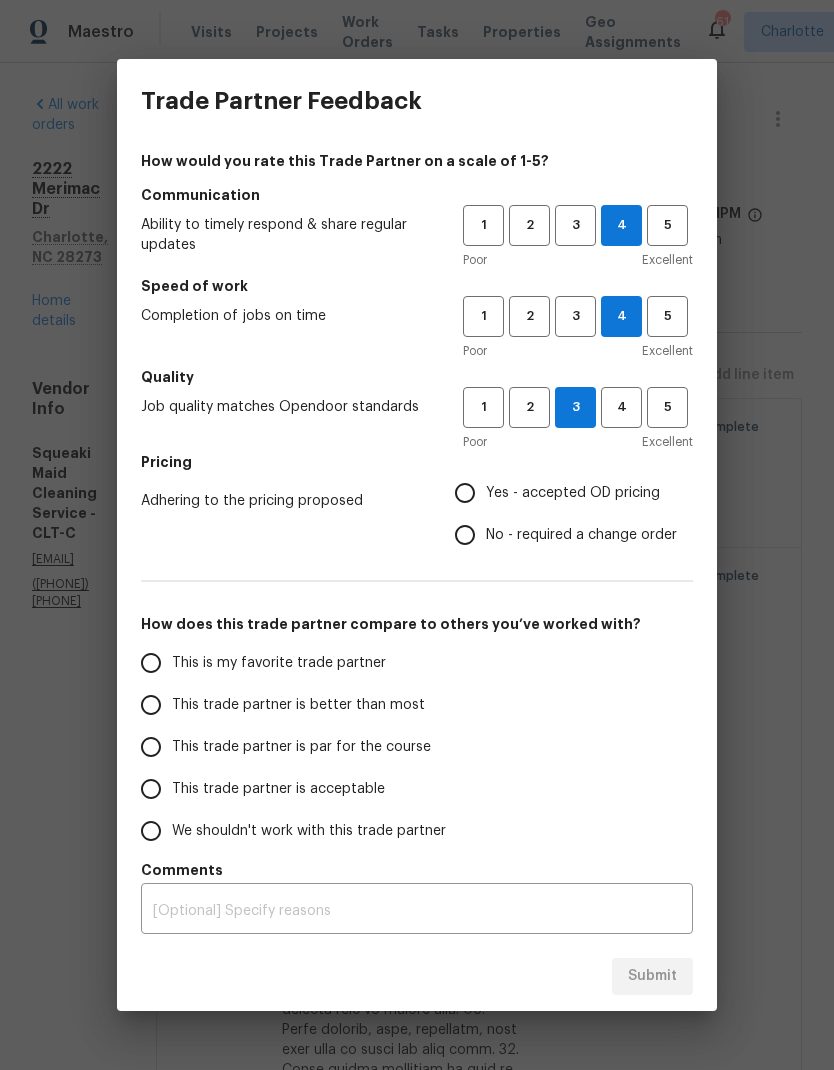 click on "Yes - accepted OD pricing" at bounding box center (465, 493) 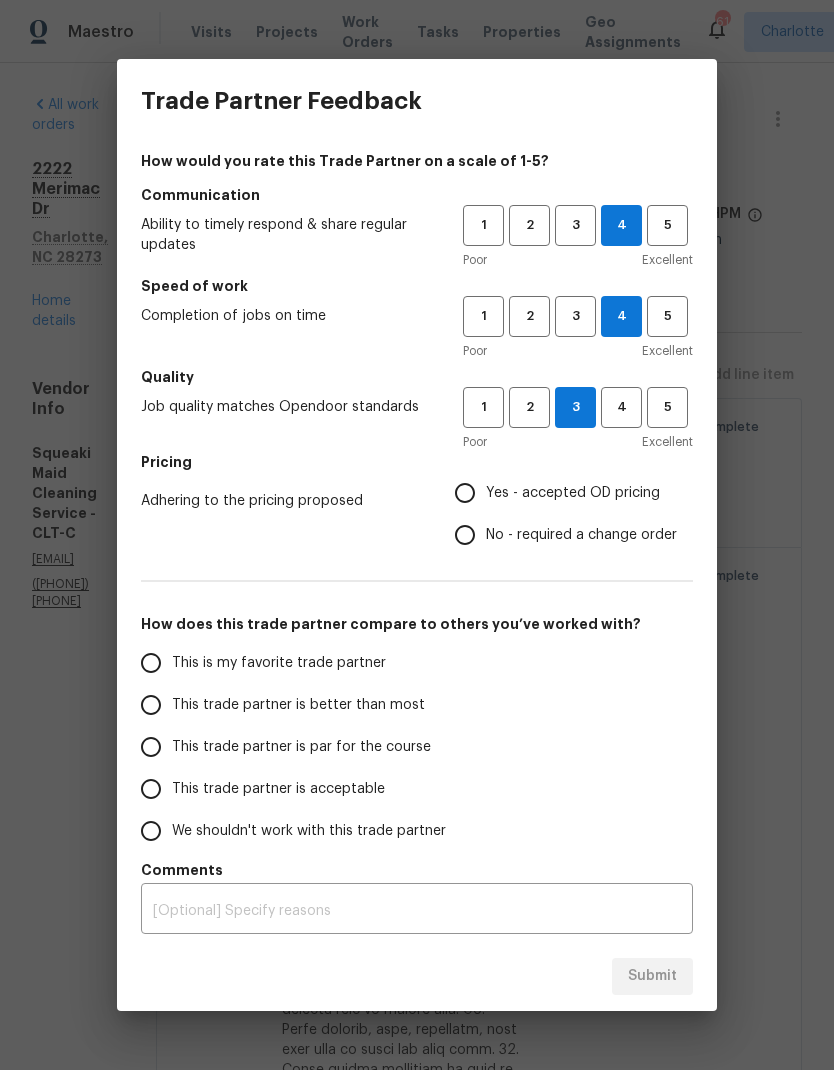 radio on "true" 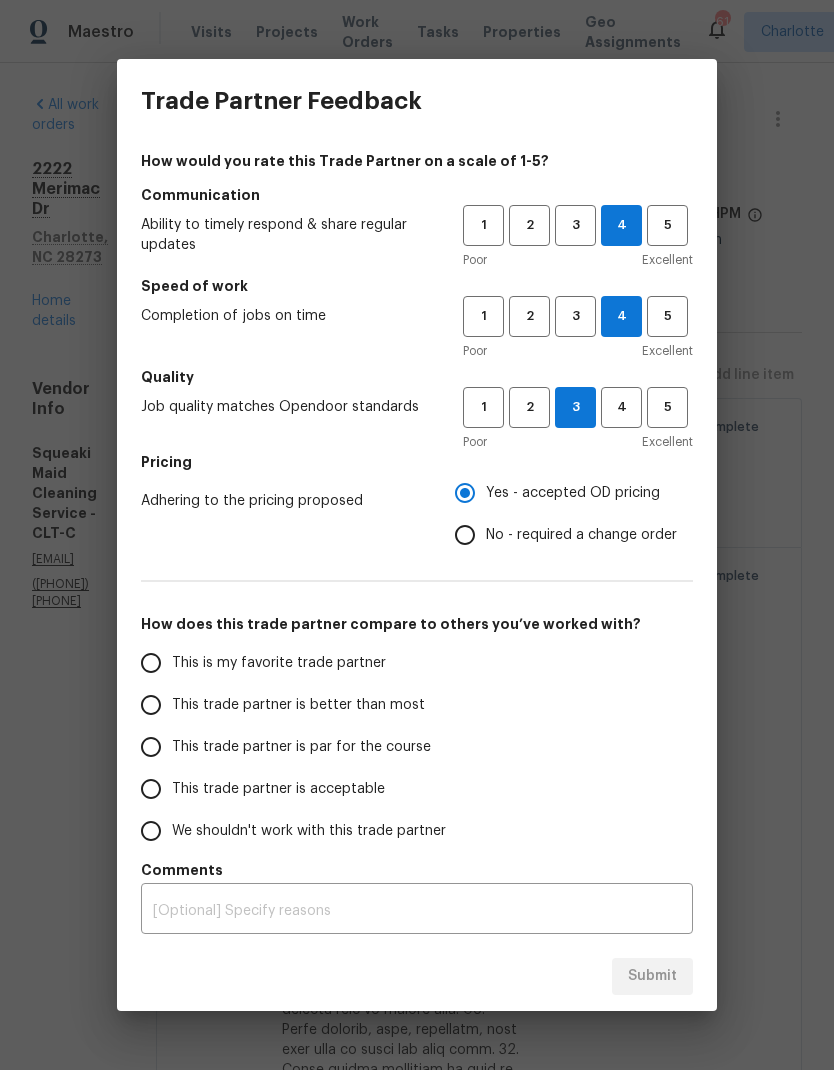 click on "This trade partner is better than most" at bounding box center [151, 705] 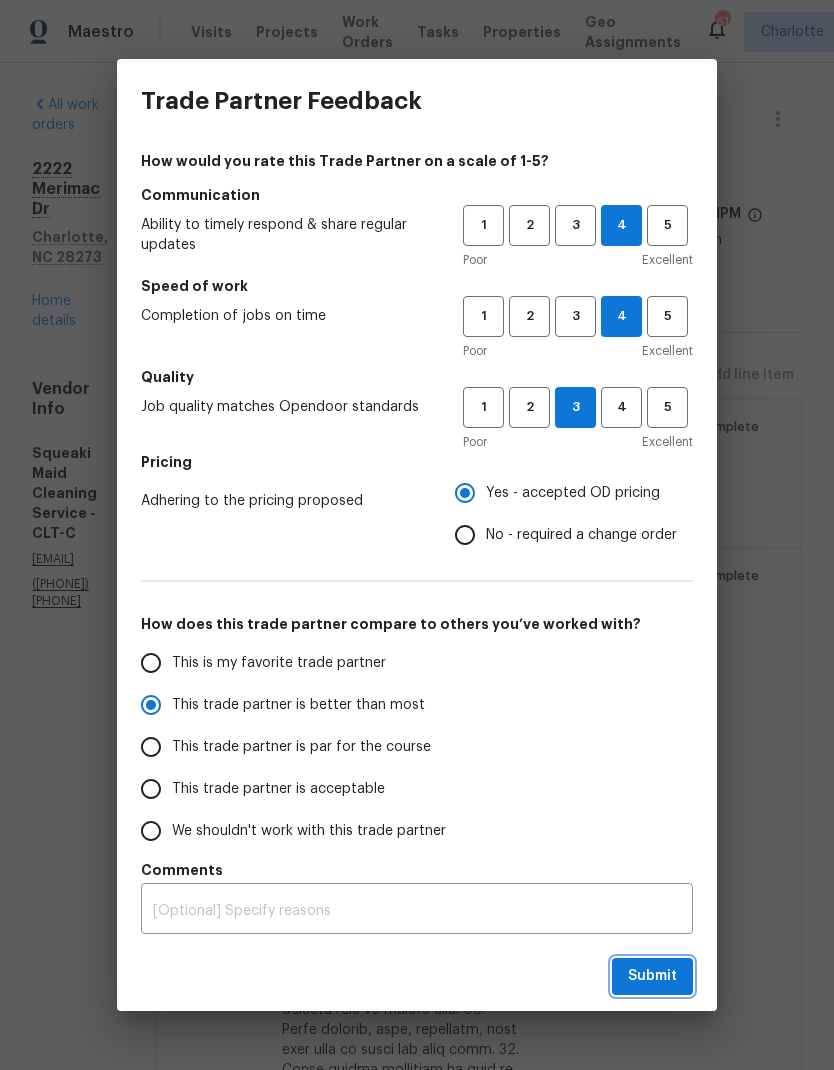 click on "Submit" at bounding box center (652, 976) 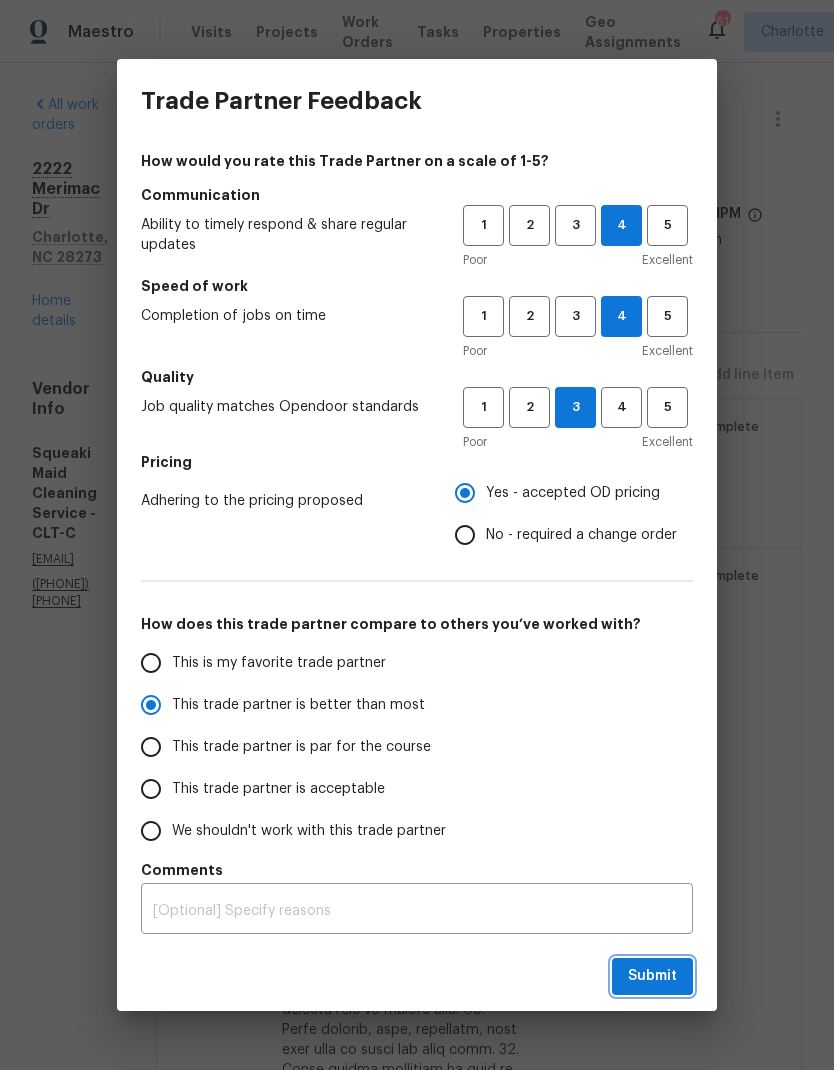 radio on "true" 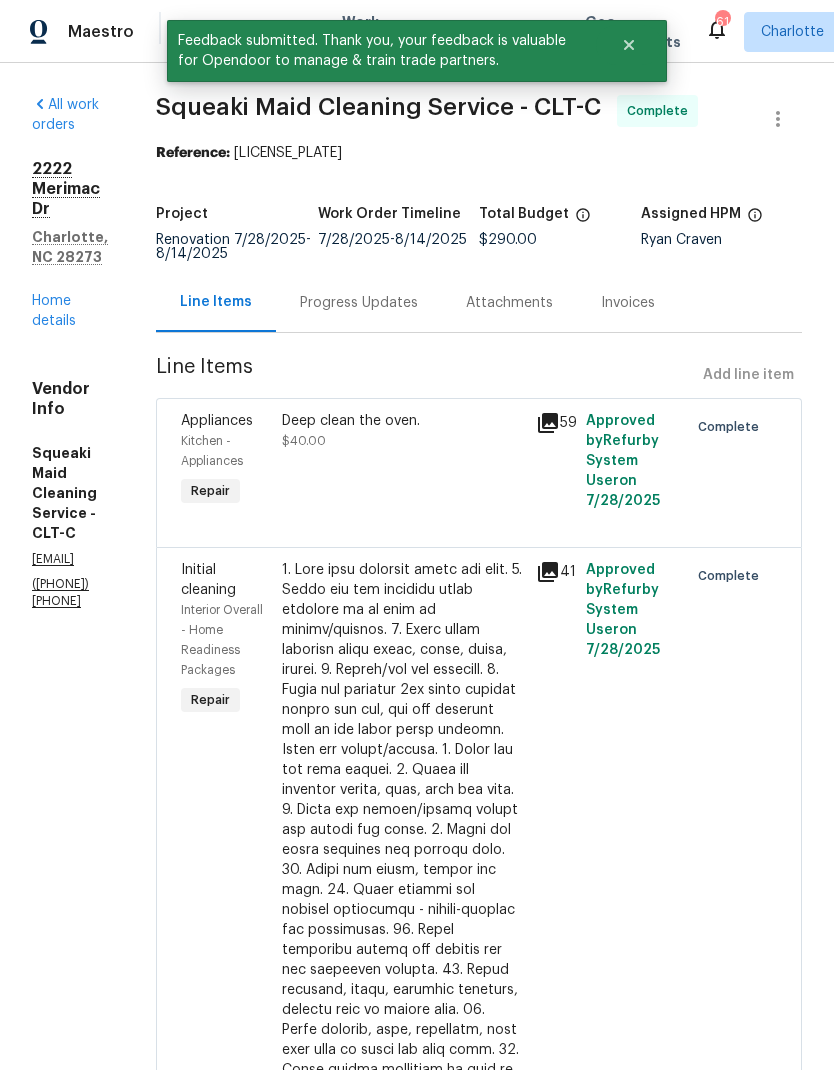 click on "Home details" at bounding box center (54, 311) 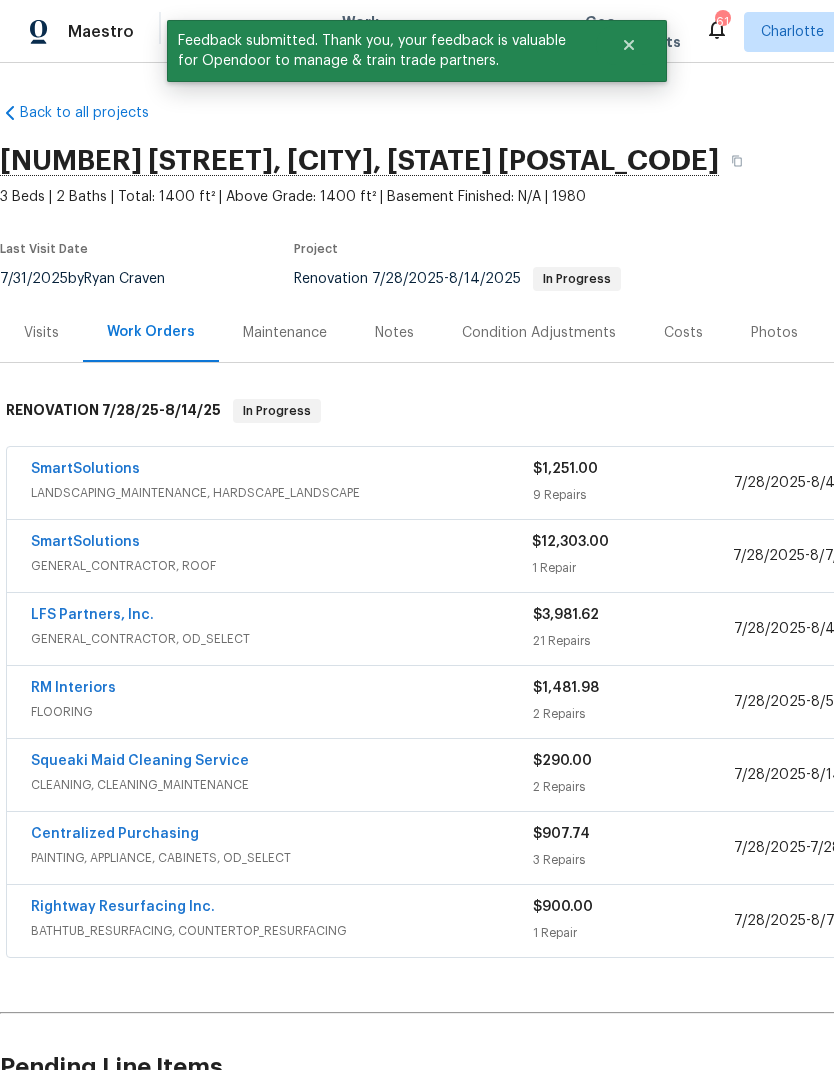 scroll, scrollTop: 0, scrollLeft: 0, axis: both 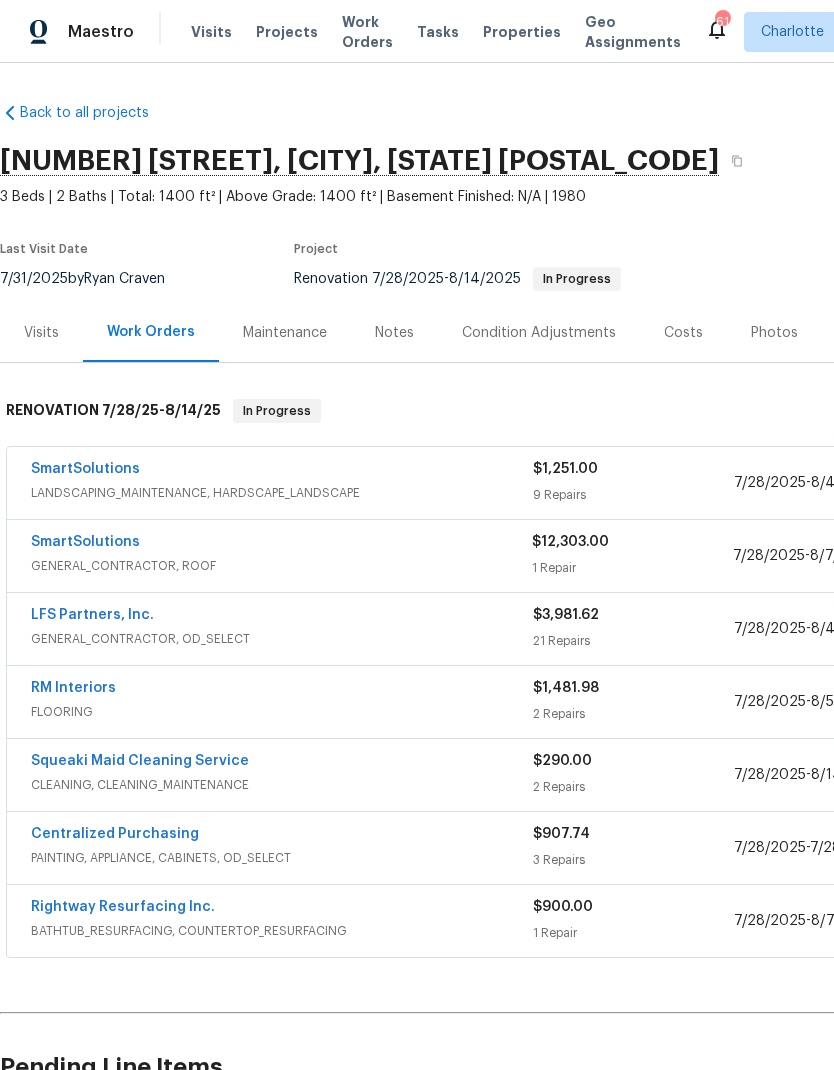 click on "Maestro" at bounding box center [67, 32] 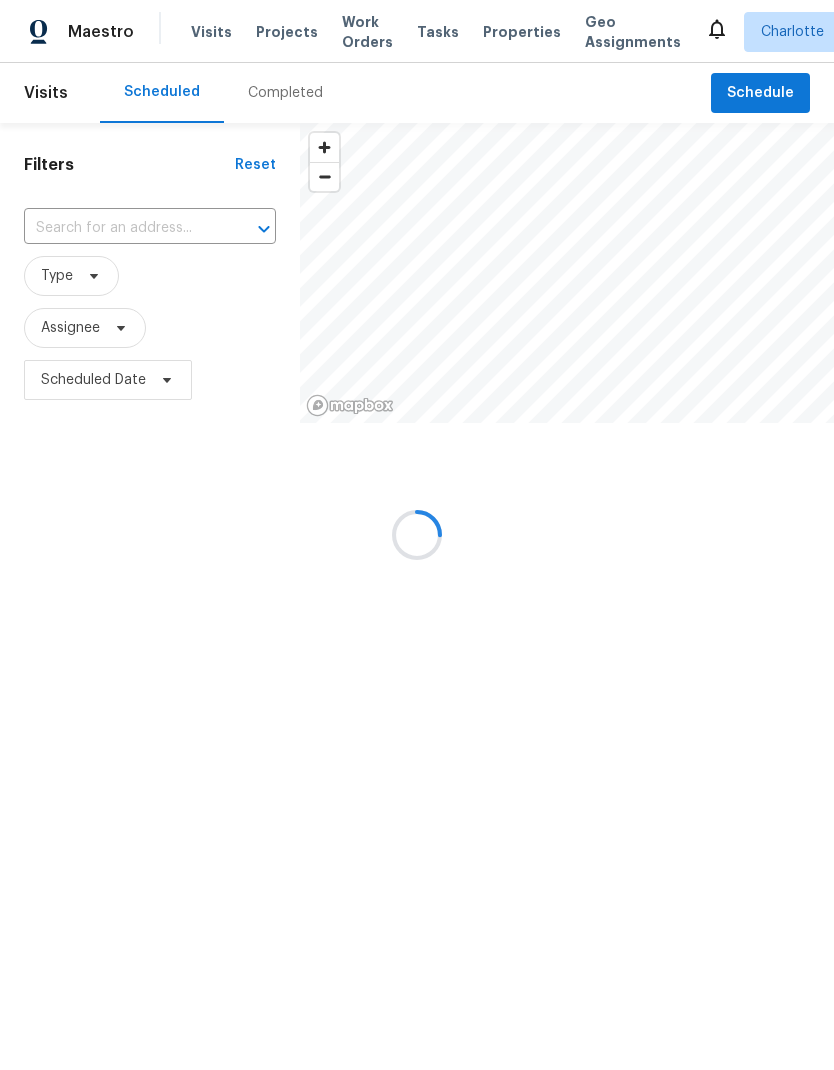 scroll, scrollTop: 0, scrollLeft: 0, axis: both 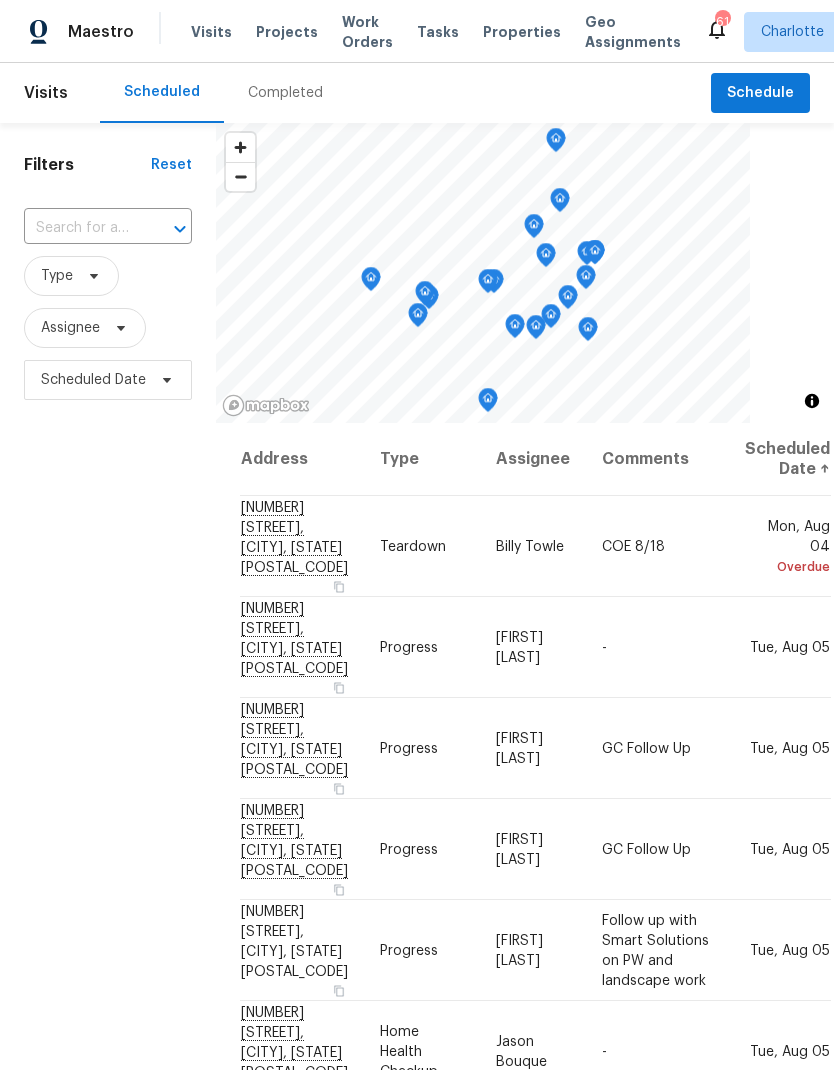 click on "Work Orders" at bounding box center (367, 32) 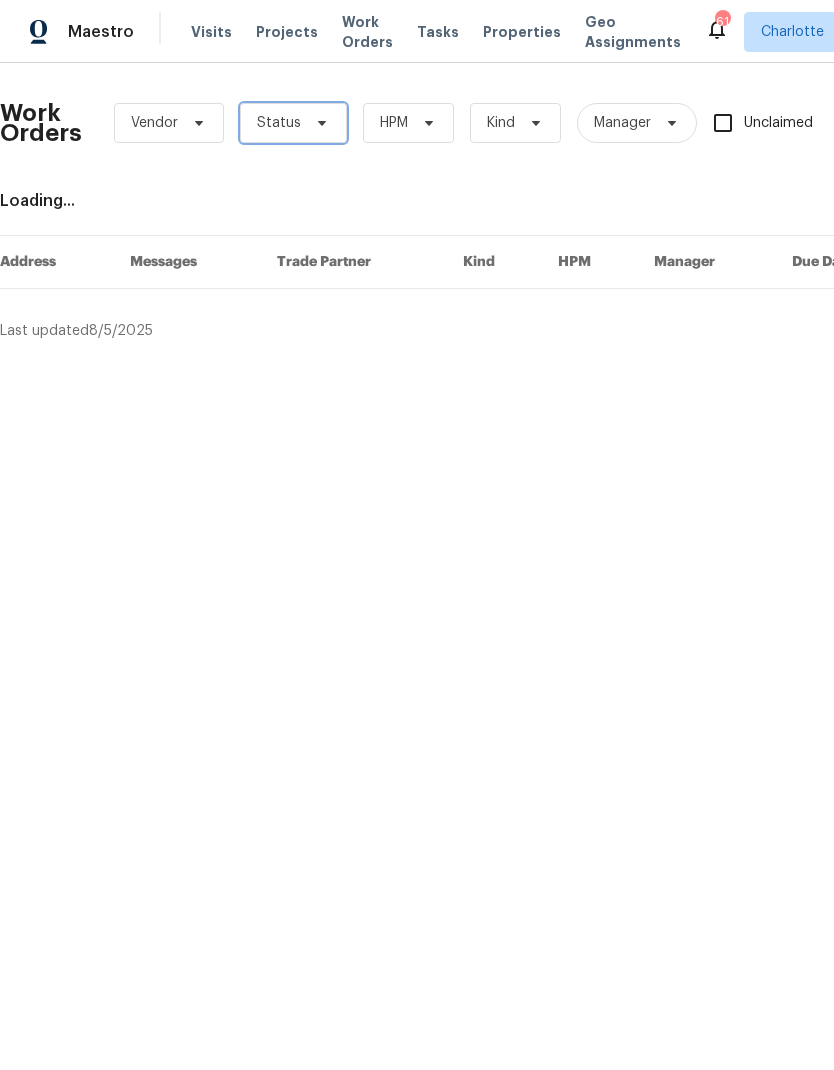 click 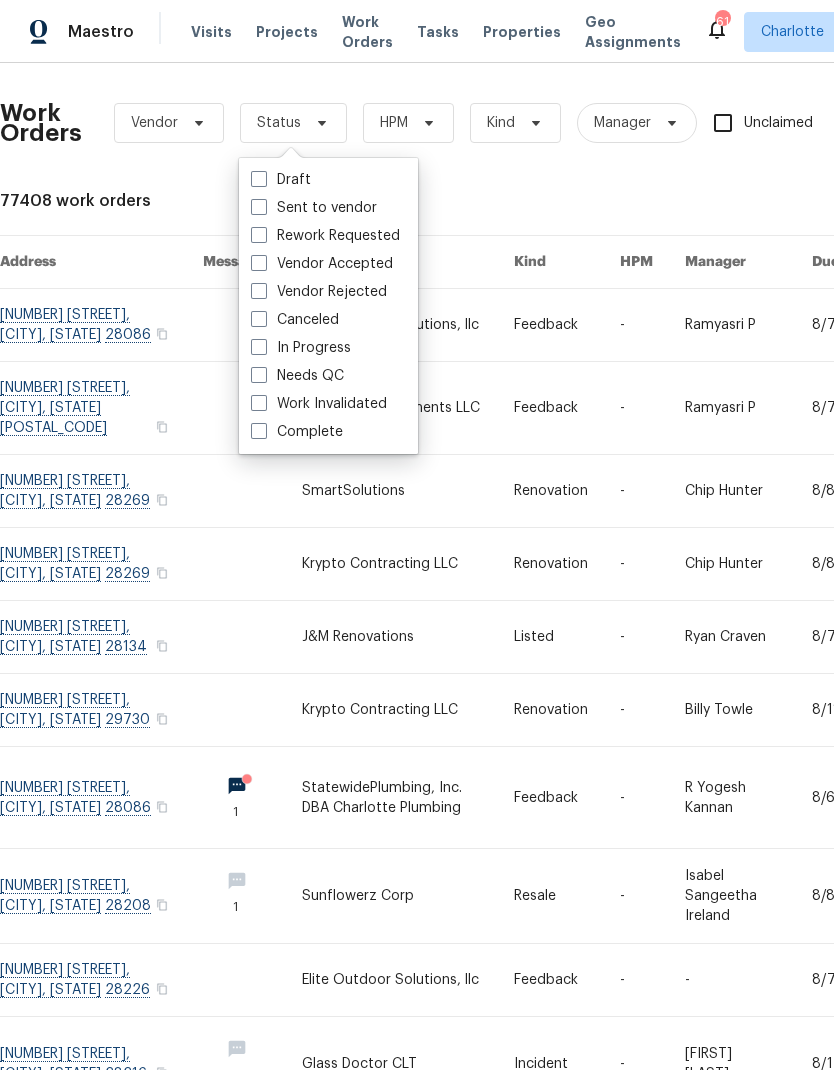 click on "Needs QC" at bounding box center (297, 376) 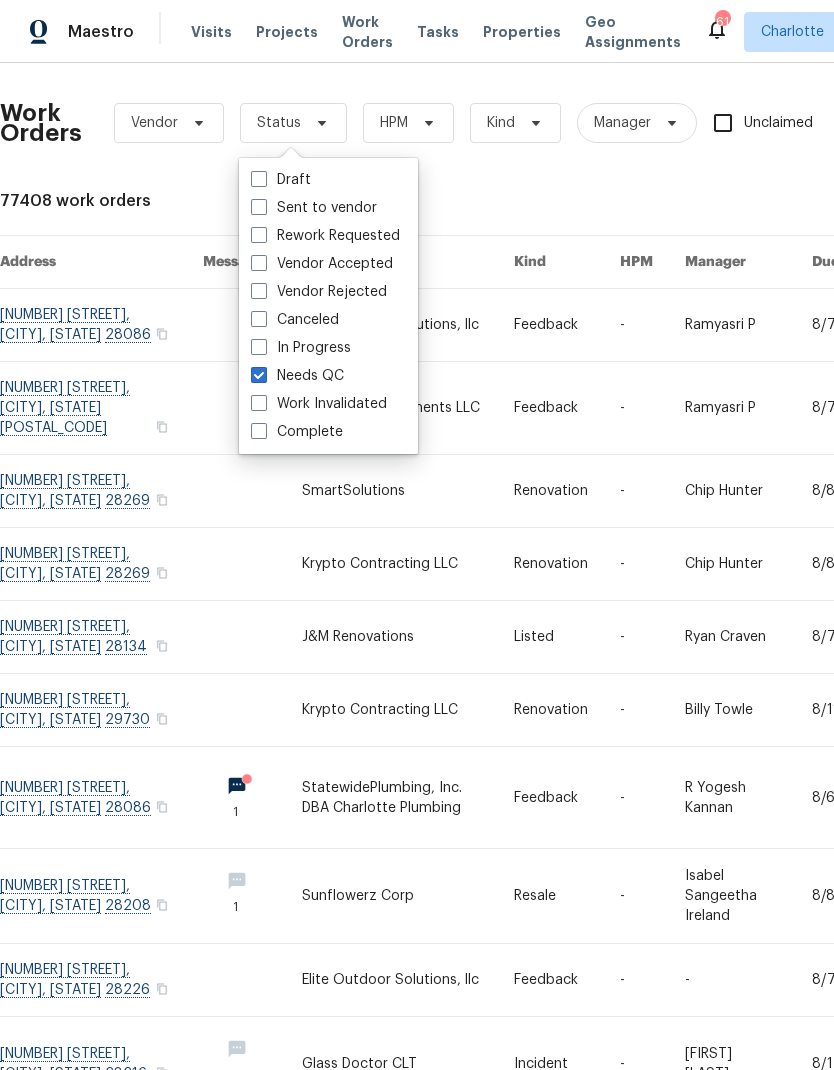 checkbox on "true" 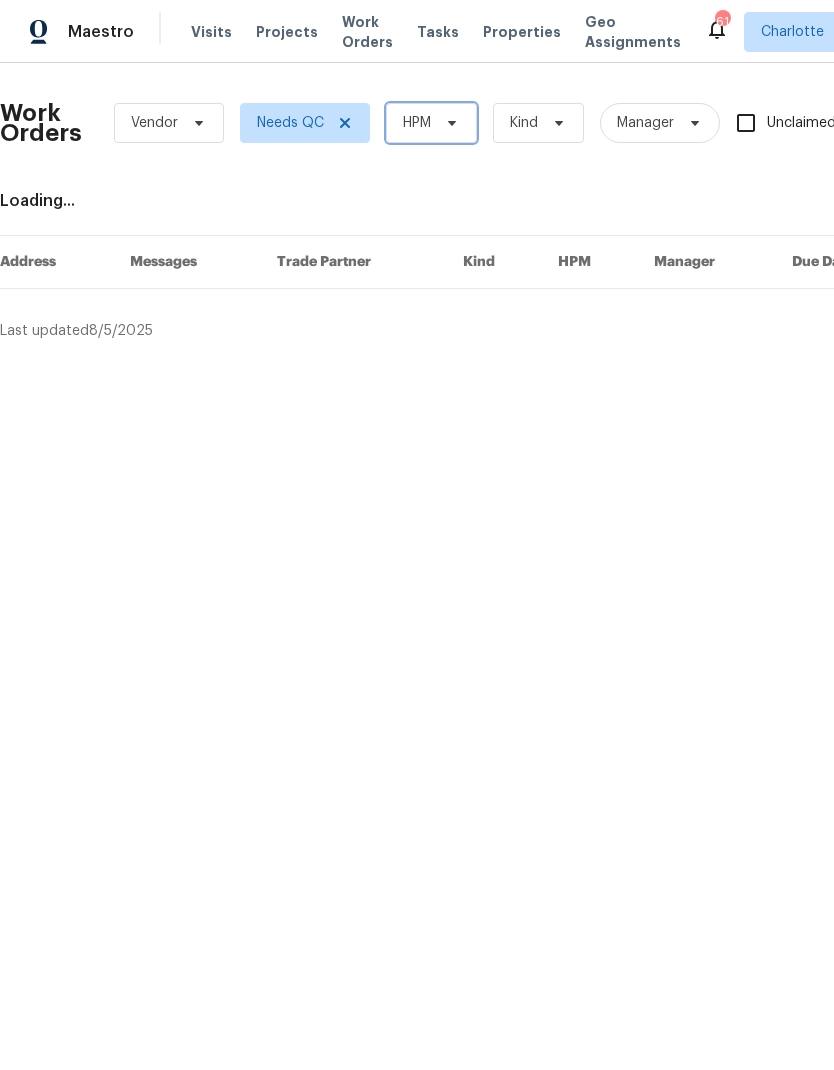 click at bounding box center (449, 123) 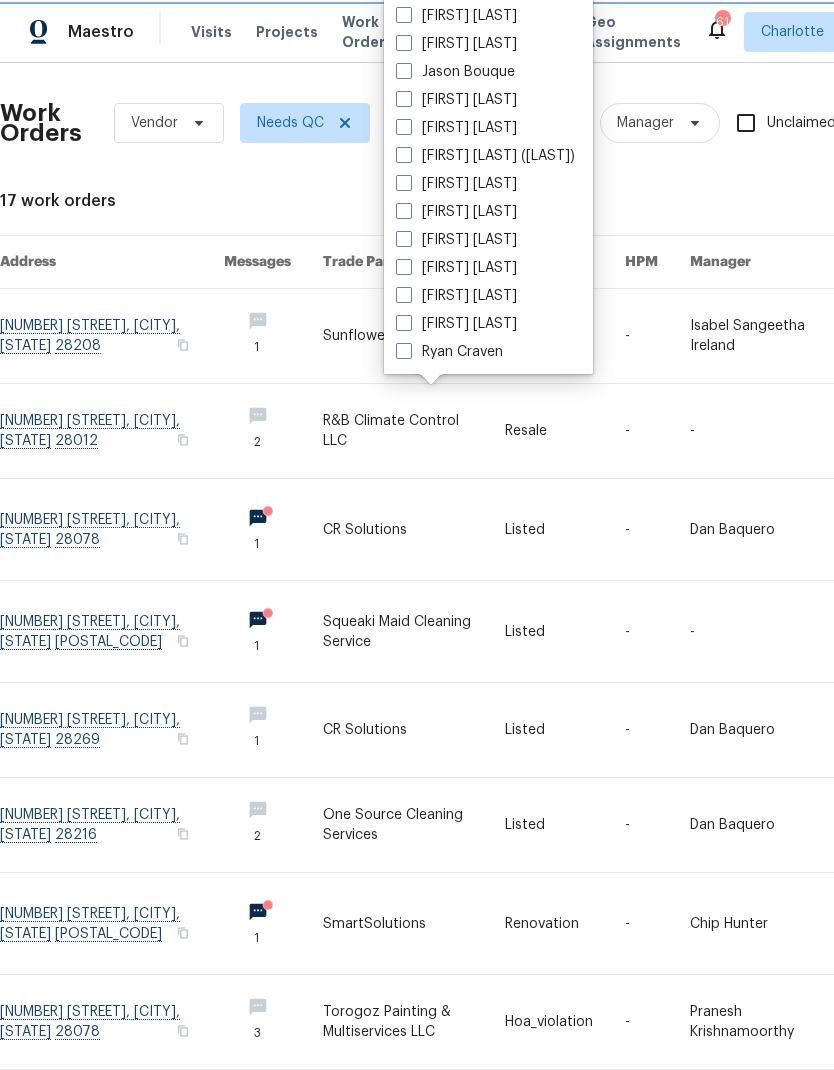 scroll, scrollTop: 248, scrollLeft: 0, axis: vertical 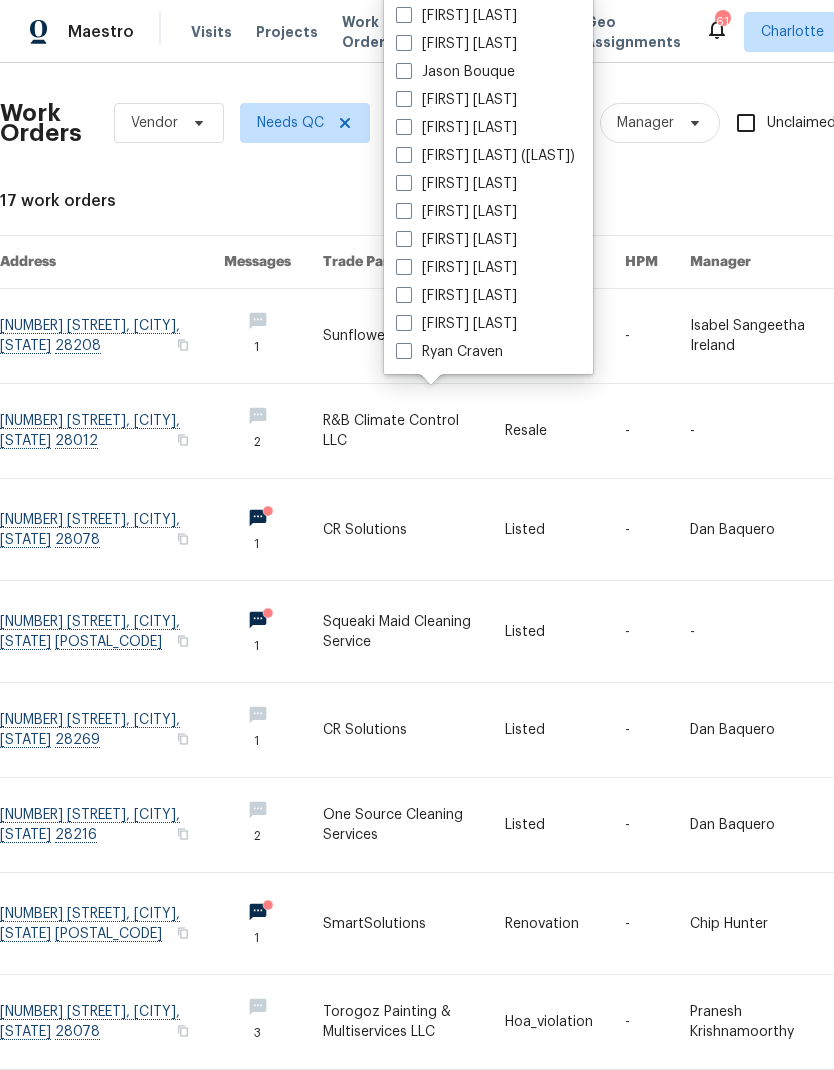 click on "Ryan Craven" at bounding box center (449, 352) 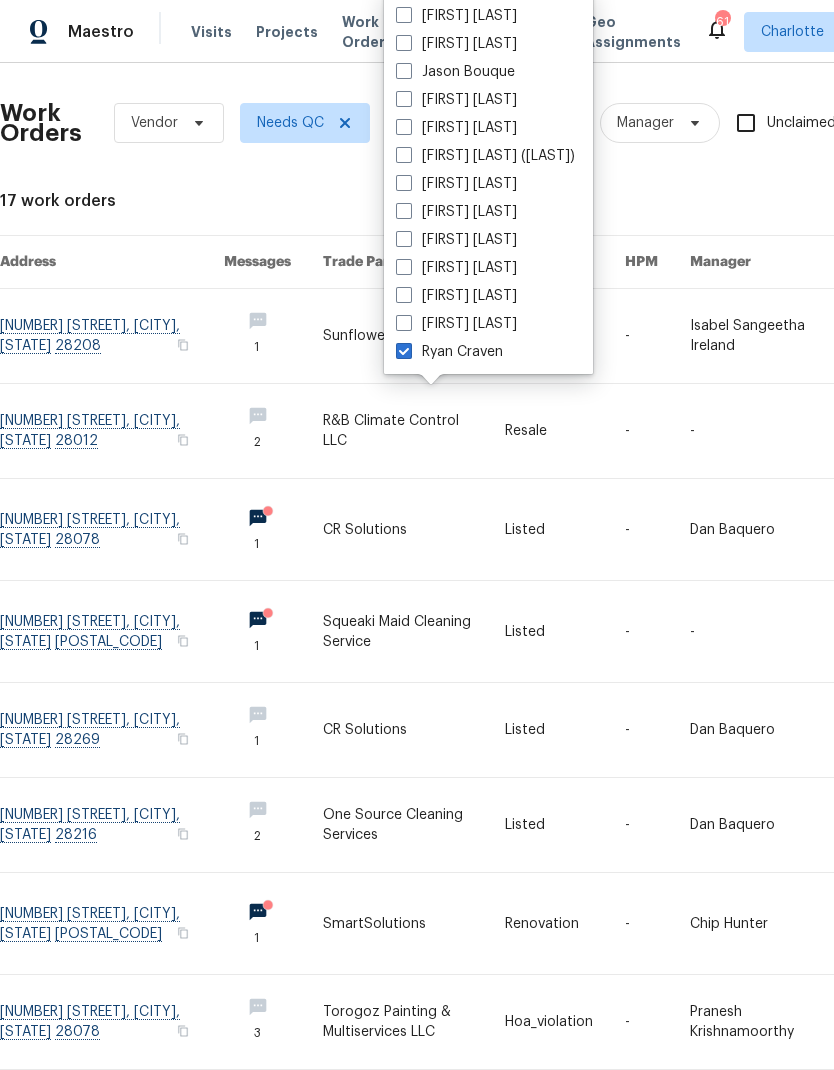 checkbox on "true" 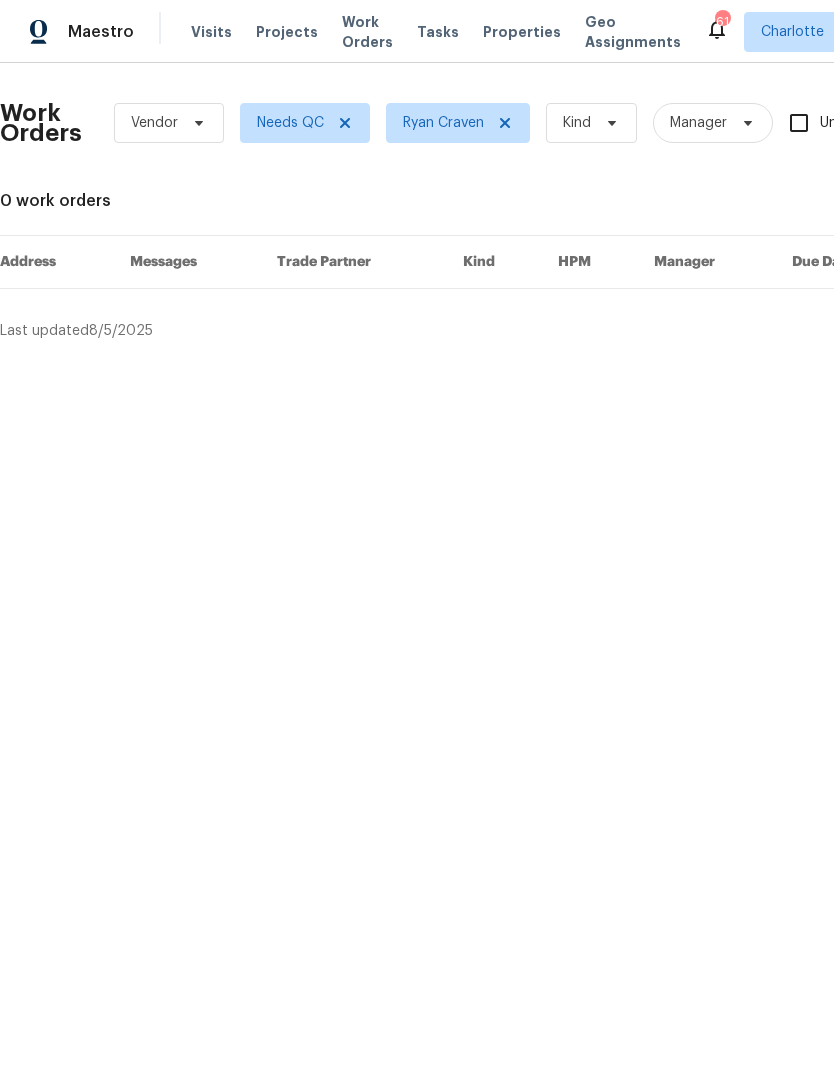 click on "Maestro" at bounding box center (67, 32) 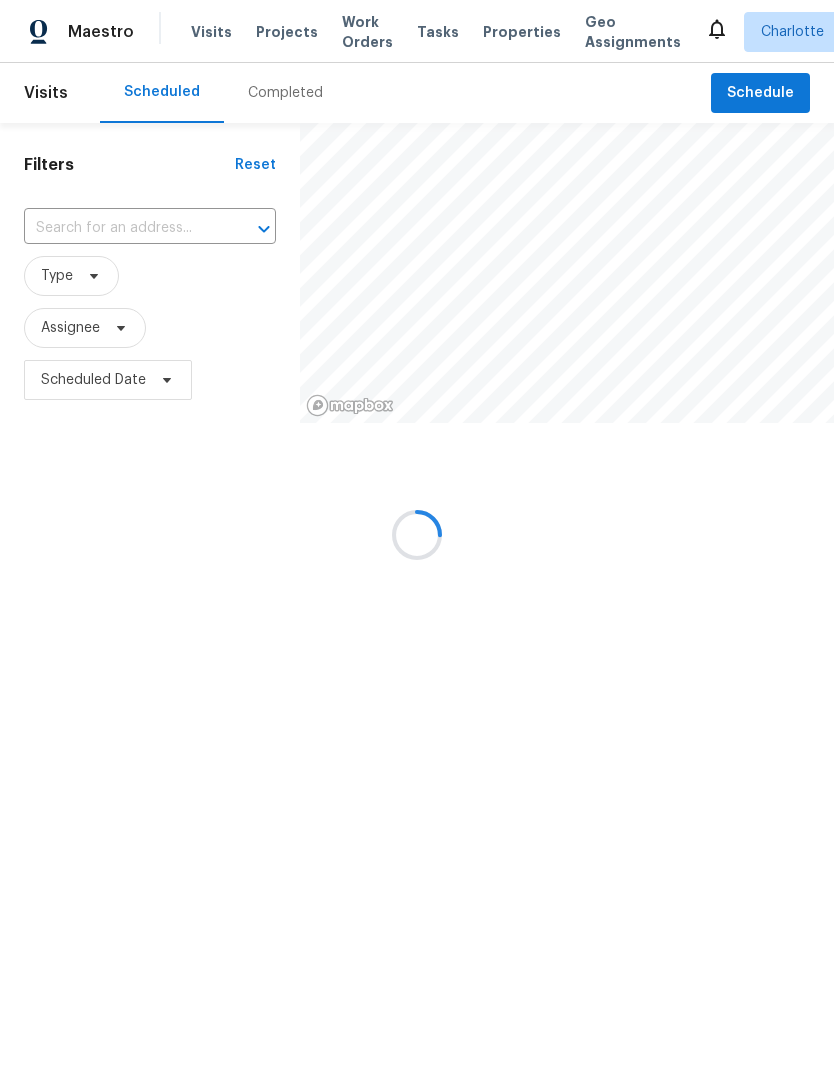 scroll, scrollTop: 0, scrollLeft: 0, axis: both 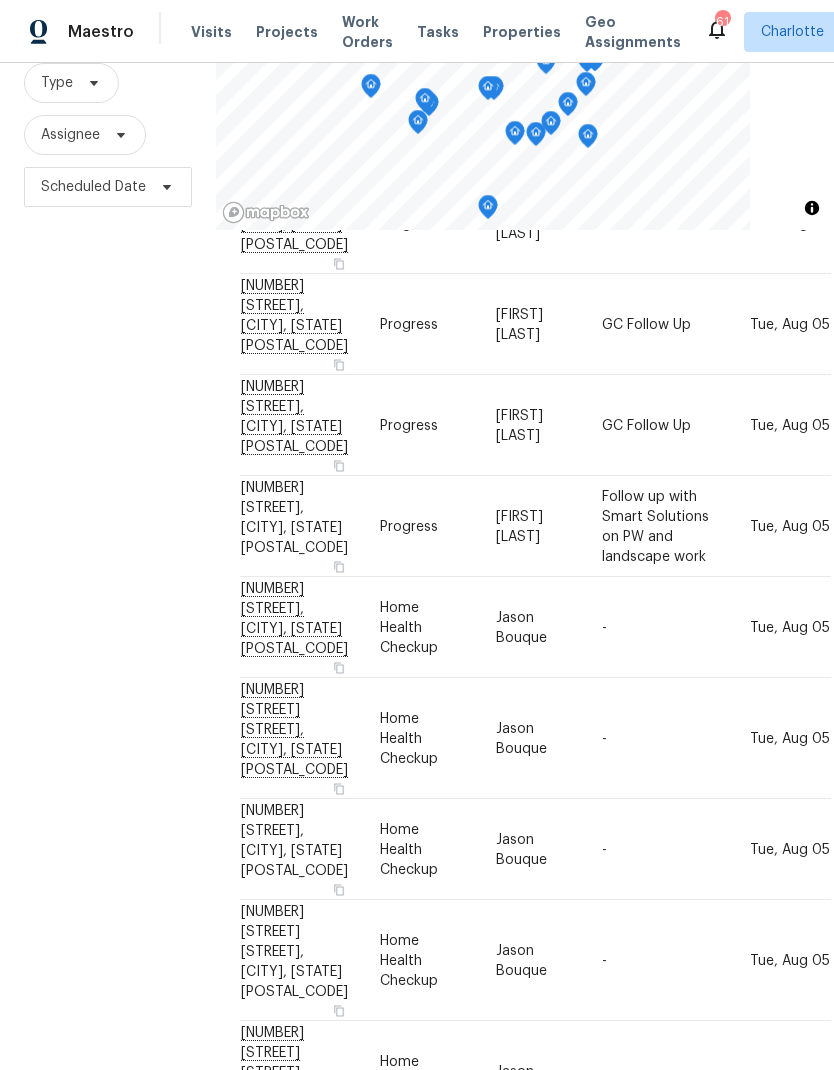 click on "Filters Reset ​ Type Assignee Scheduled Date" at bounding box center (108, 508) 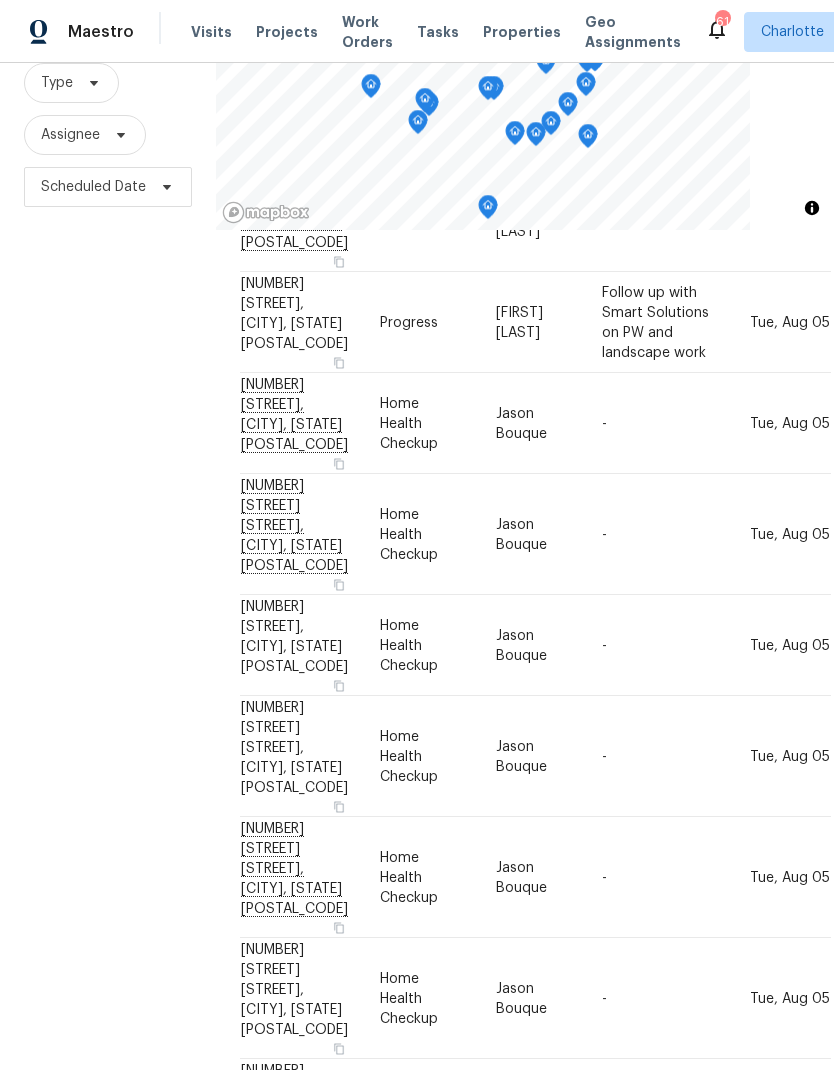 click on "Filters Reset ​ Type Assignee Scheduled Date" at bounding box center (108, 508) 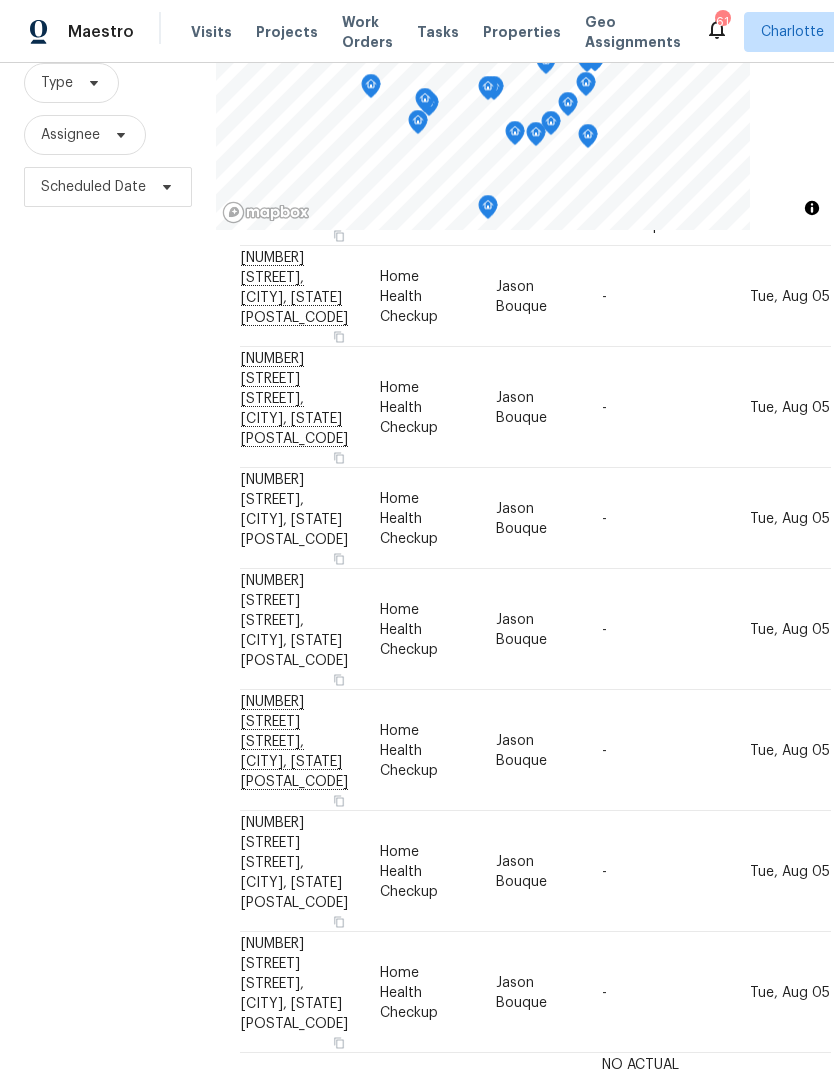 scroll, scrollTop: 598, scrollLeft: 0, axis: vertical 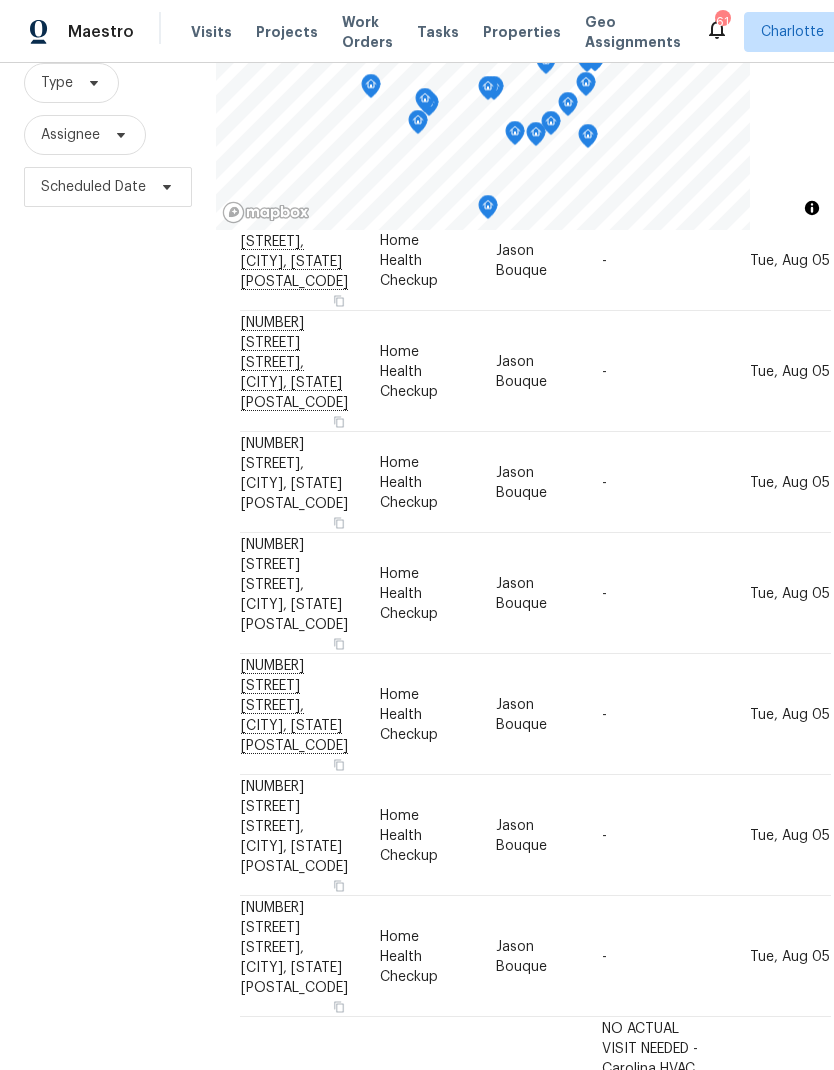 click on "Filters Reset ​ Type Assignee Scheduled Date" at bounding box center (108, 508) 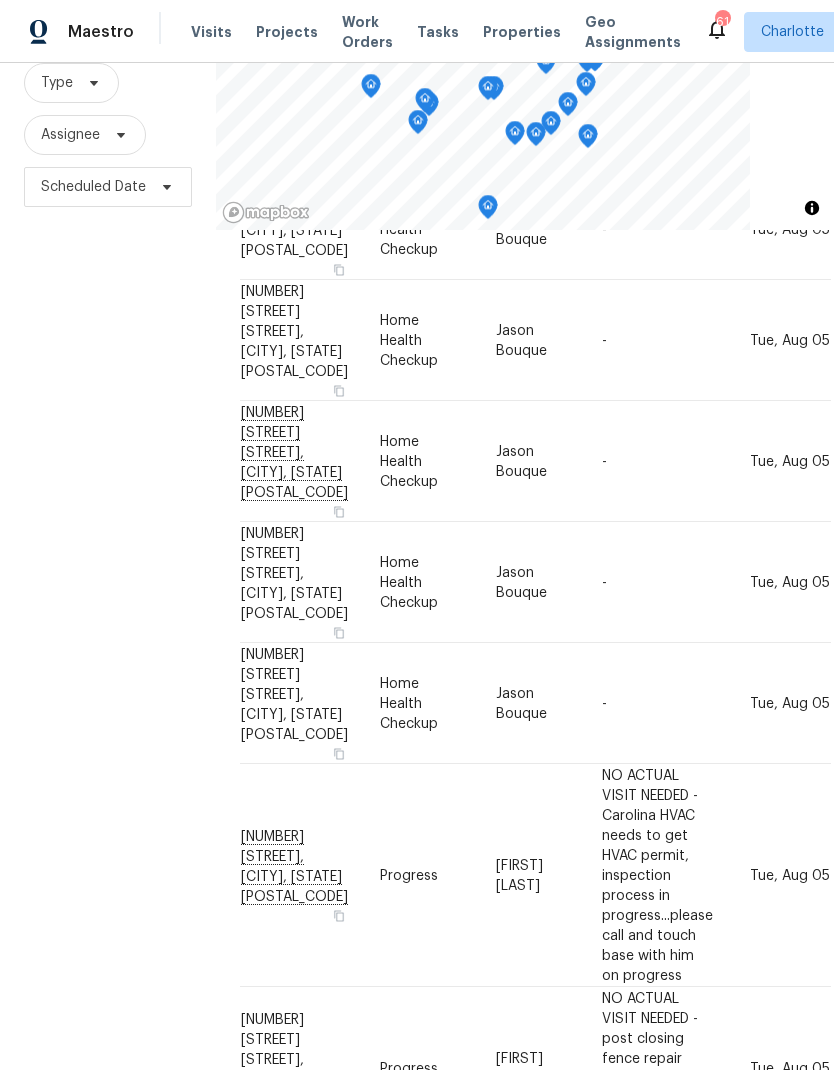 click on "Filters Reset ​ Type Assignee Scheduled Date" at bounding box center (108, 508) 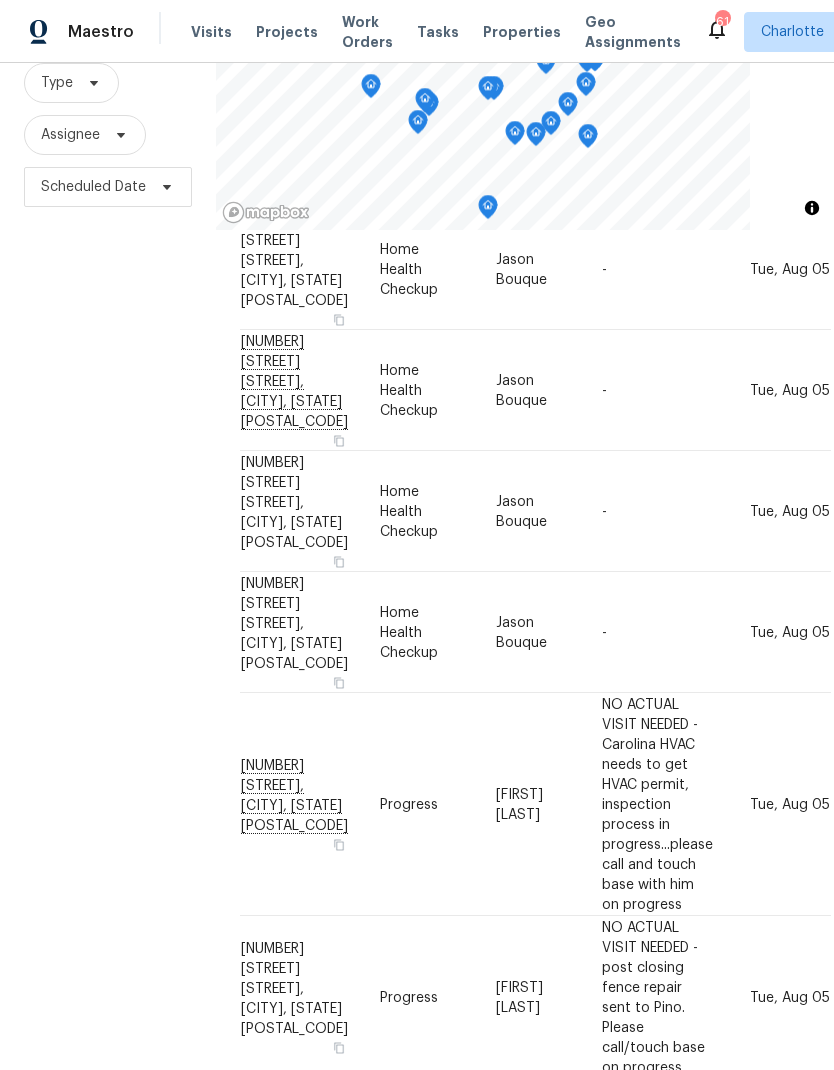 scroll, scrollTop: 923, scrollLeft: 0, axis: vertical 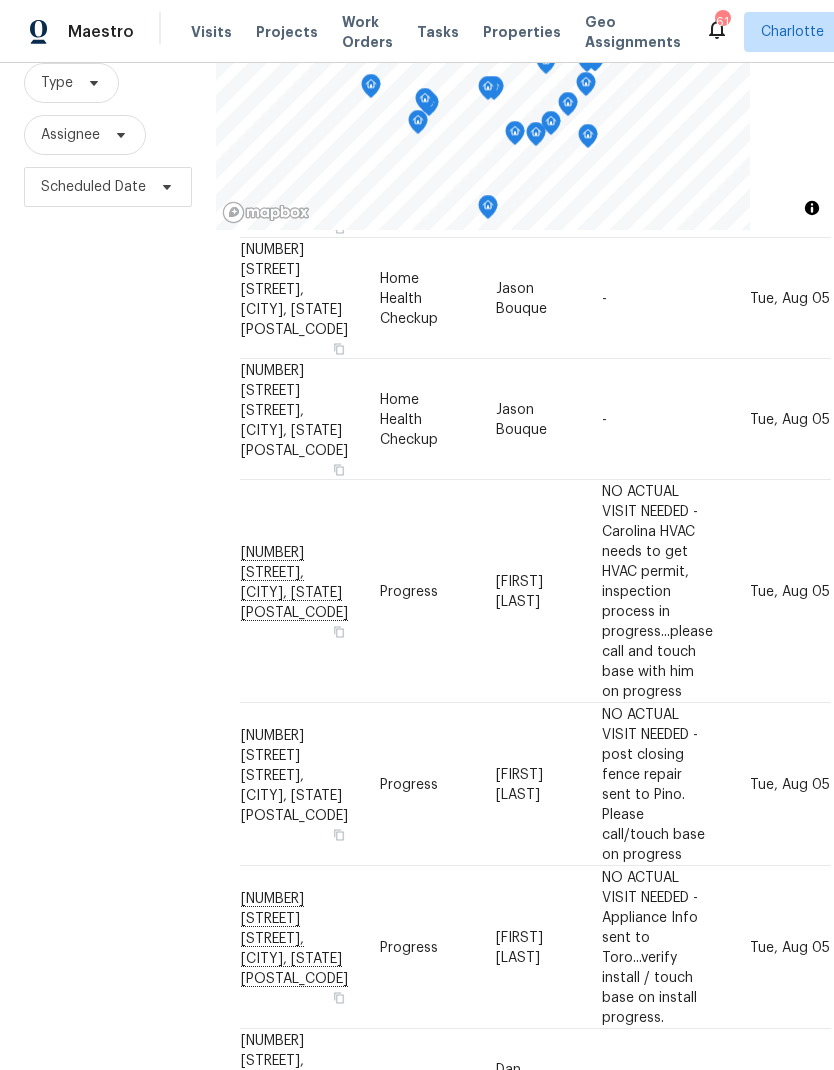 click on "Filters Reset ​ Type Assignee Scheduled Date" at bounding box center [108, 508] 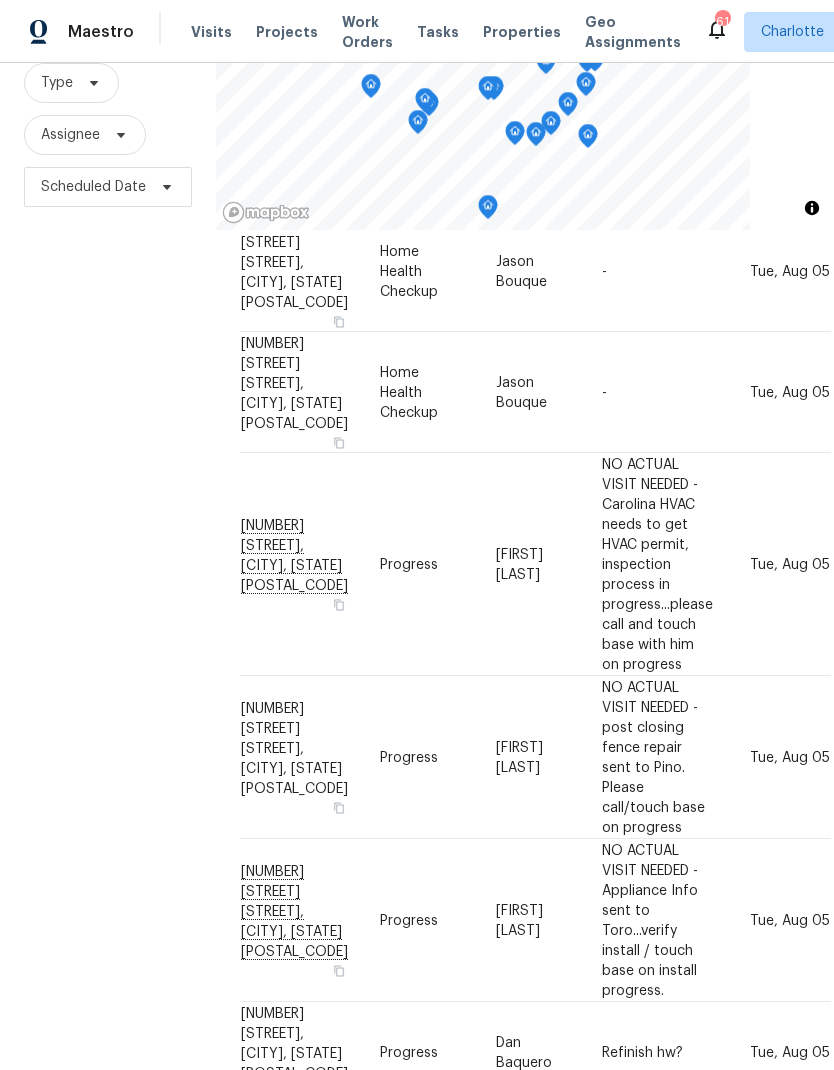 scroll, scrollTop: 1163, scrollLeft: 0, axis: vertical 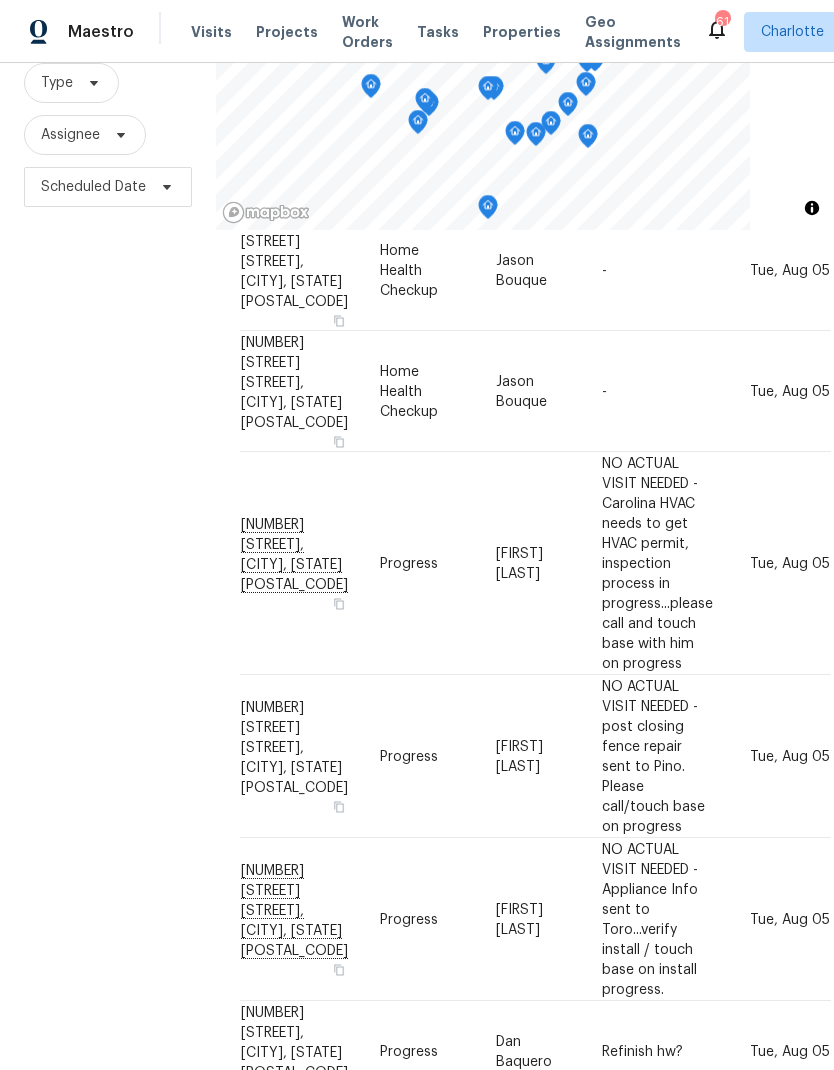 click on "Filters Reset ​ Type Assignee Scheduled Date" at bounding box center [108, 508] 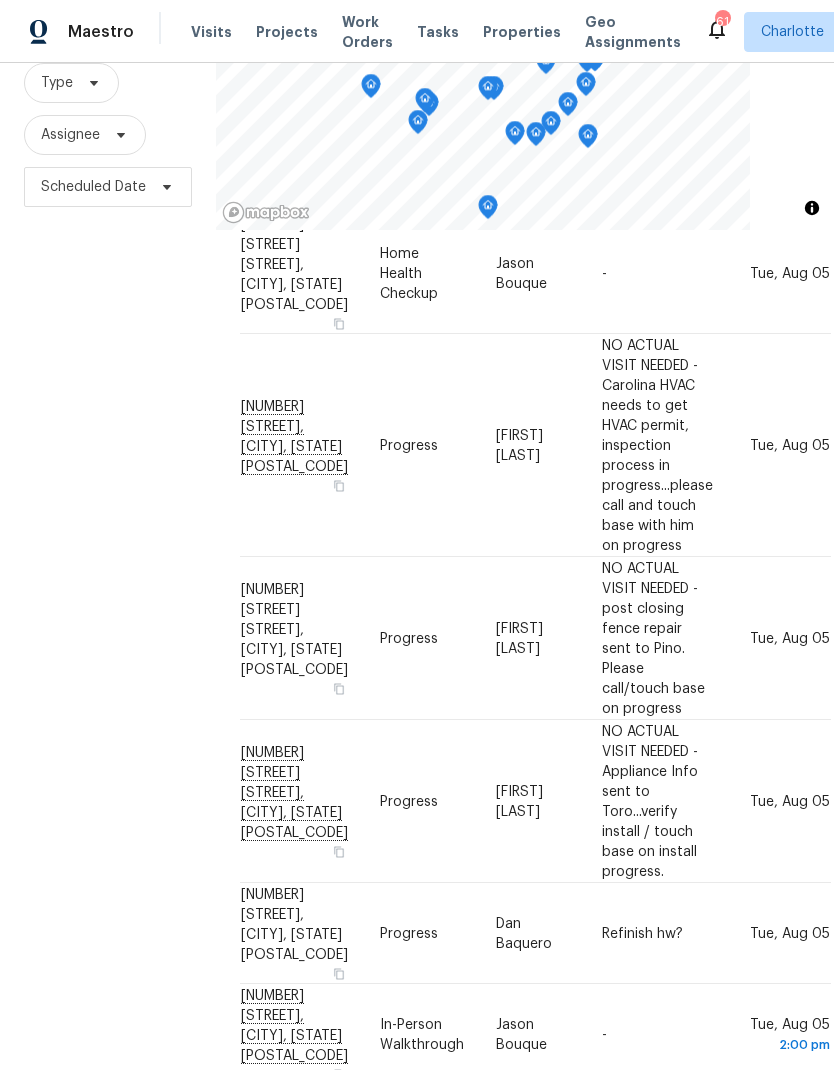 scroll, scrollTop: 1280, scrollLeft: 0, axis: vertical 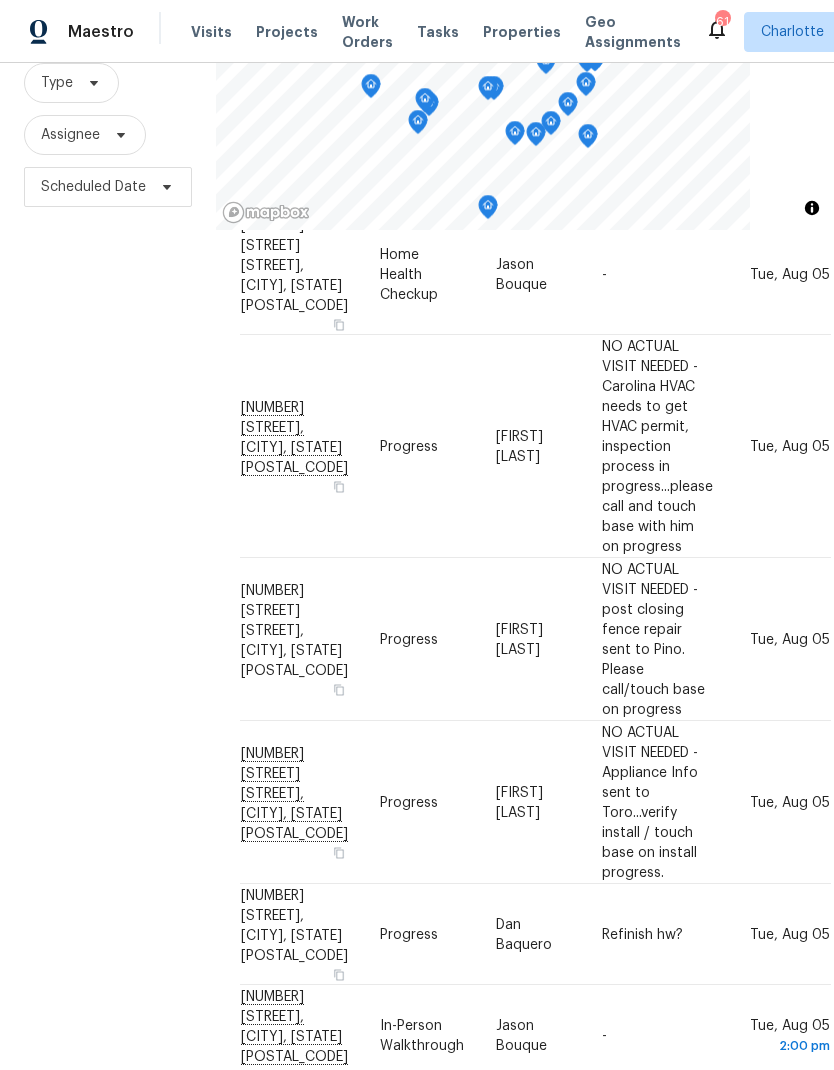 click on "Filters Reset ​ Type Assignee Scheduled Date" at bounding box center (108, 508) 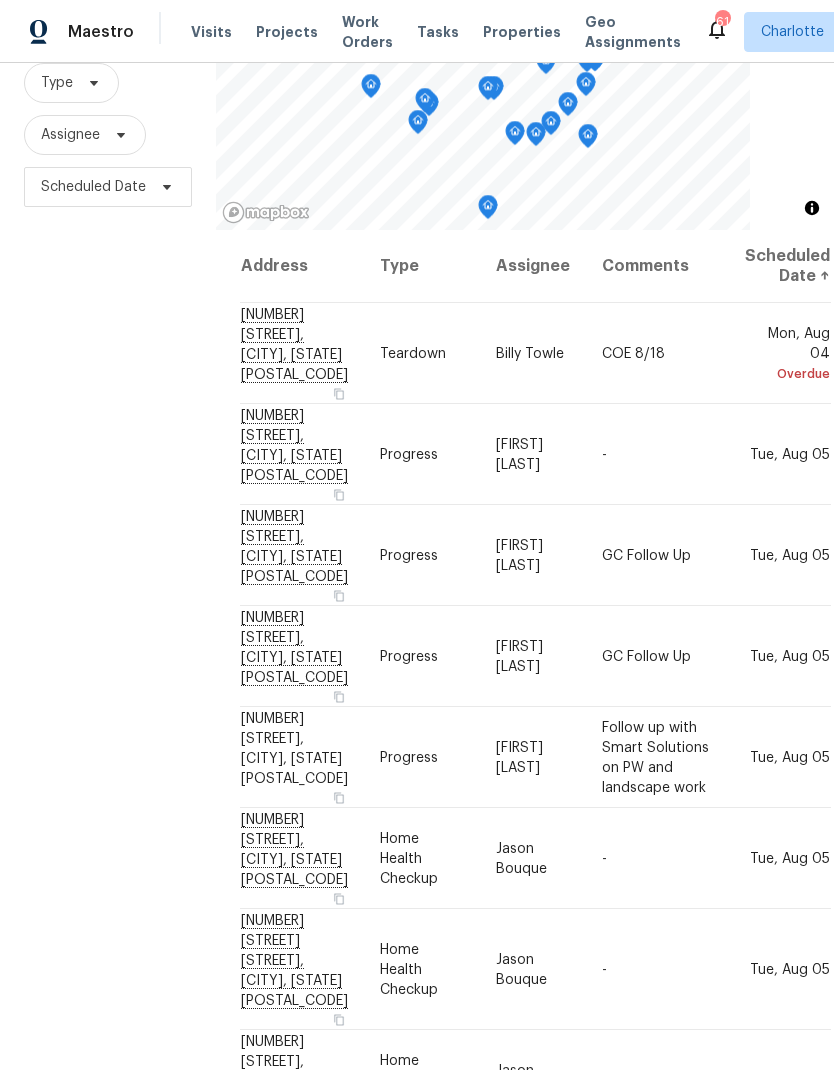 scroll, scrollTop: -1, scrollLeft: 0, axis: vertical 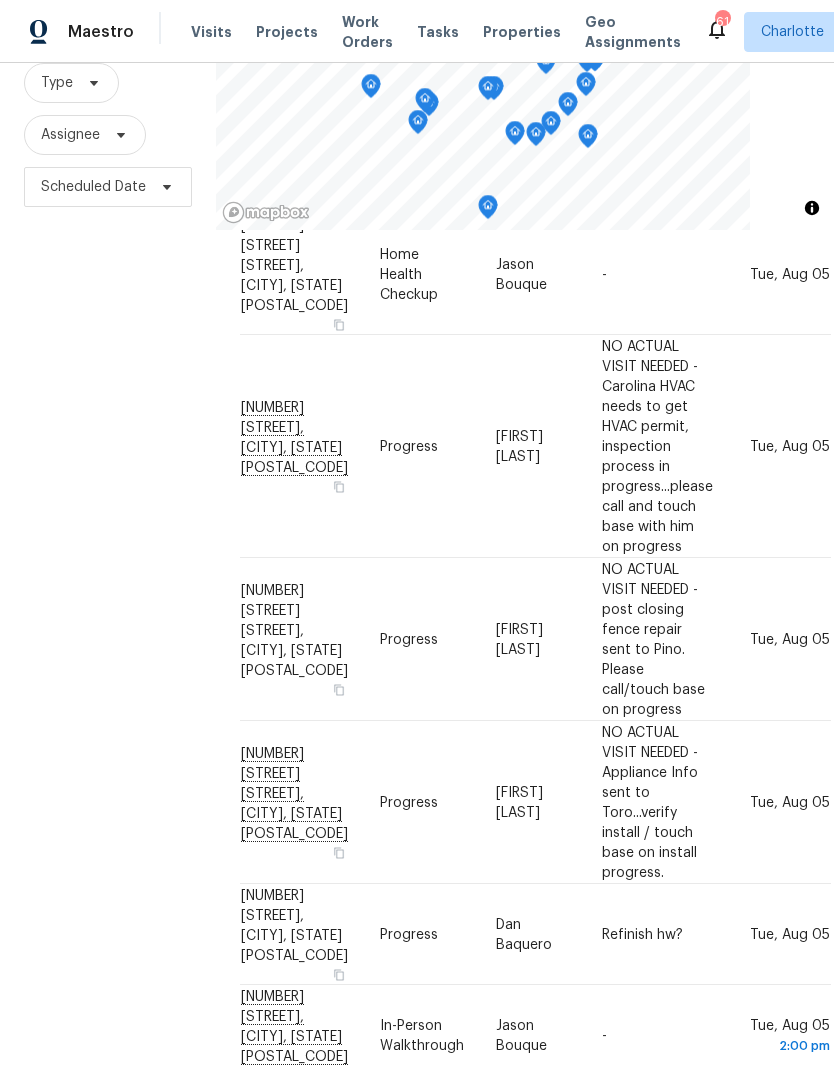 click 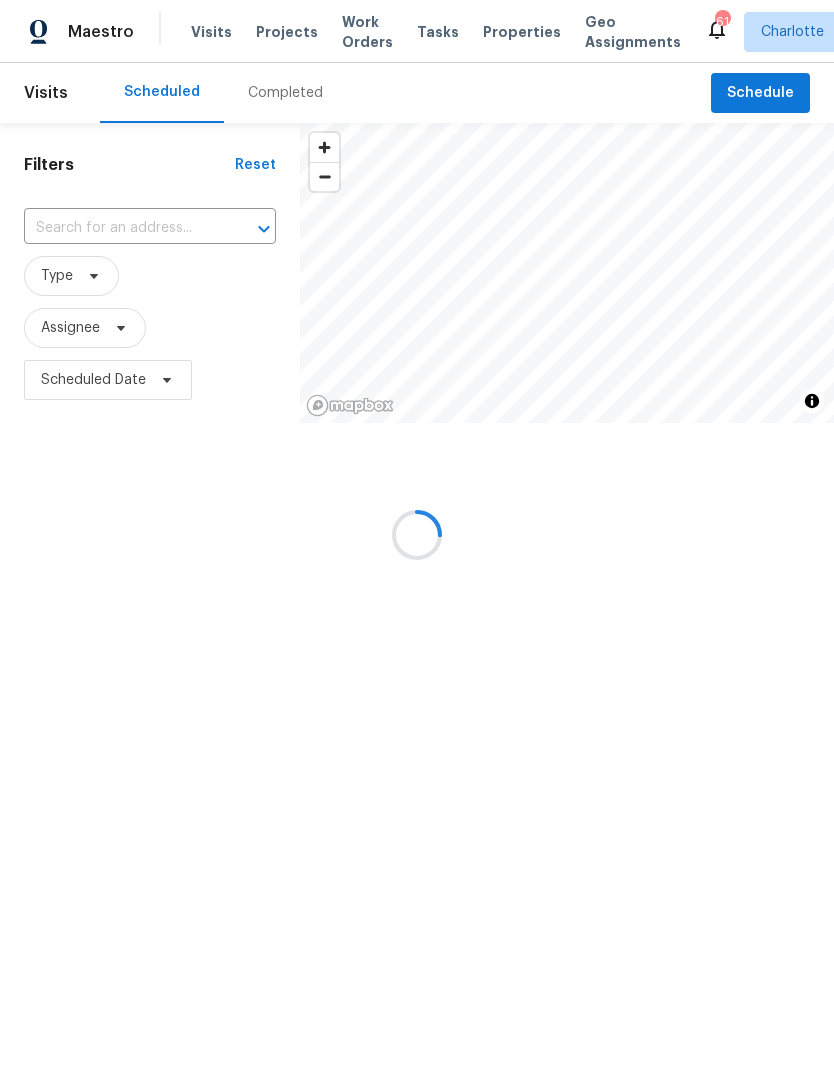 scroll, scrollTop: 0, scrollLeft: 0, axis: both 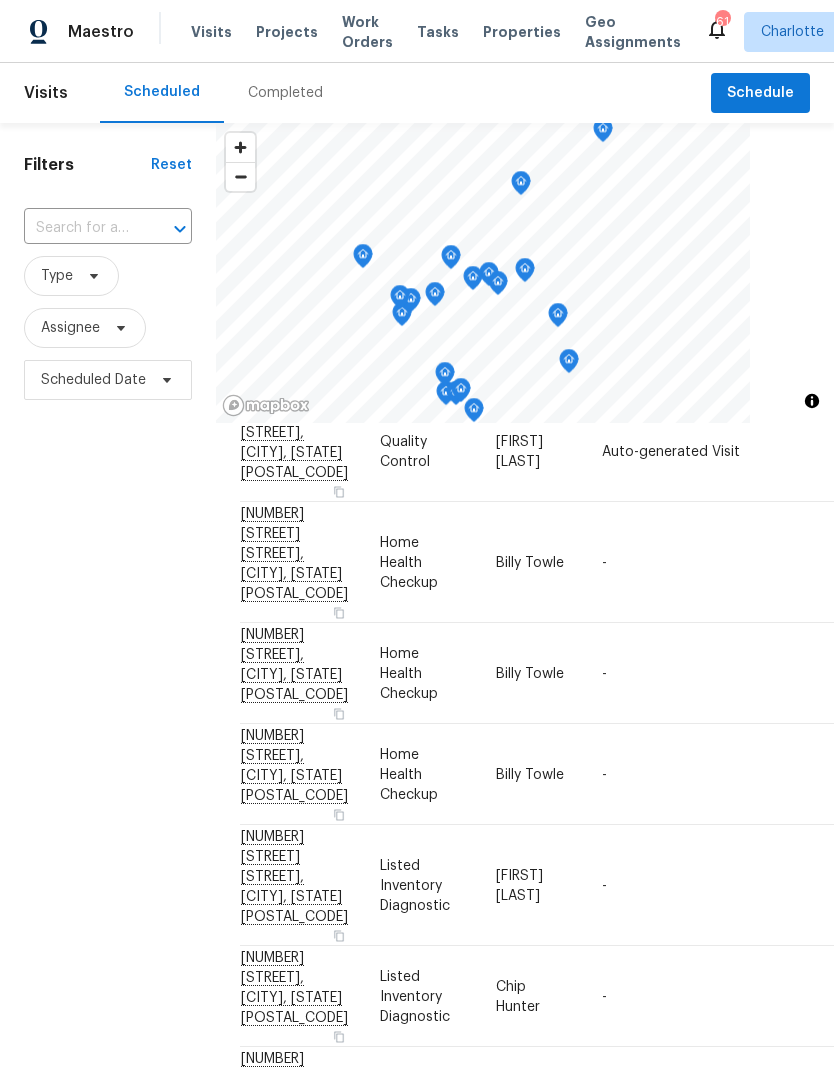 click on "Filters Reset ​ Type Assignee Scheduled Date" at bounding box center (108, 701) 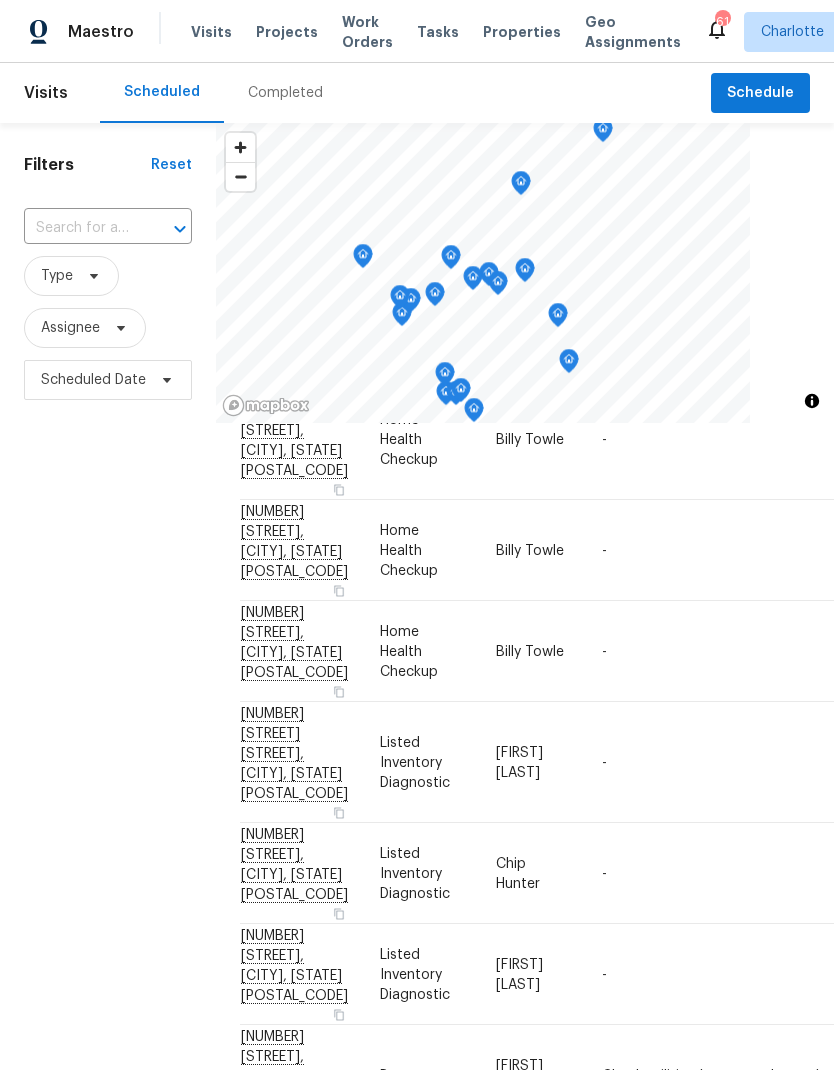 scroll, scrollTop: 1495, scrollLeft: -1, axis: both 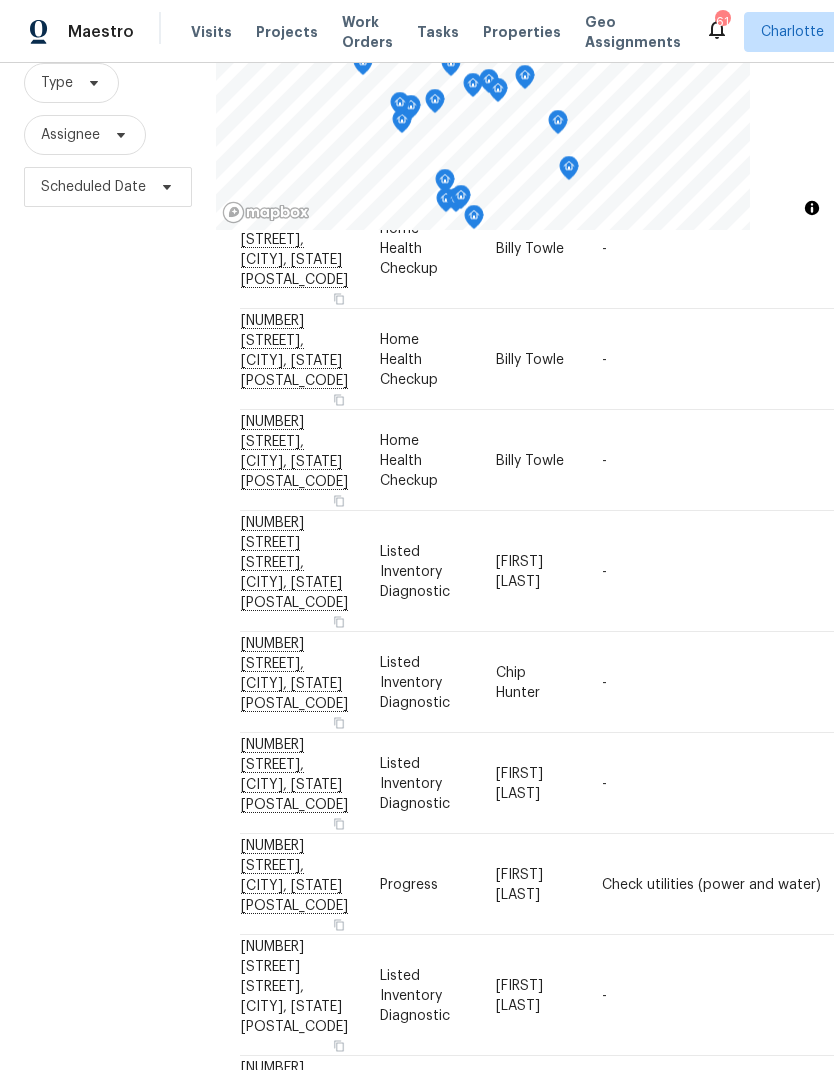 click on "Filters Reset ​ Type Assignee Scheduled Date" at bounding box center [108, 508] 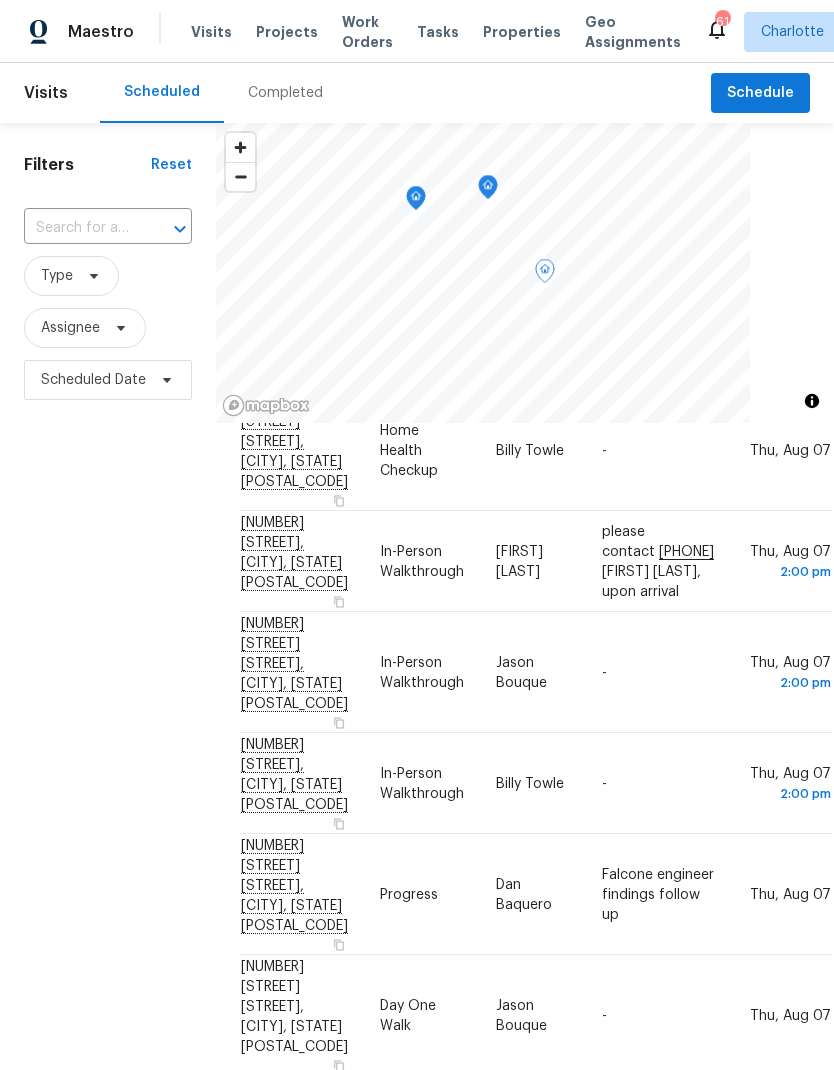 scroll, scrollTop: 774, scrollLeft: 0, axis: vertical 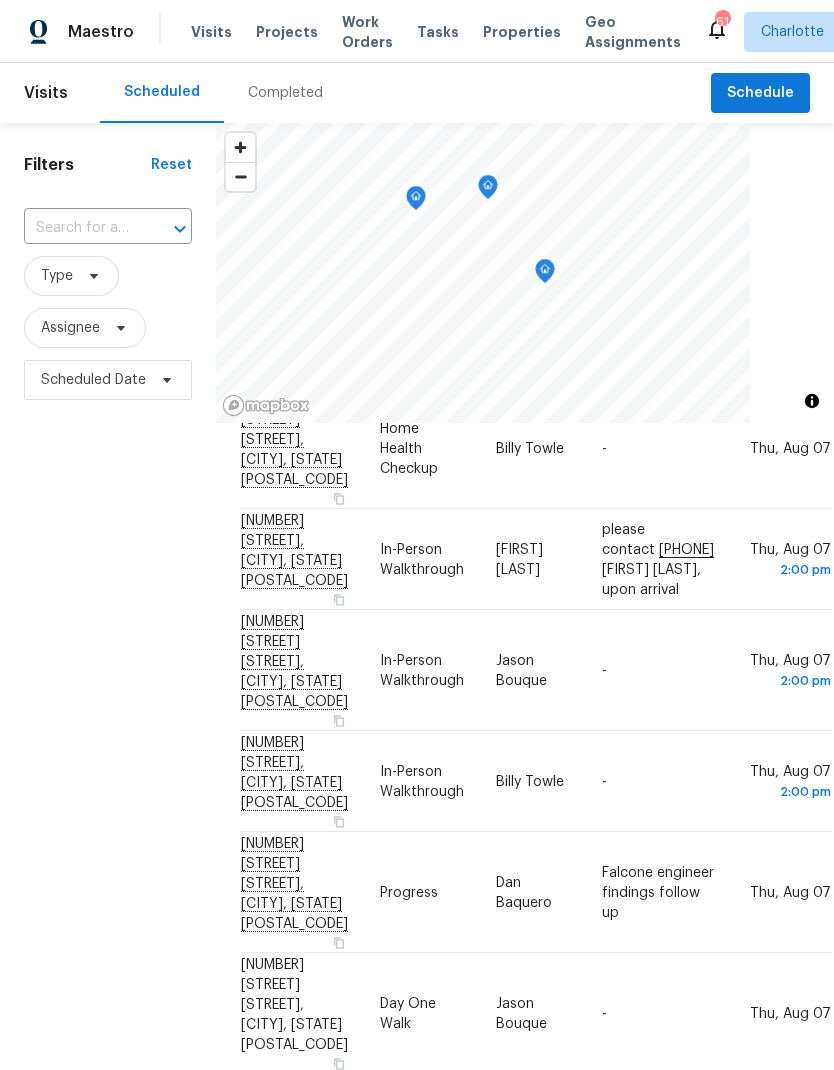 click on "Filters Reset ​ Type Assignee Scheduled Date" at bounding box center (108, 701) 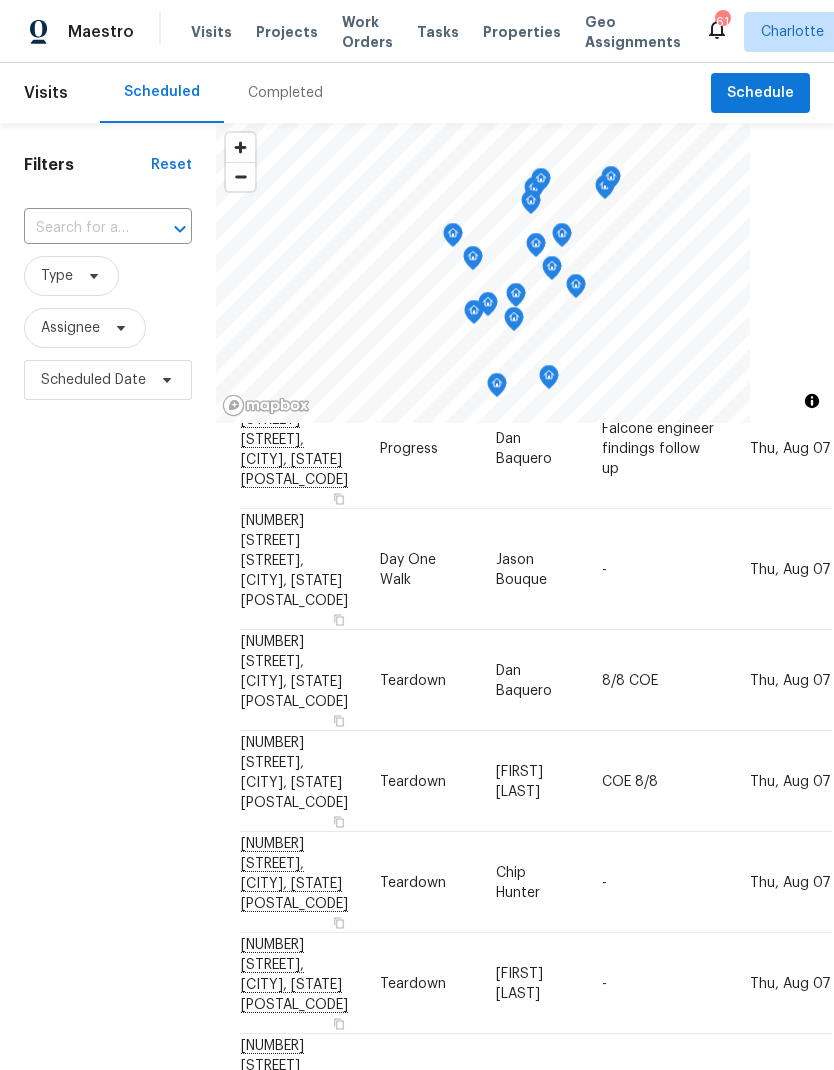 scroll, scrollTop: 1216, scrollLeft: 0, axis: vertical 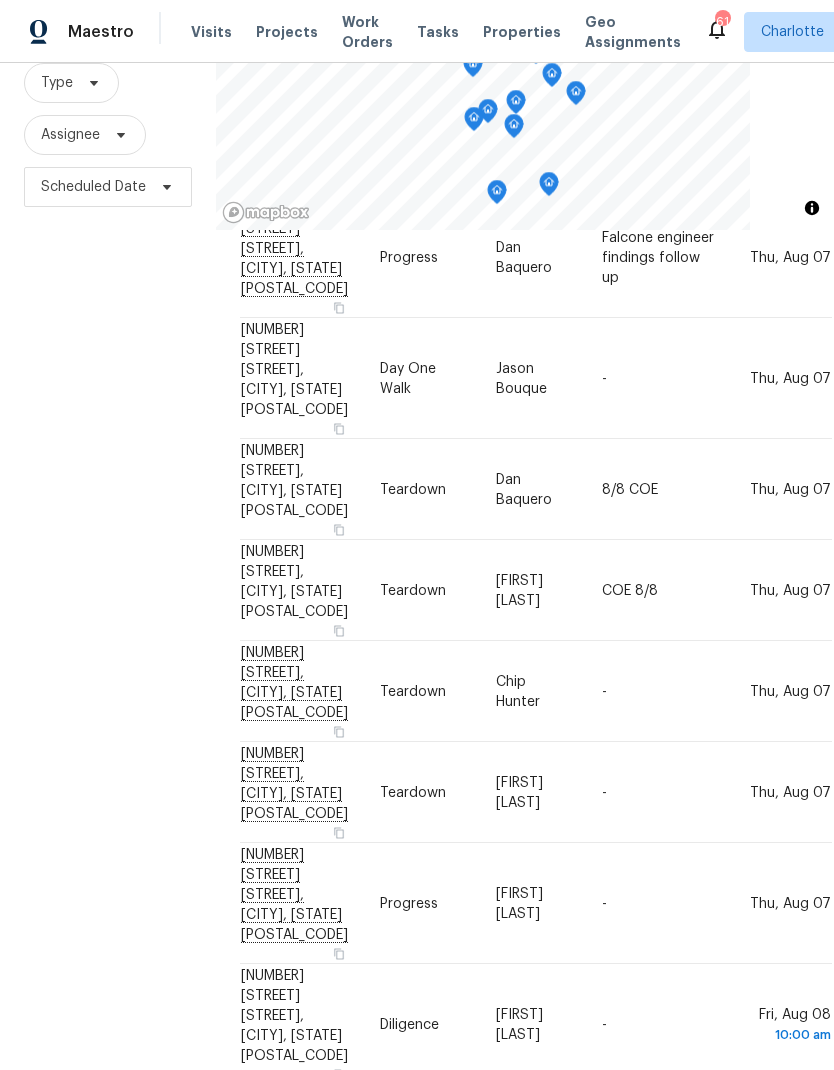 click 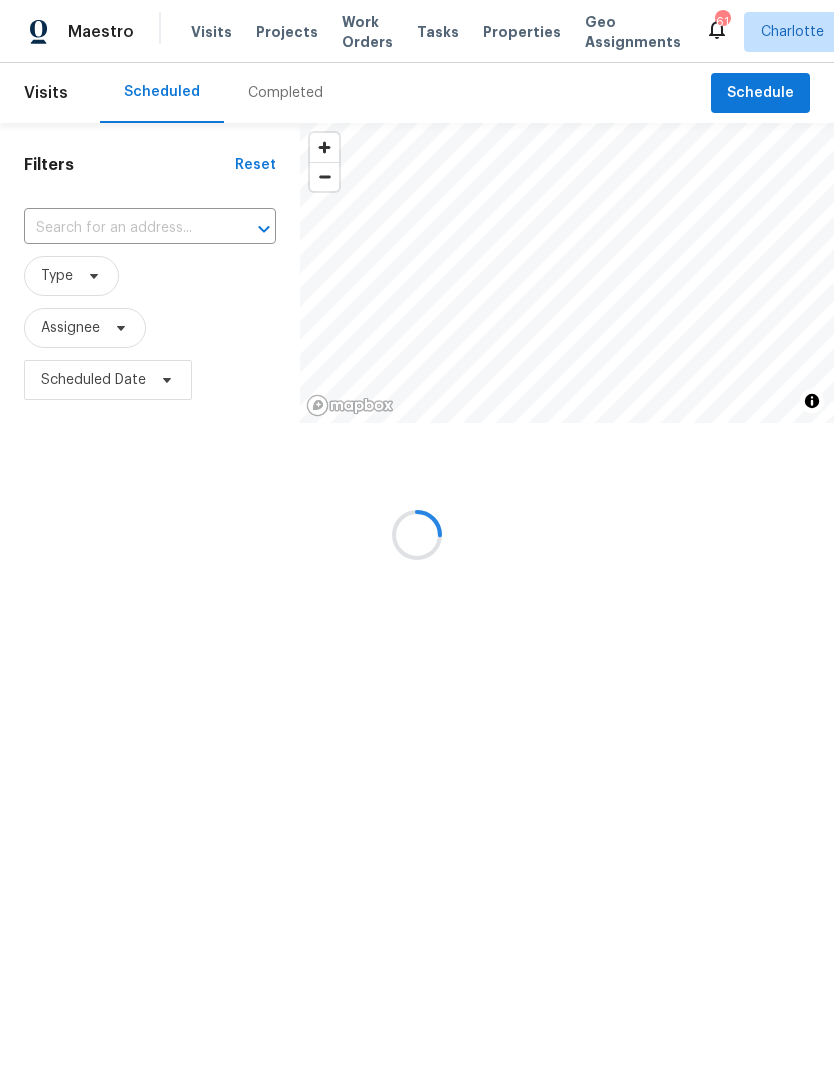 scroll, scrollTop: 0, scrollLeft: 0, axis: both 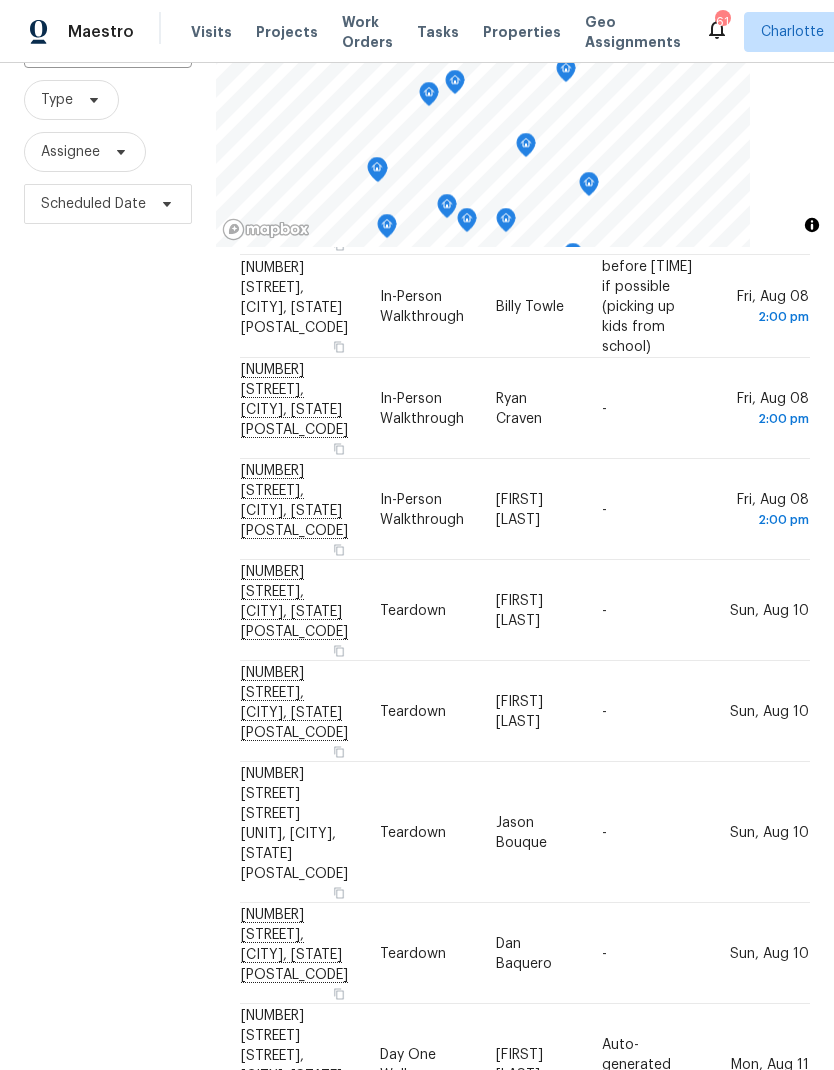 click on "Filters Reset ​ Type Assignee Scheduled Date" at bounding box center (108, 525) 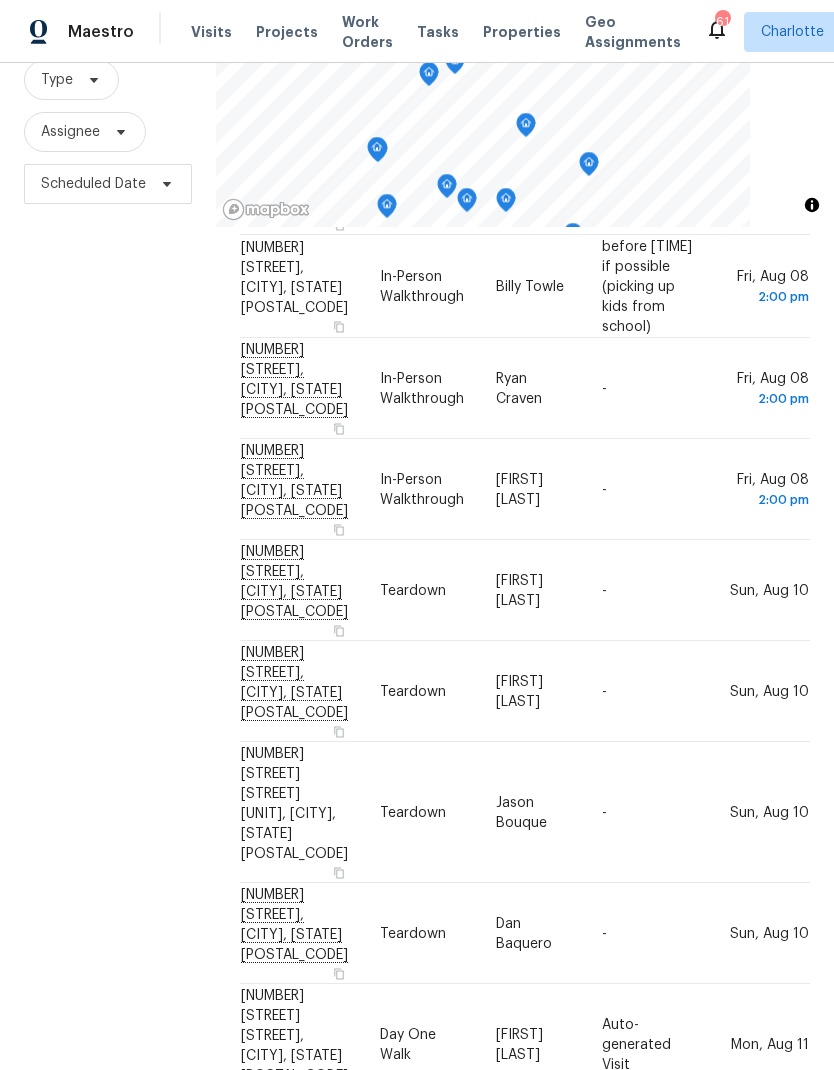 scroll, scrollTop: 193, scrollLeft: 0, axis: vertical 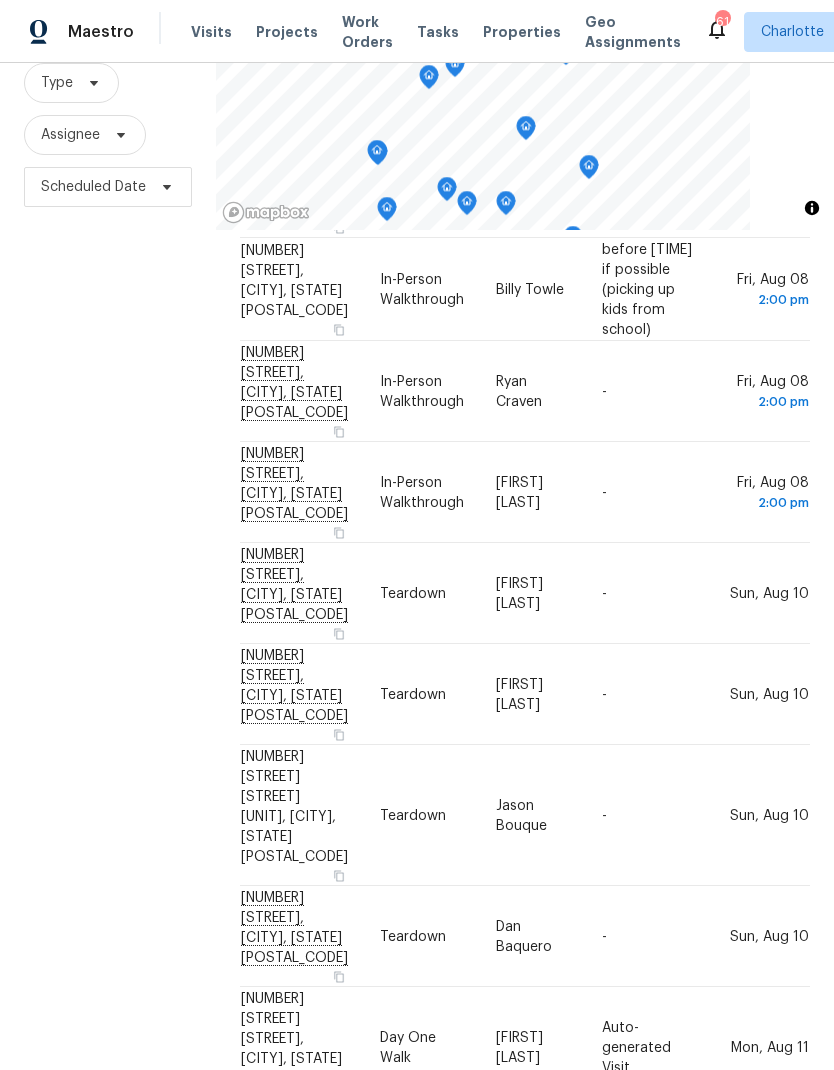 click on "Filters Reset ​ Type Assignee Scheduled Date" at bounding box center [108, 508] 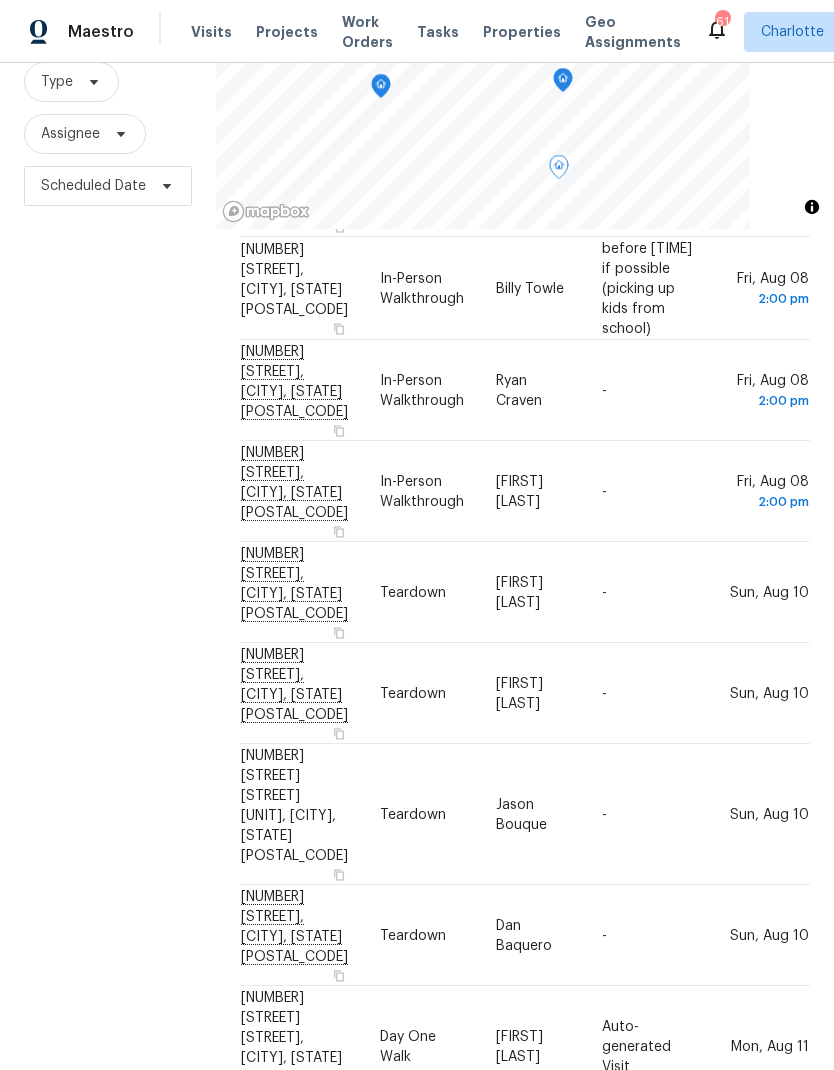 scroll, scrollTop: 193, scrollLeft: 0, axis: vertical 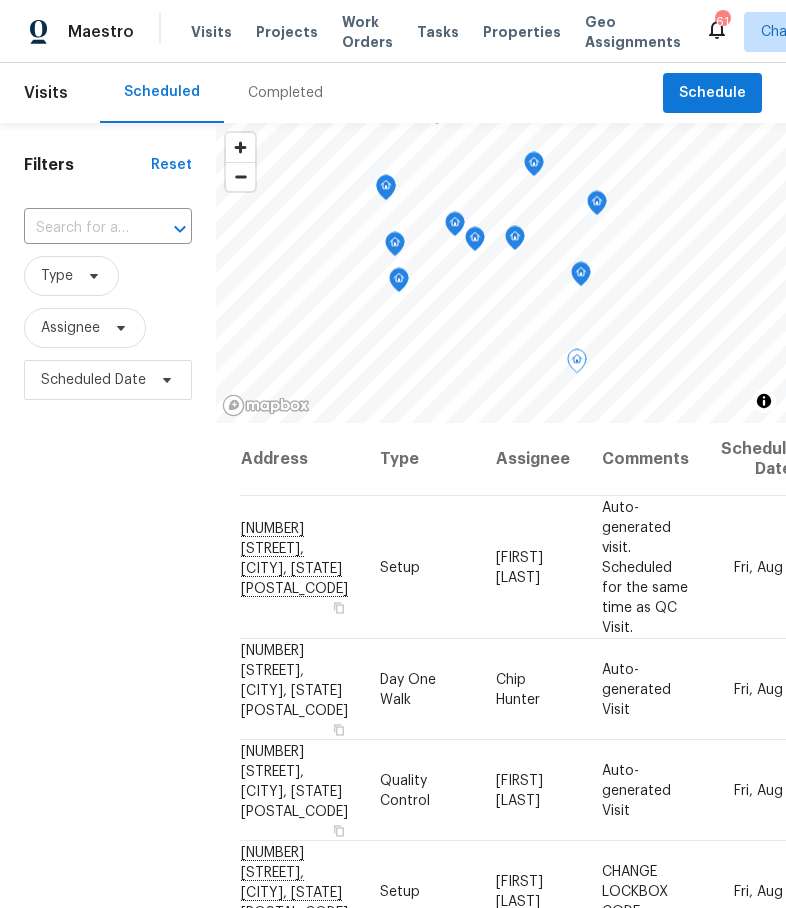 click at bounding box center [80, 228] 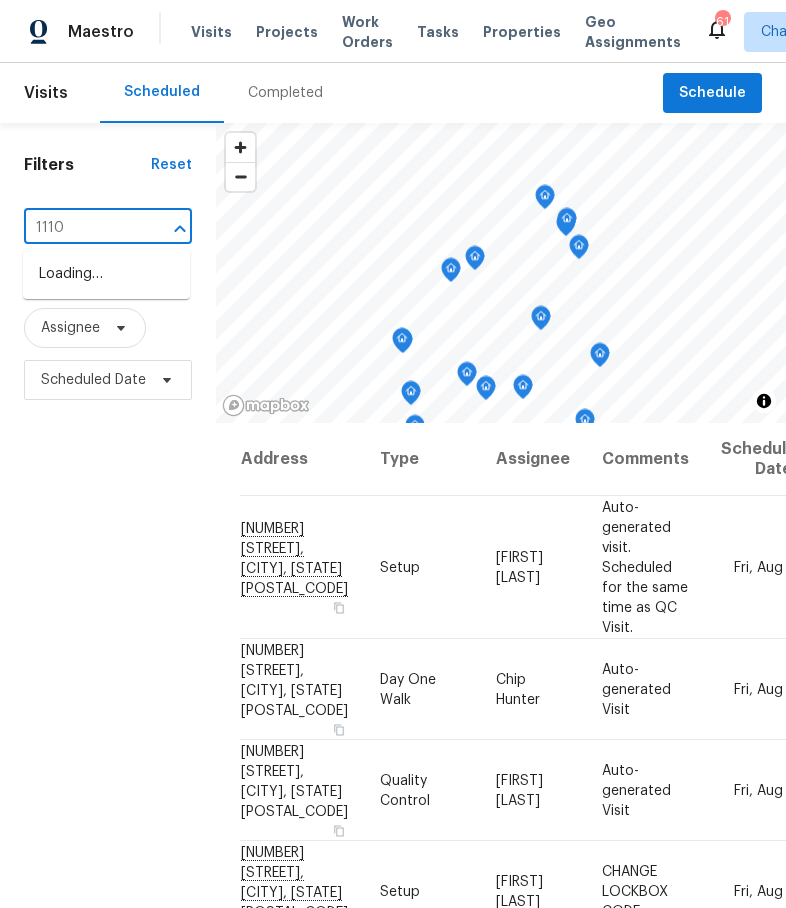 type on "11103" 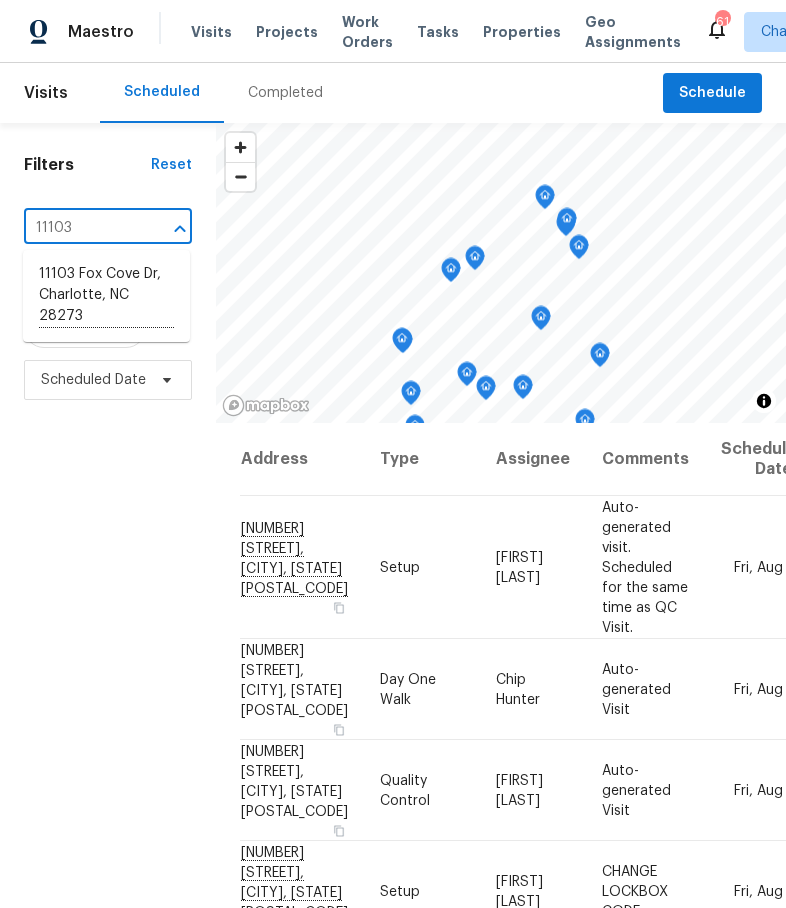 click on "11103 Fox Cove Dr, Charlotte, NC 28273" at bounding box center (106, 296) 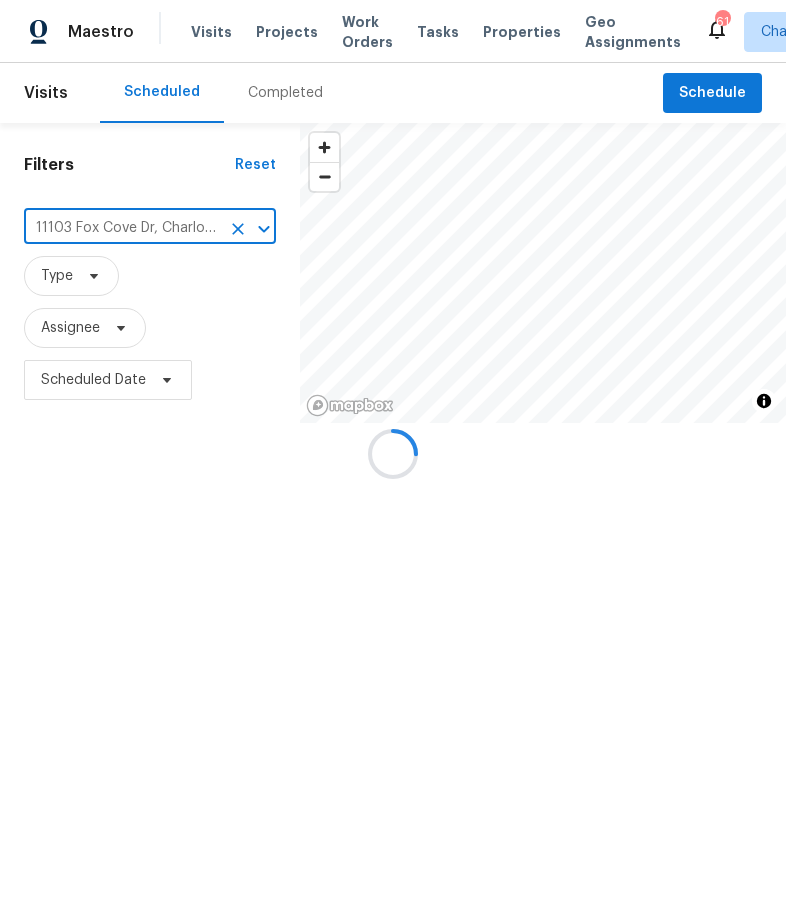 scroll, scrollTop: 0, scrollLeft: 0, axis: both 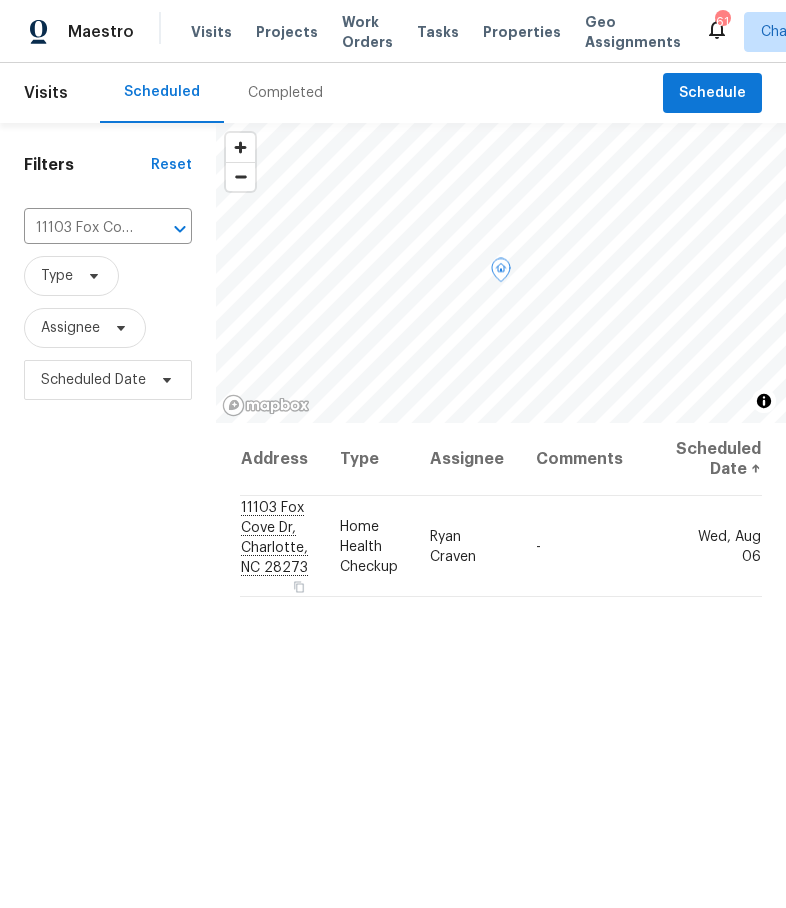 click 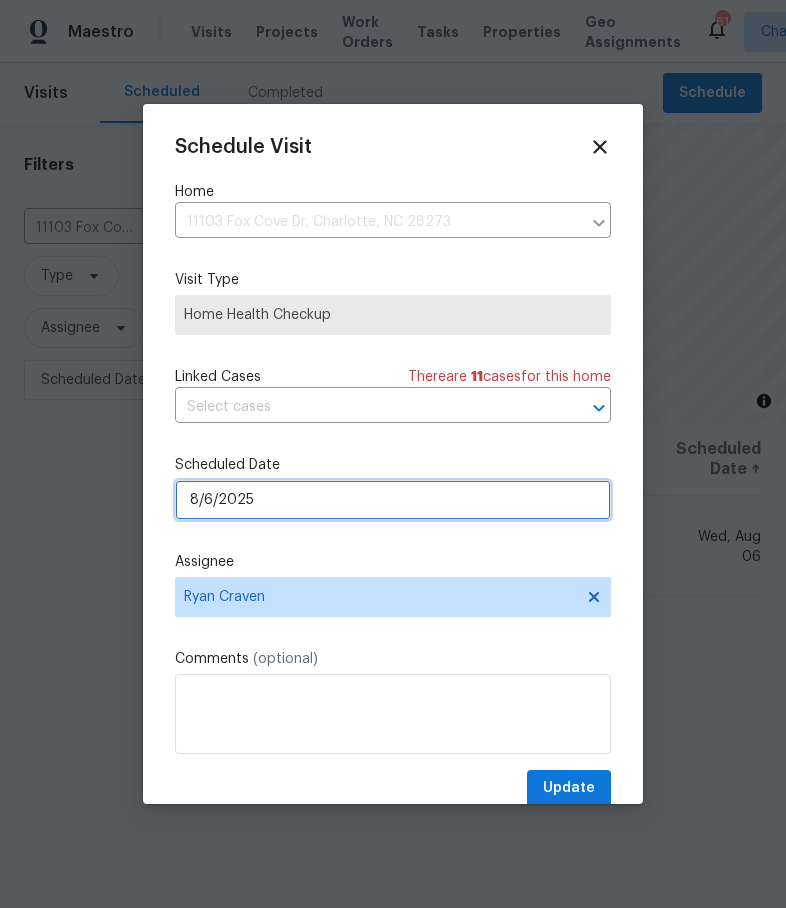 click on "8/6/2025" at bounding box center (393, 500) 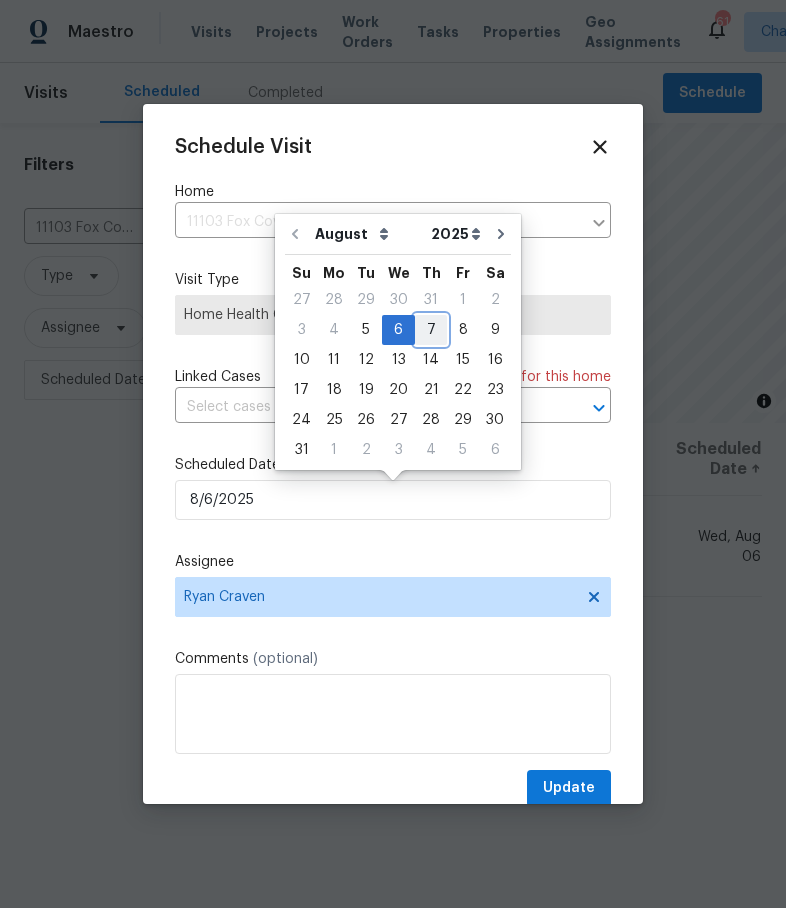 click on "7" at bounding box center (431, 330) 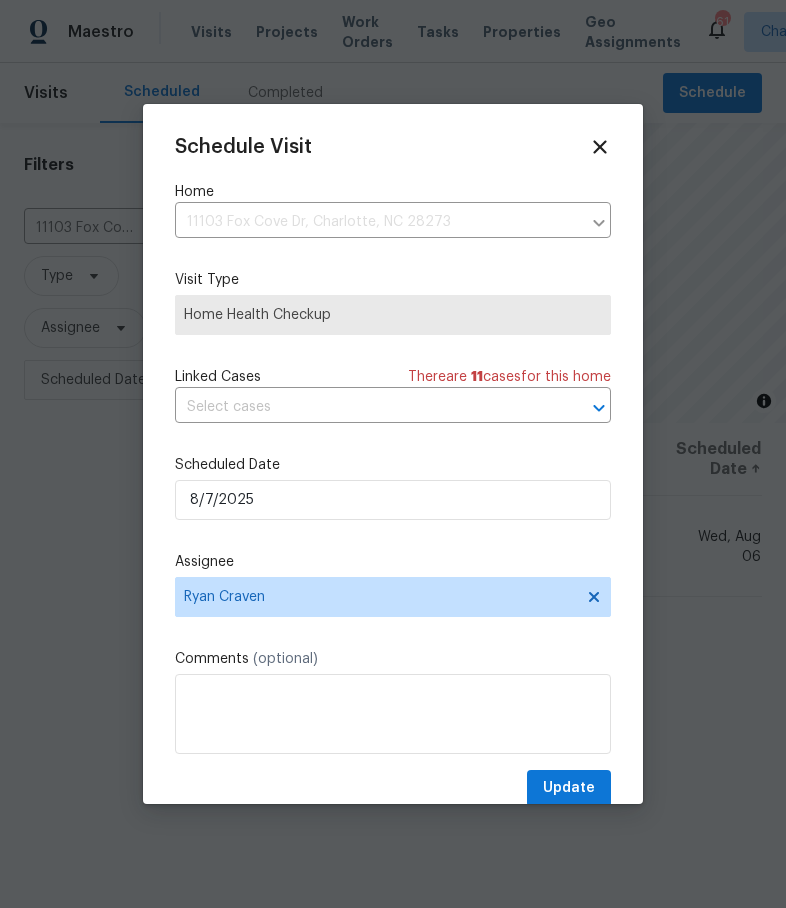 type on "8/7/2025" 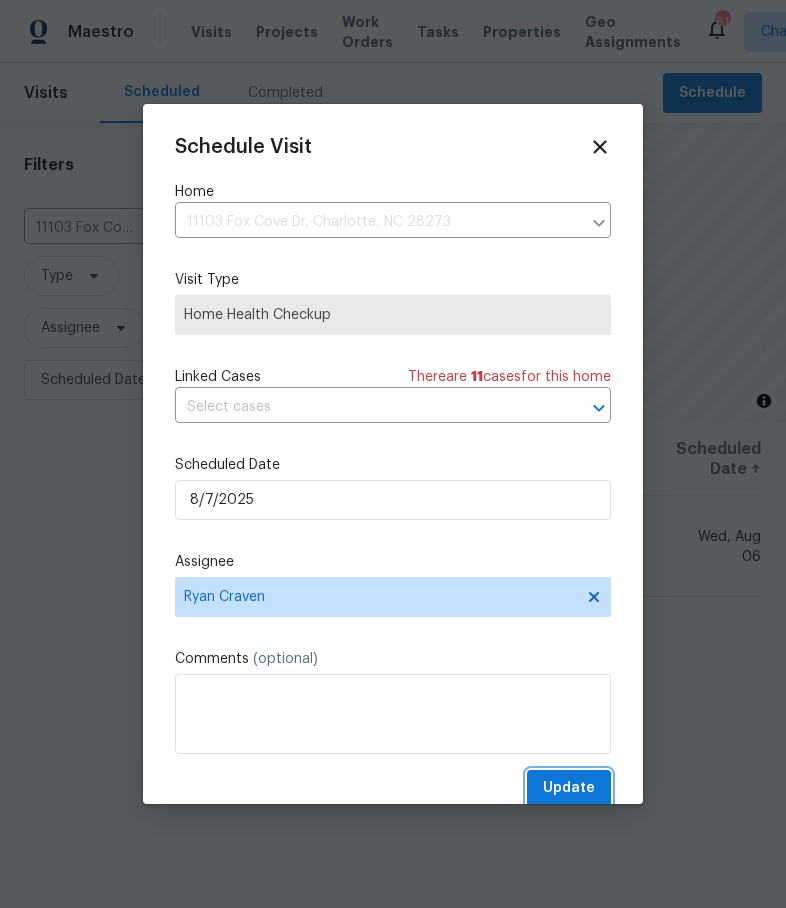 click on "Update" at bounding box center (569, 788) 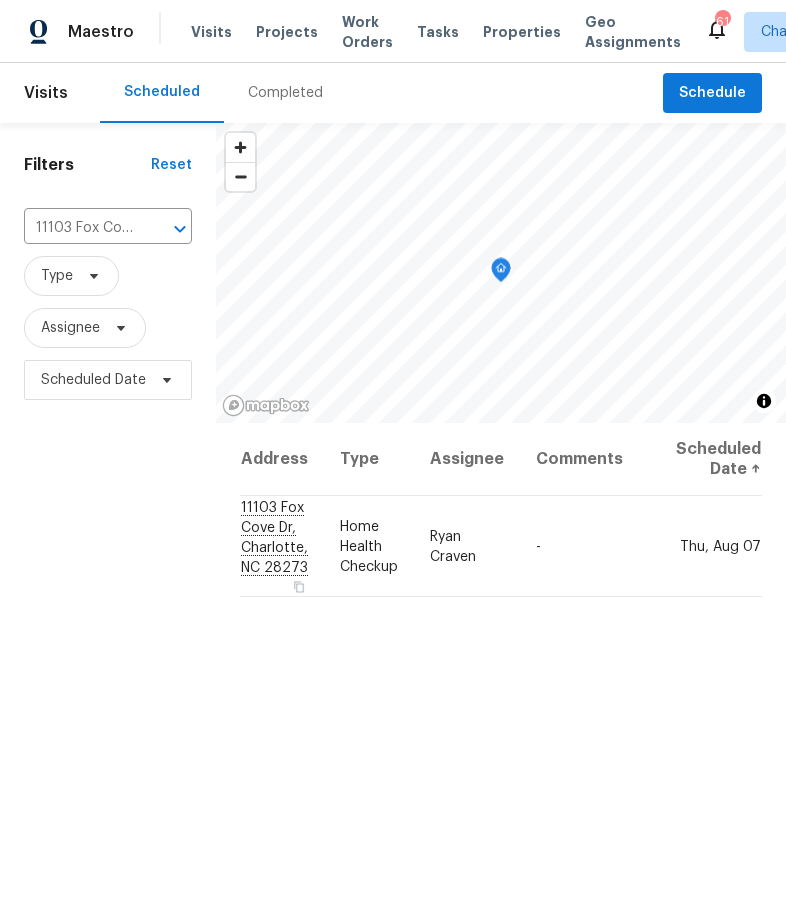 click 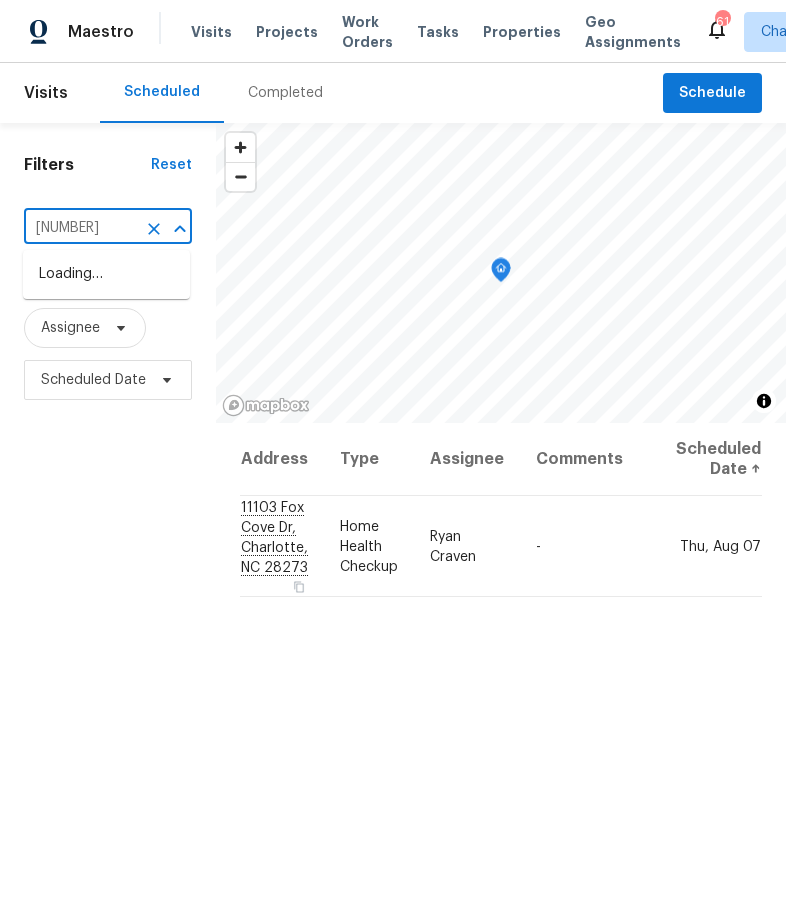type on "12307" 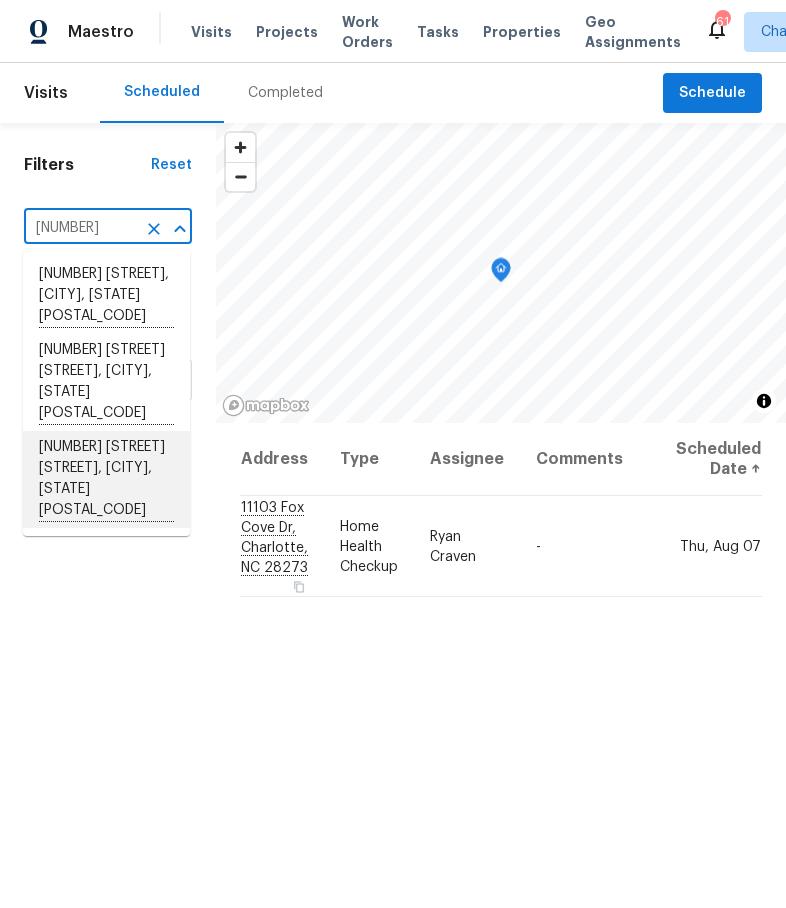 click on "12307 Poplar Forest Dr, Charlotte, NC 28278" at bounding box center [106, 479] 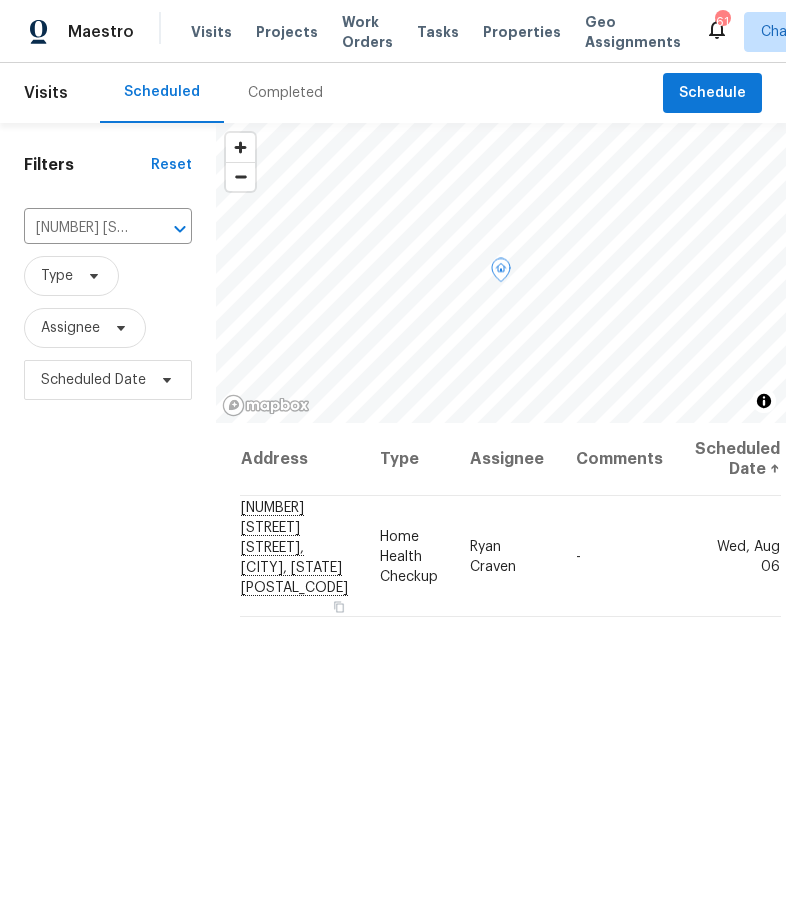 click 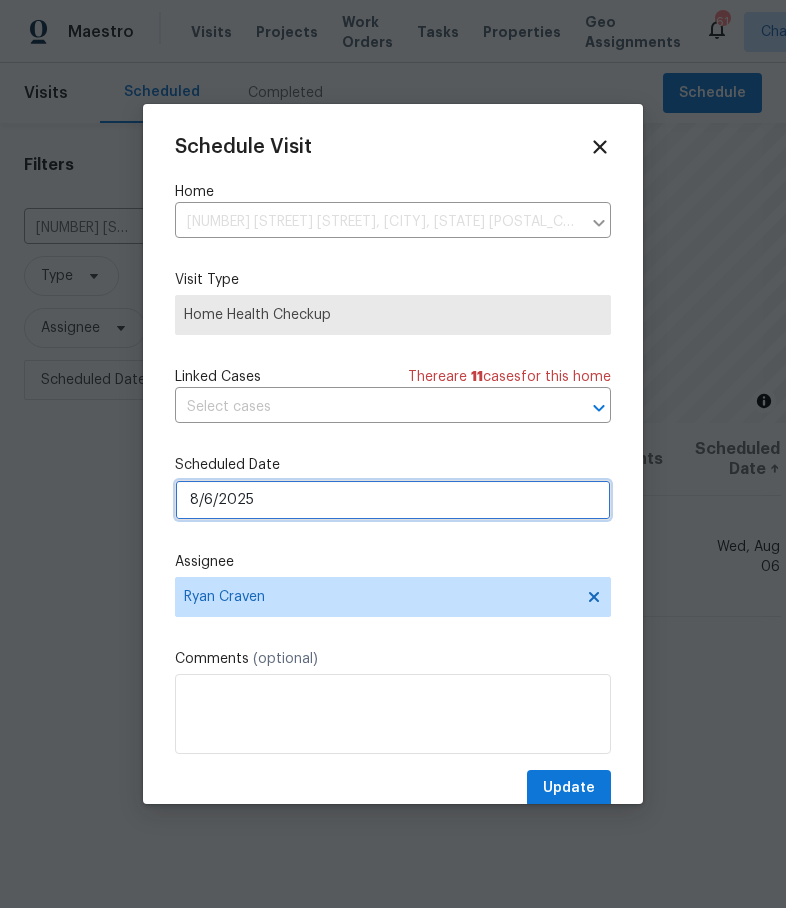 click on "8/6/2025" at bounding box center [393, 500] 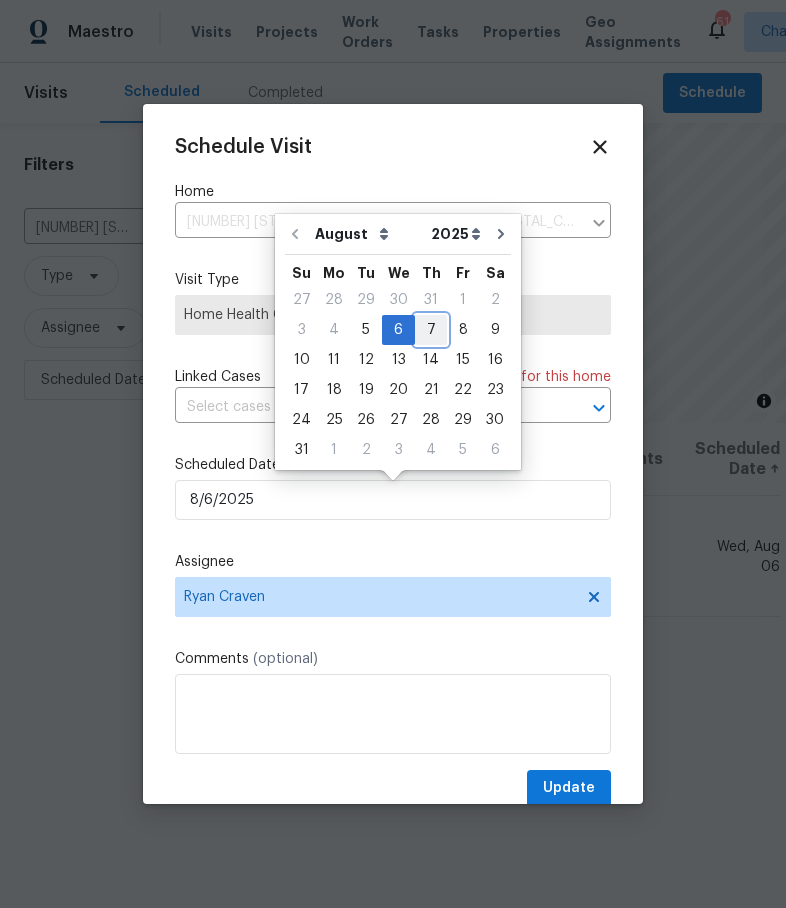 click on "7" at bounding box center (431, 330) 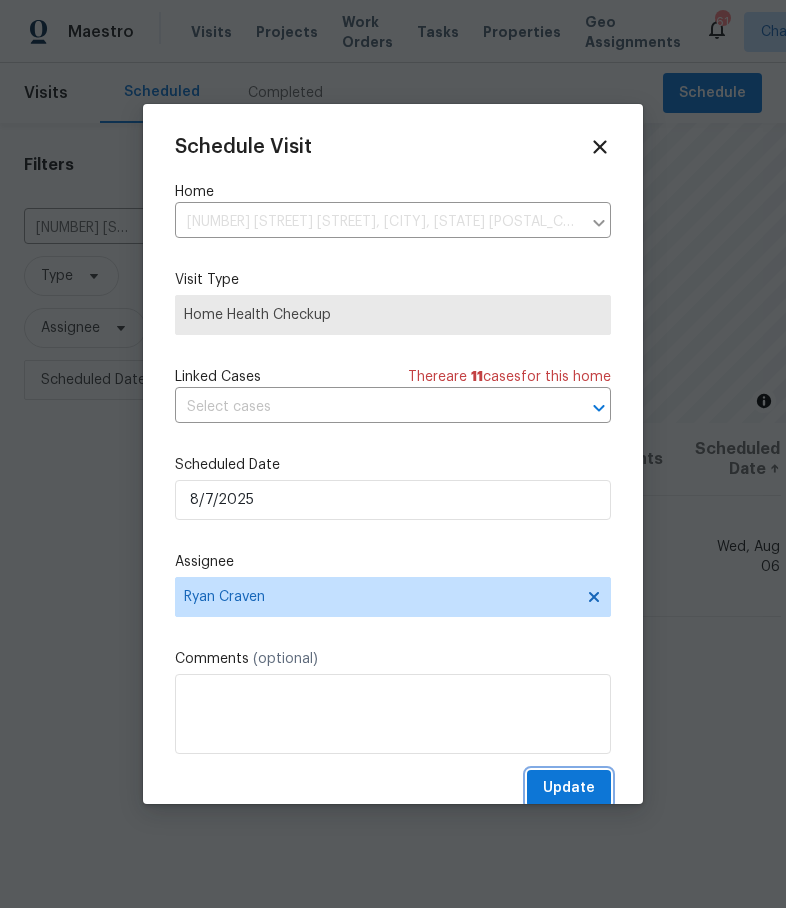 click on "Update" at bounding box center [569, 788] 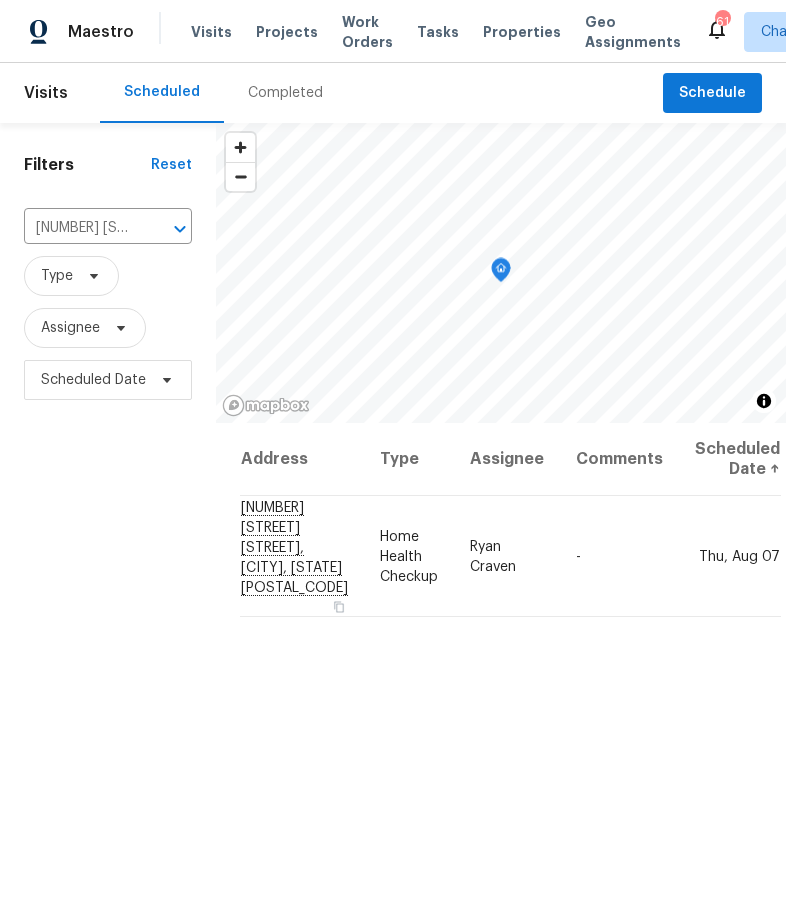 click 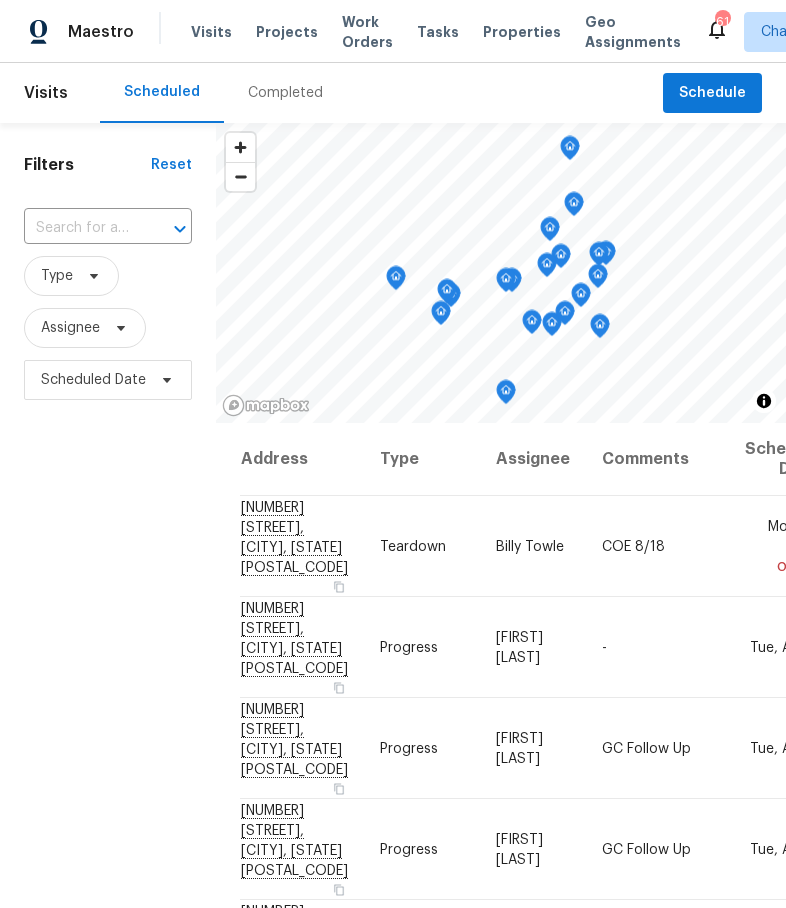 click at bounding box center (80, 228) 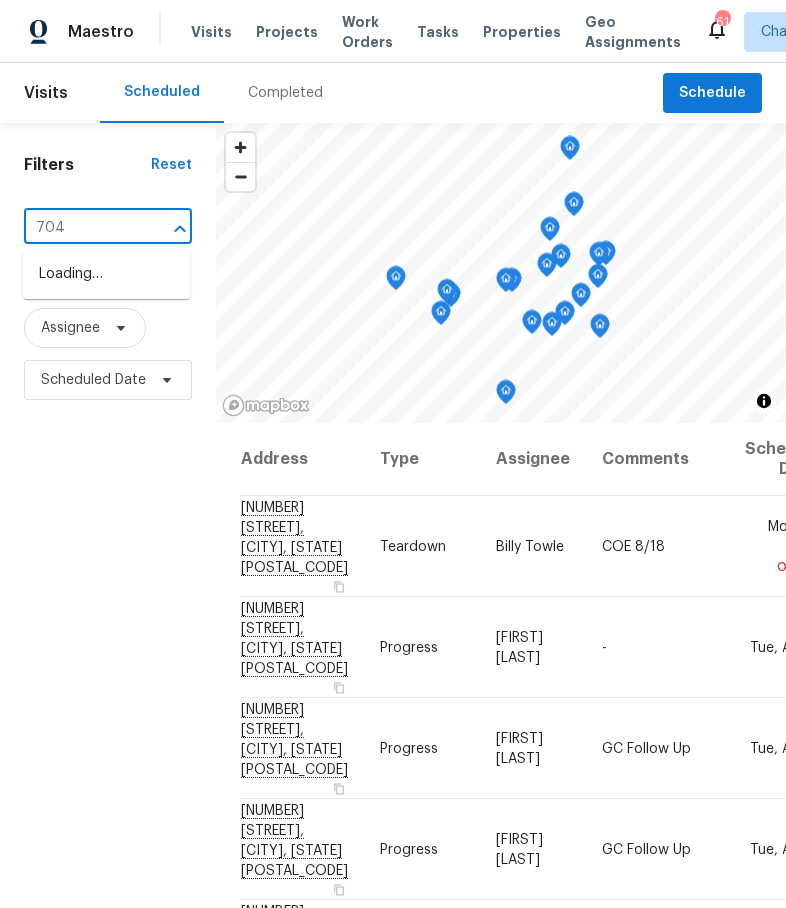 type on "7042" 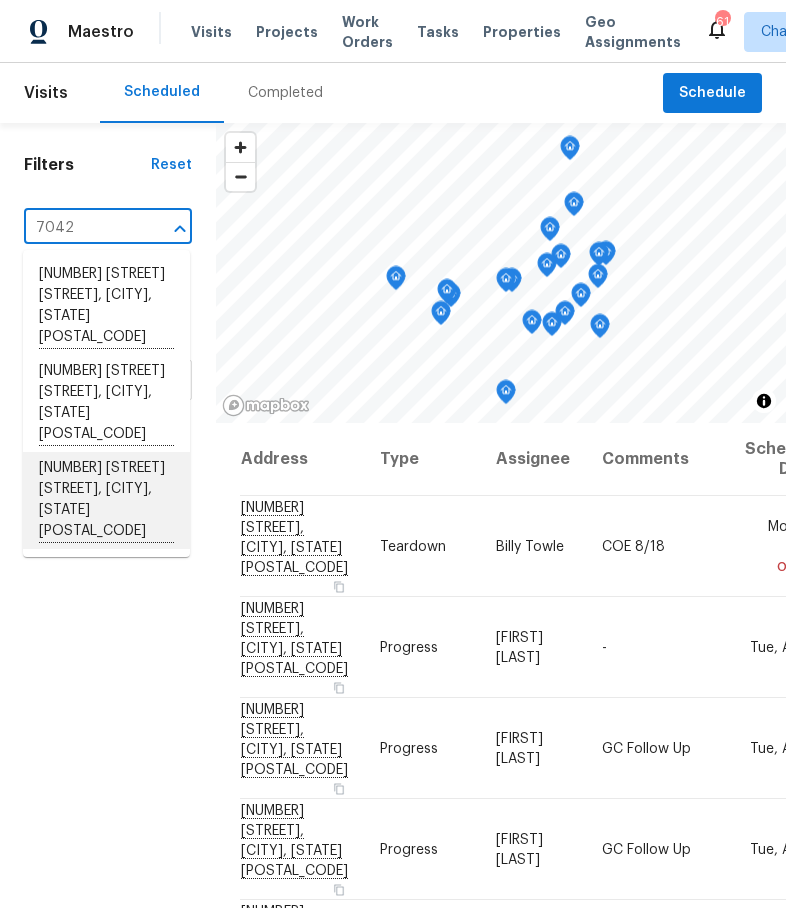 click on "7042 Evanton Loch Rd, Charlotte, NC 28278" at bounding box center (106, 500) 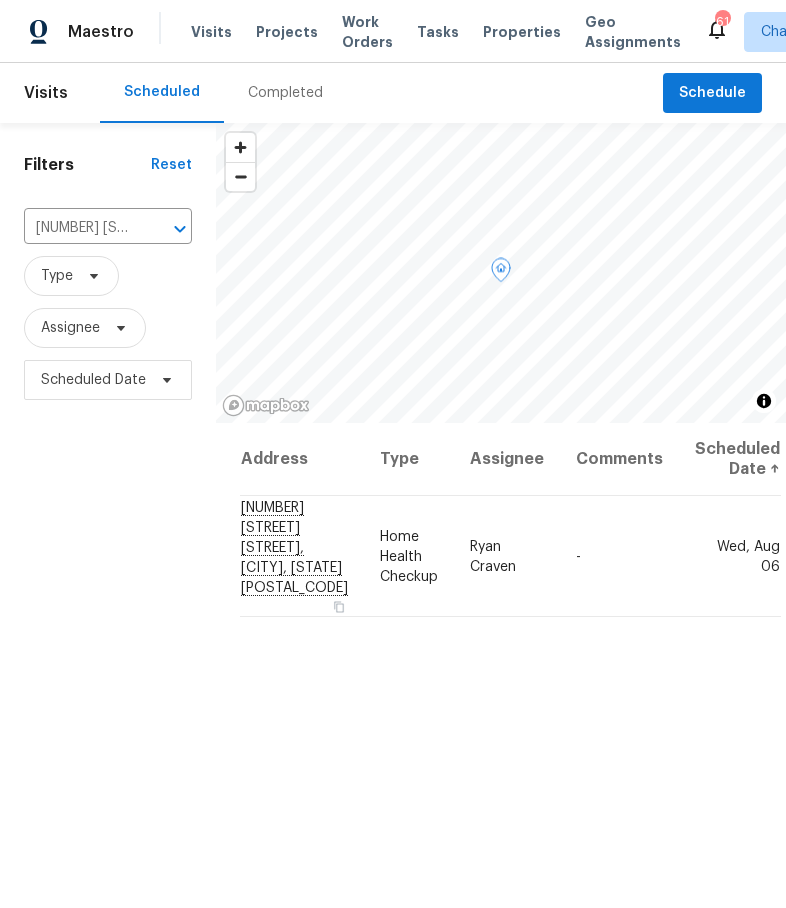 click 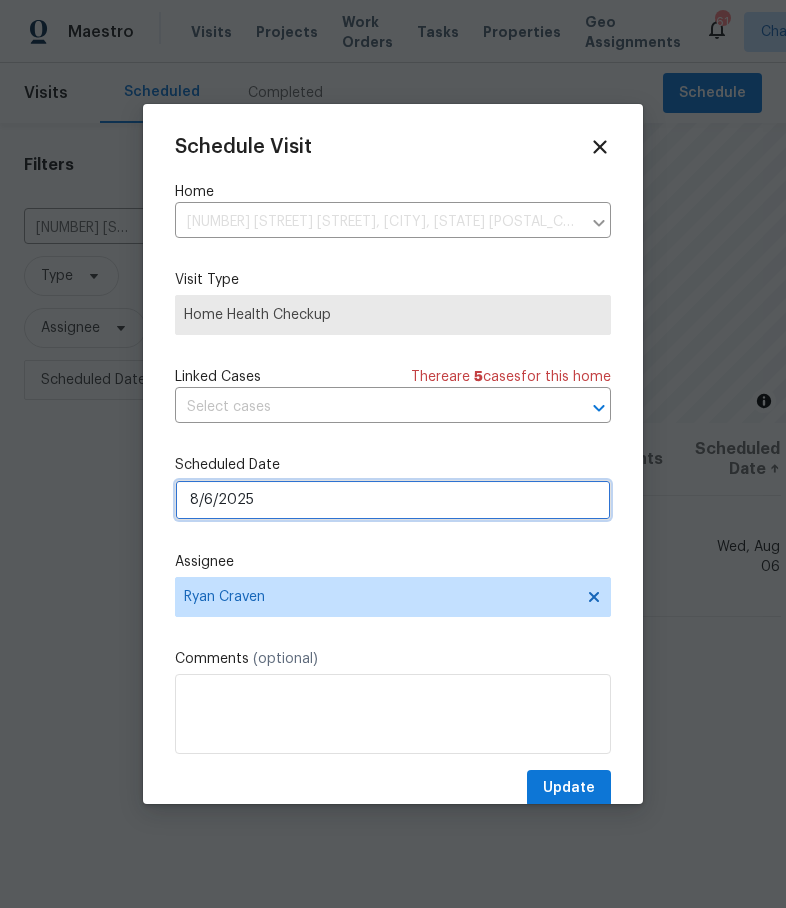 click on "8/6/2025" at bounding box center (393, 500) 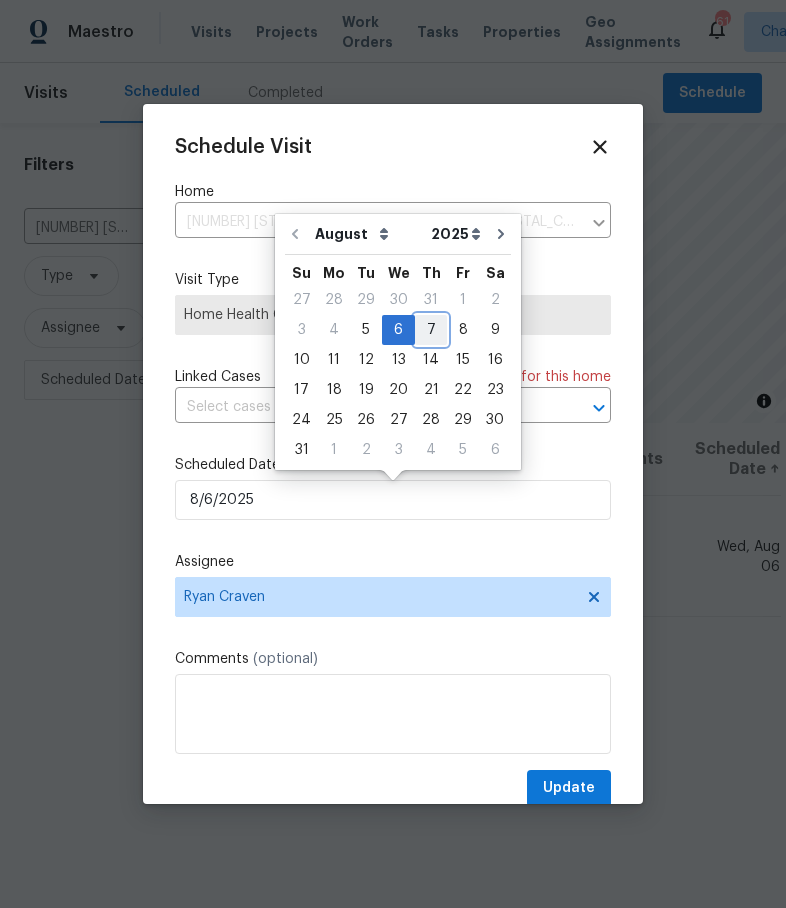 click on "7" at bounding box center (431, 330) 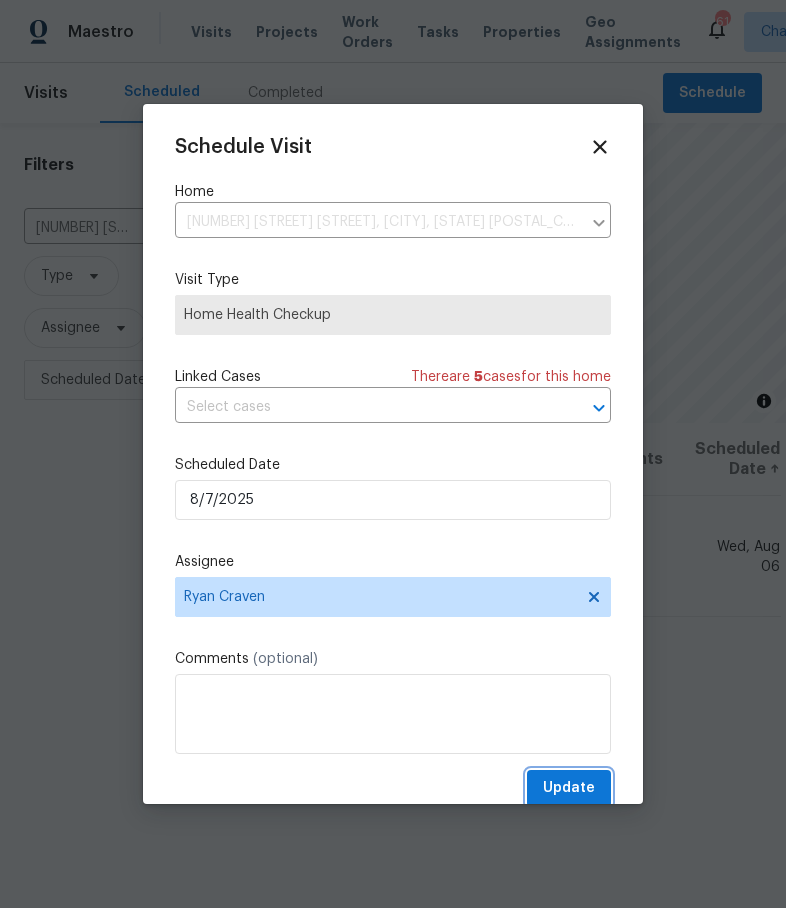 click on "Update" at bounding box center [569, 788] 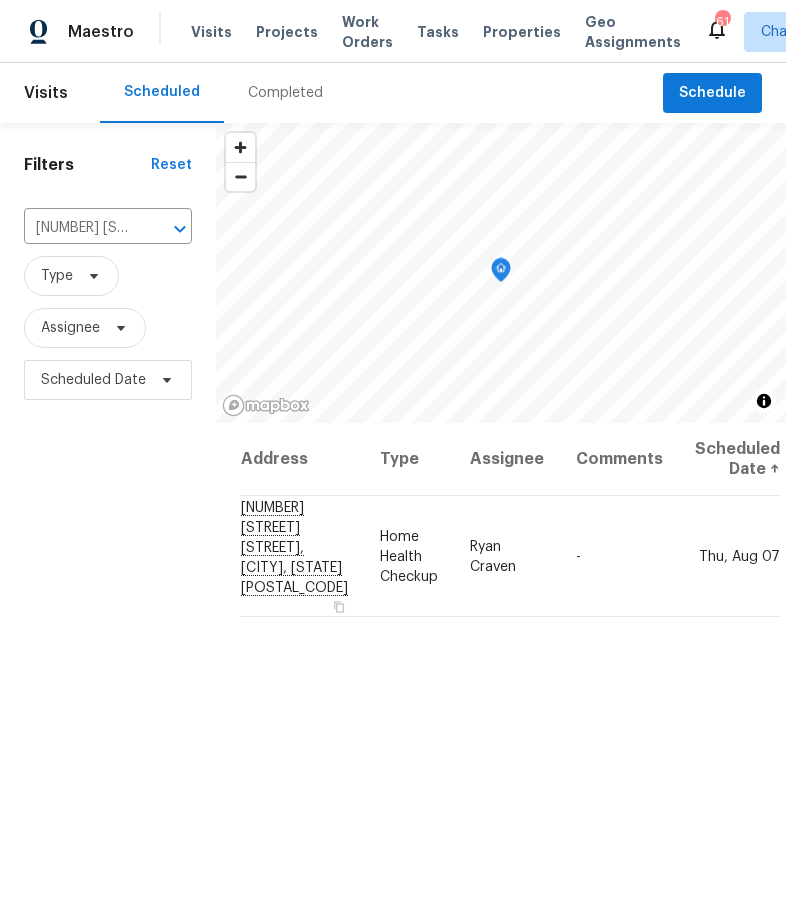 click 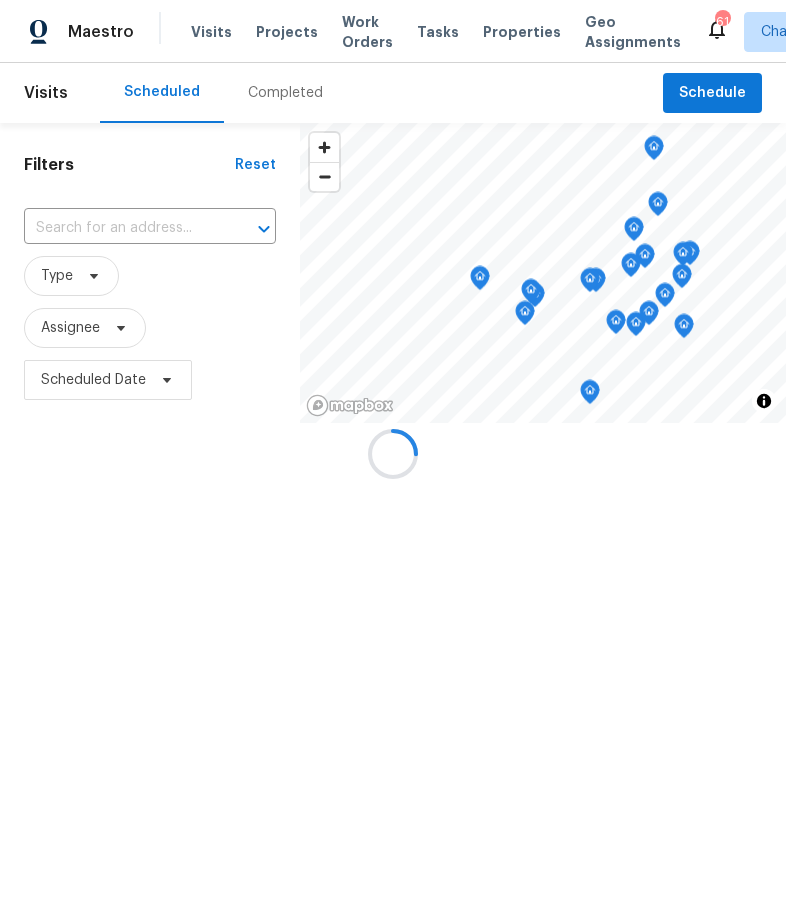 click at bounding box center (122, 228) 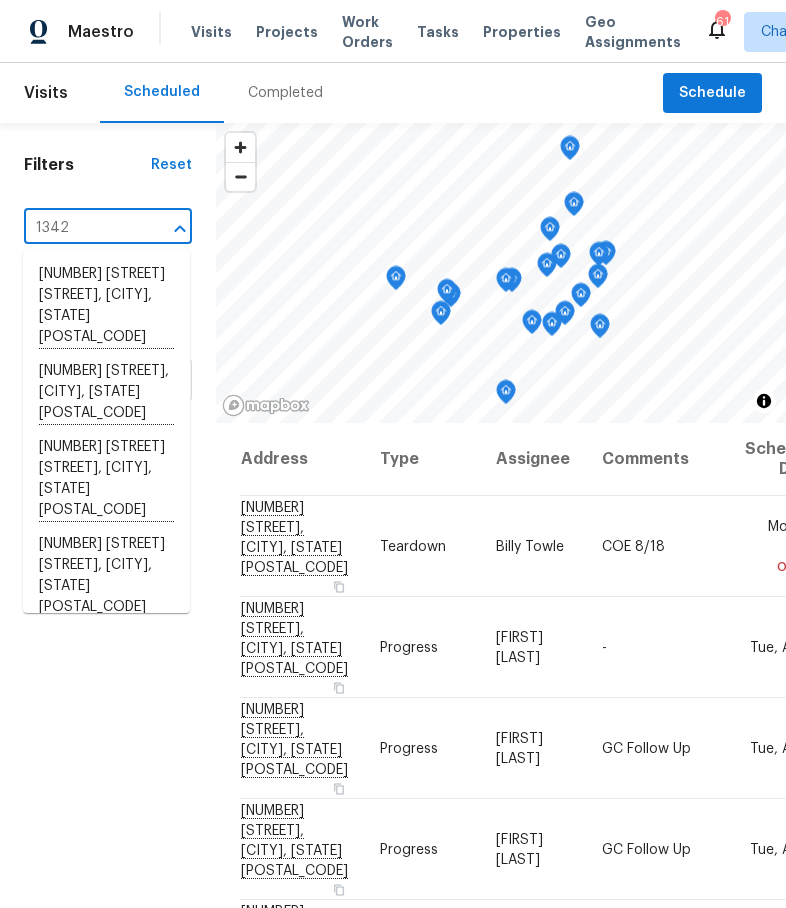 type on "13424" 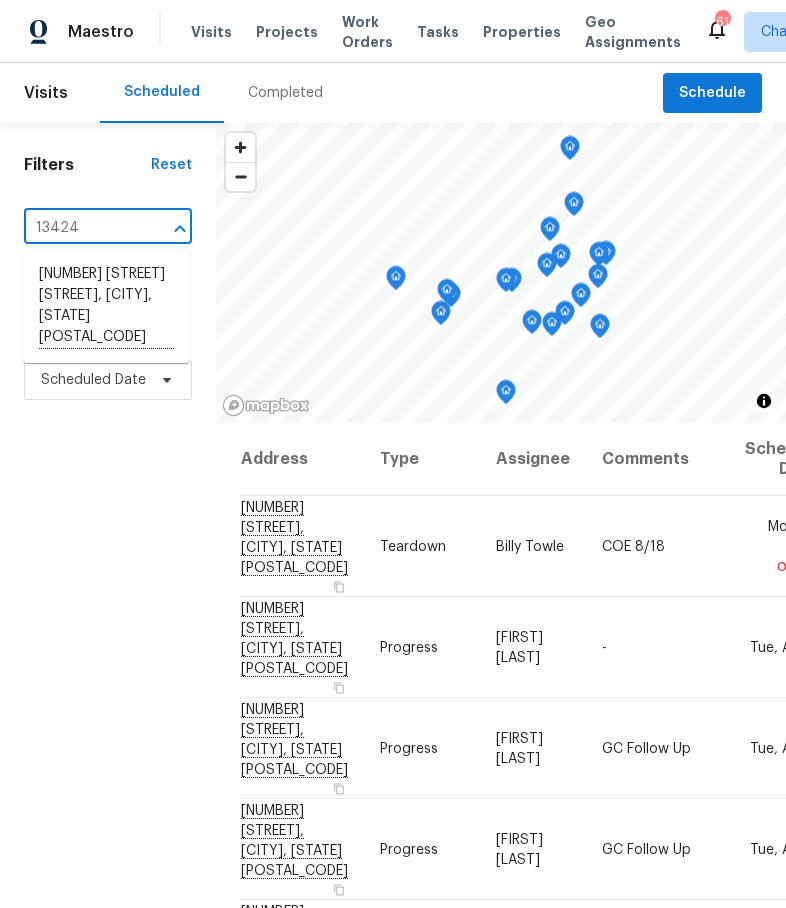 click on "13424 Kibworth Ln, Charlotte, NC 28273" at bounding box center [106, 306] 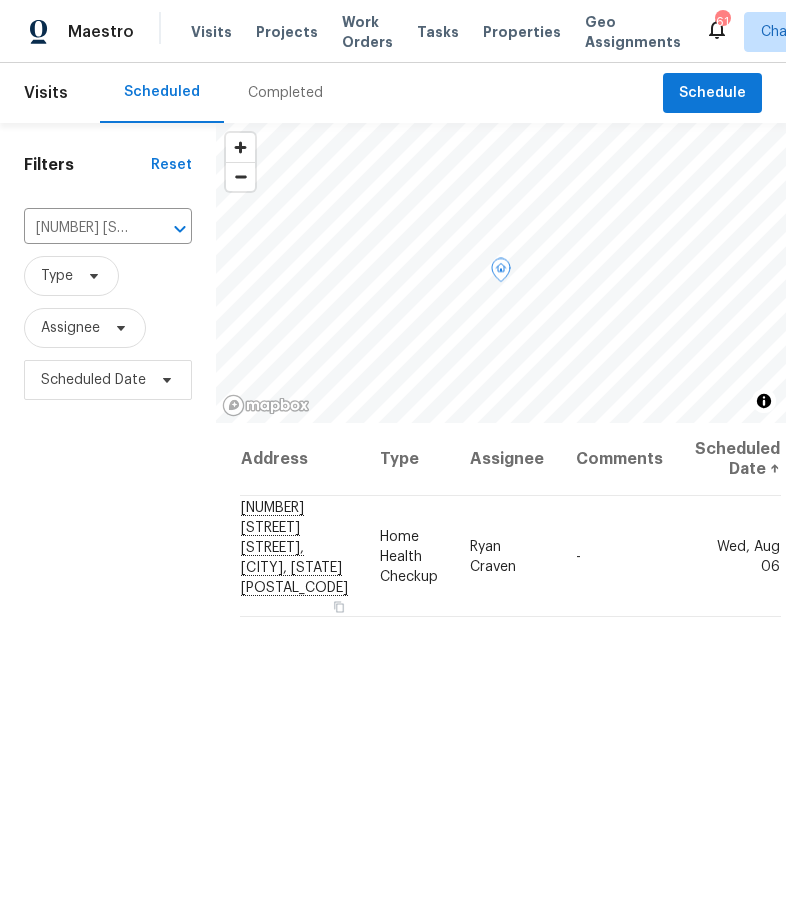 click 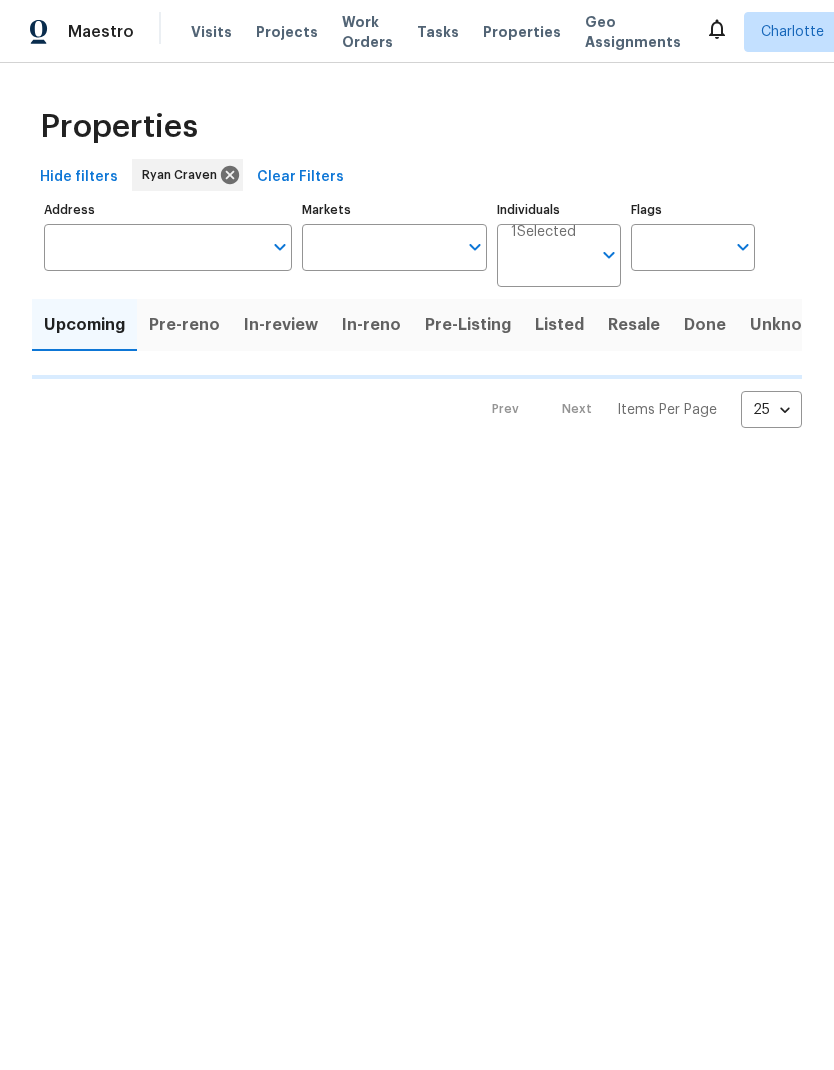 scroll, scrollTop: 0, scrollLeft: 0, axis: both 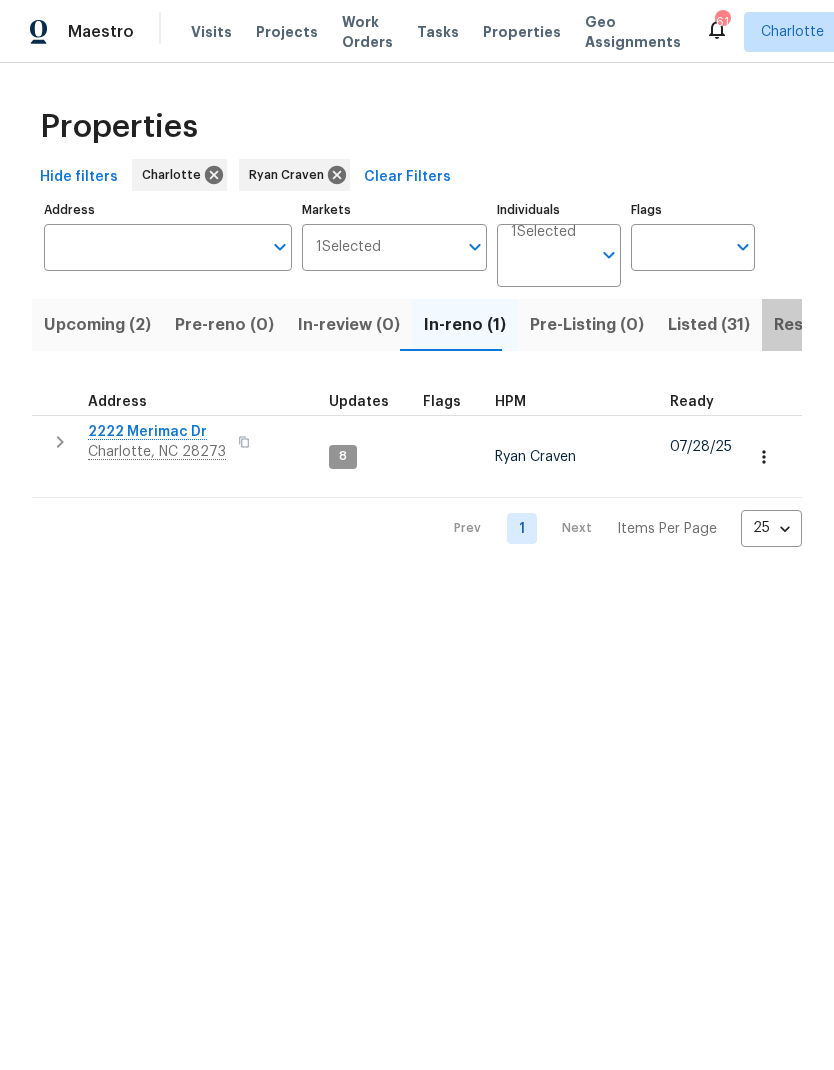 click on "Resale (3)" at bounding box center [813, 325] 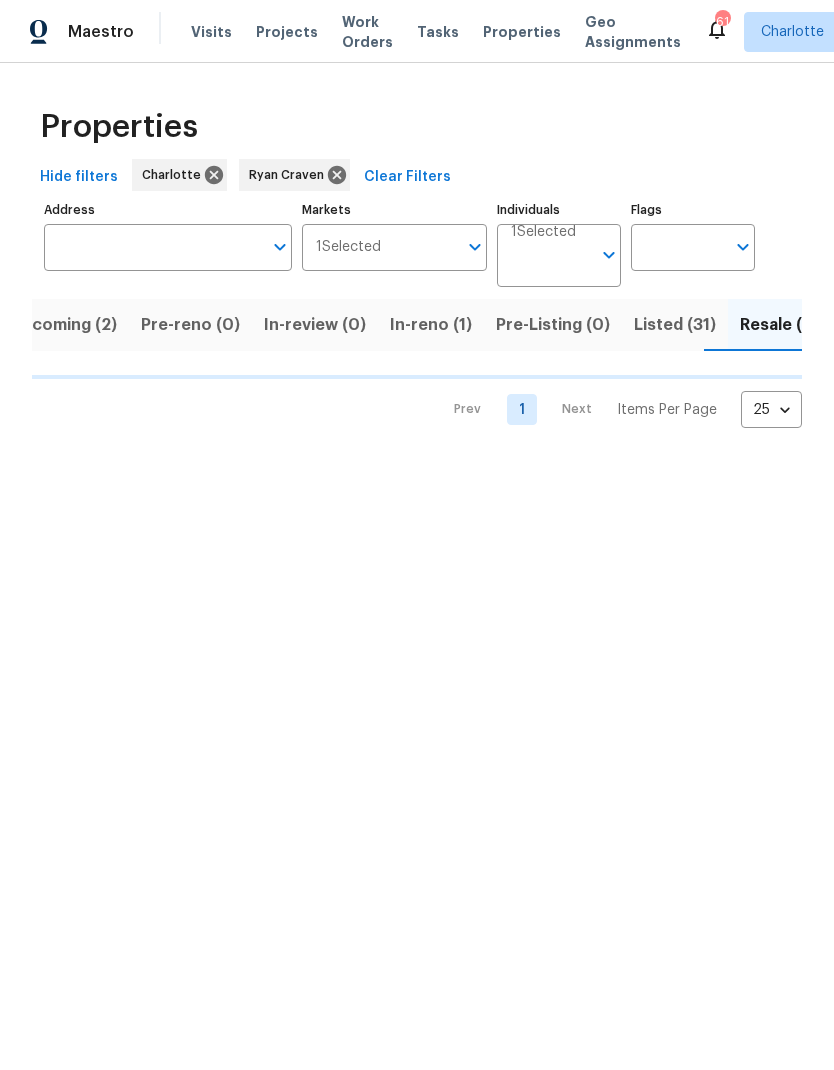 scroll, scrollTop: 0, scrollLeft: 35, axis: horizontal 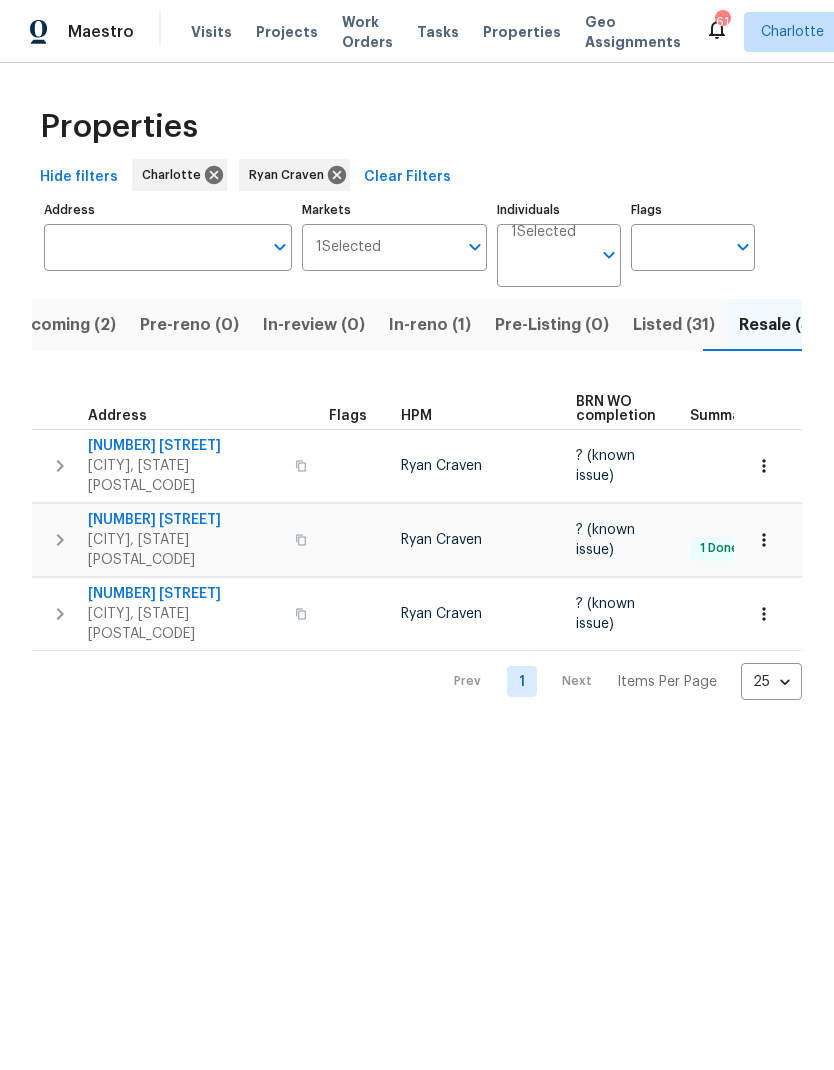 click on "In-reno (1)" at bounding box center [430, 325] 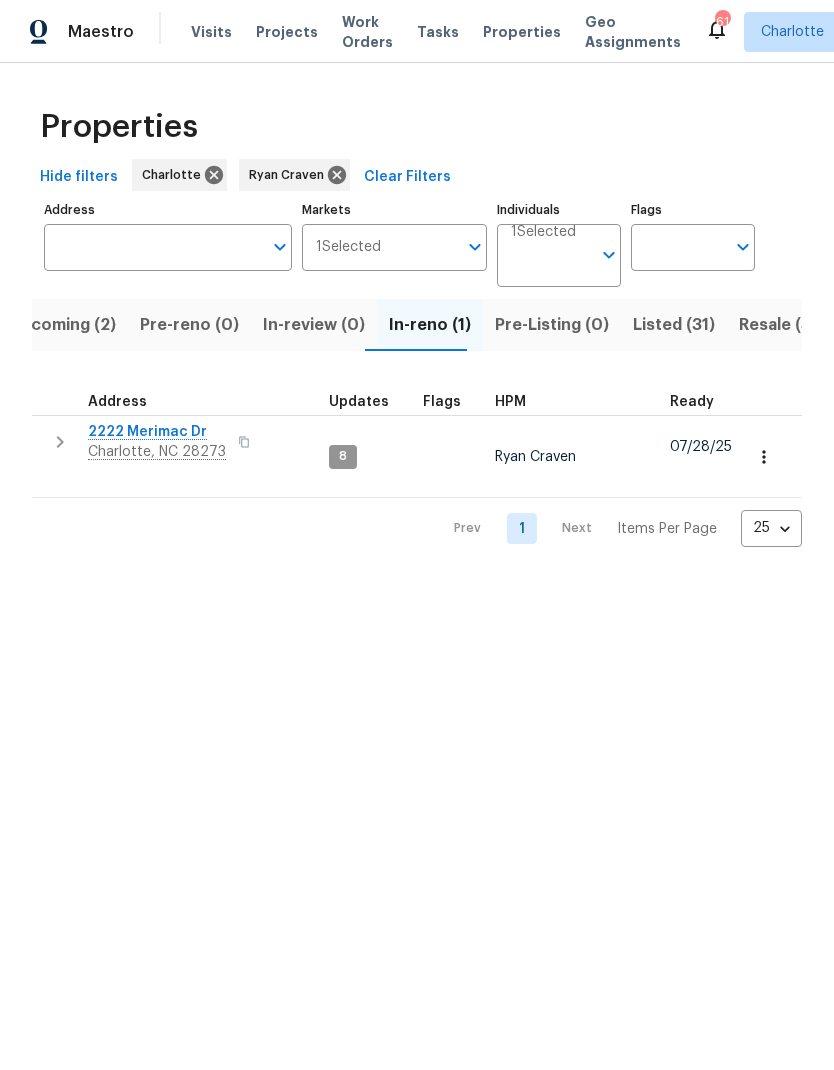 click on "Listed (31)" at bounding box center [674, 325] 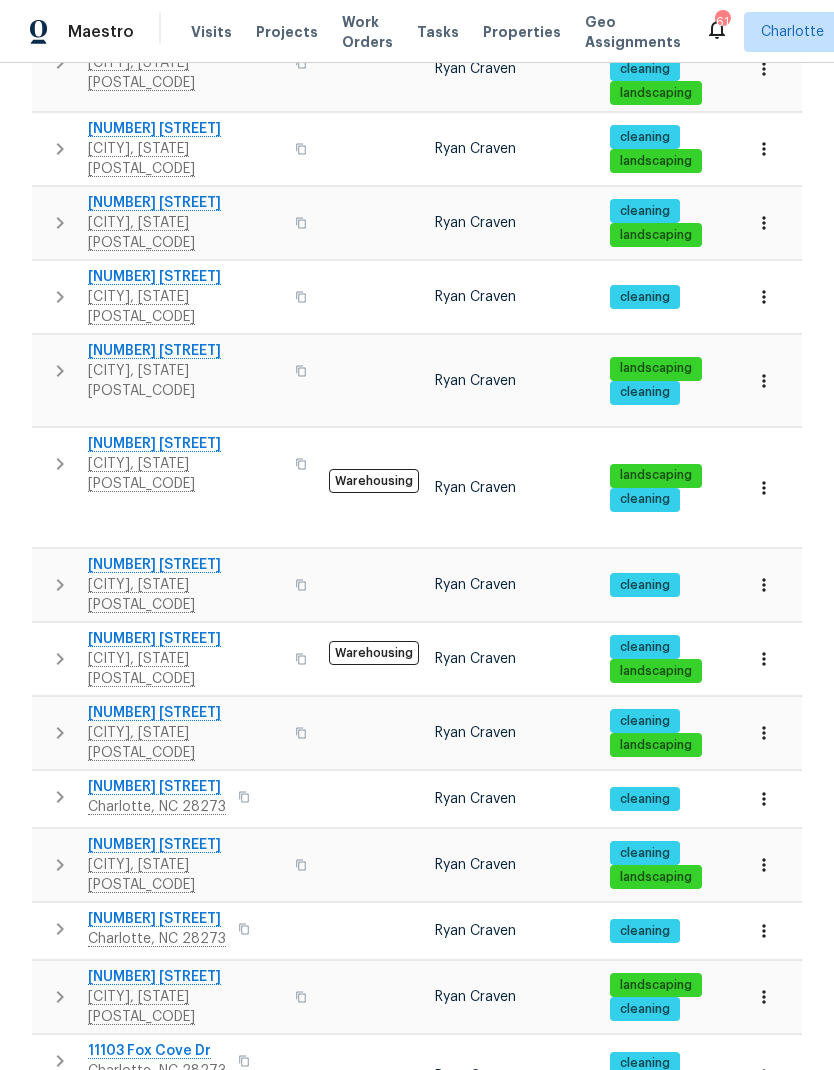 scroll, scrollTop: 927, scrollLeft: 0, axis: vertical 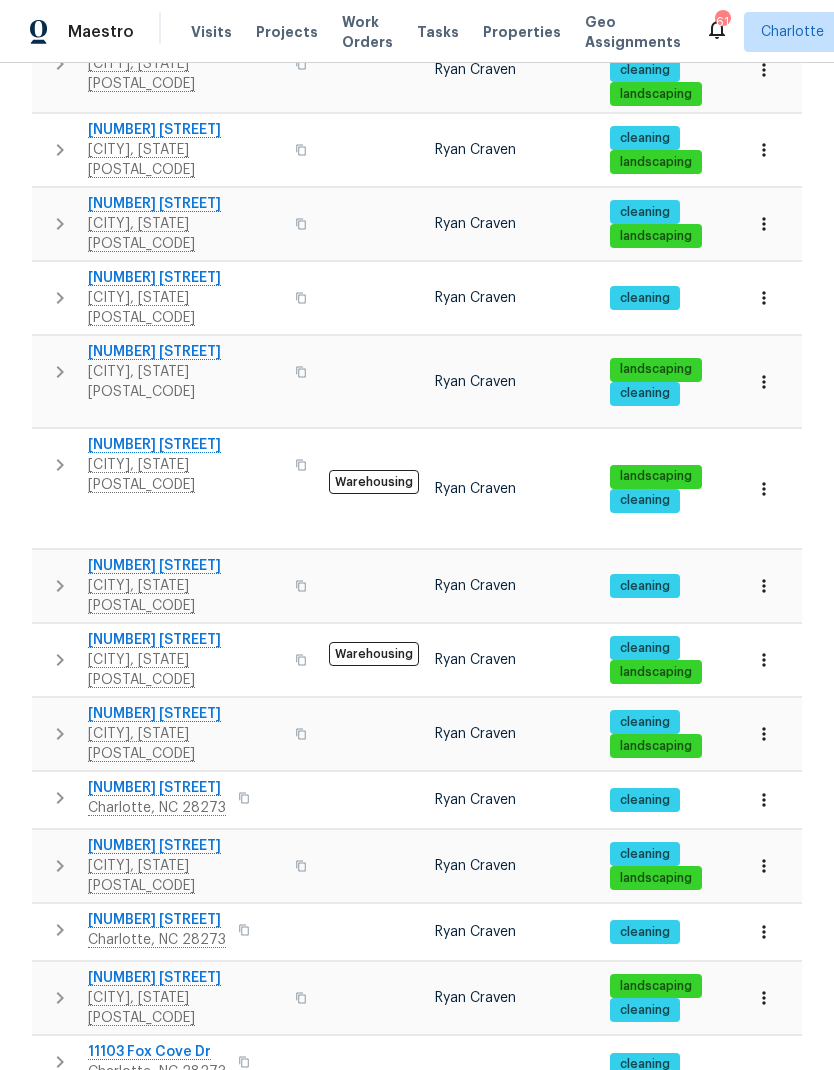 click on "Prev 1 2 Next Items Per Page 25 25 ​" at bounding box center [417, 1458] 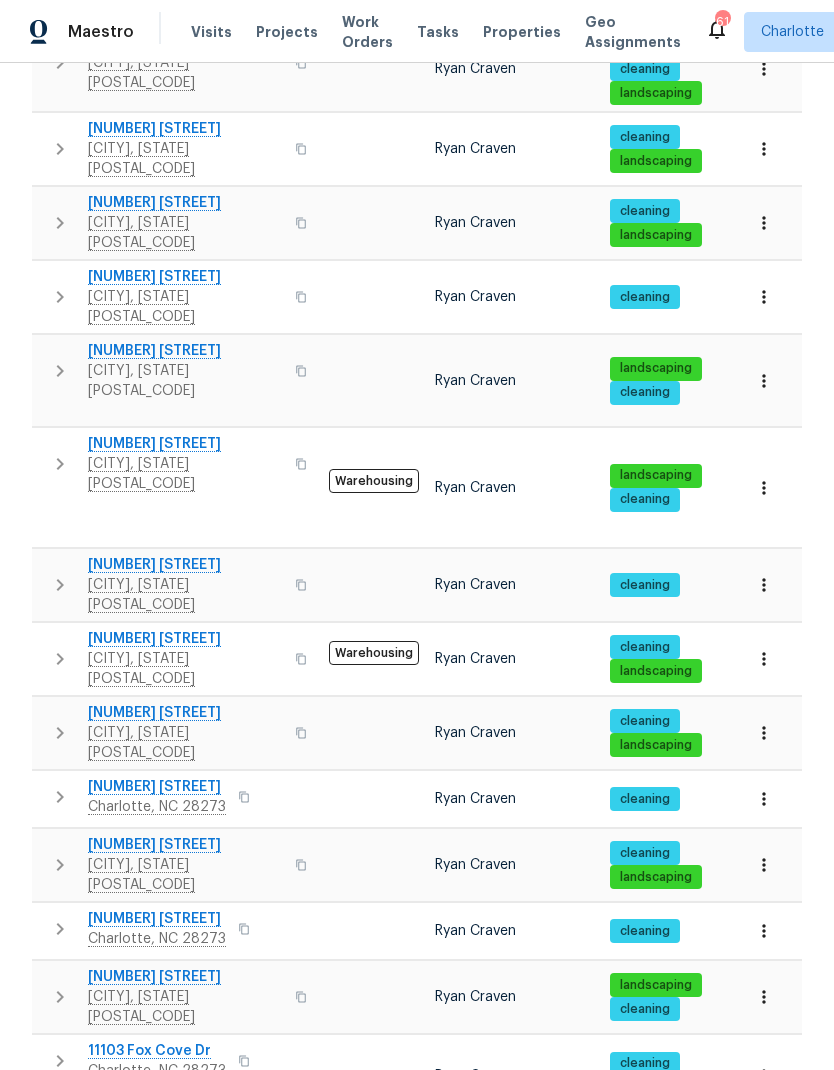 scroll, scrollTop: 927, scrollLeft: 0, axis: vertical 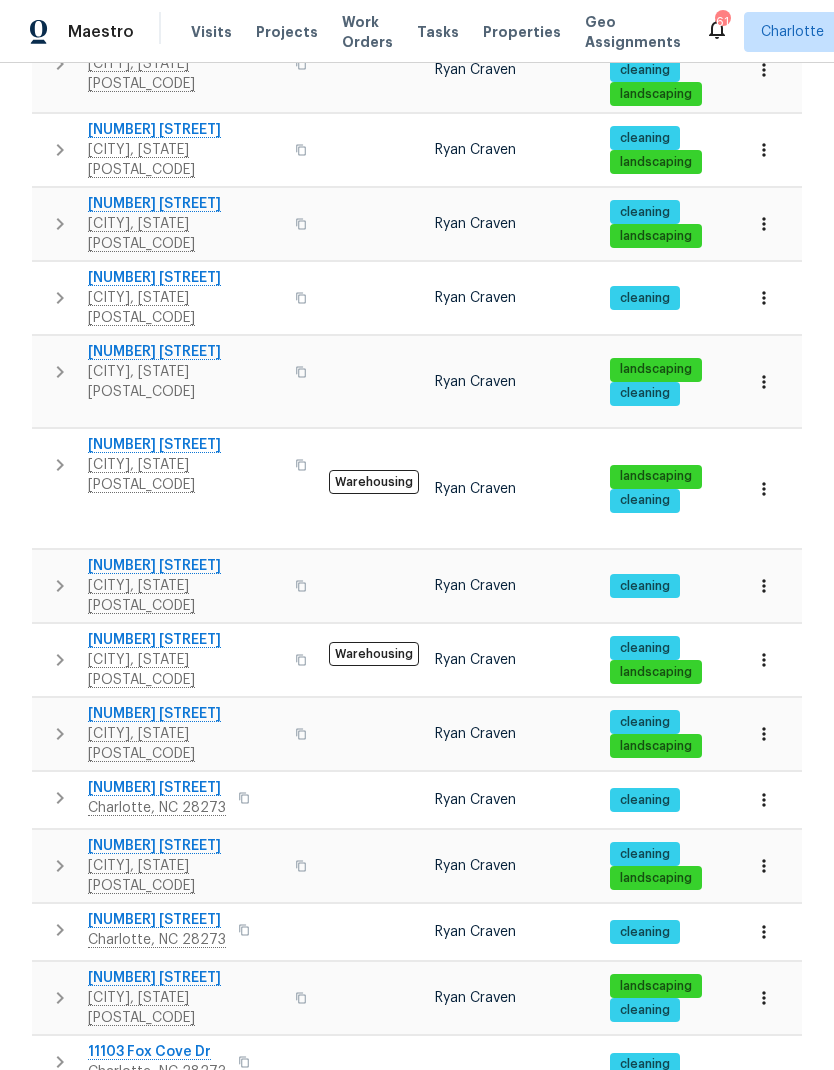 click on "2" at bounding box center (522, 1464) 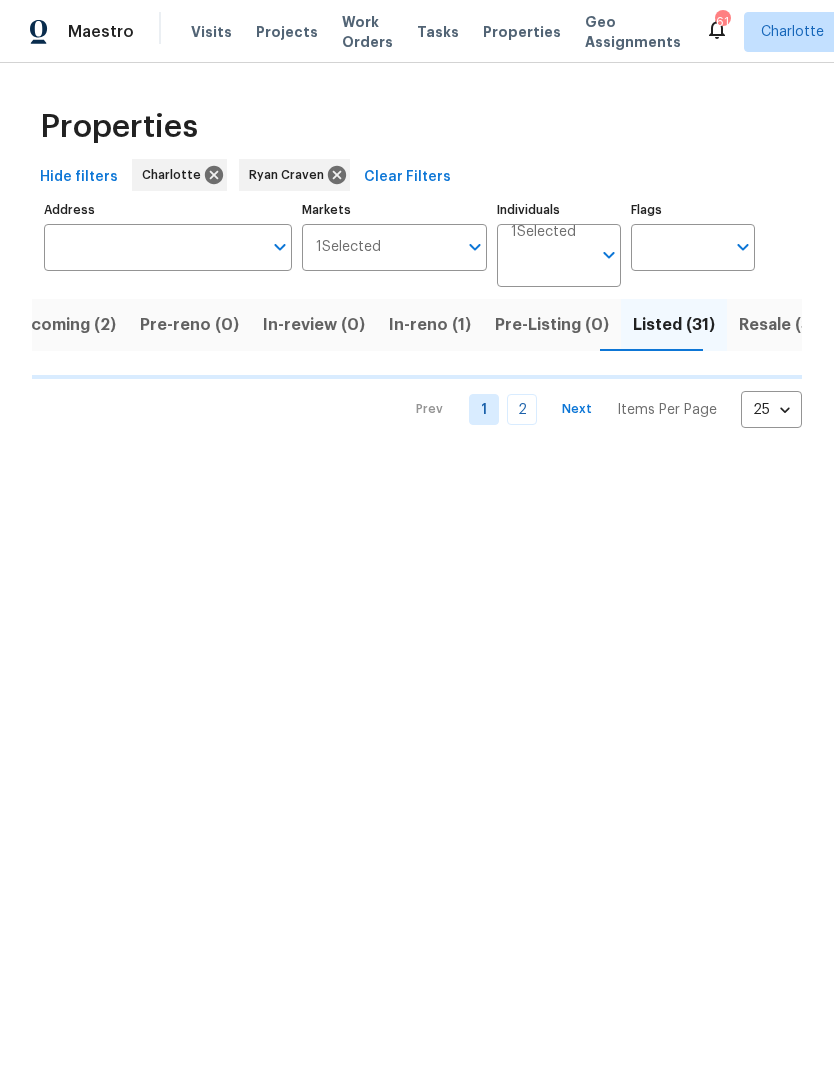 scroll, scrollTop: 0, scrollLeft: 0, axis: both 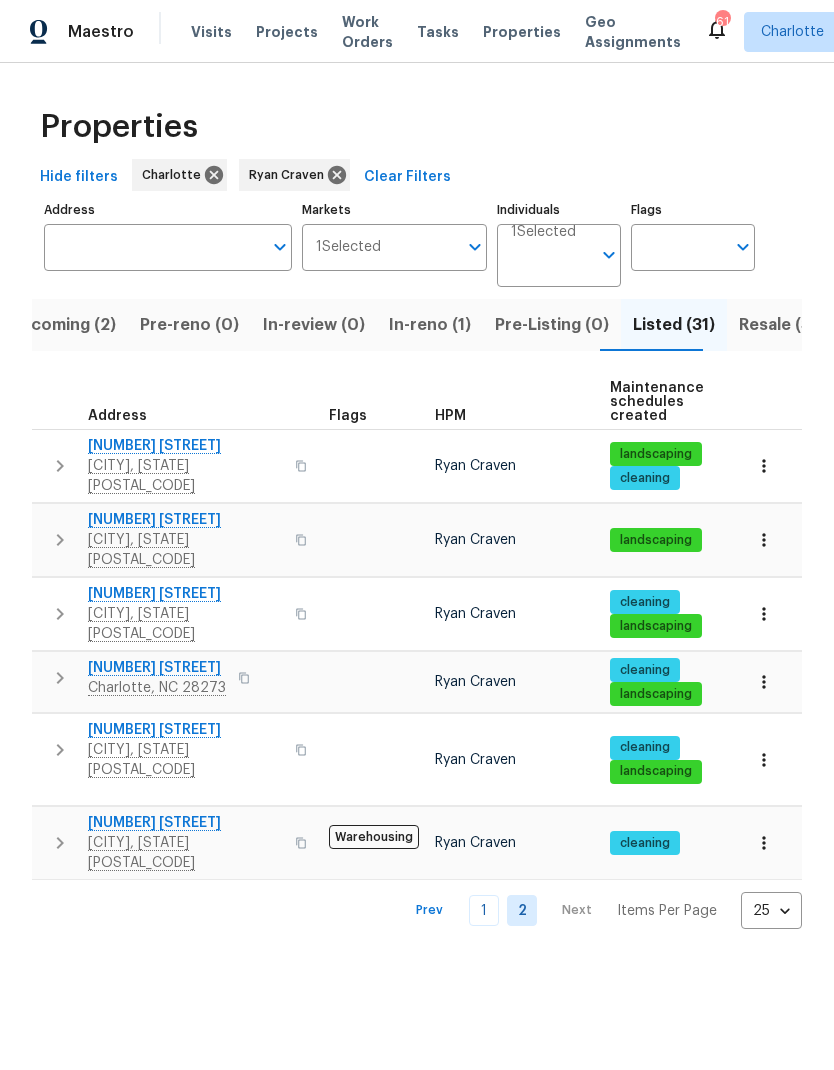 click on "1" at bounding box center [484, 910] 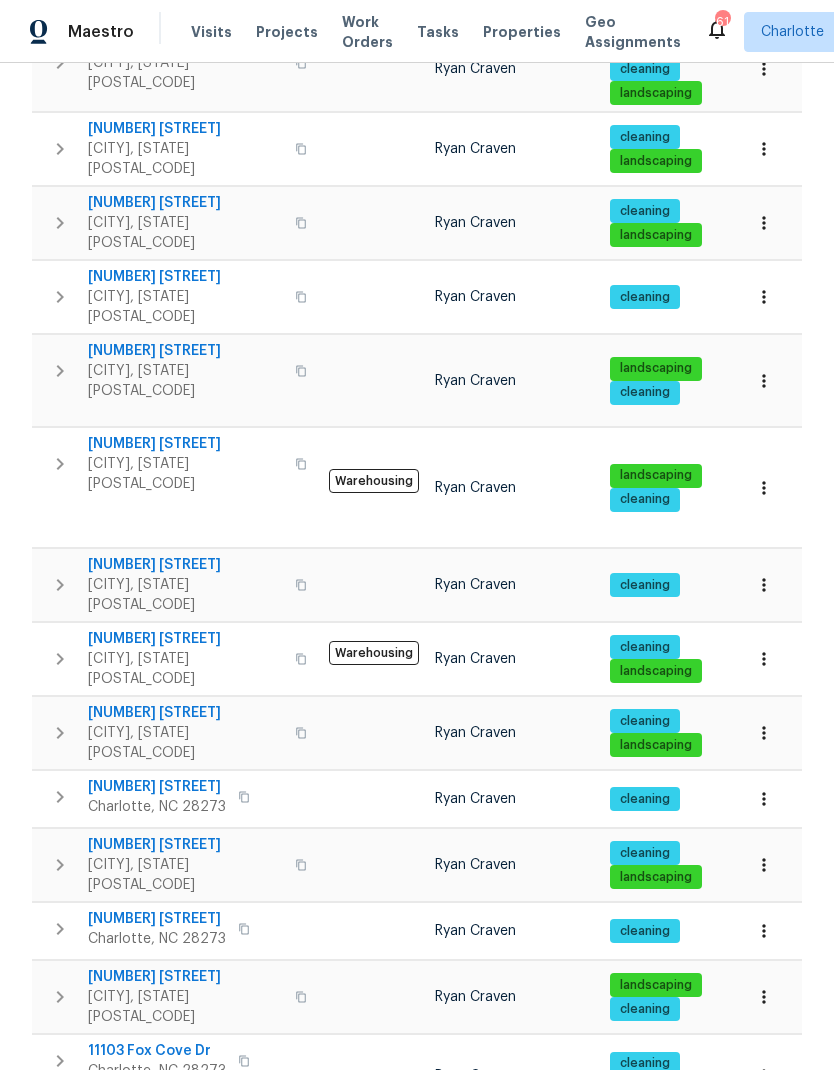 scroll, scrollTop: 927, scrollLeft: 0, axis: vertical 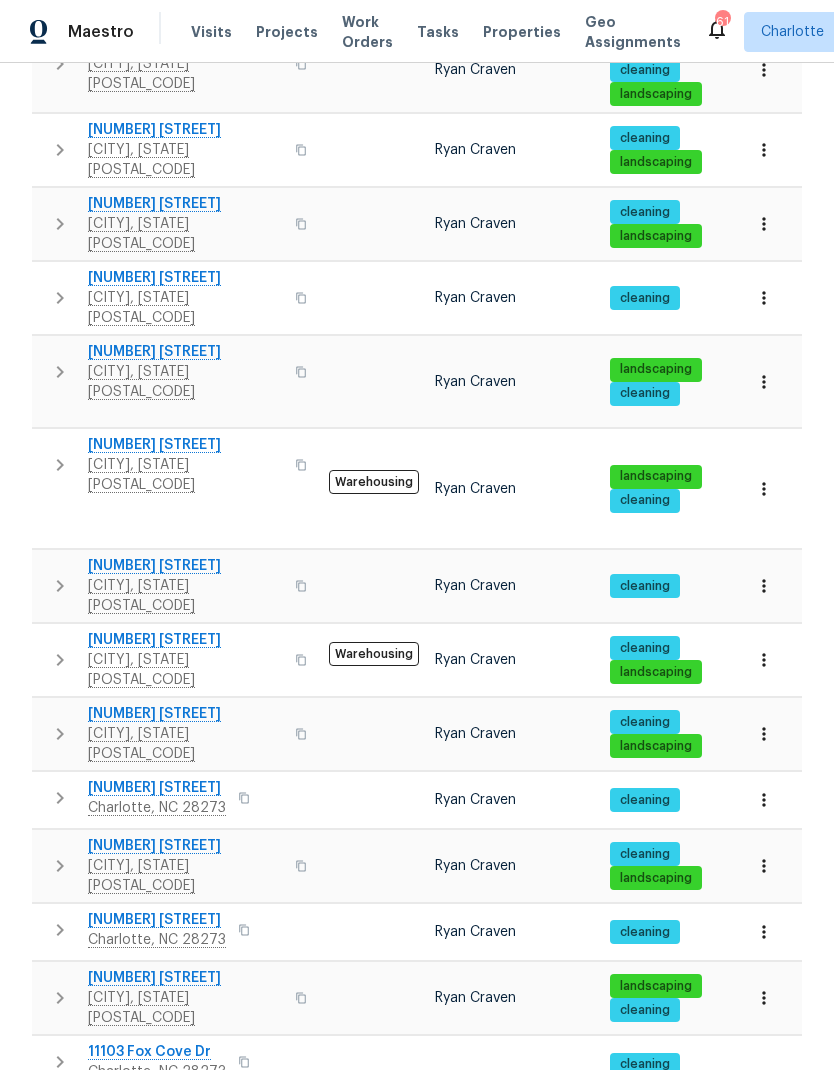 click on "2" at bounding box center (522, 1464) 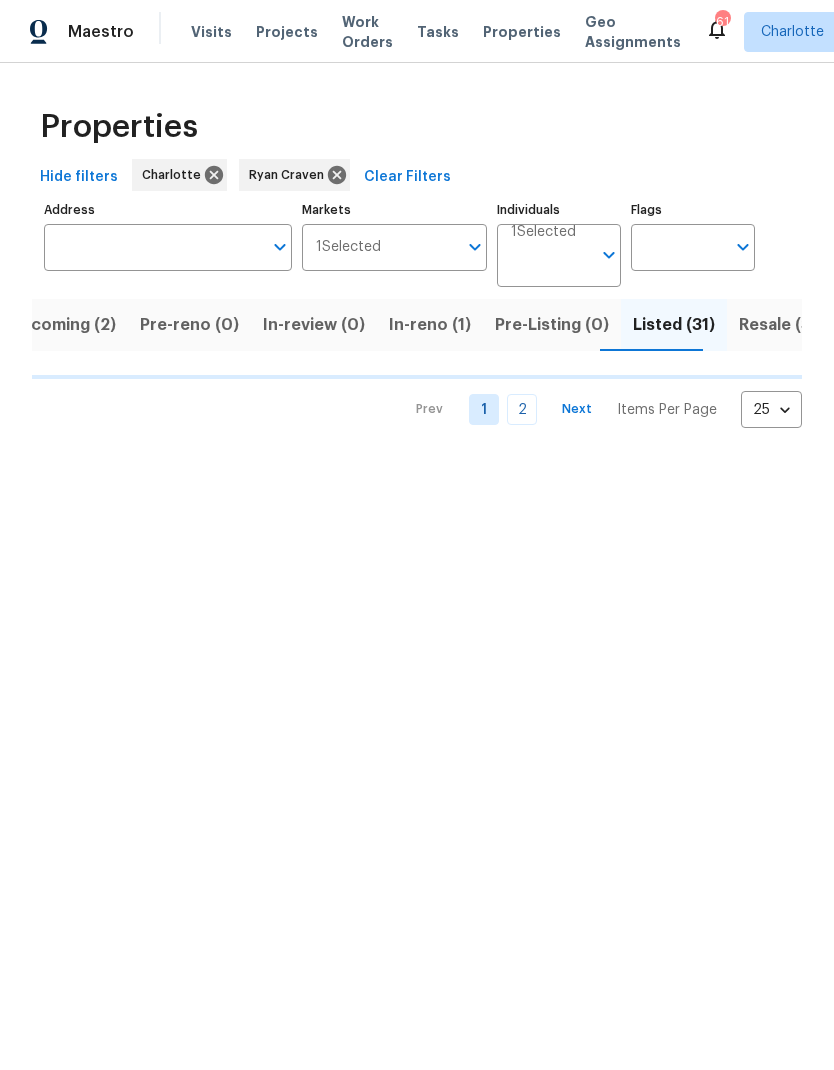 scroll, scrollTop: 0, scrollLeft: 0, axis: both 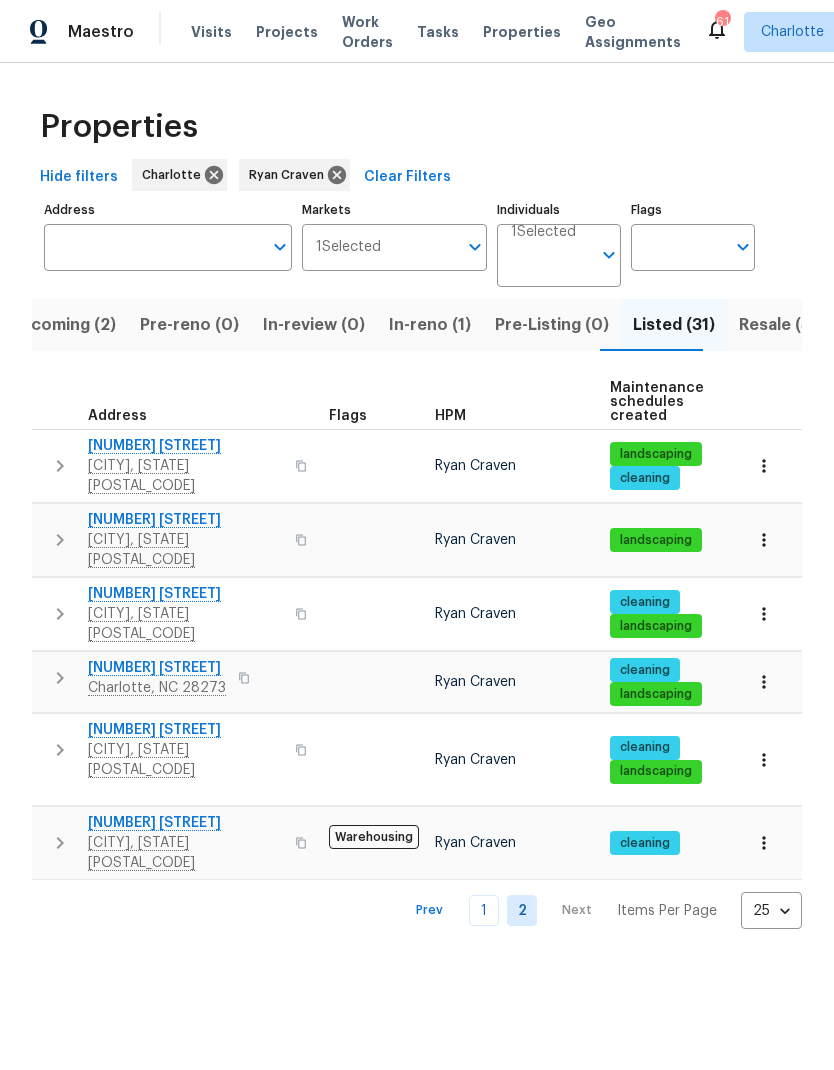 click on "1" at bounding box center [484, 910] 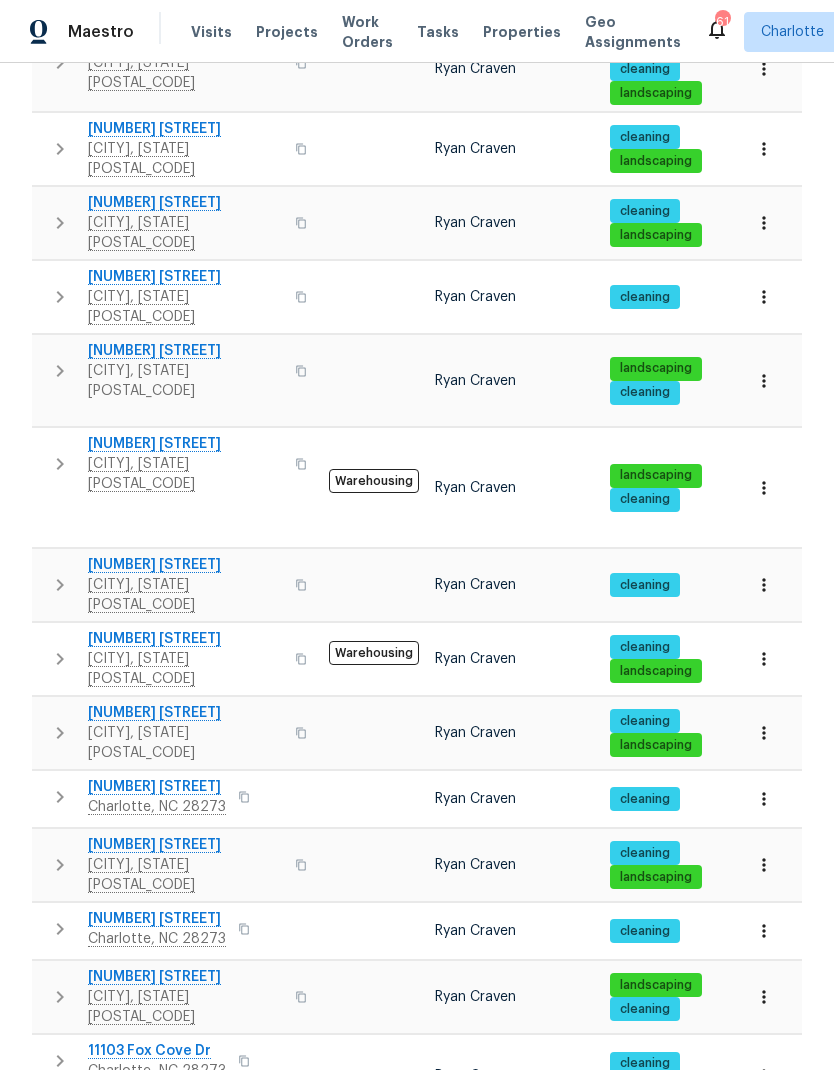 scroll, scrollTop: 927, scrollLeft: 0, axis: vertical 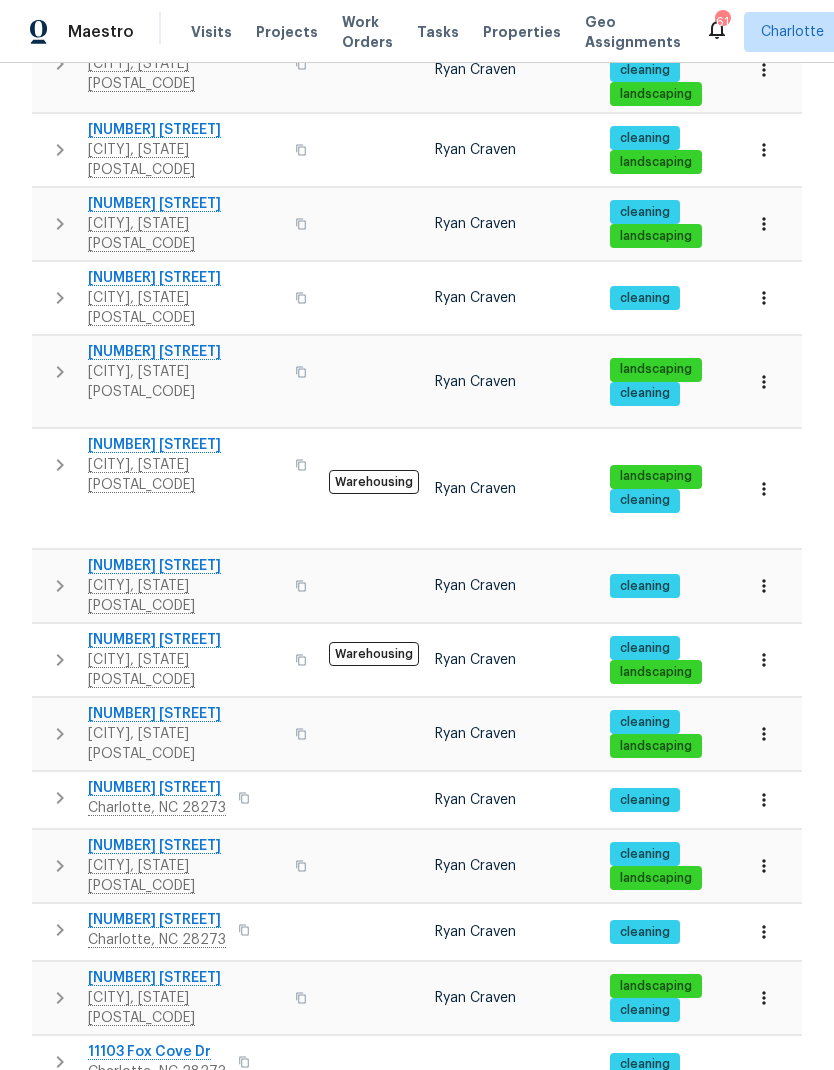 click on "2" at bounding box center (522, 1464) 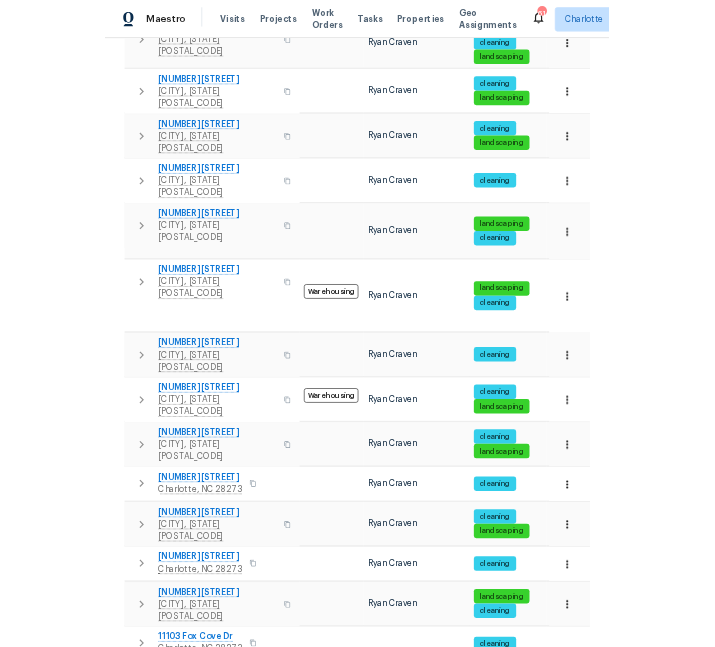 scroll, scrollTop: 0, scrollLeft: 0, axis: both 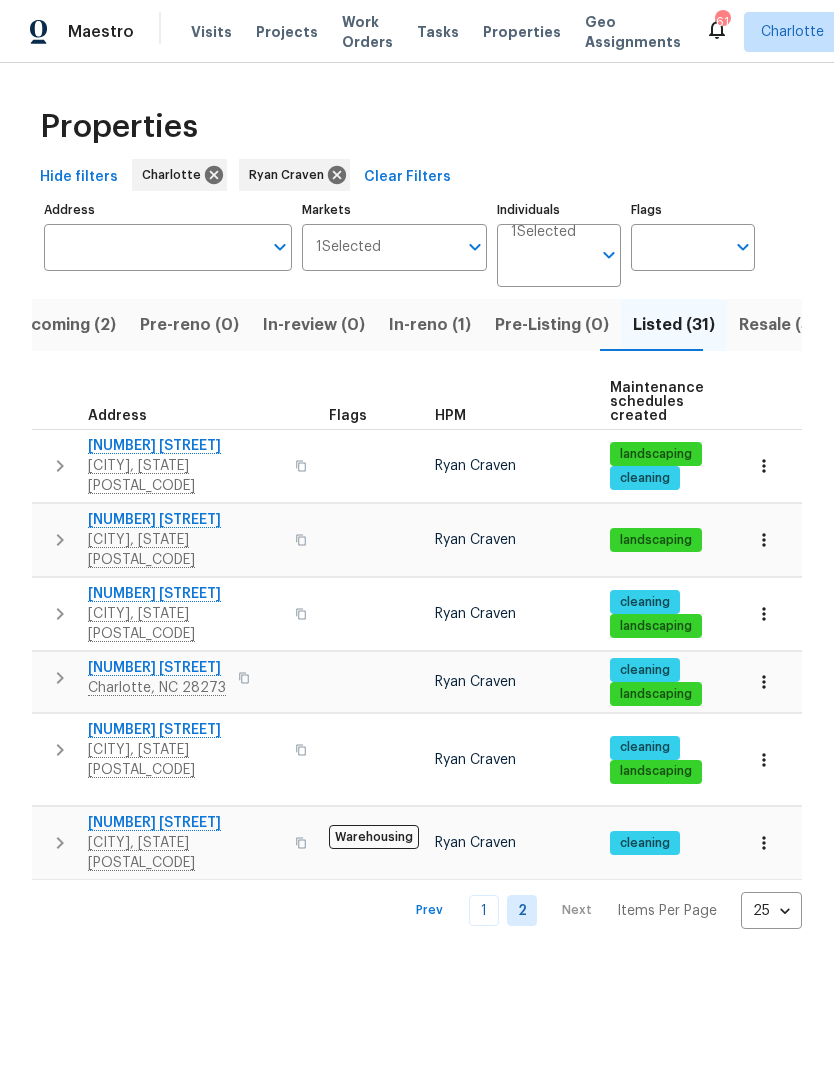 click on "Prev 1 2 Next Items Per Page 25 25 ​" at bounding box center [599, 910] 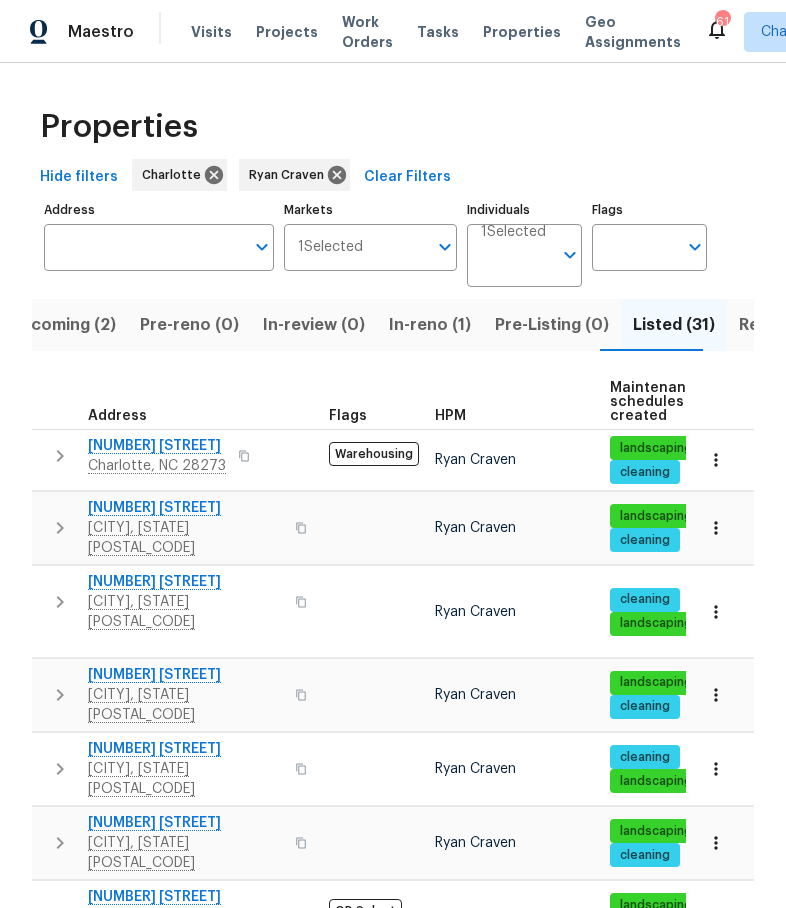 scroll, scrollTop: 0, scrollLeft: 0, axis: both 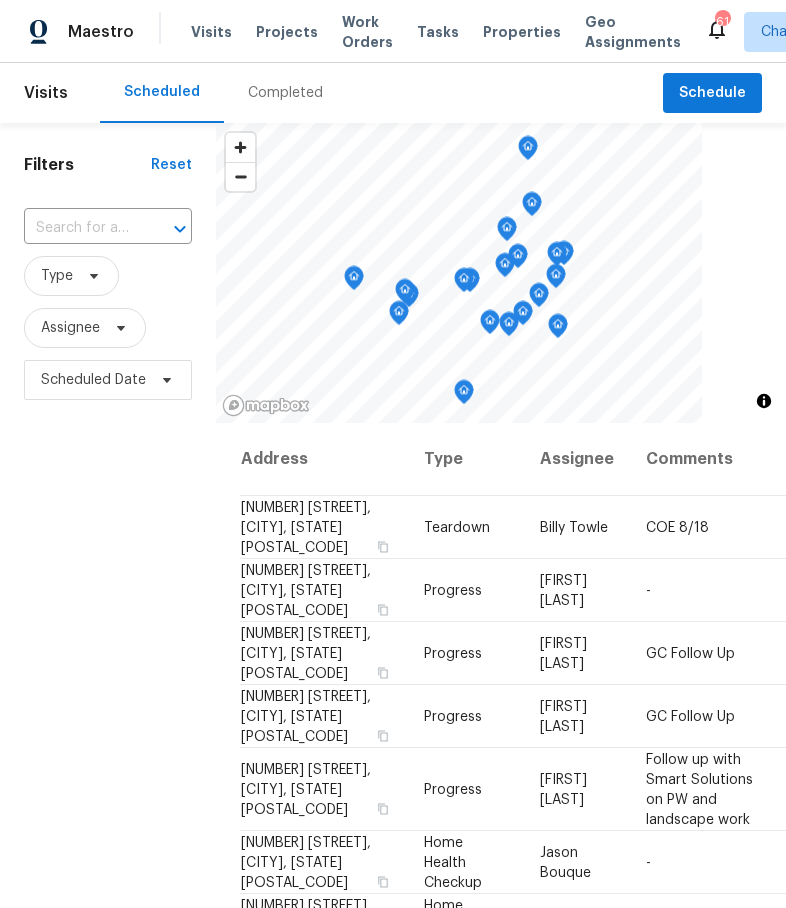 click at bounding box center [80, 228] 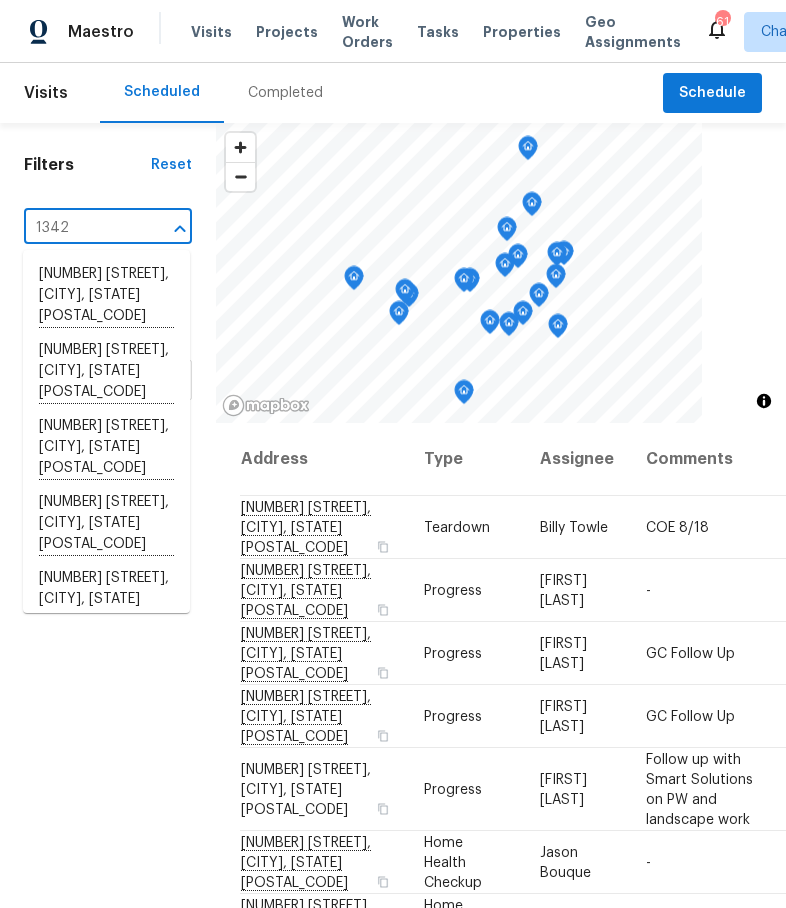type on "13424" 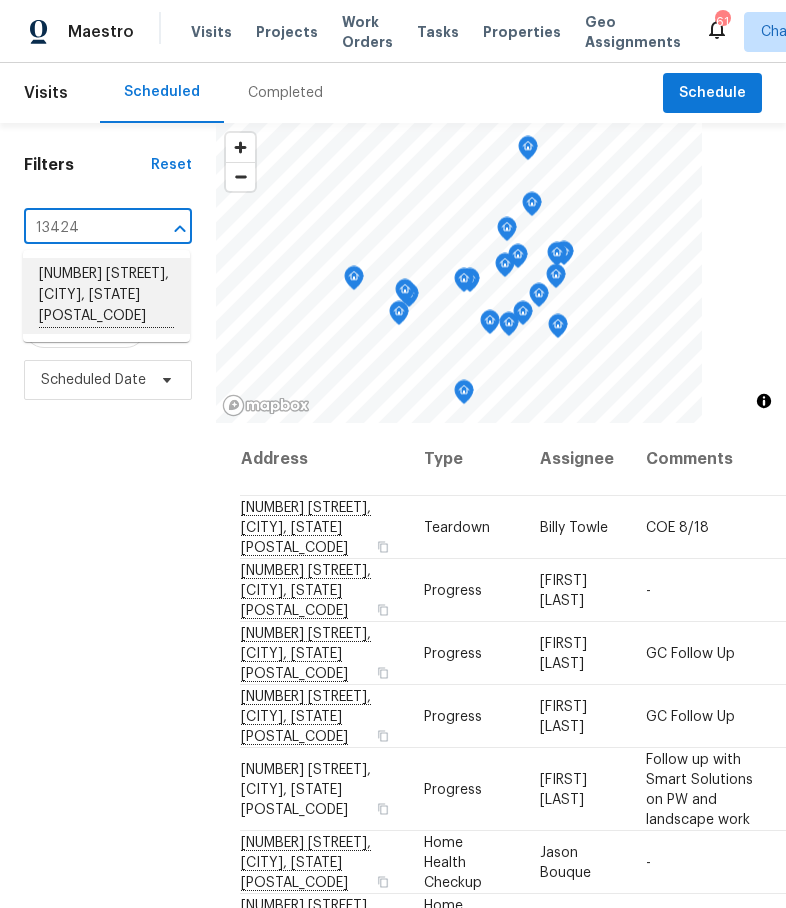 click on "13424 Kibworth Ln, Charlotte, NC 28273" at bounding box center (106, 296) 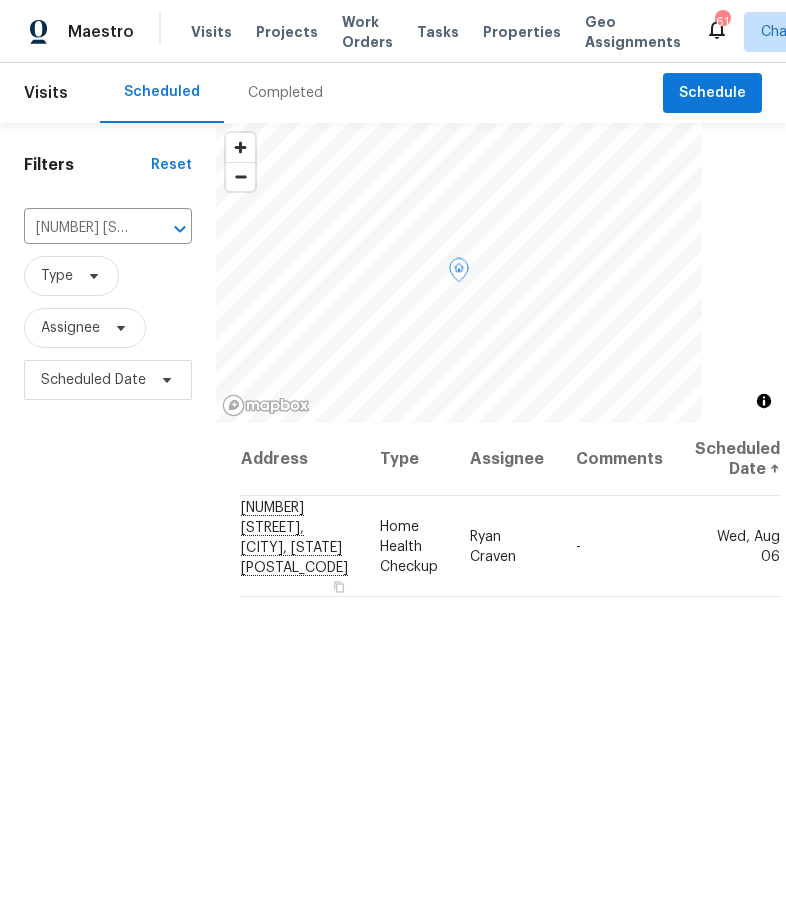 click 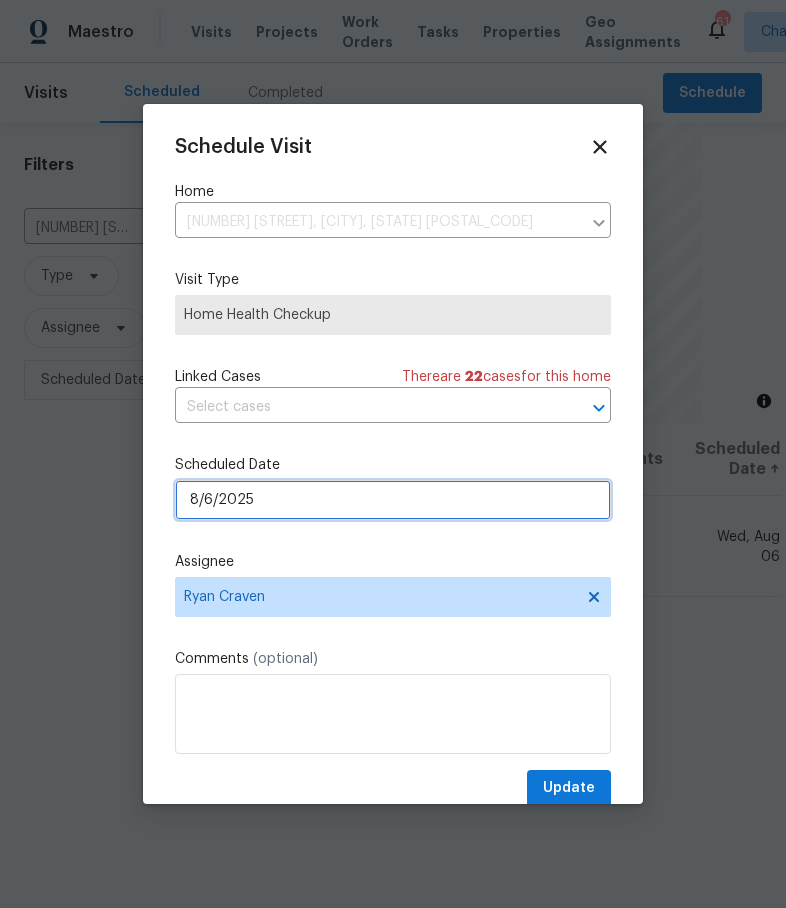 click on "8/6/2025" at bounding box center (393, 500) 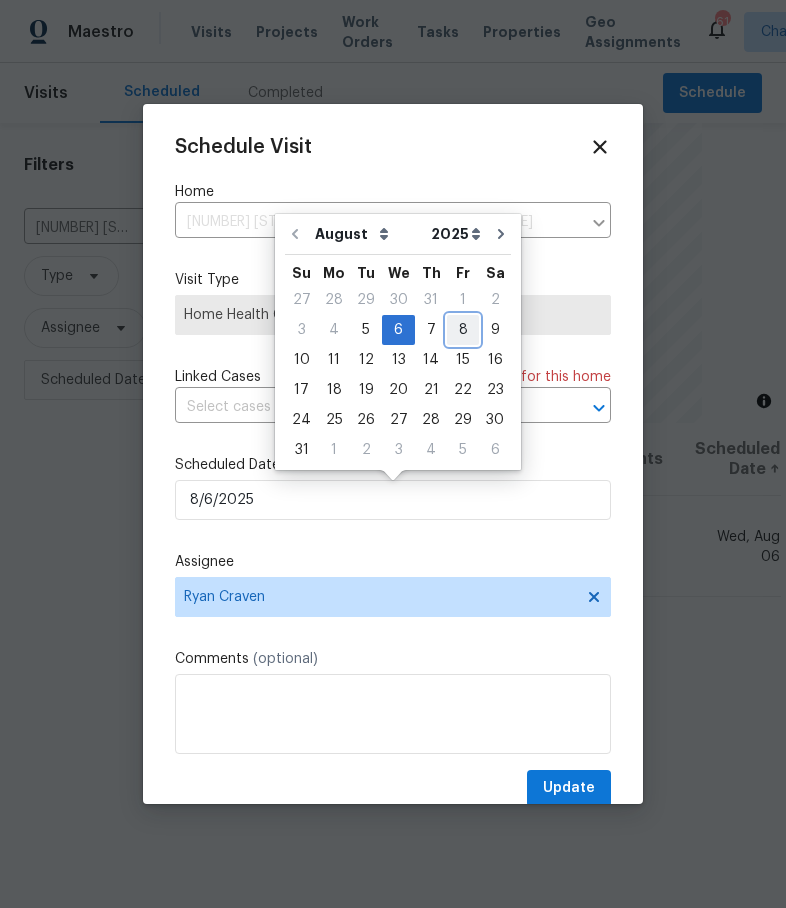 click on "8" at bounding box center [463, 330] 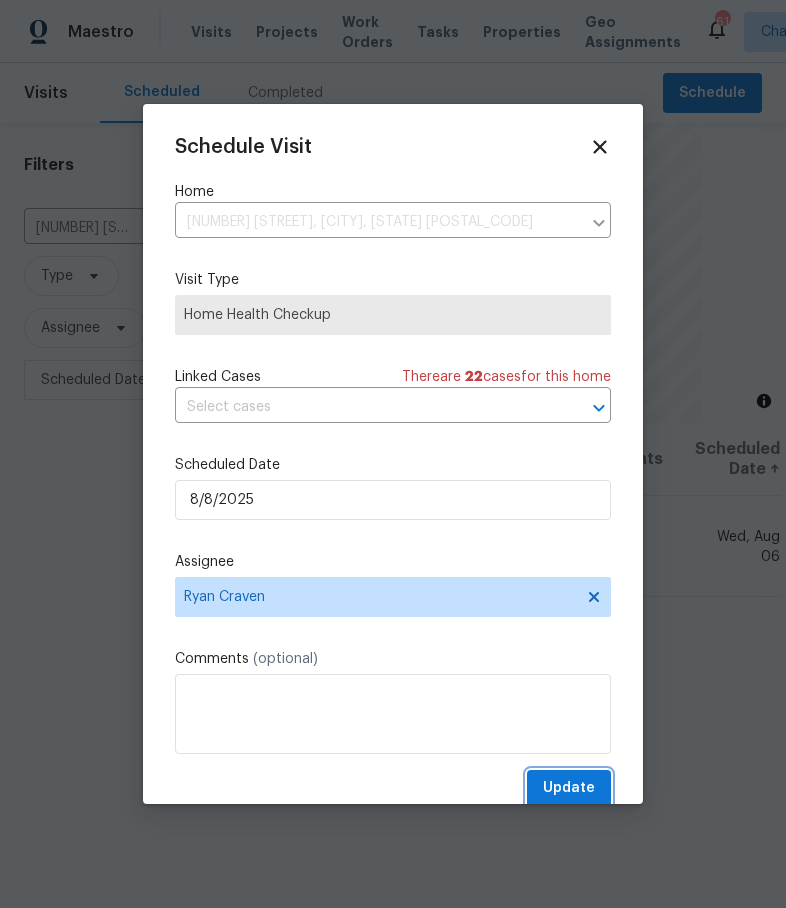 click on "Update" at bounding box center (569, 788) 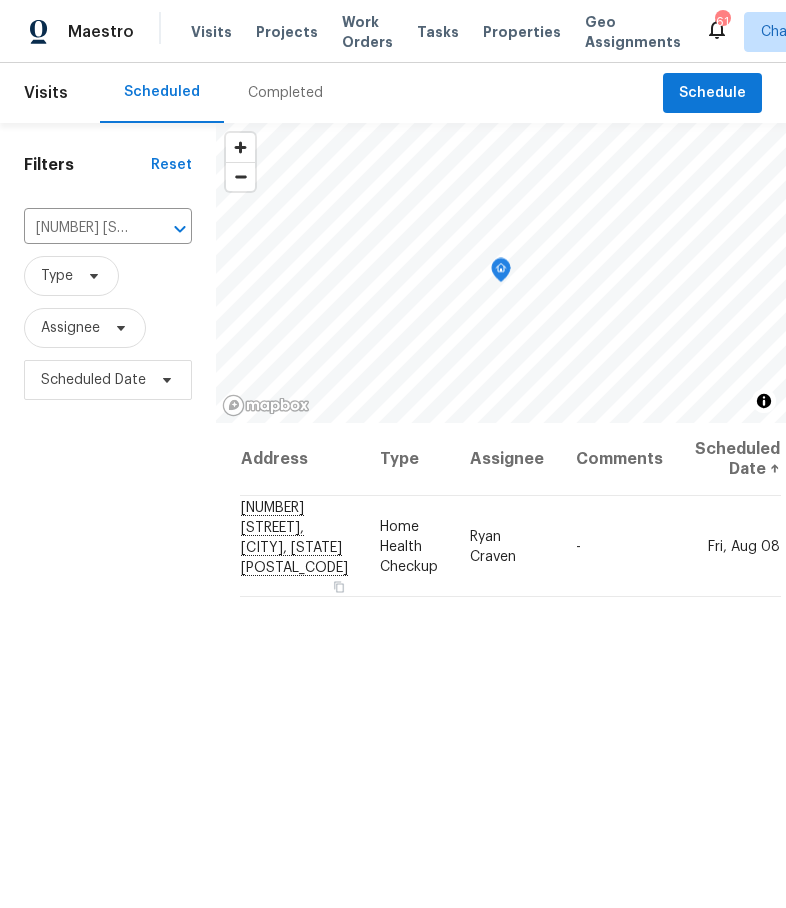 click 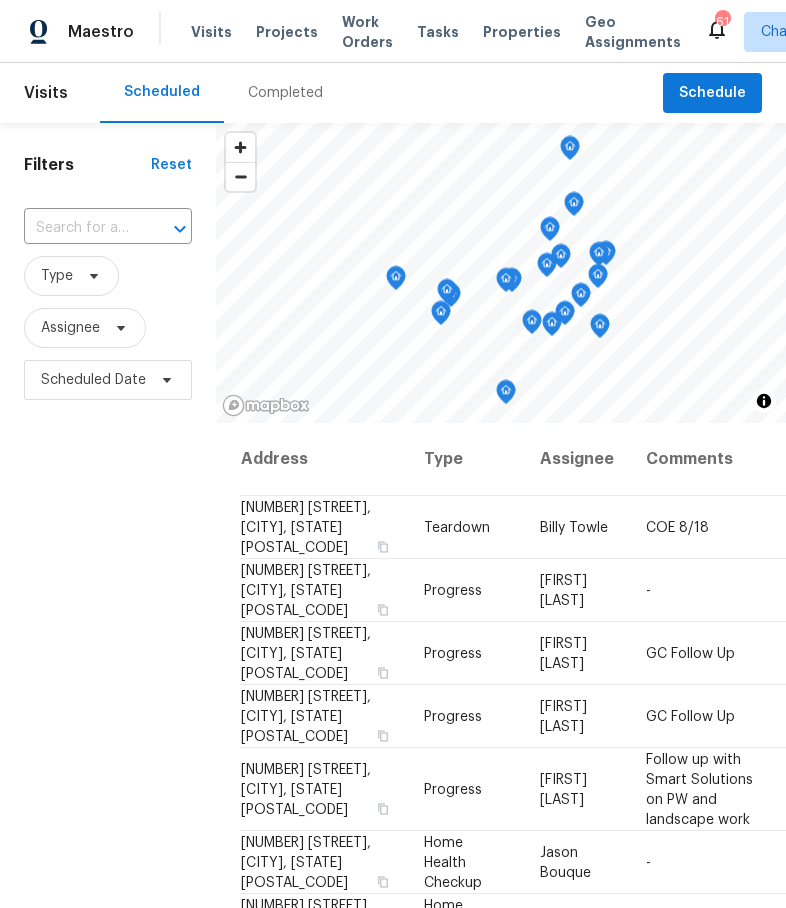 click on "​" at bounding box center (108, 228) 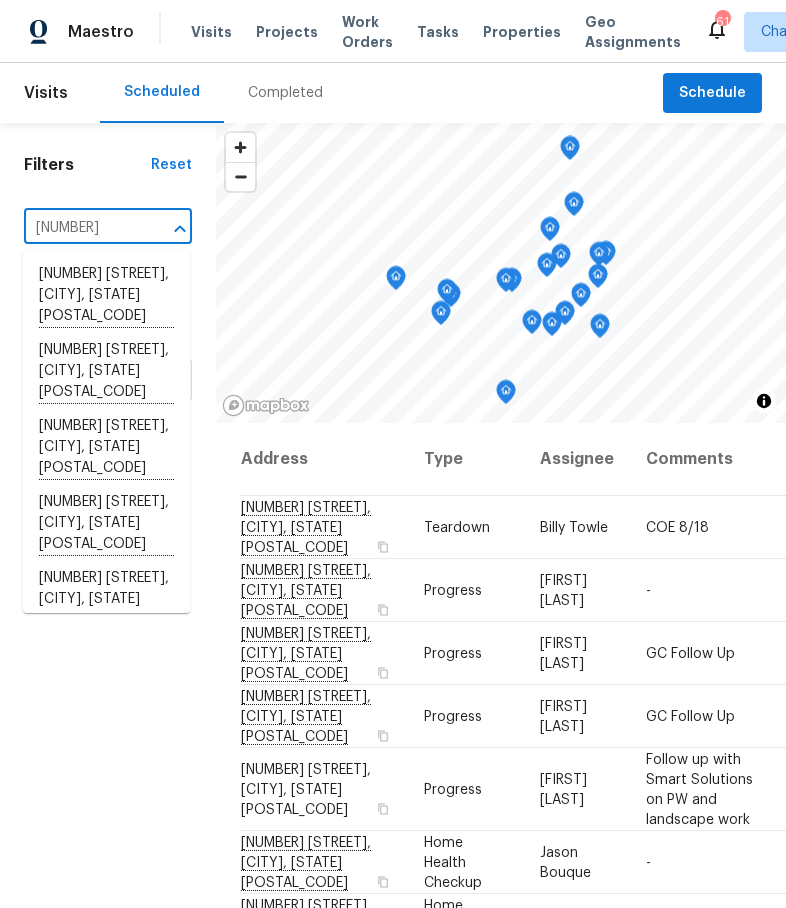 type on "13617" 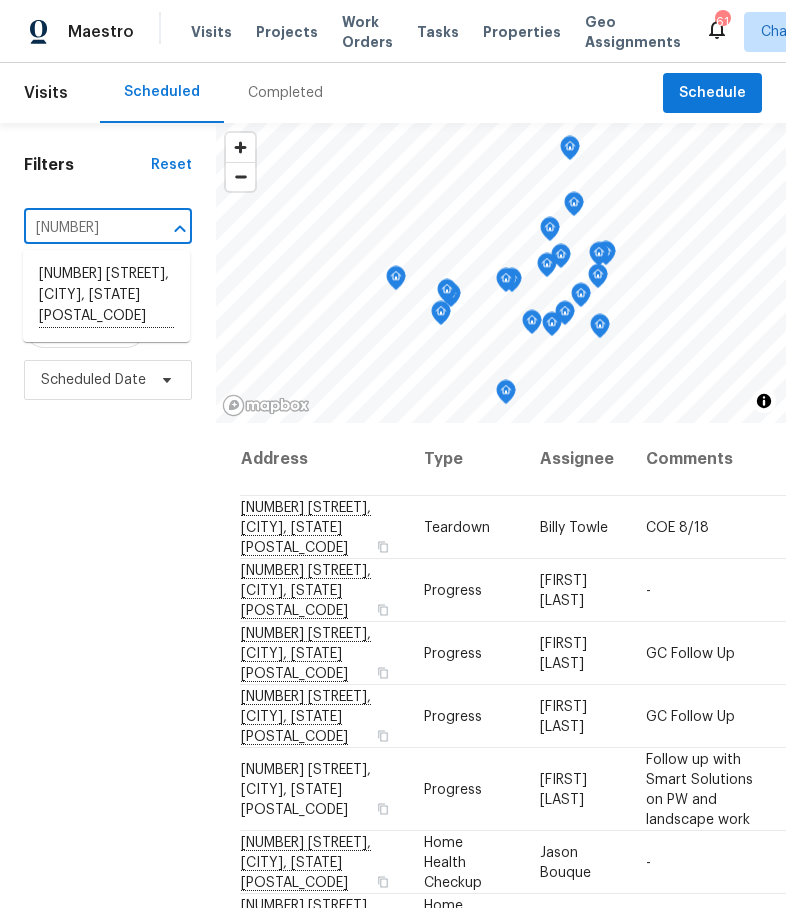 click on "13617 Red Wine Ct, Charlotte, NC 28273" at bounding box center [106, 296] 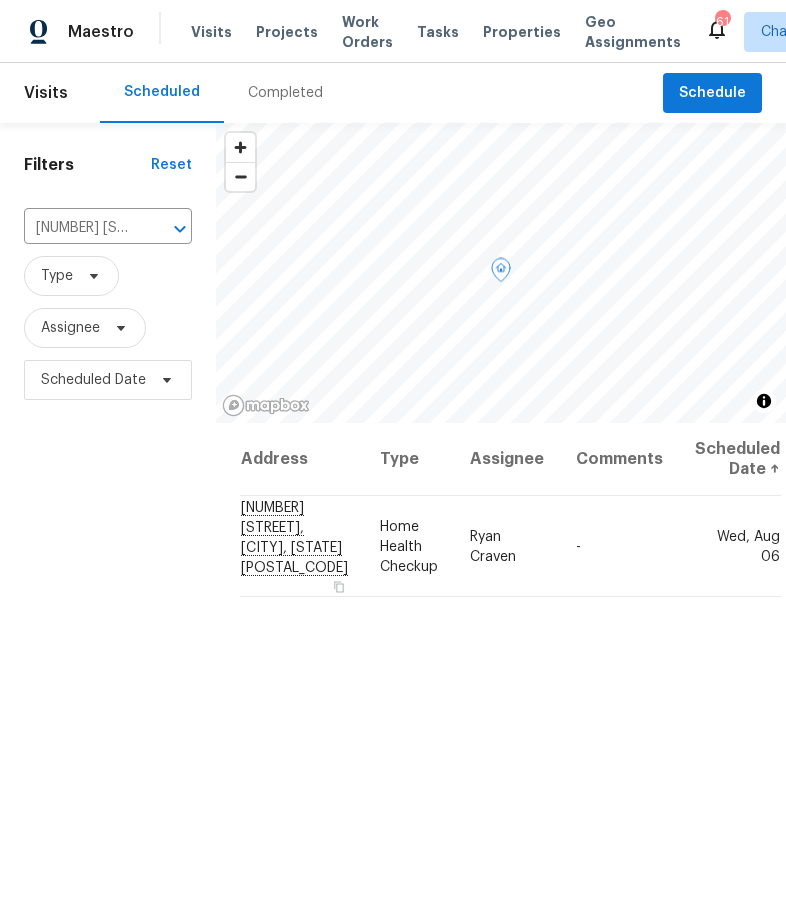 click 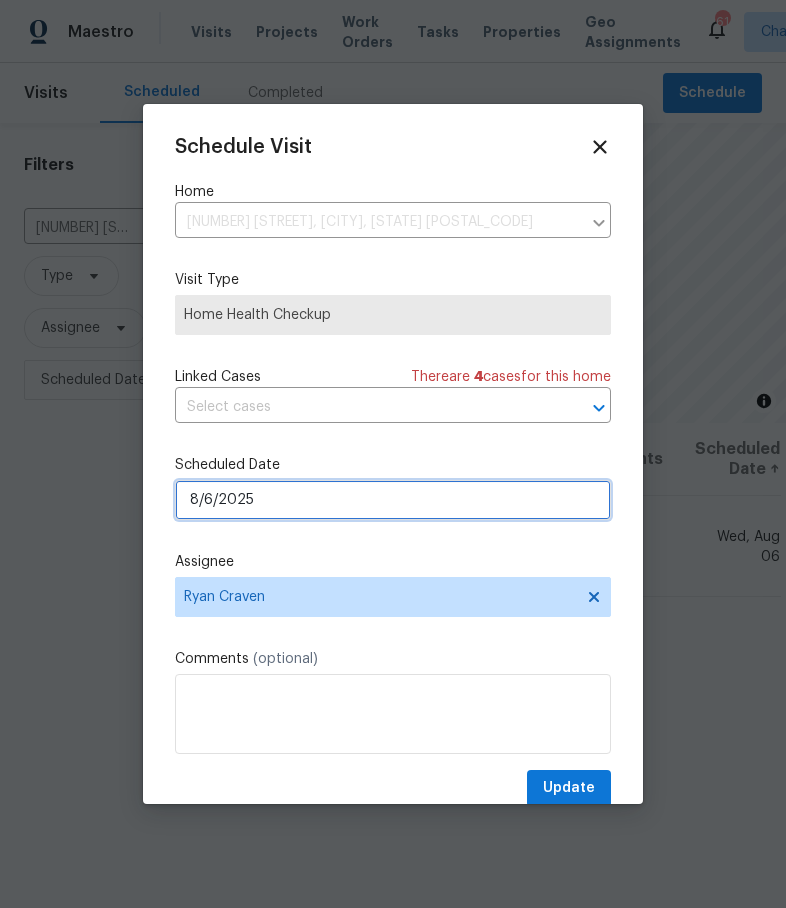 click on "8/6/2025" at bounding box center [393, 500] 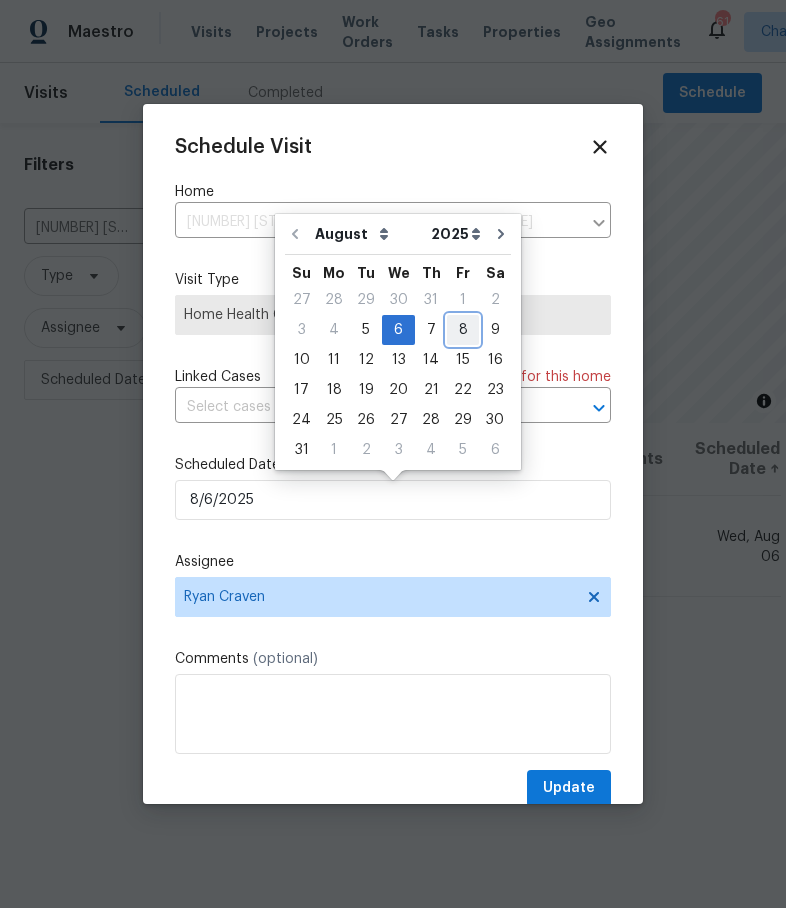 click on "8" at bounding box center [463, 330] 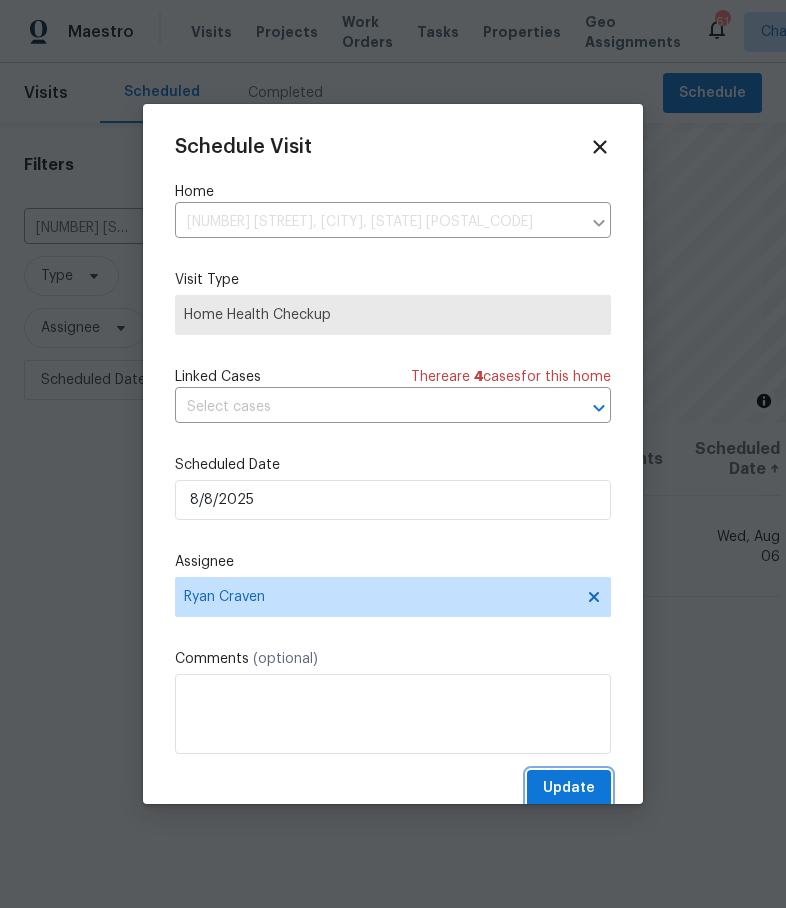 click on "Update" at bounding box center [569, 788] 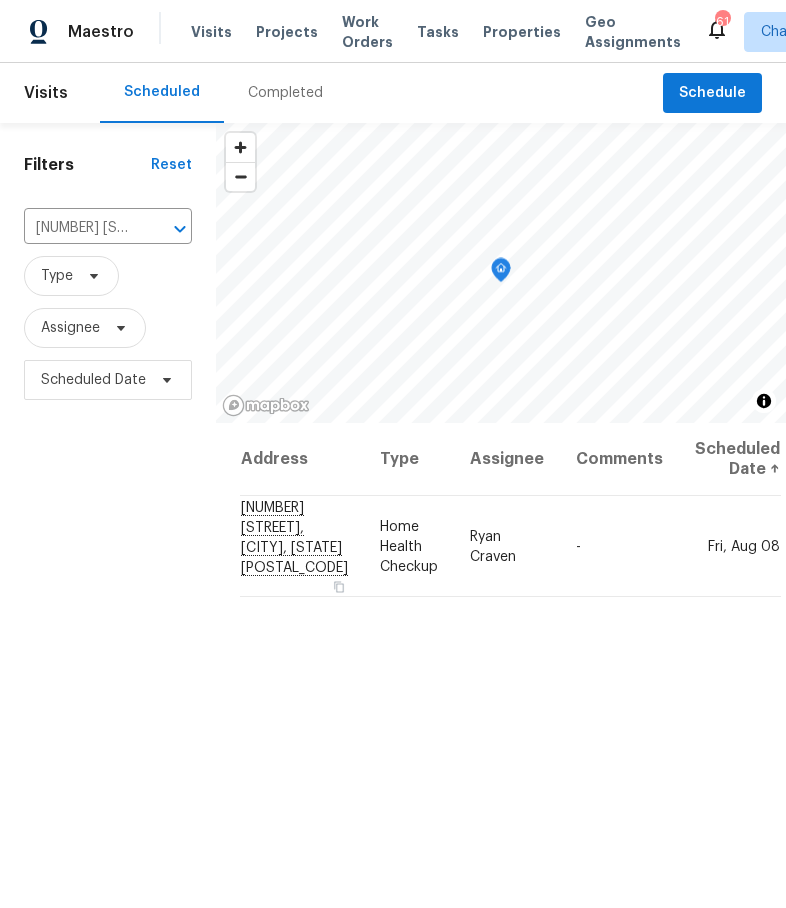 click 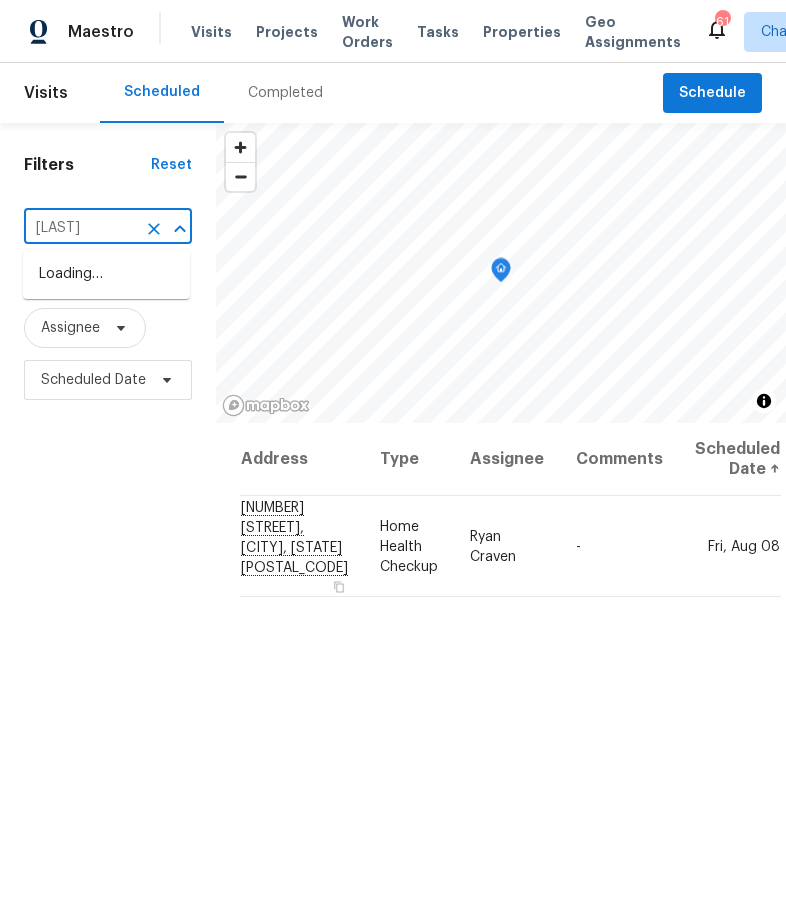 type on "mosby" 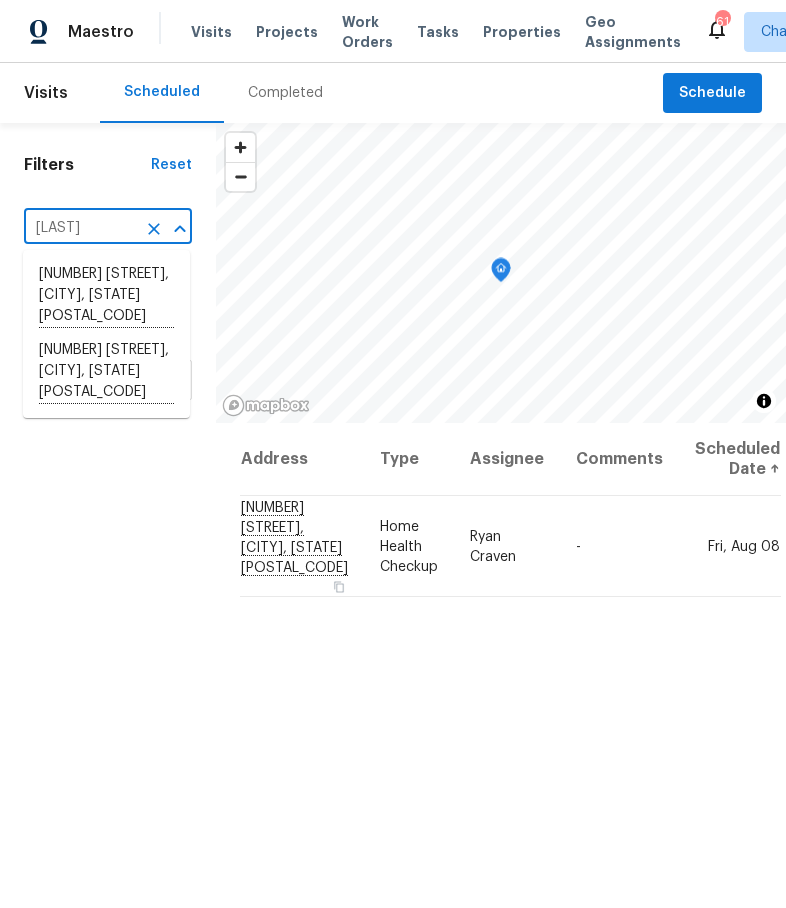 click on "12918 Mosby Ln, Charlotte, NC 28273" at bounding box center (106, 372) 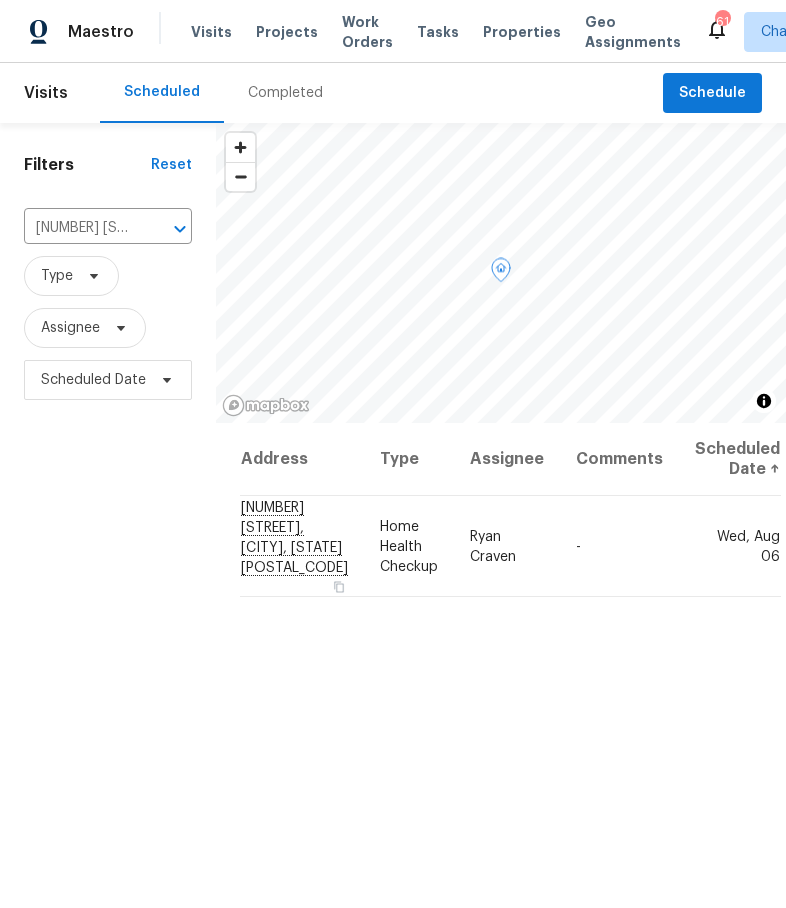 click 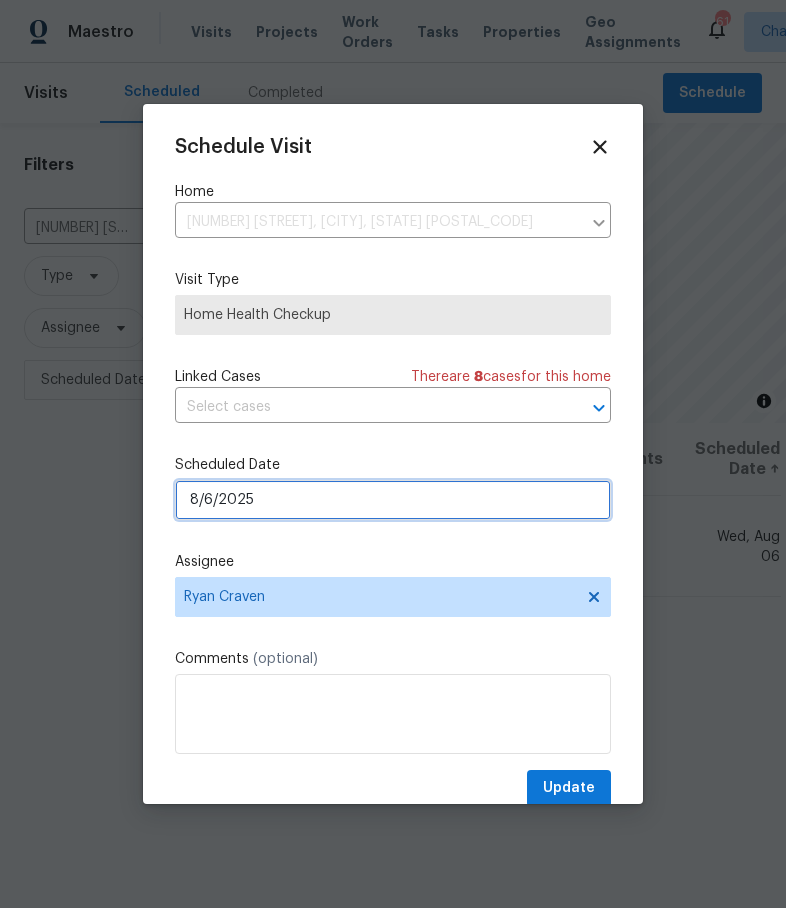click on "8/6/2025" at bounding box center [393, 500] 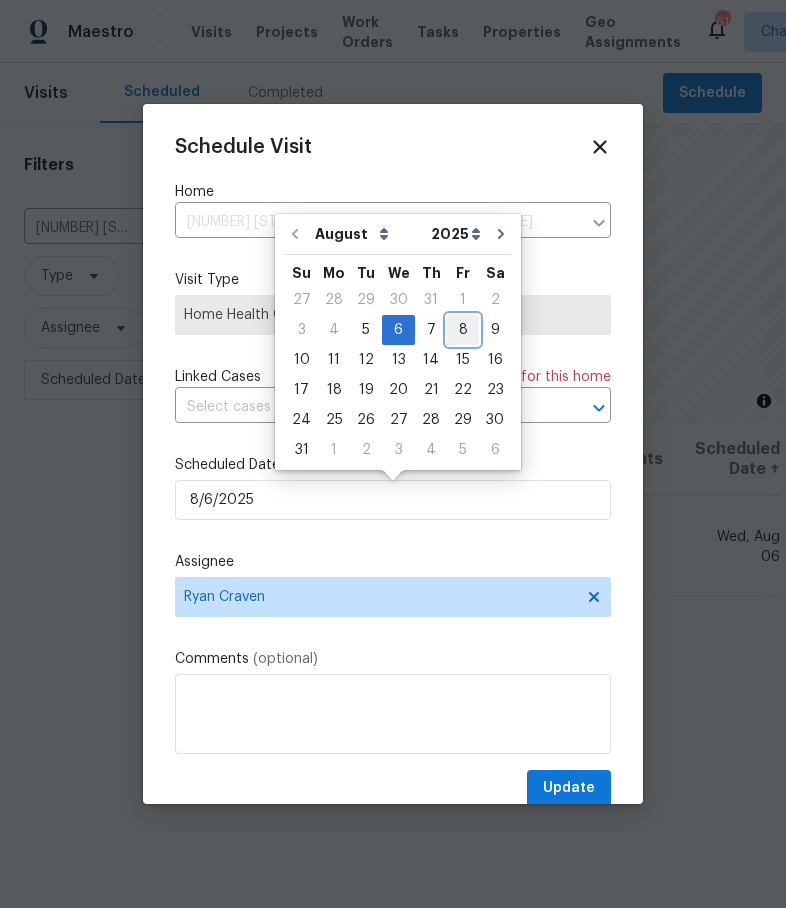 click on "8" at bounding box center (463, 330) 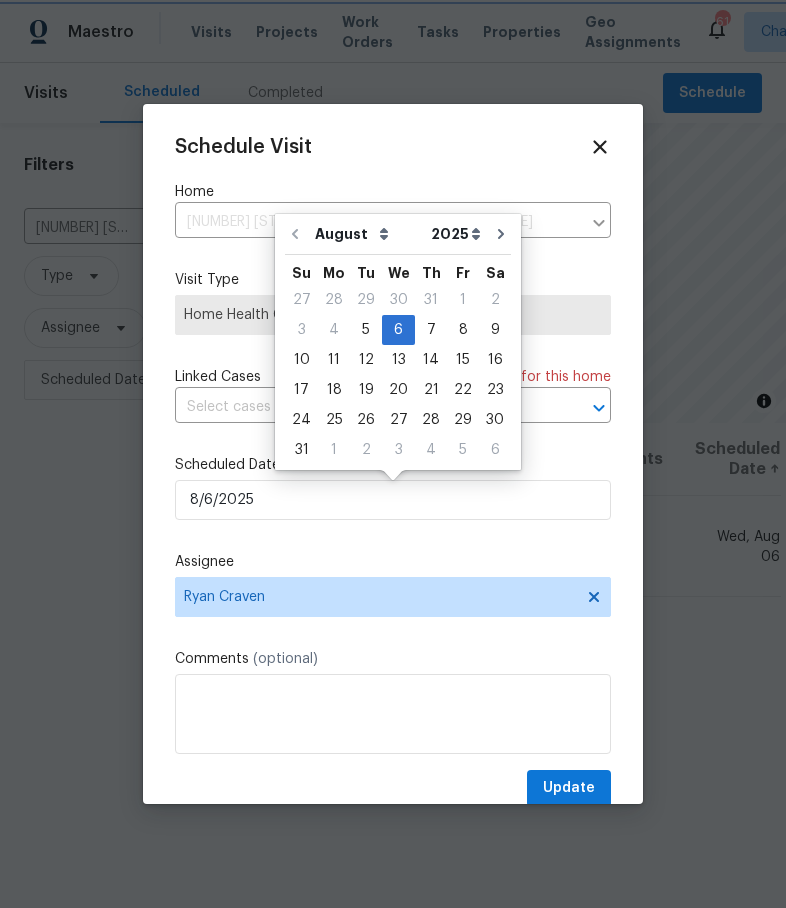 type on "8/8/2025" 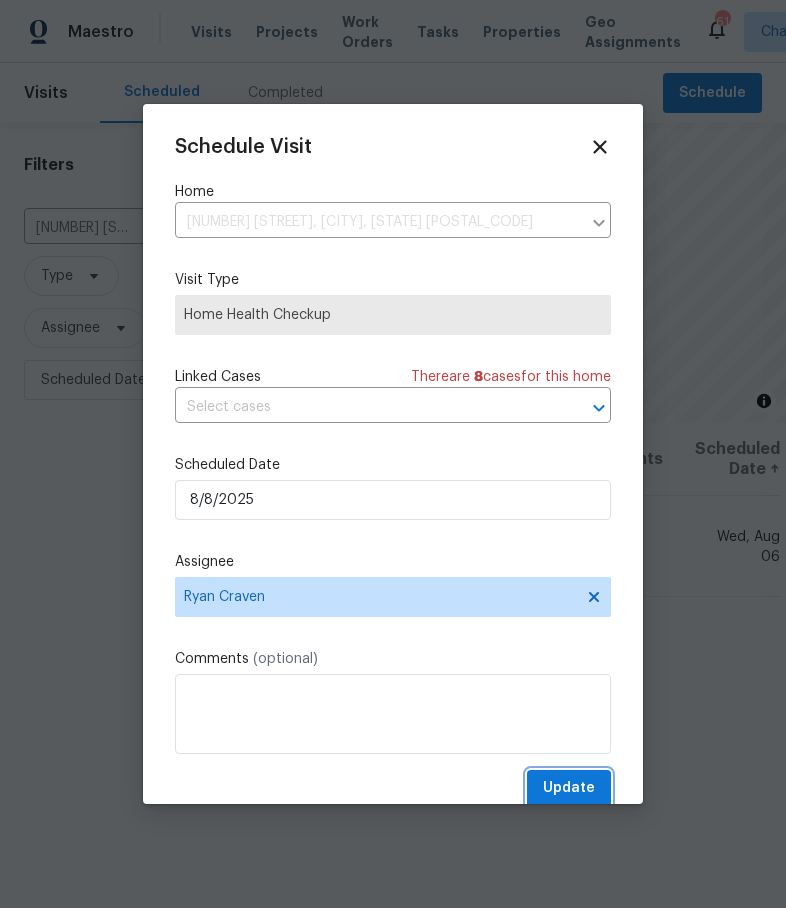 click on "Update" at bounding box center (569, 788) 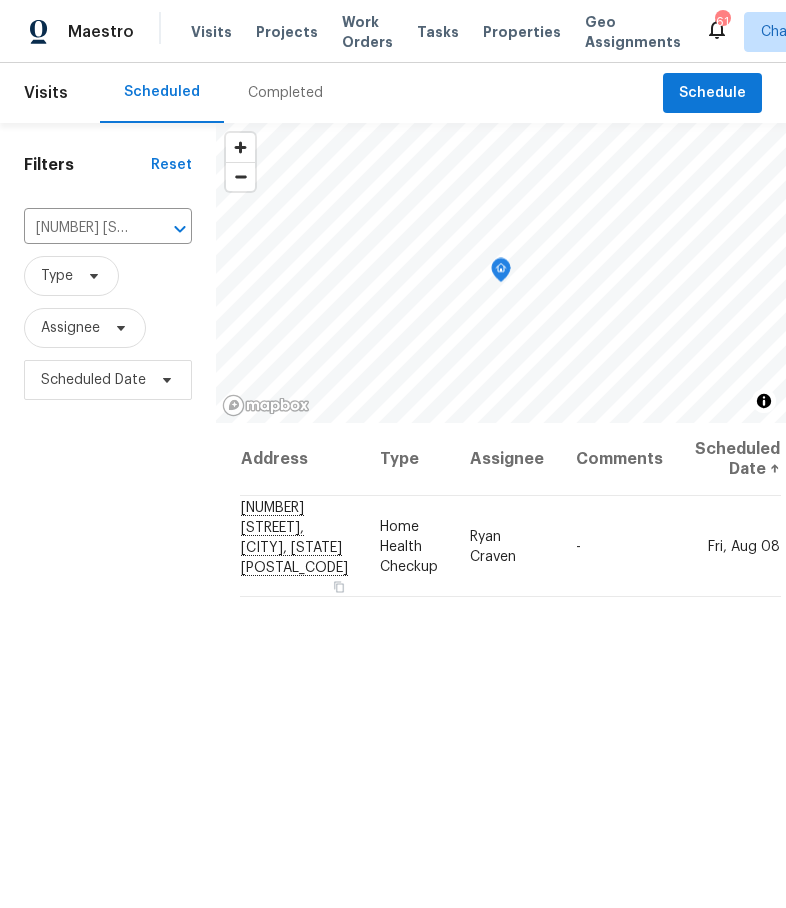 click at bounding box center (180, 229) 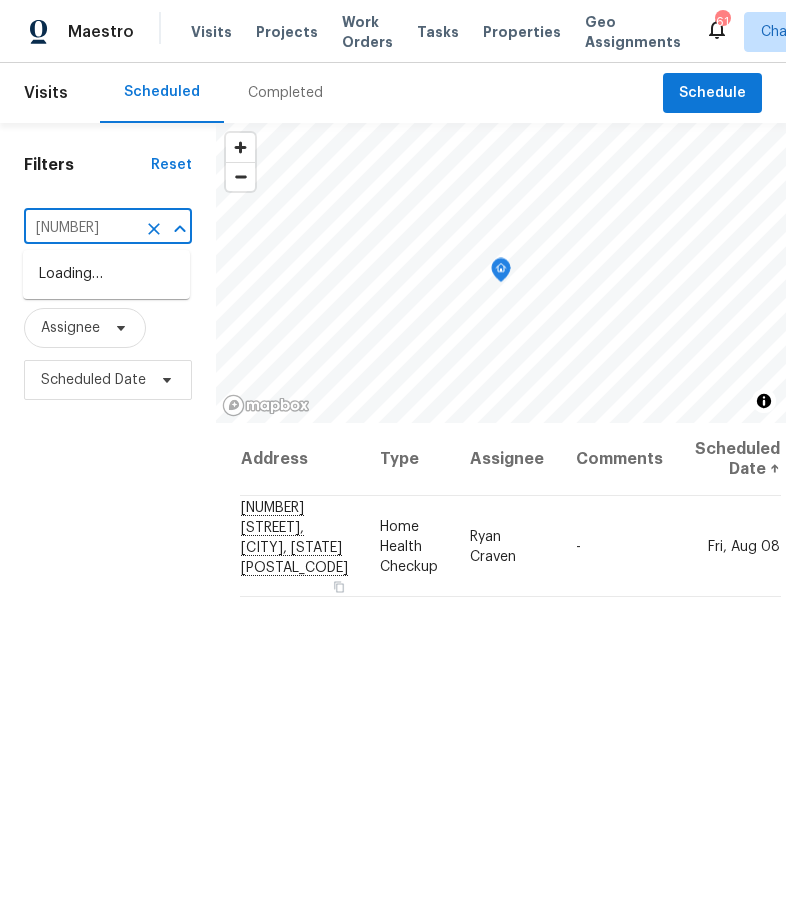 type on "14123" 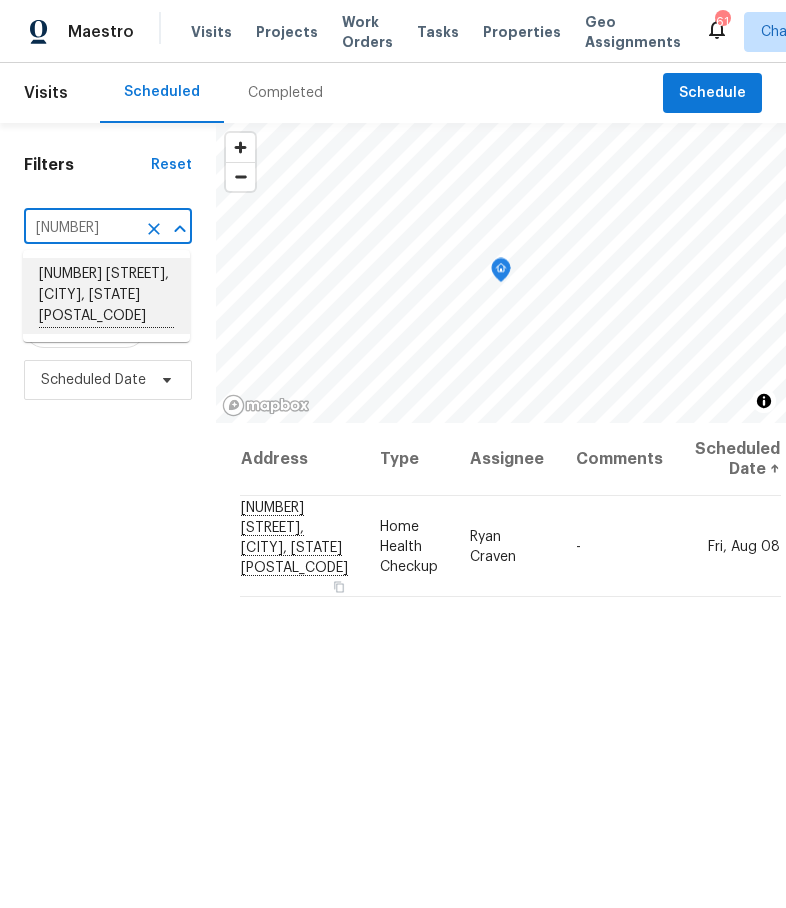 click on "14123 Tranters Creek Ln, Charlotte, NC 28273" at bounding box center (106, 296) 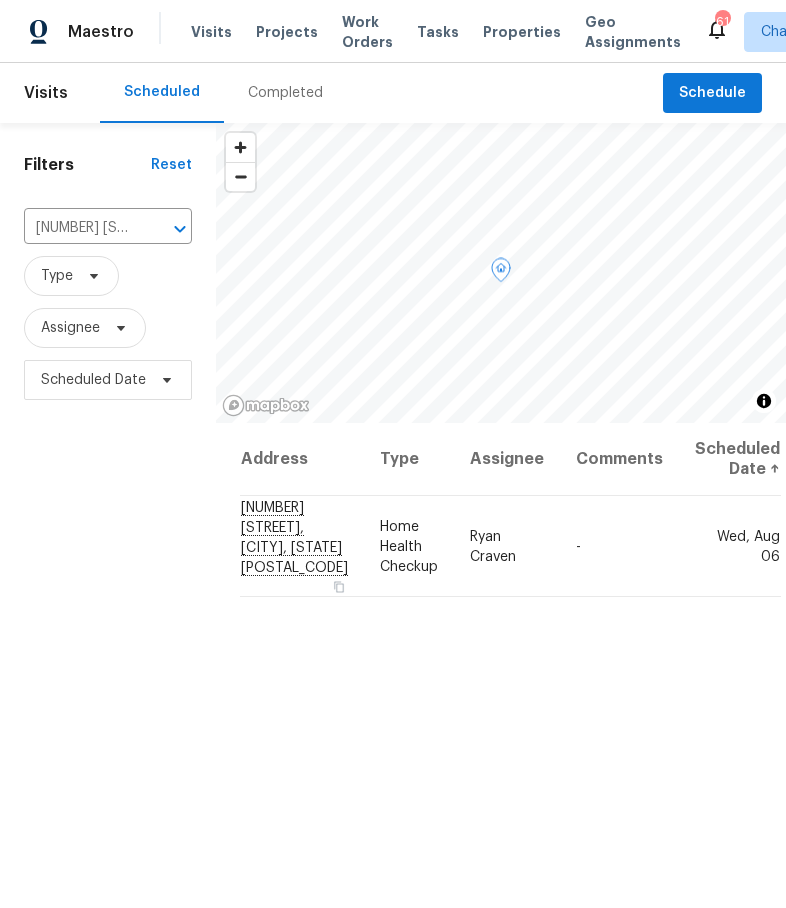 click 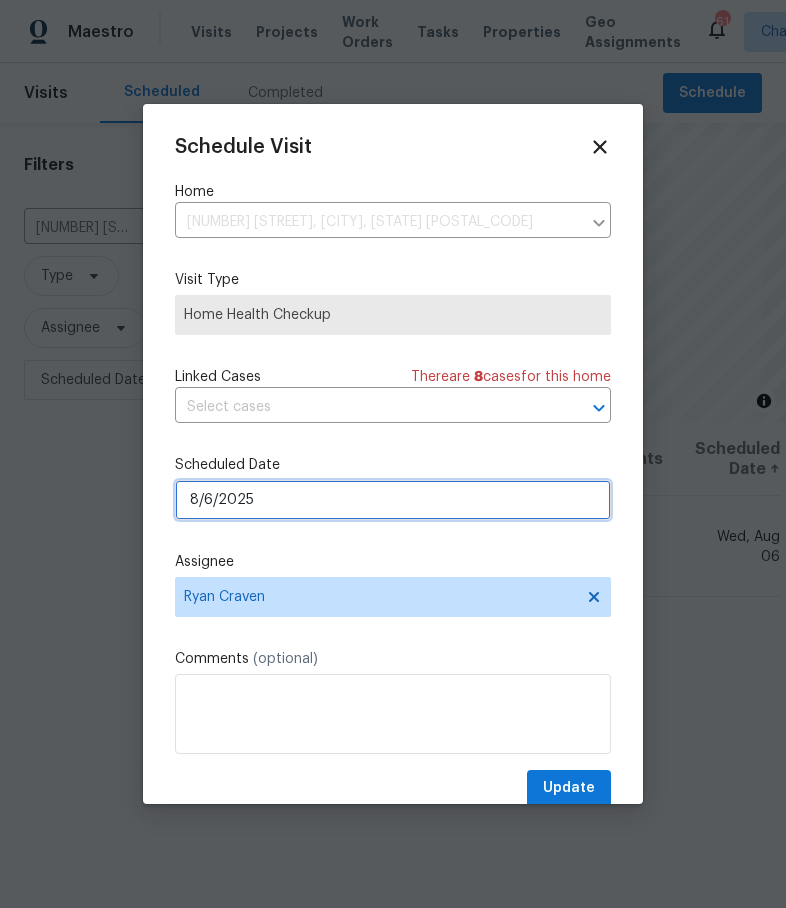 click on "8/6/2025" at bounding box center [393, 500] 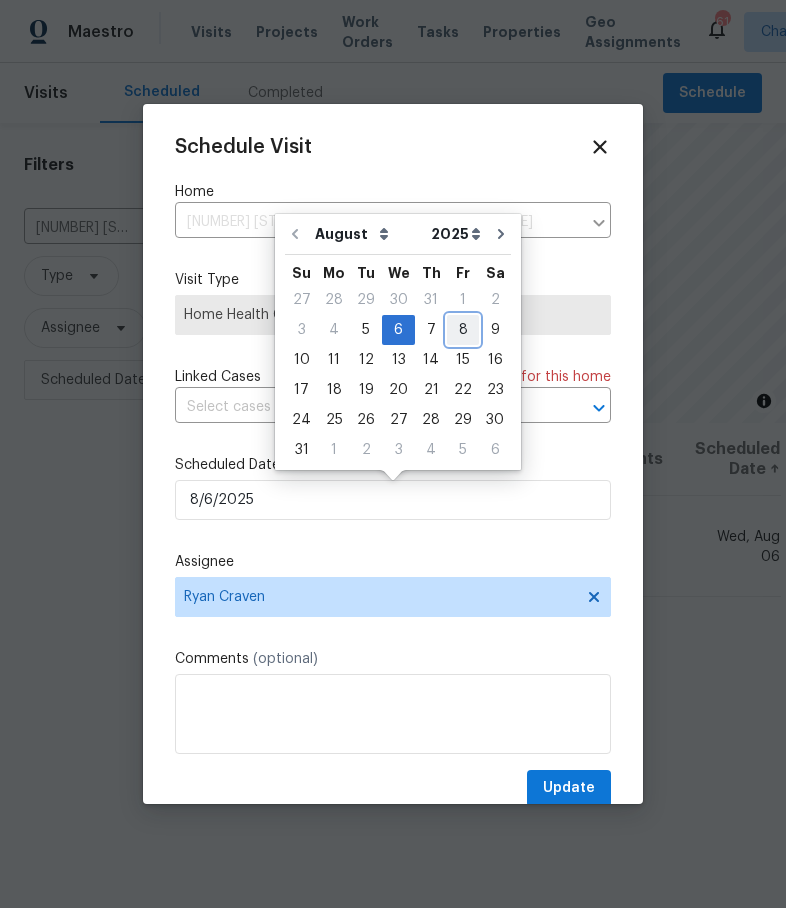 click on "8" at bounding box center (463, 330) 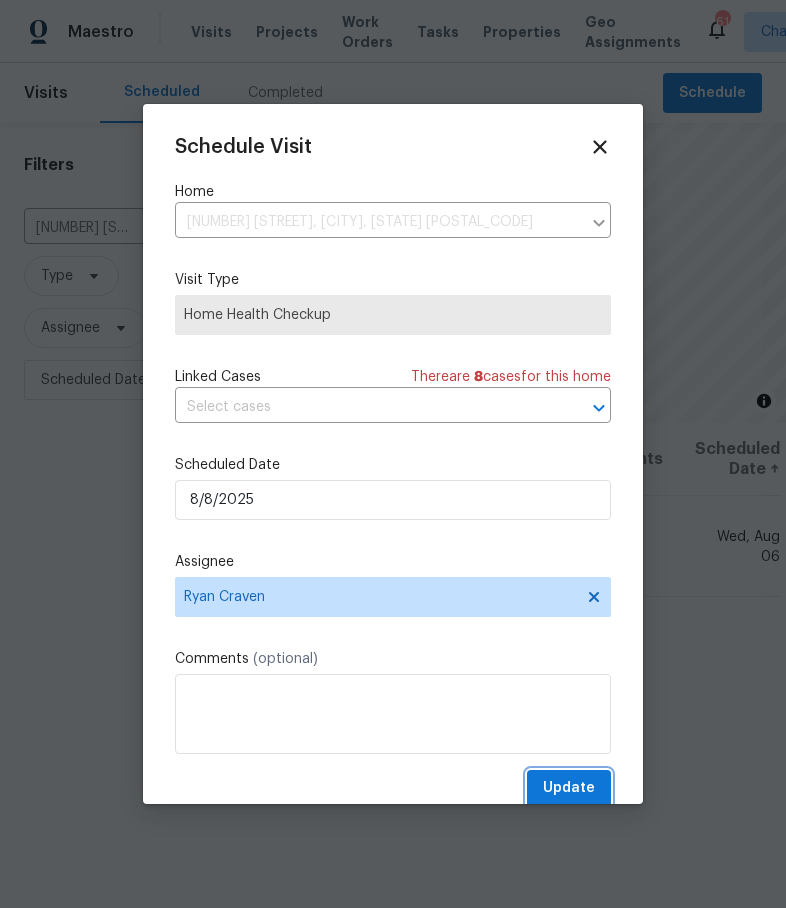 click on "Update" at bounding box center (569, 788) 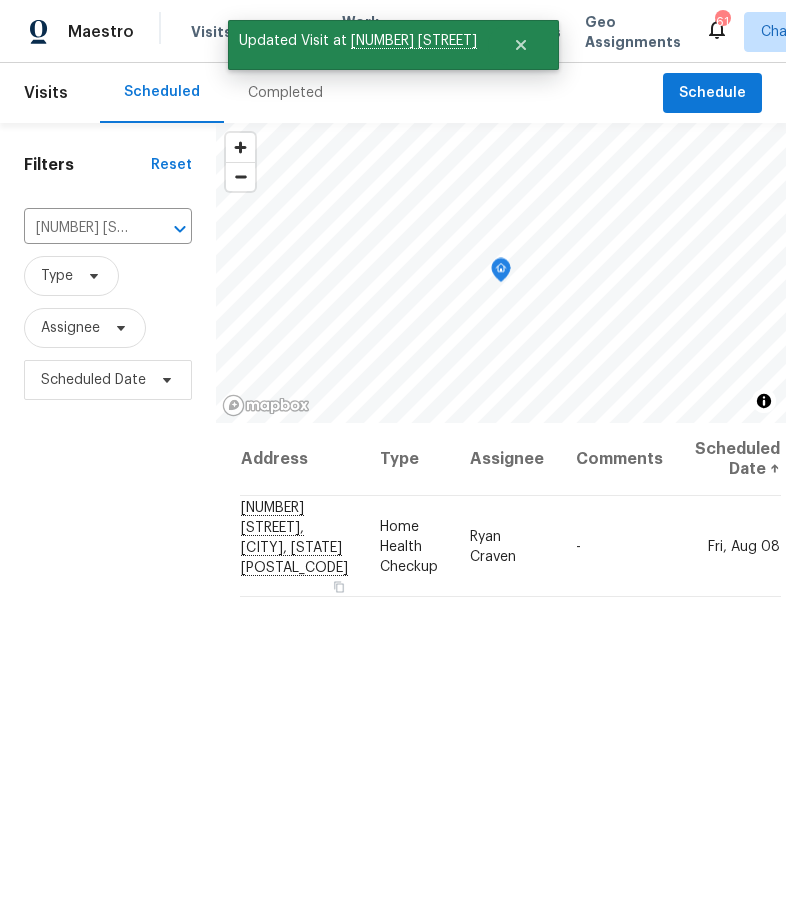 click on "Maestro" at bounding box center (67, 32) 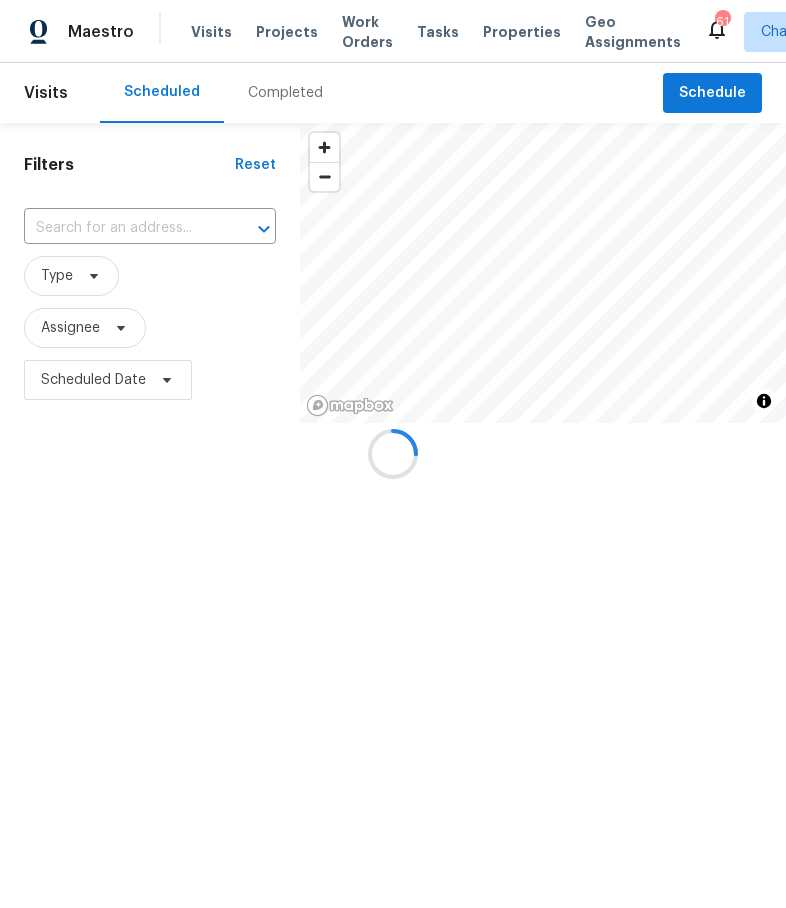 scroll, scrollTop: 0, scrollLeft: 0, axis: both 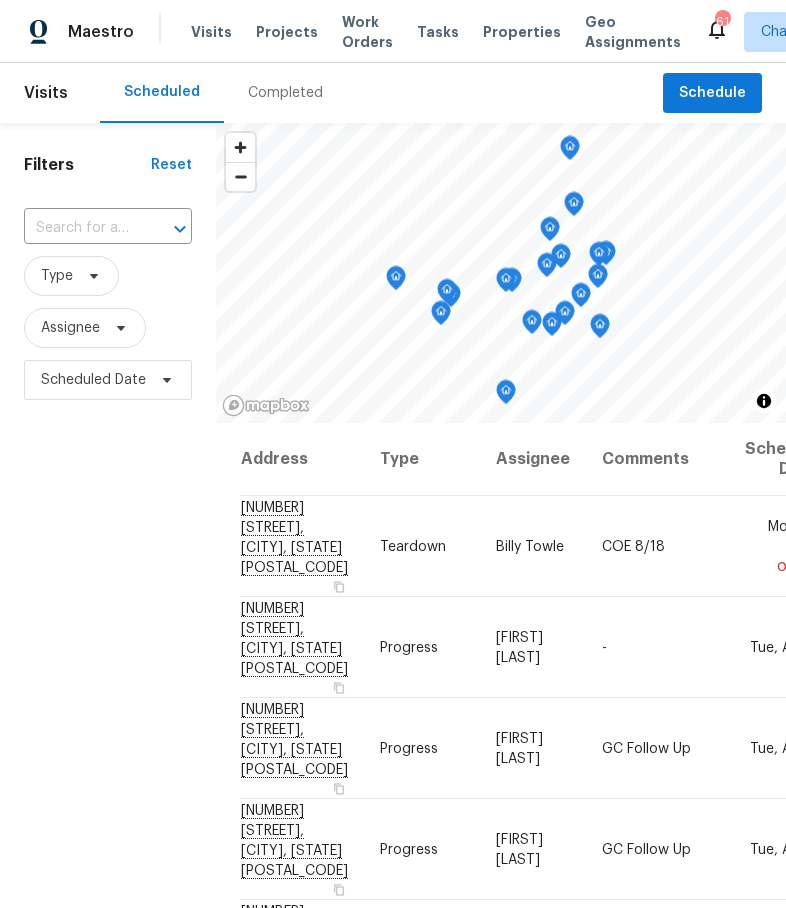 click on "Filters Reset ​ Type Assignee Scheduled Date" at bounding box center (108, 636) 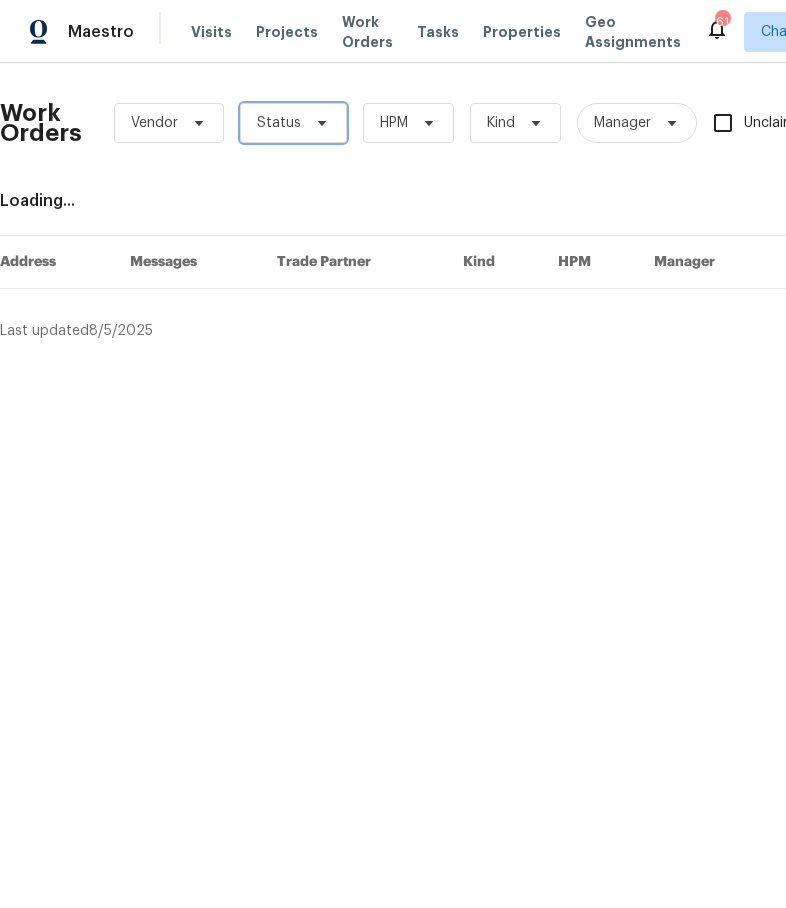 click at bounding box center [319, 123] 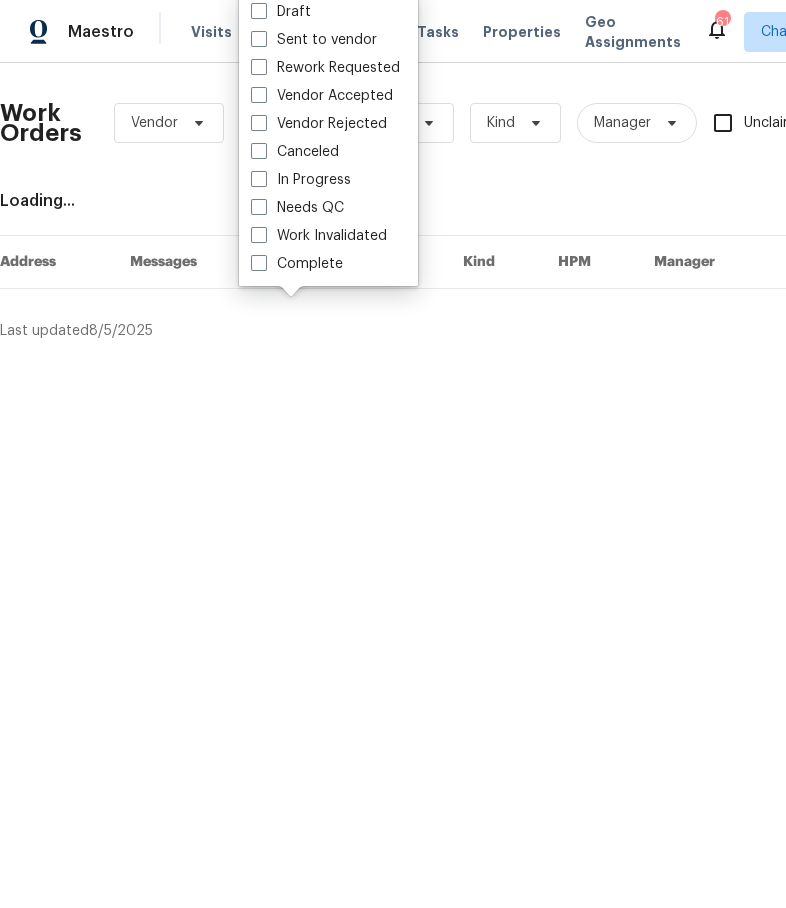 click on "Needs QC" at bounding box center [297, 208] 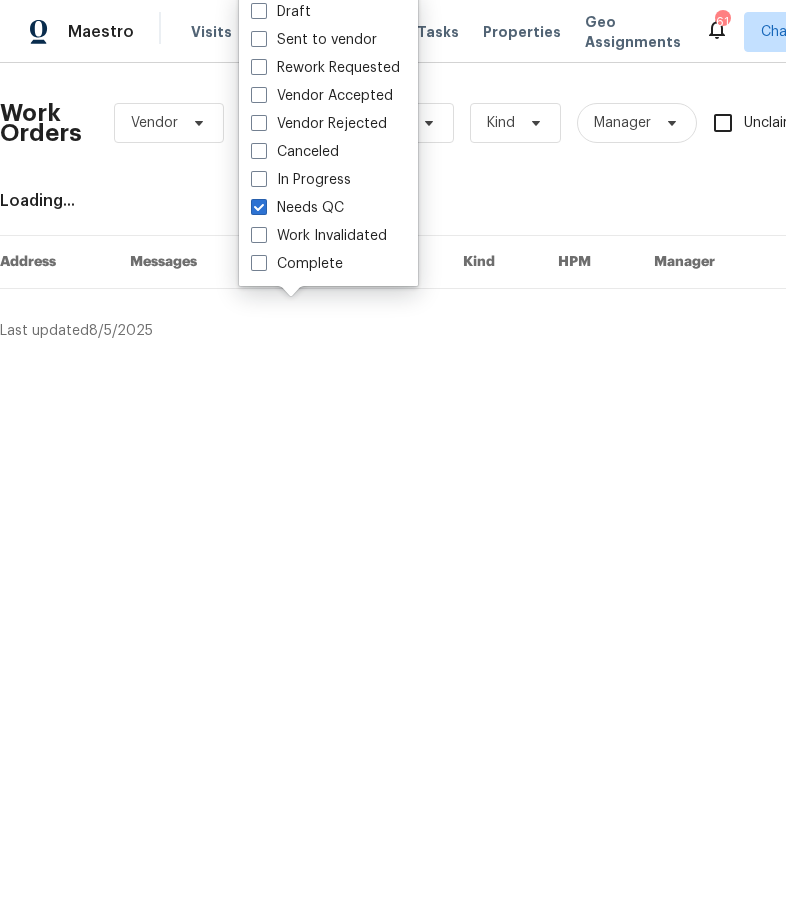 checkbox on "true" 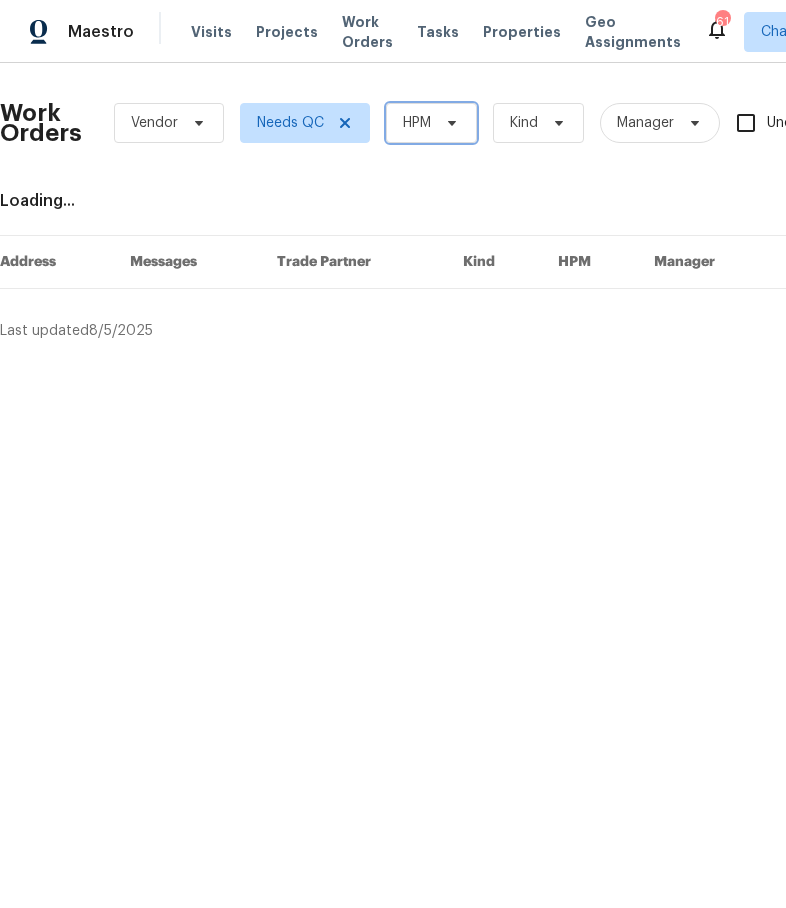 click 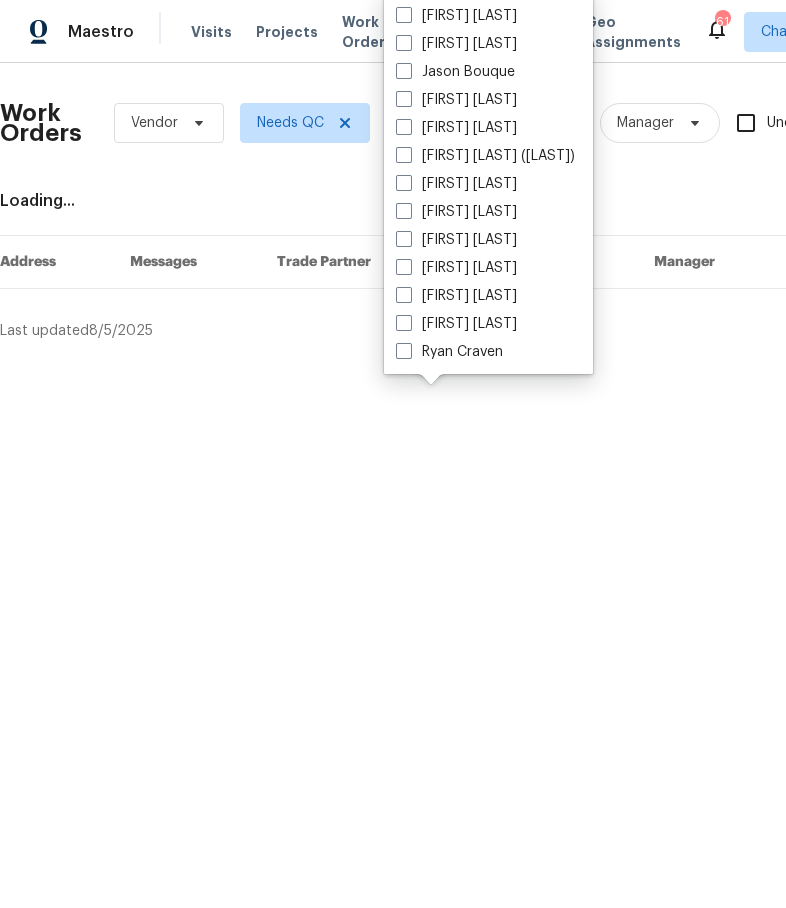 scroll, scrollTop: 248, scrollLeft: 0, axis: vertical 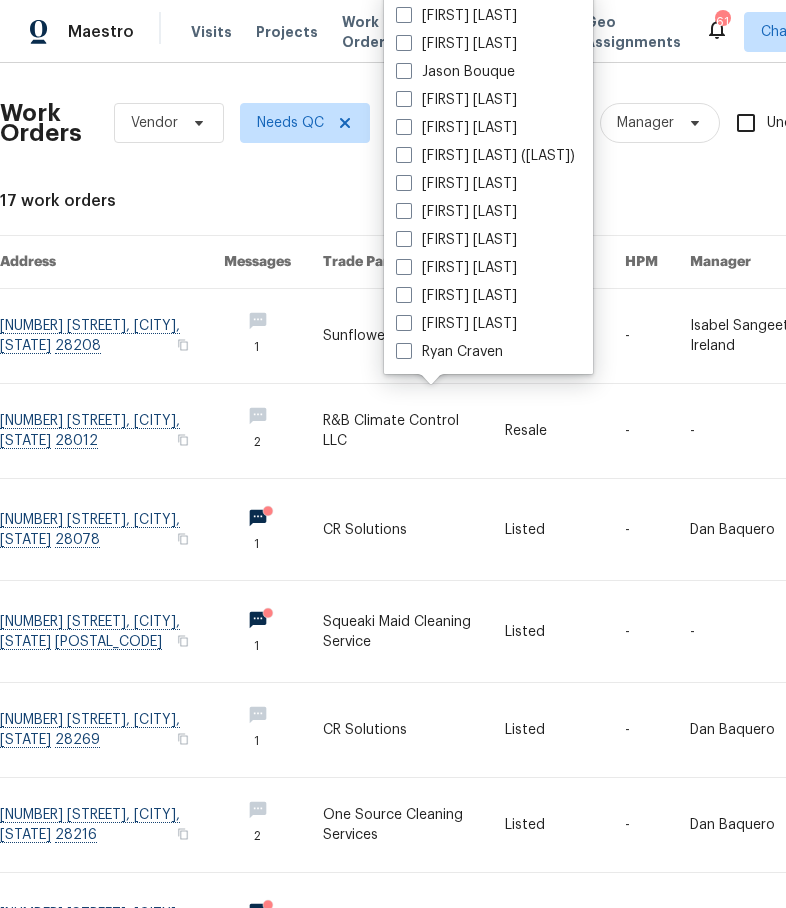 click on "Ryan Craven" at bounding box center [449, 352] 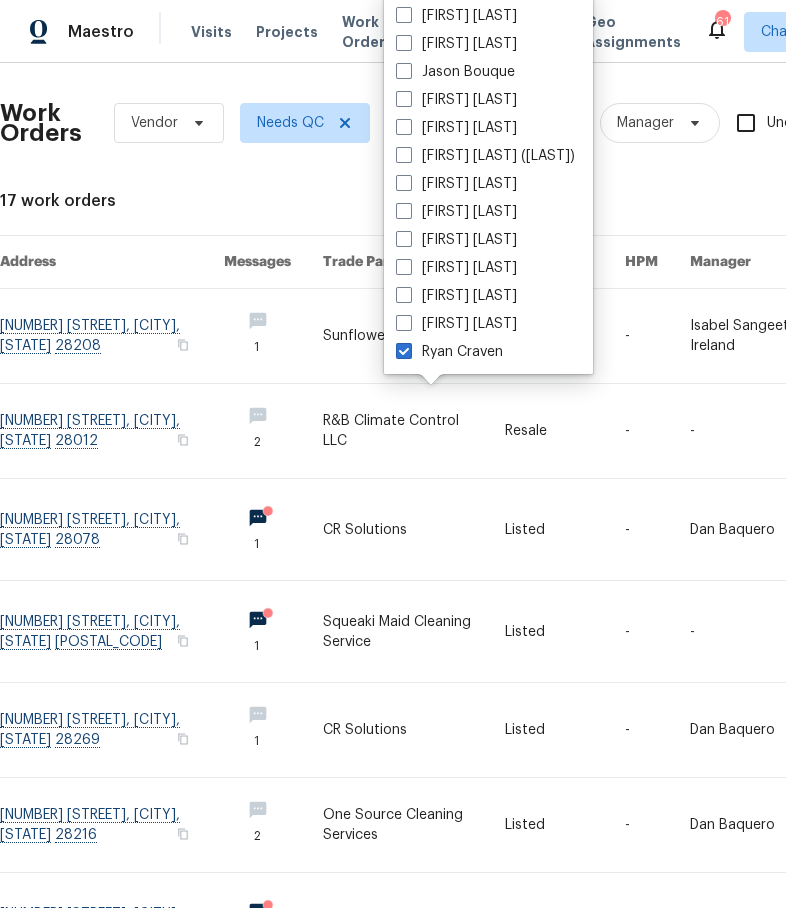 checkbox on "true" 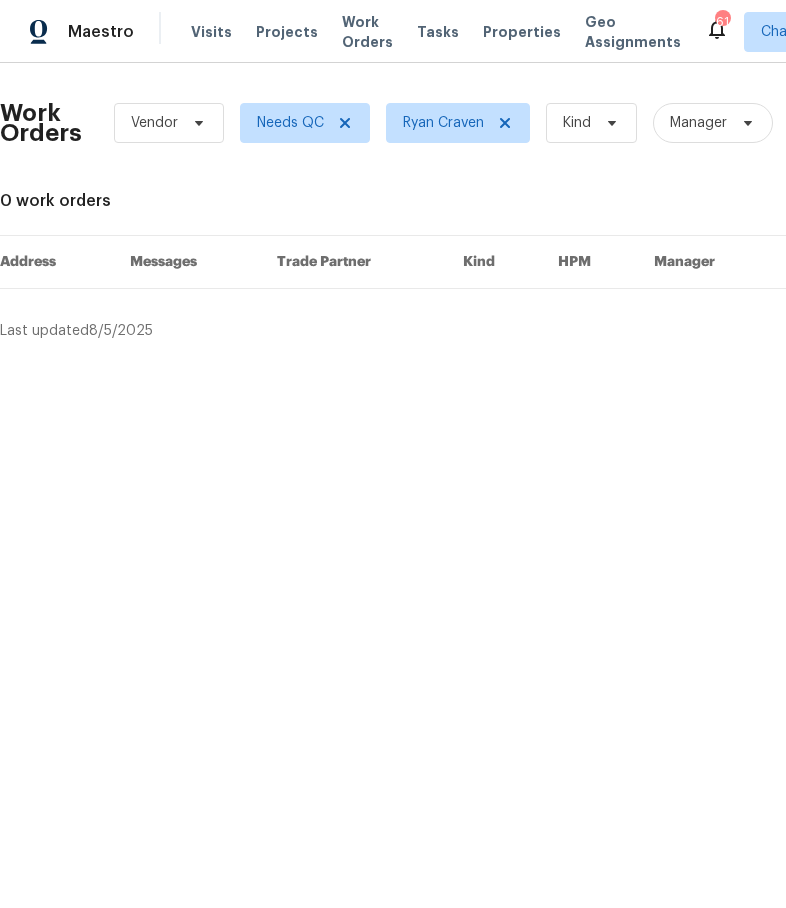 click on "Maestro" at bounding box center [101, 32] 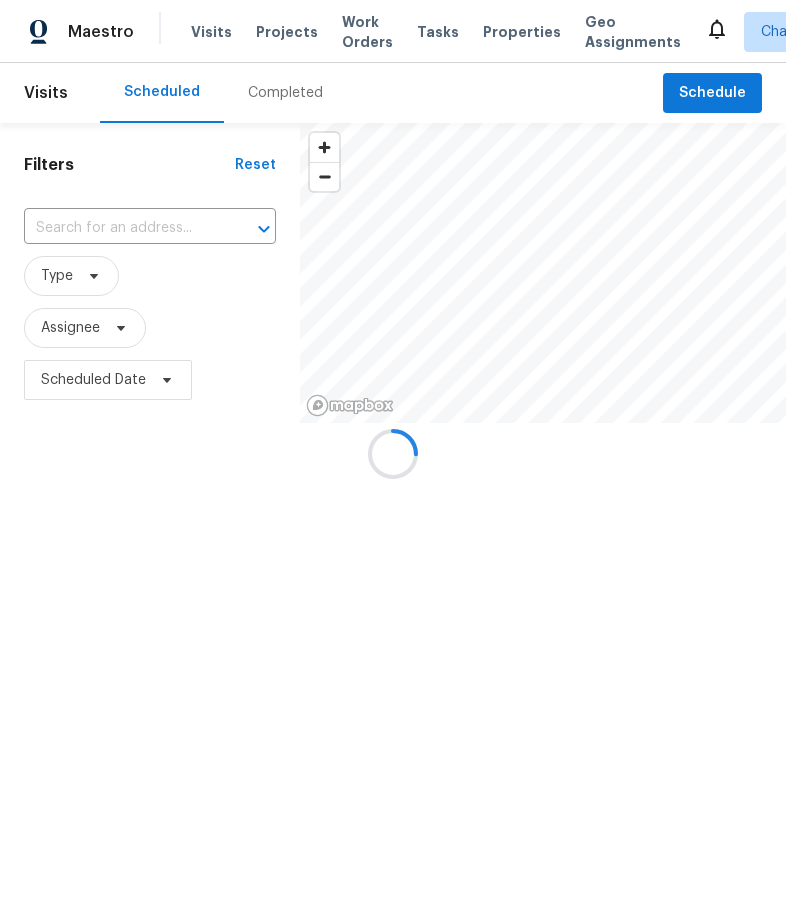 scroll, scrollTop: 0, scrollLeft: 0, axis: both 